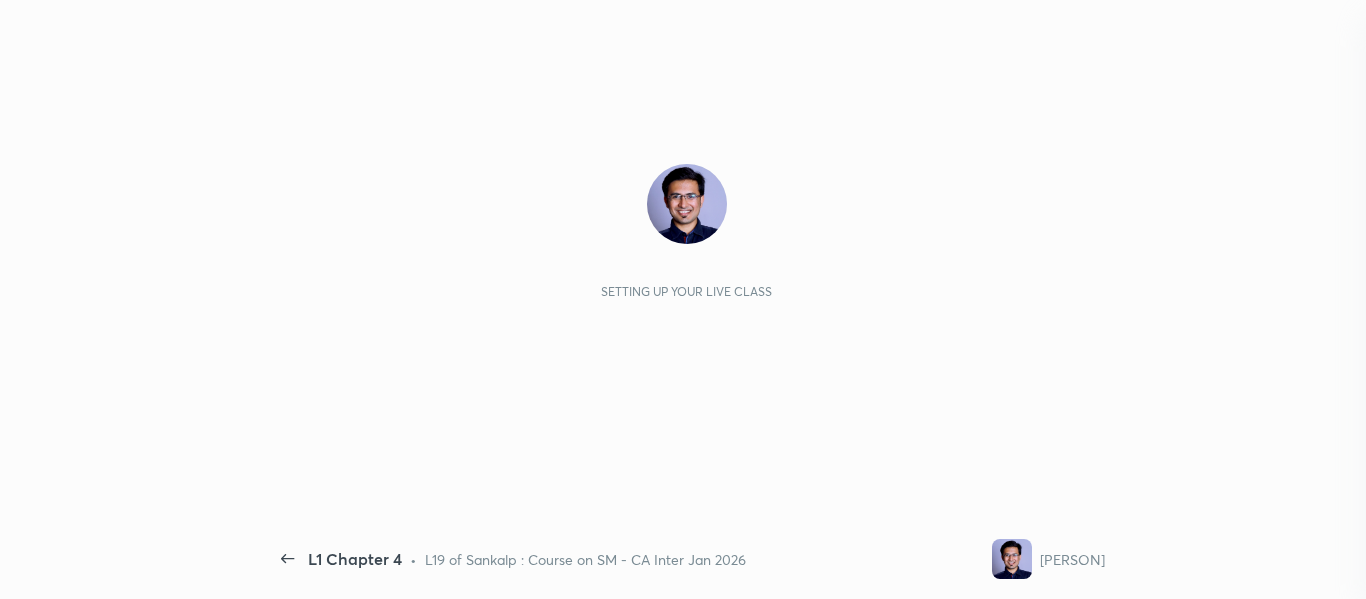 scroll, scrollTop: 0, scrollLeft: 0, axis: both 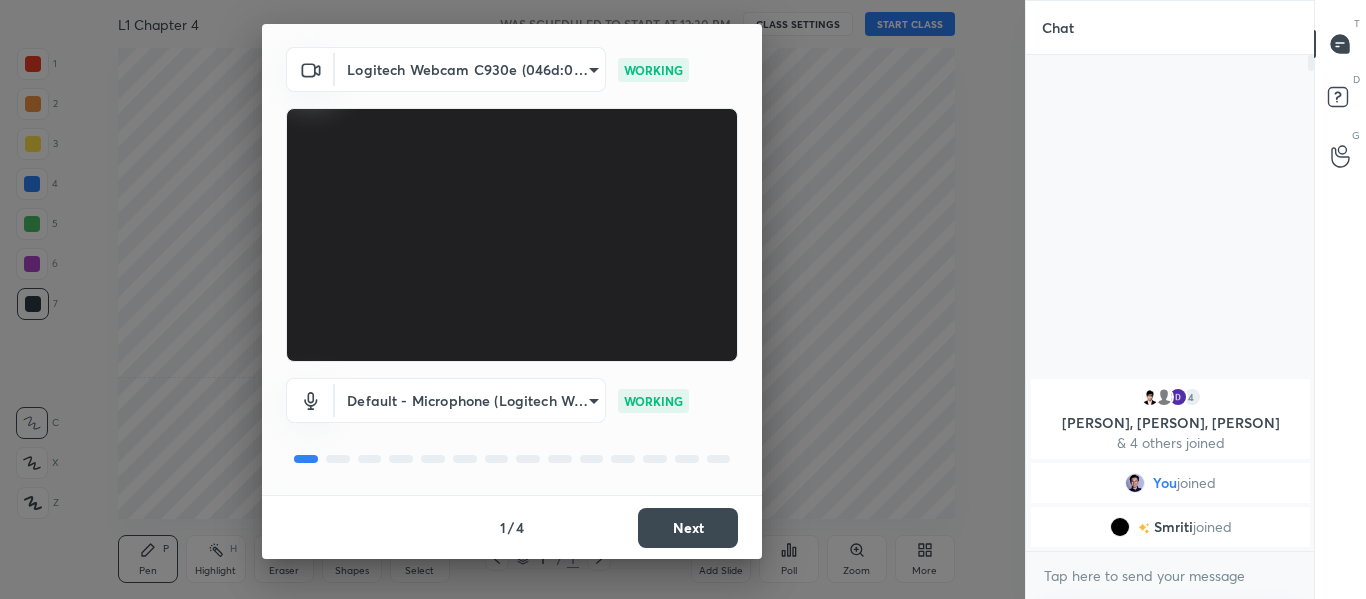 click on "Next" at bounding box center [688, 528] 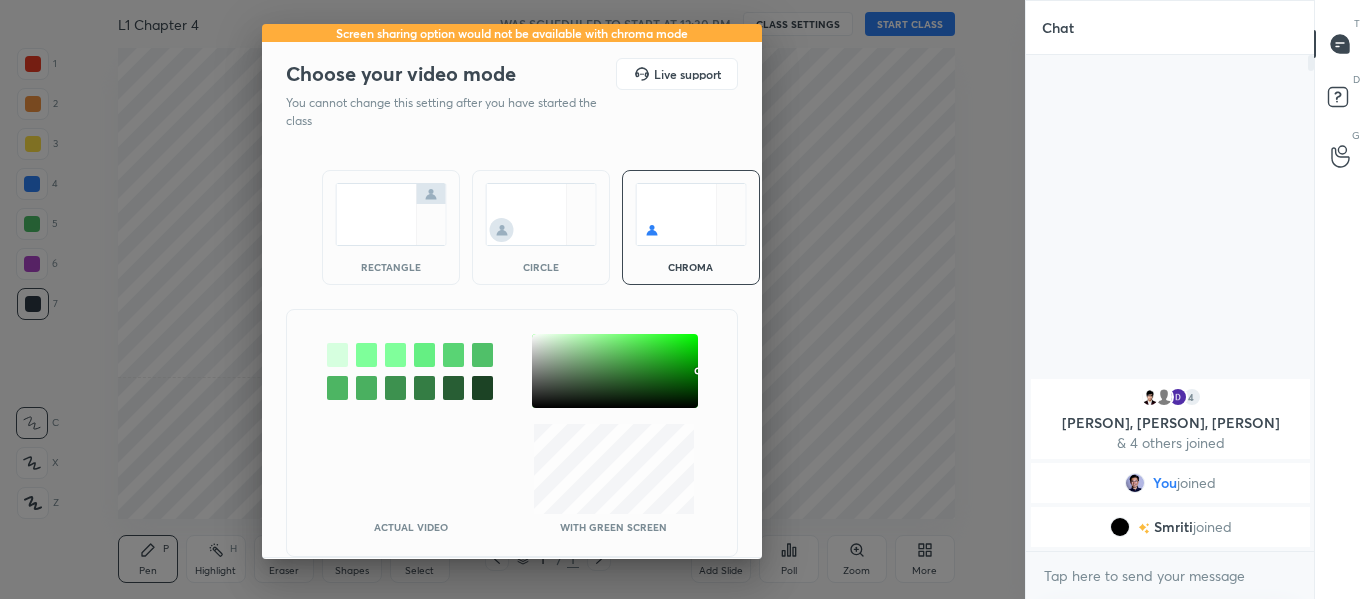 click at bounding box center (391, 214) 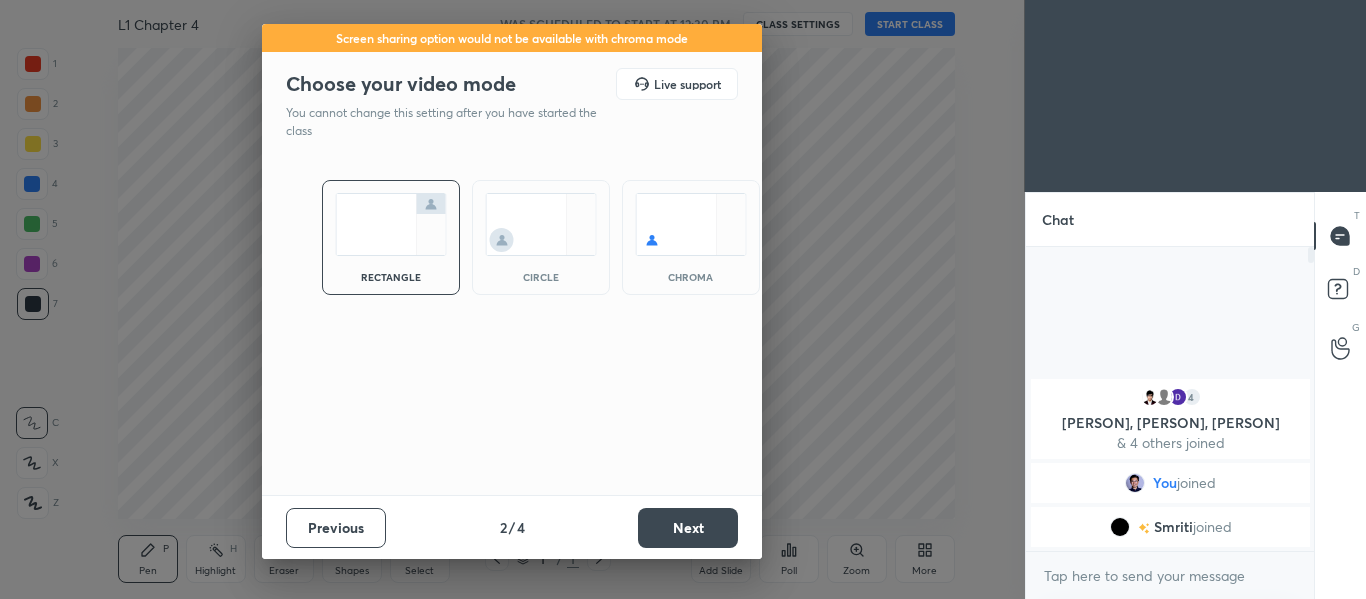 scroll, scrollTop: 298, scrollLeft: 282, axis: both 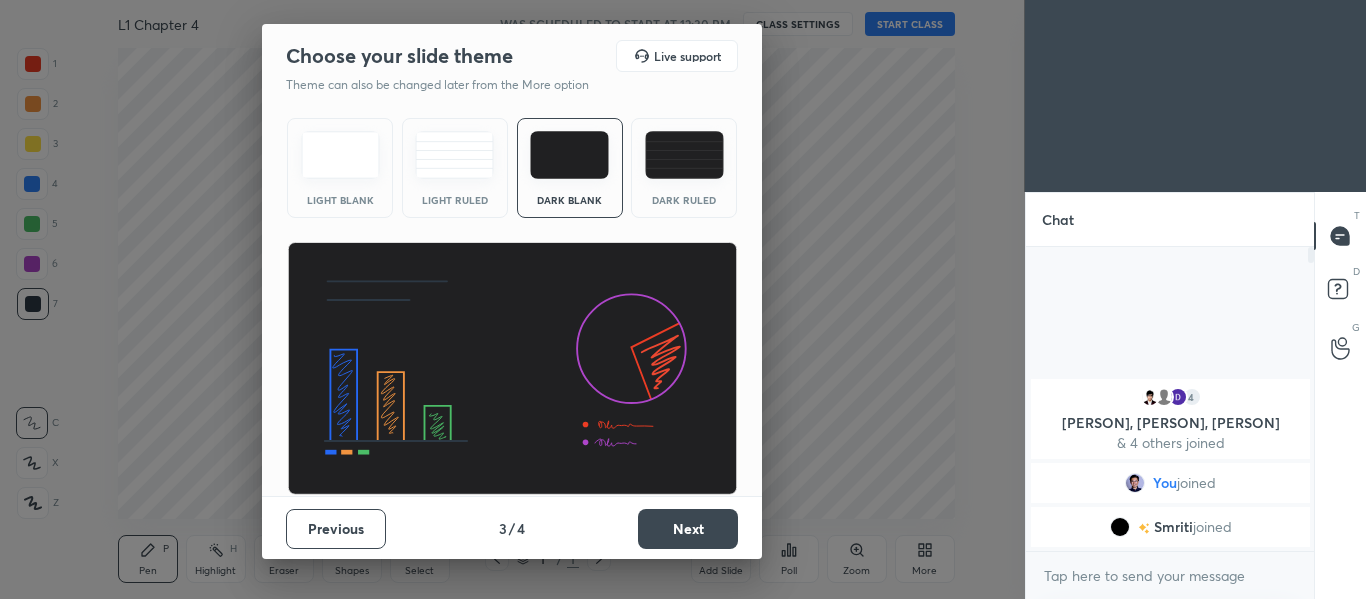 click on "Next" at bounding box center (688, 529) 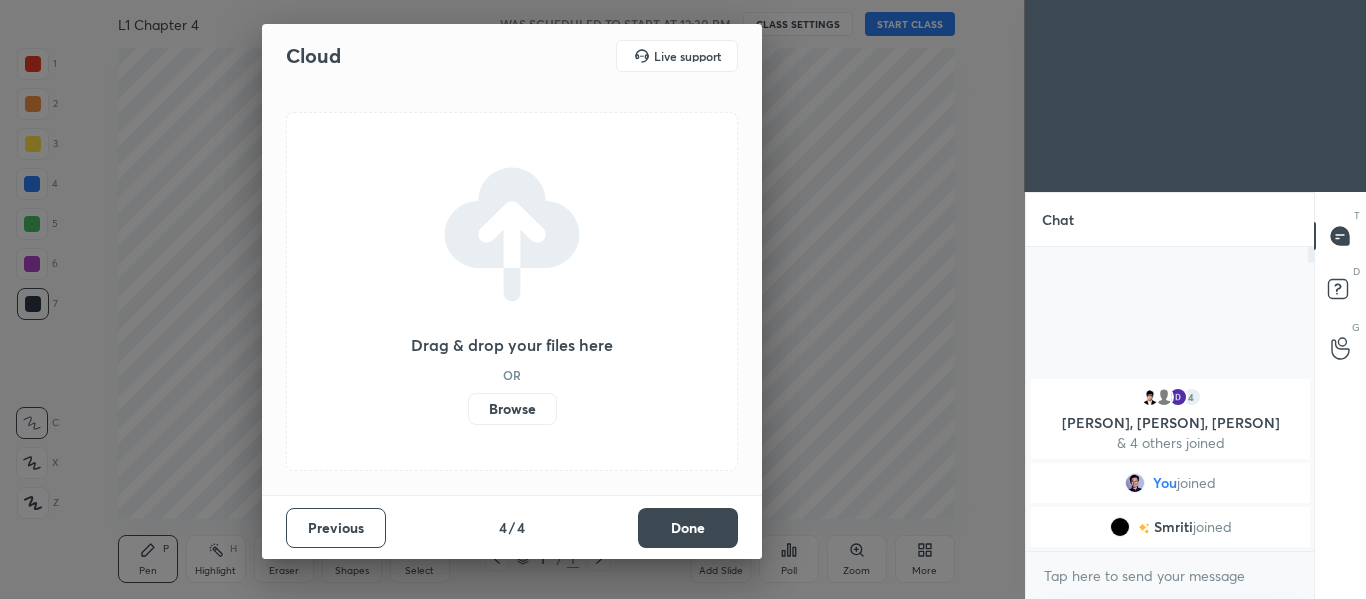 click on "Done" at bounding box center (688, 528) 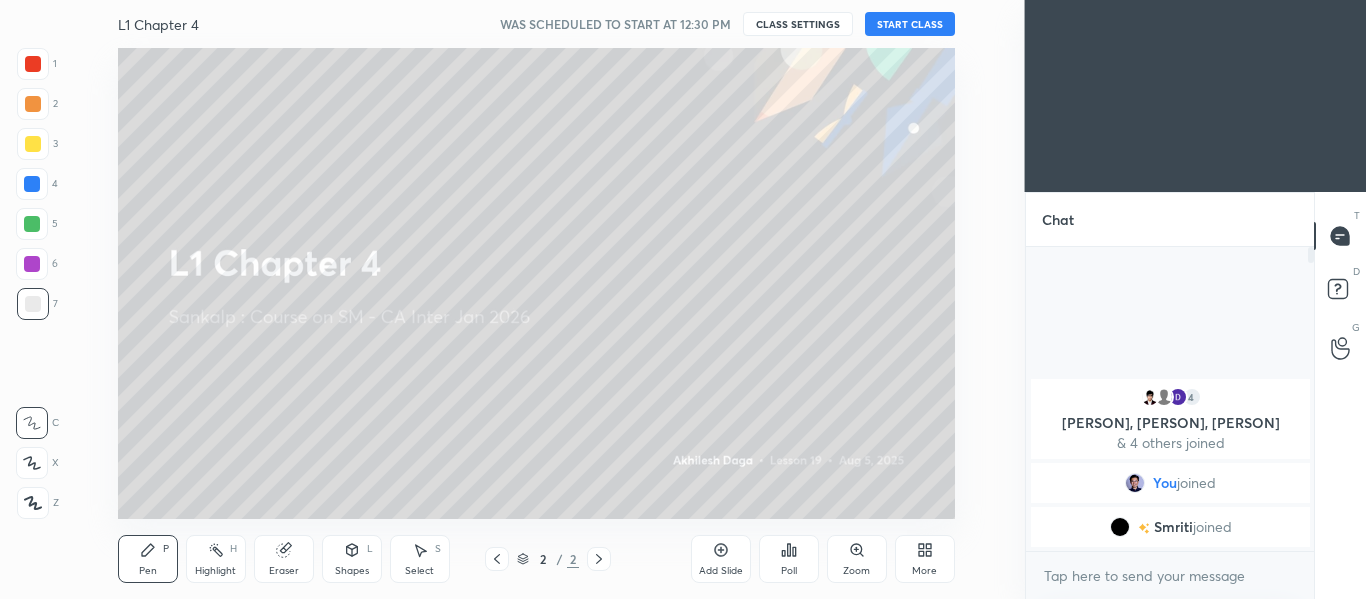 click on "START CLASS" at bounding box center [910, 24] 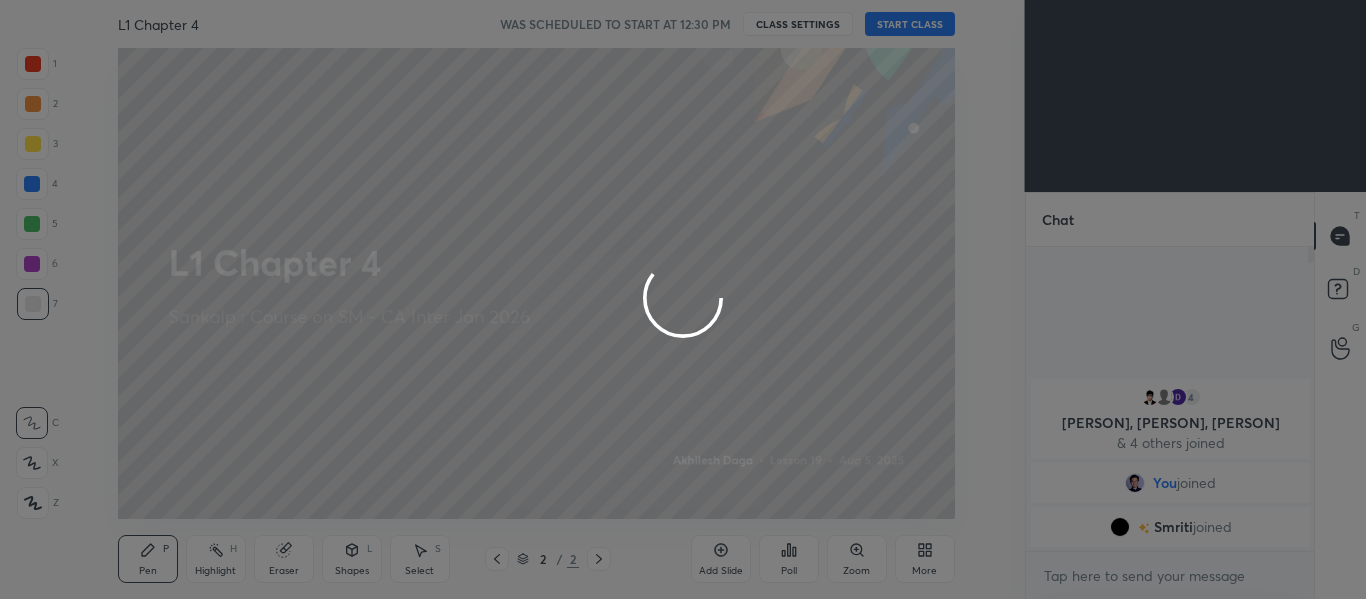 type on "x" 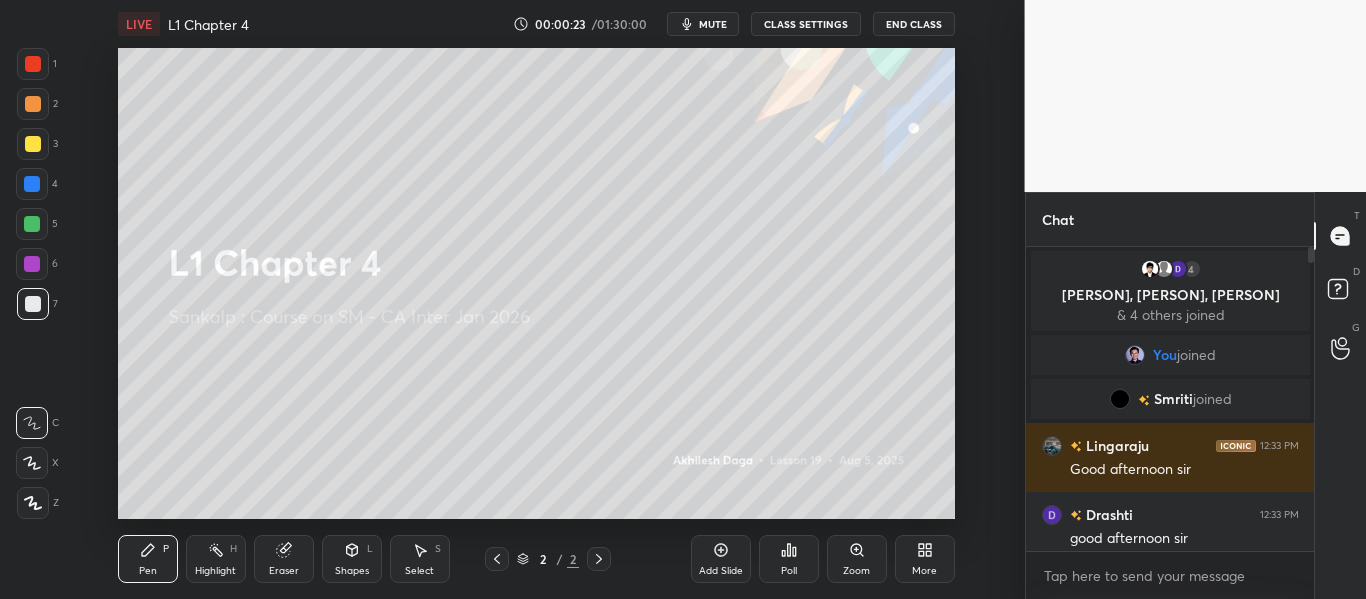 scroll, scrollTop: 10, scrollLeft: 0, axis: vertical 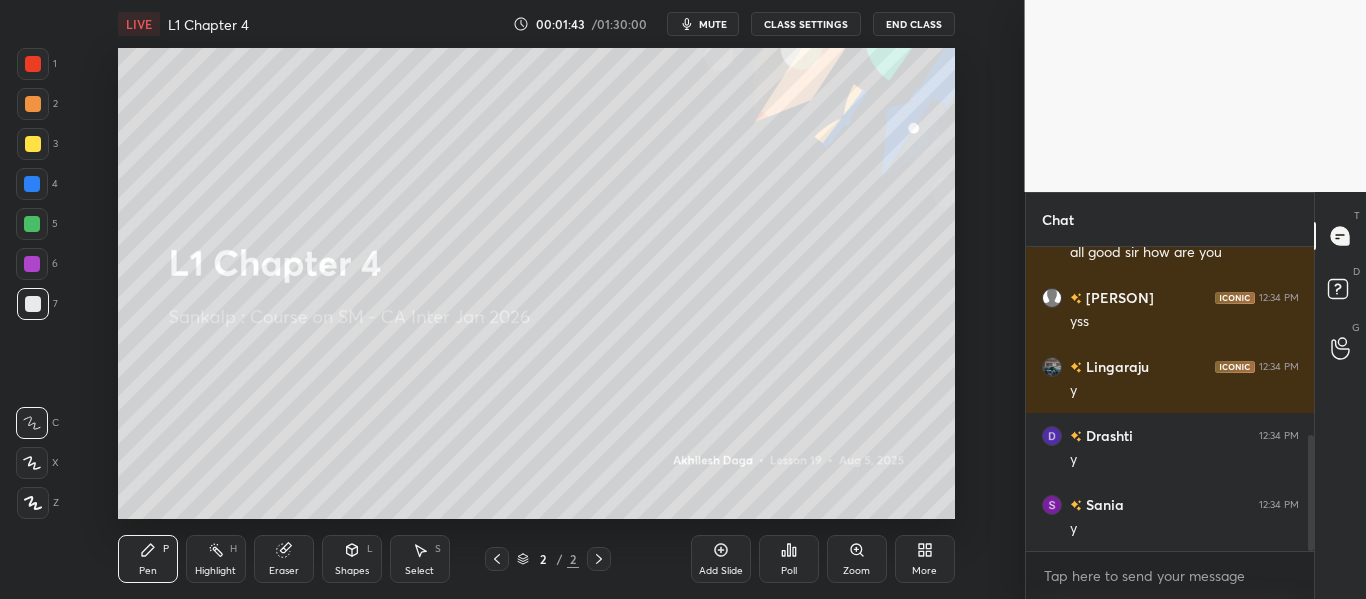 click at bounding box center (33, 503) 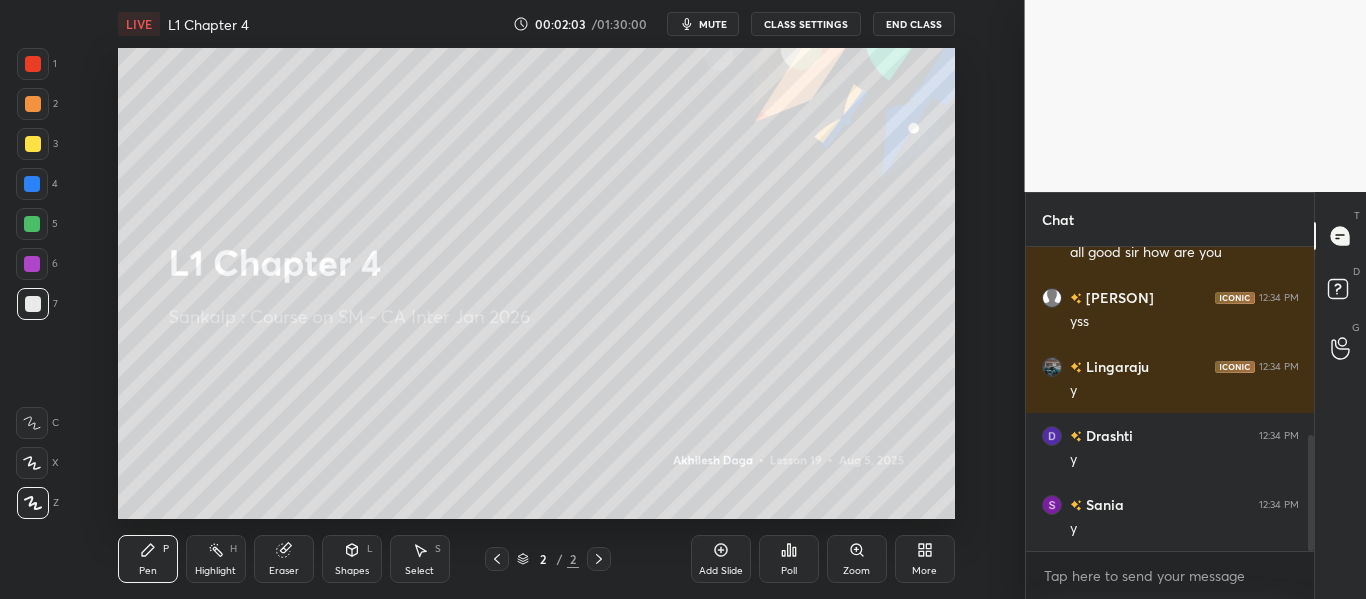 click on "Add Slide" at bounding box center (721, 559) 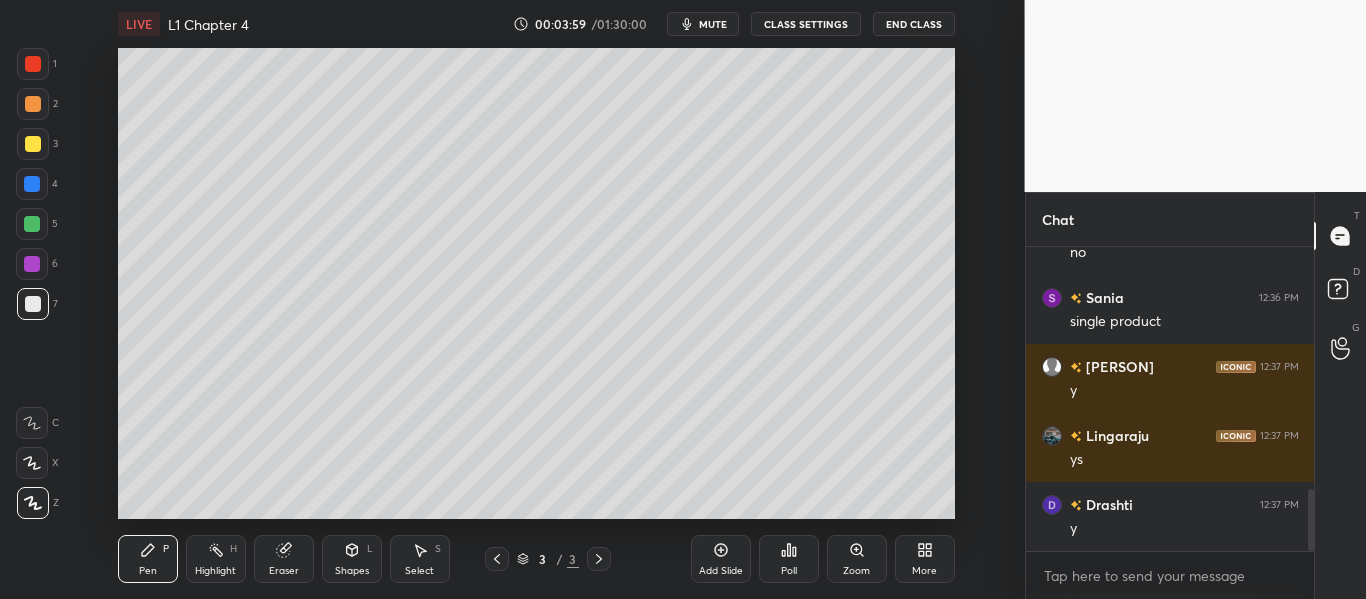 scroll, scrollTop: 1183, scrollLeft: 0, axis: vertical 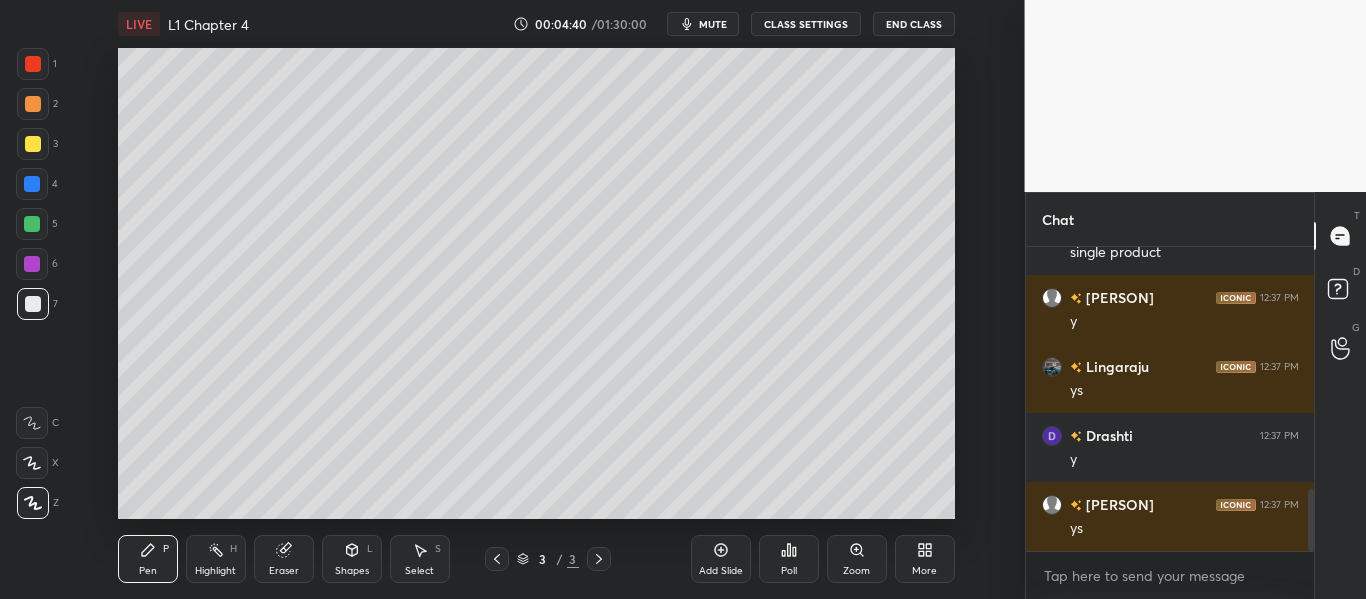 click on "Add Slide" at bounding box center [721, 559] 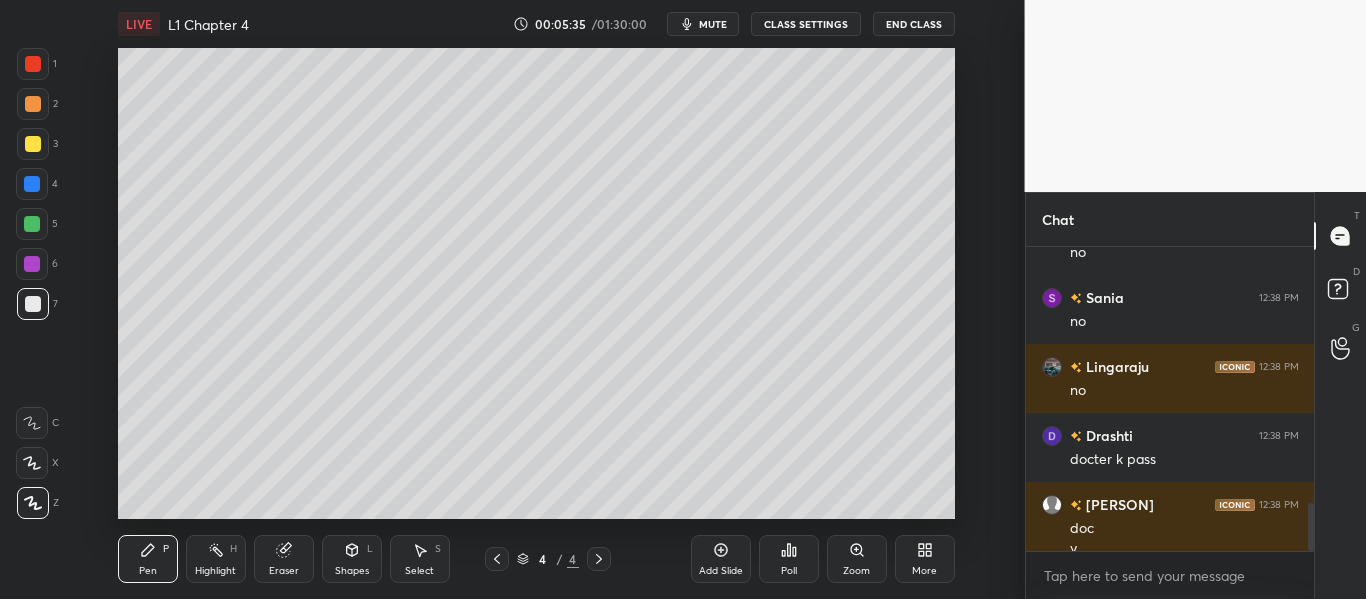 scroll, scrollTop: 1617, scrollLeft: 0, axis: vertical 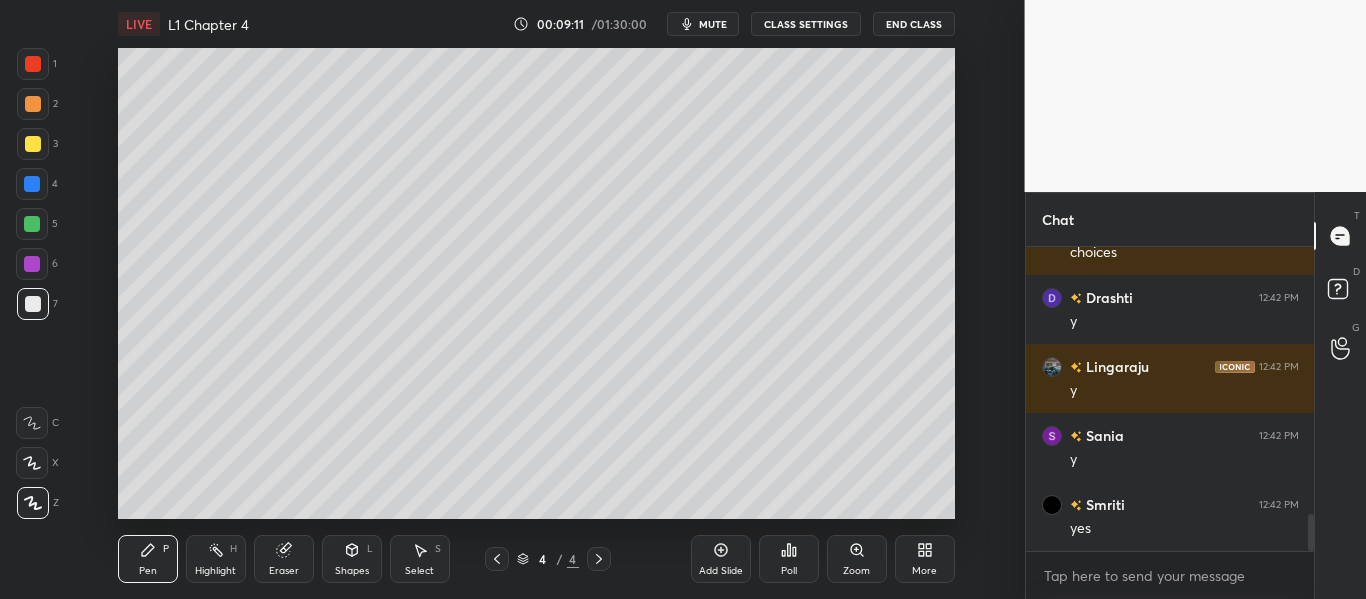 click on "More" at bounding box center (924, 571) 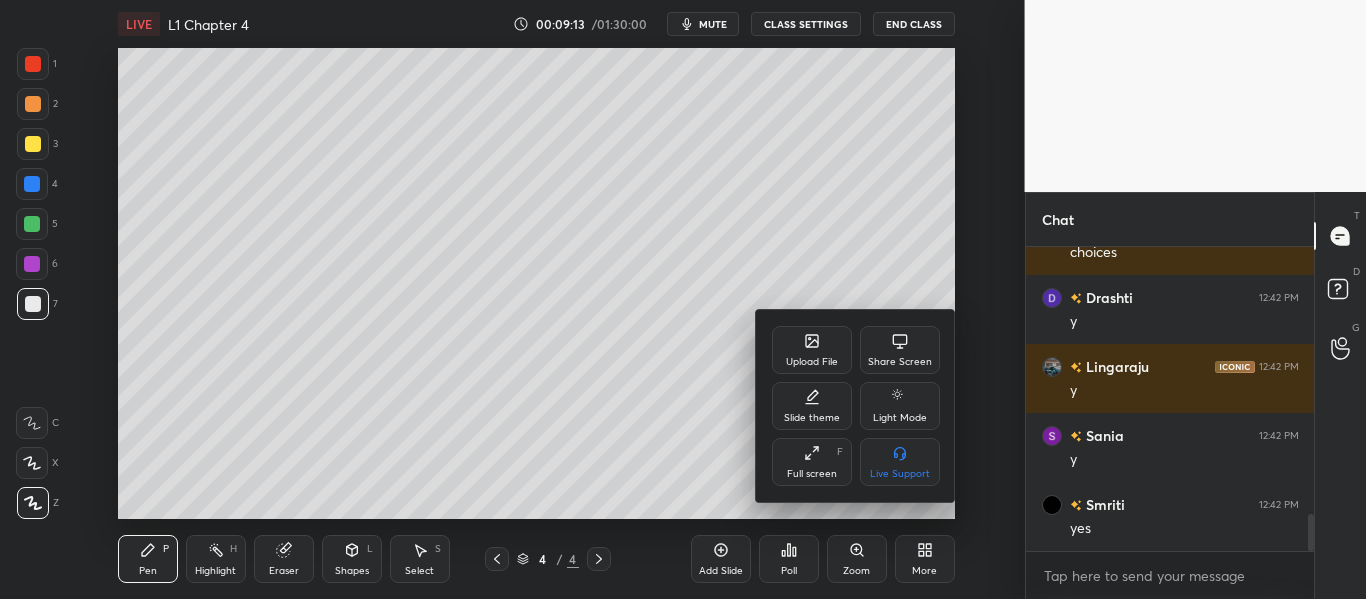 click on "Upload File" at bounding box center [812, 350] 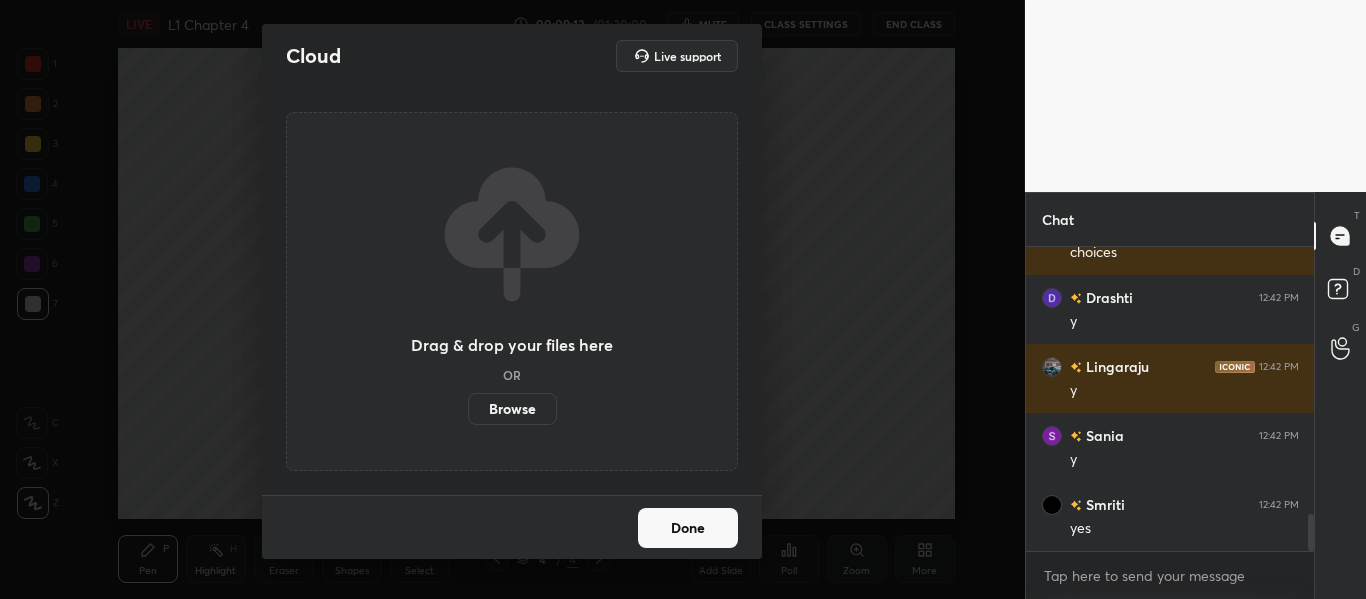 click on "Drag & drop your files here OR Browse" at bounding box center [512, 292] 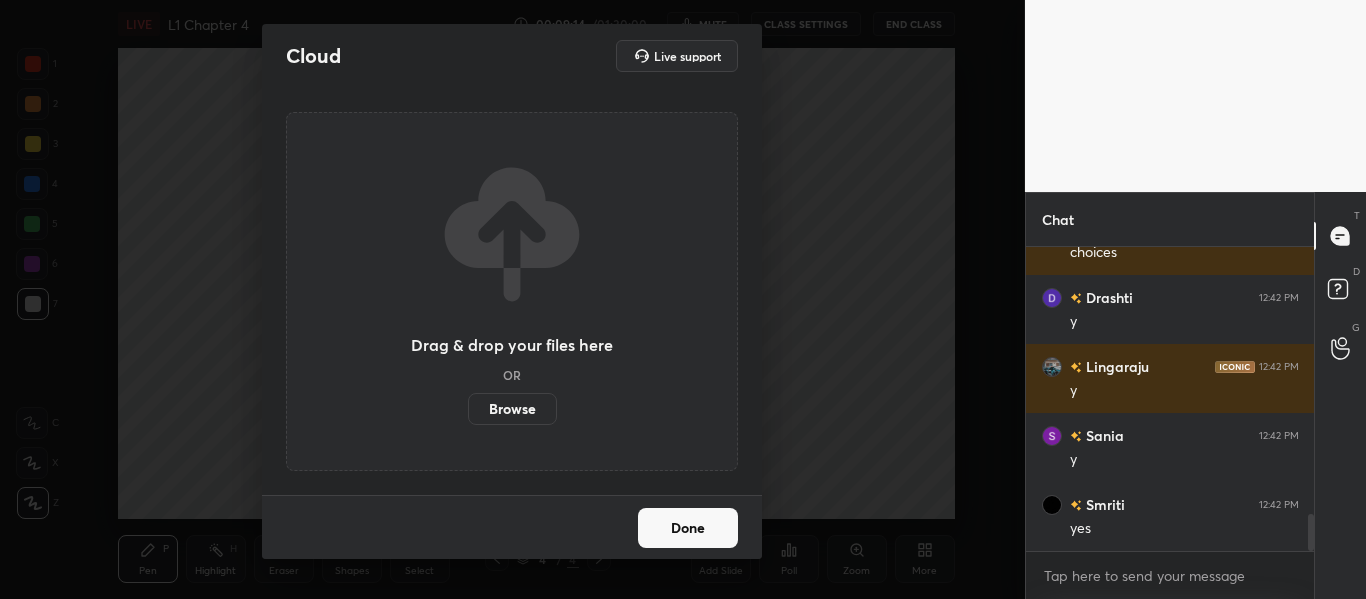 click on "Browse" at bounding box center (512, 409) 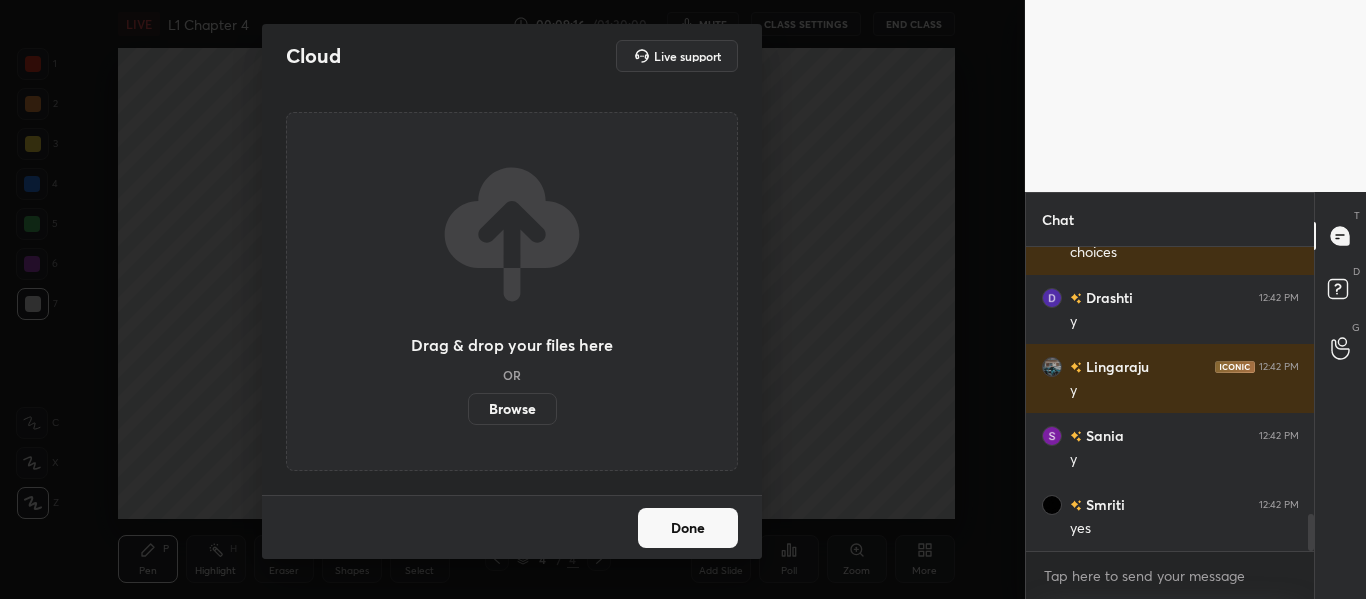 scroll, scrollTop: 2278, scrollLeft: 0, axis: vertical 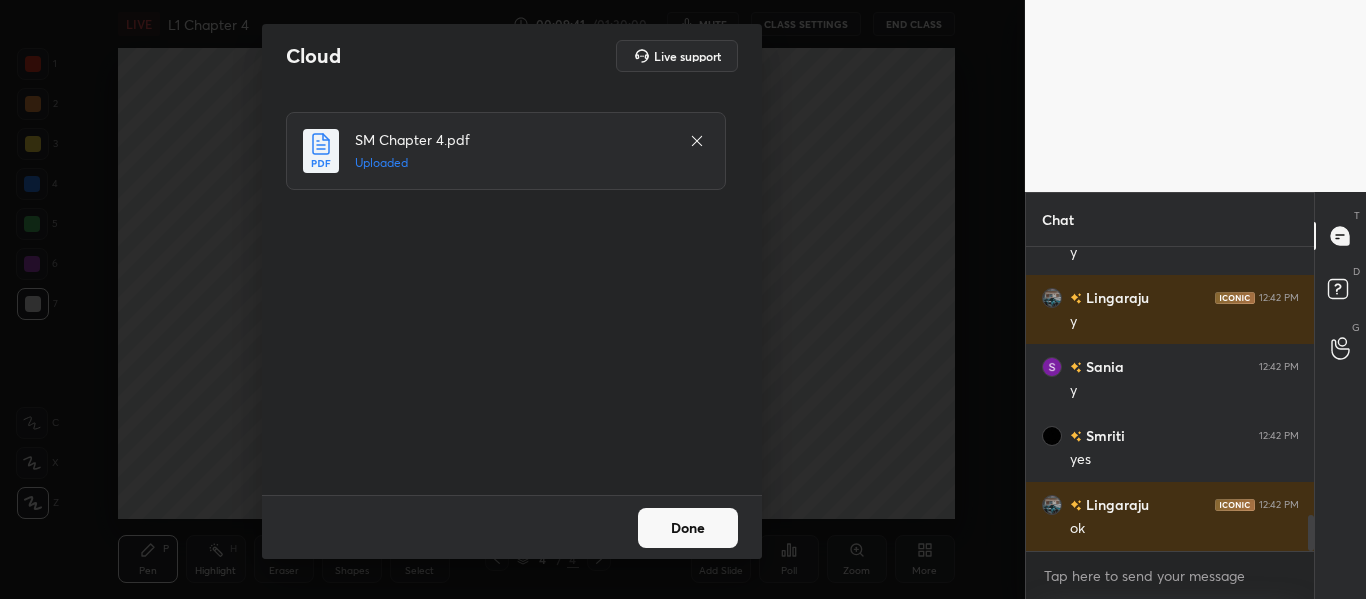 click on "Done" at bounding box center (688, 528) 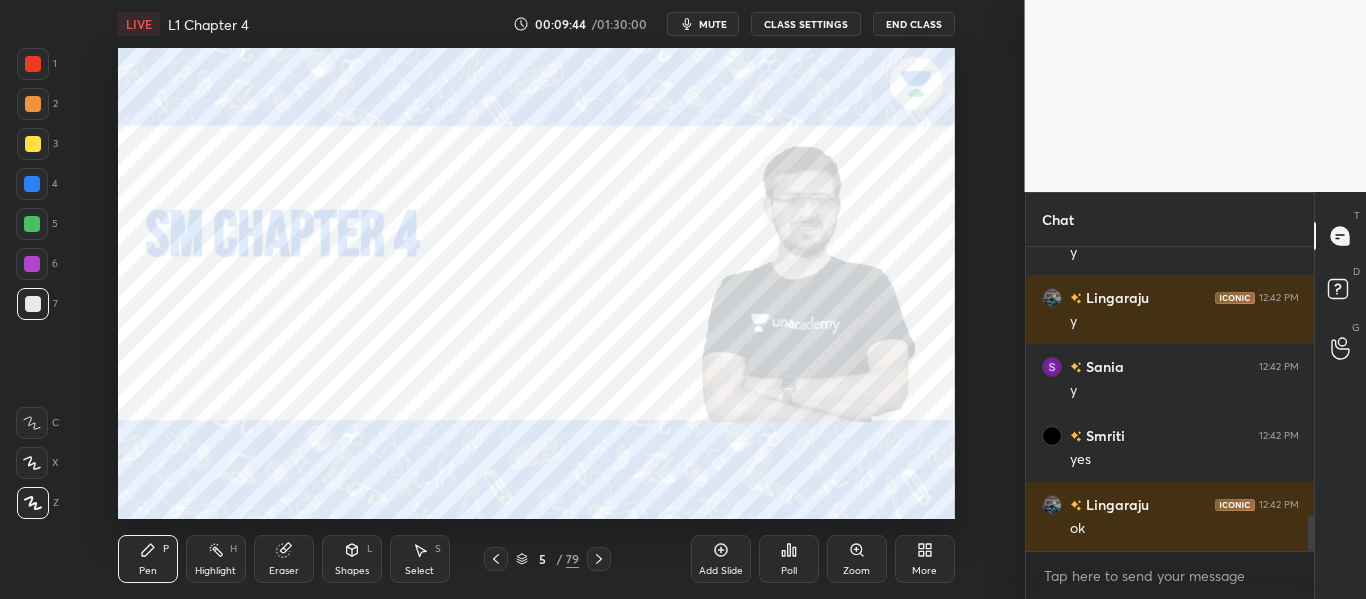 click on "5 / 79" at bounding box center [547, 559] 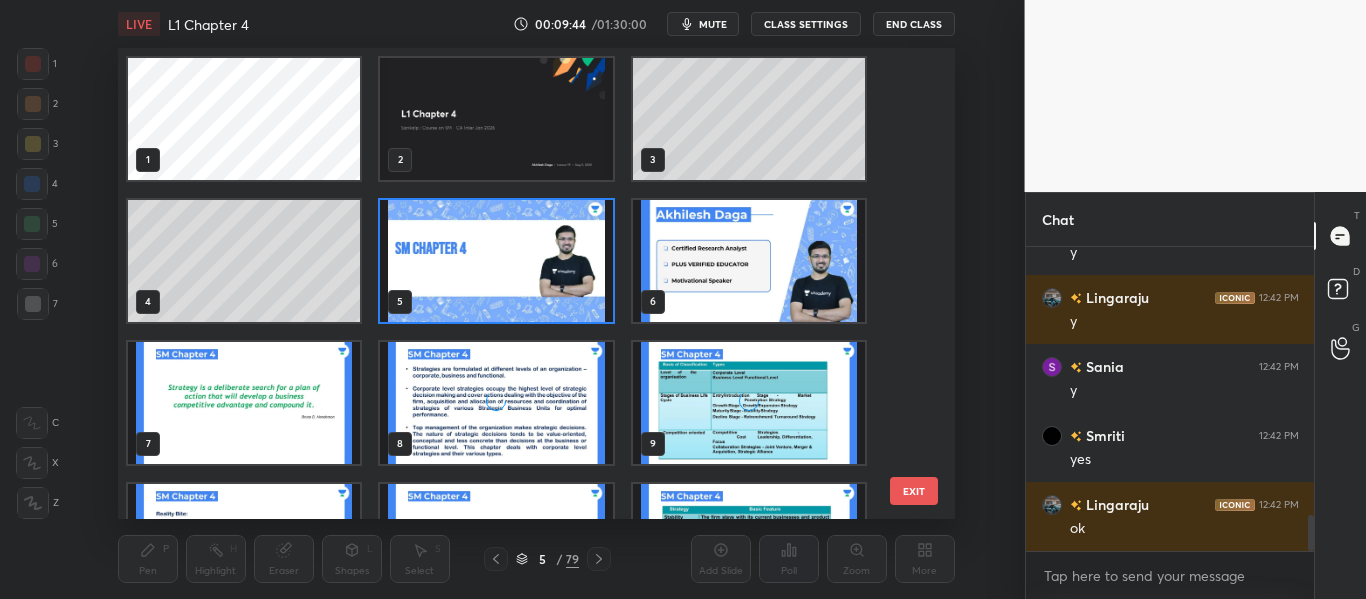 scroll, scrollTop: 7, scrollLeft: 11, axis: both 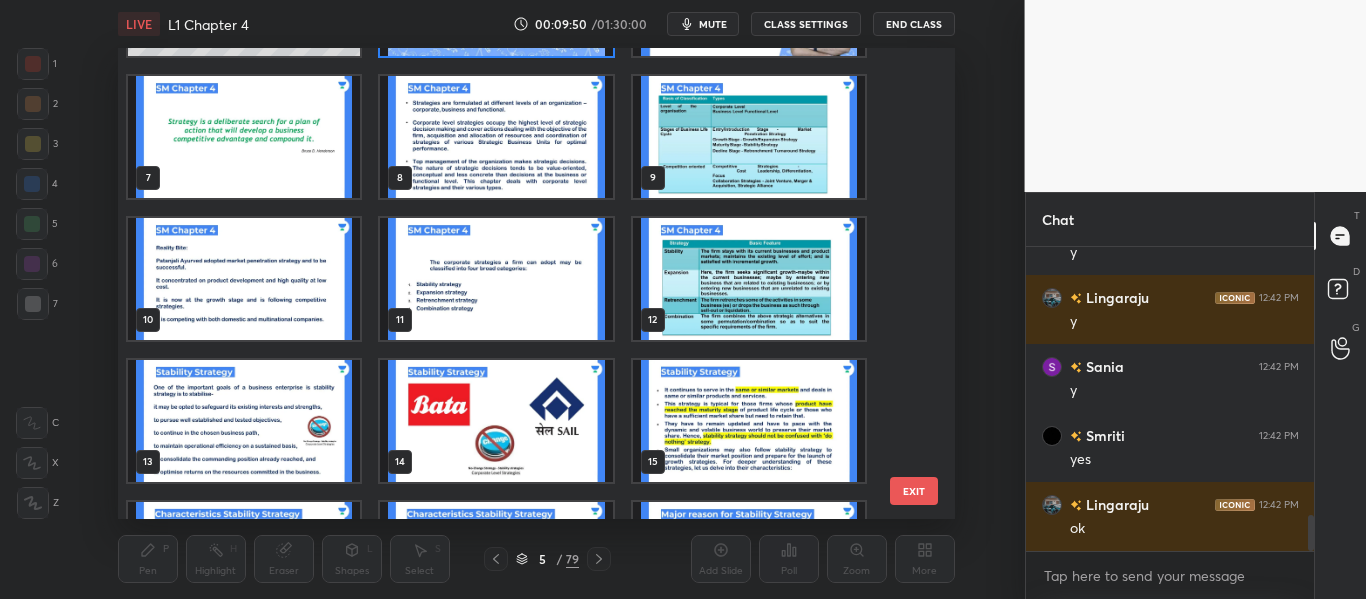 click at bounding box center [748, 279] 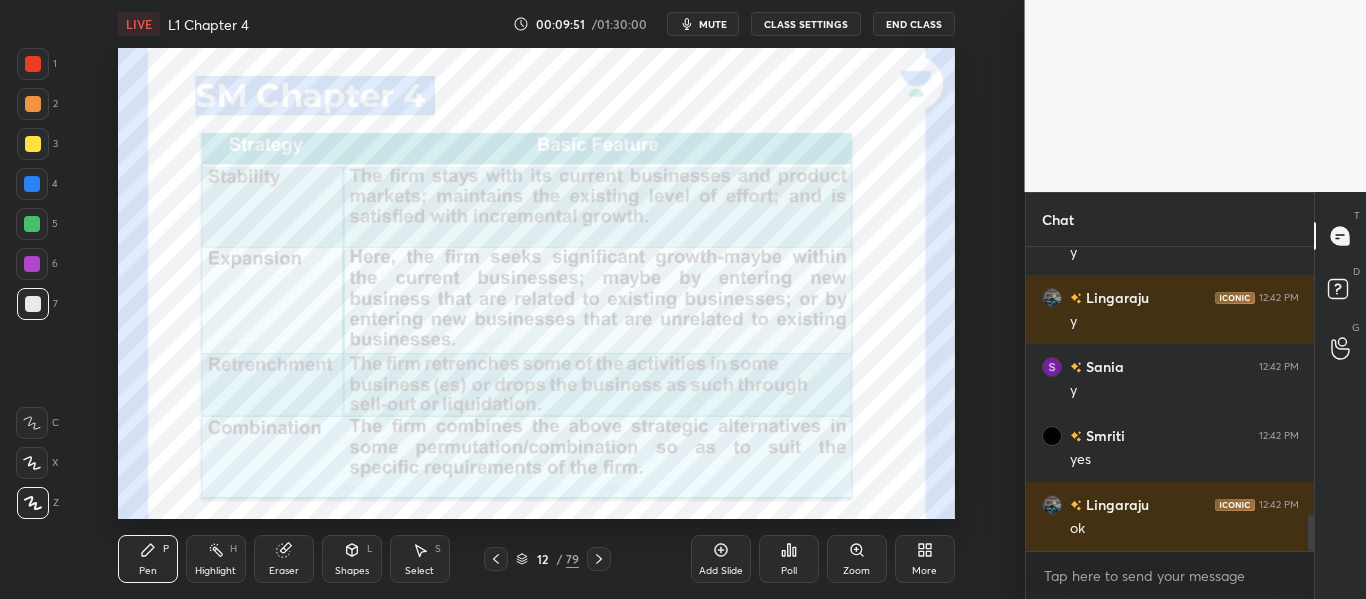 click at bounding box center (748, 279) 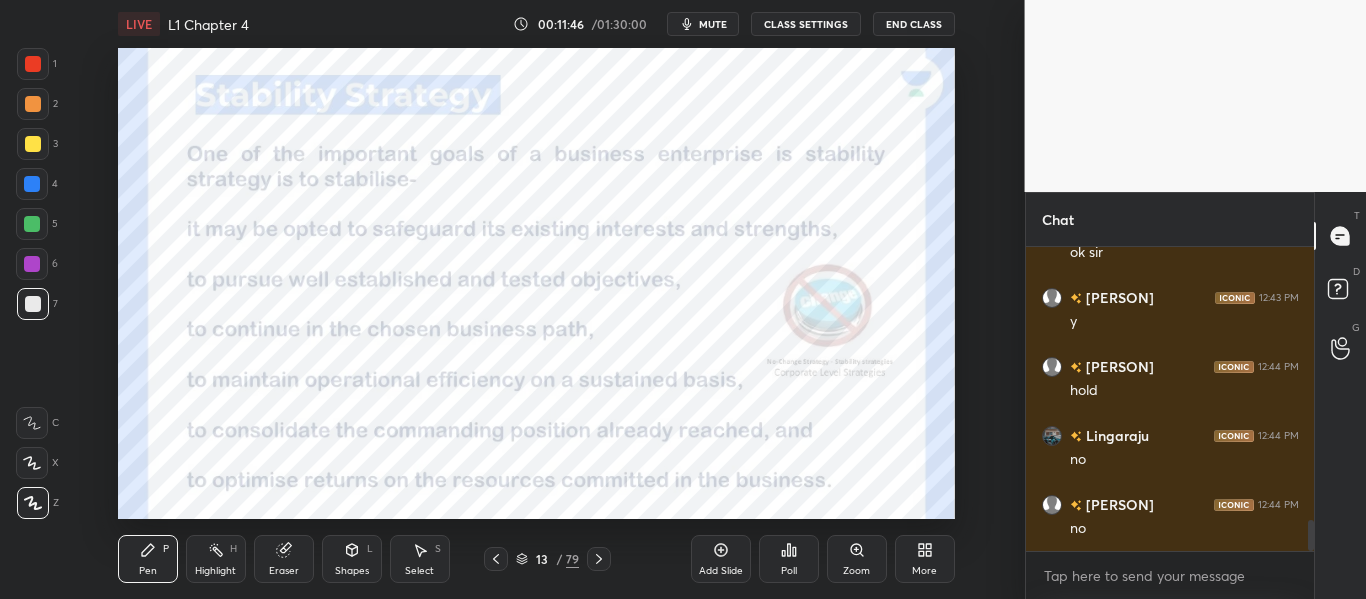 scroll, scrollTop: 2671, scrollLeft: 0, axis: vertical 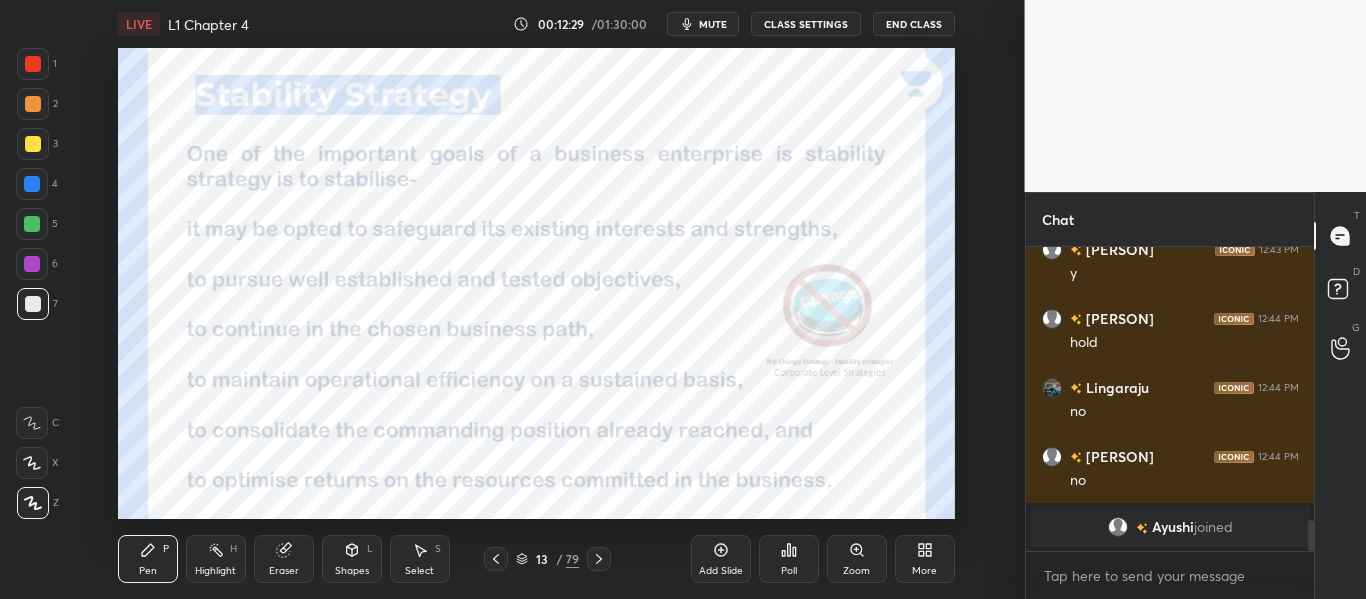 drag, startPoint x: 33, startPoint y: 54, endPoint x: 86, endPoint y: 144, distance: 104.44616 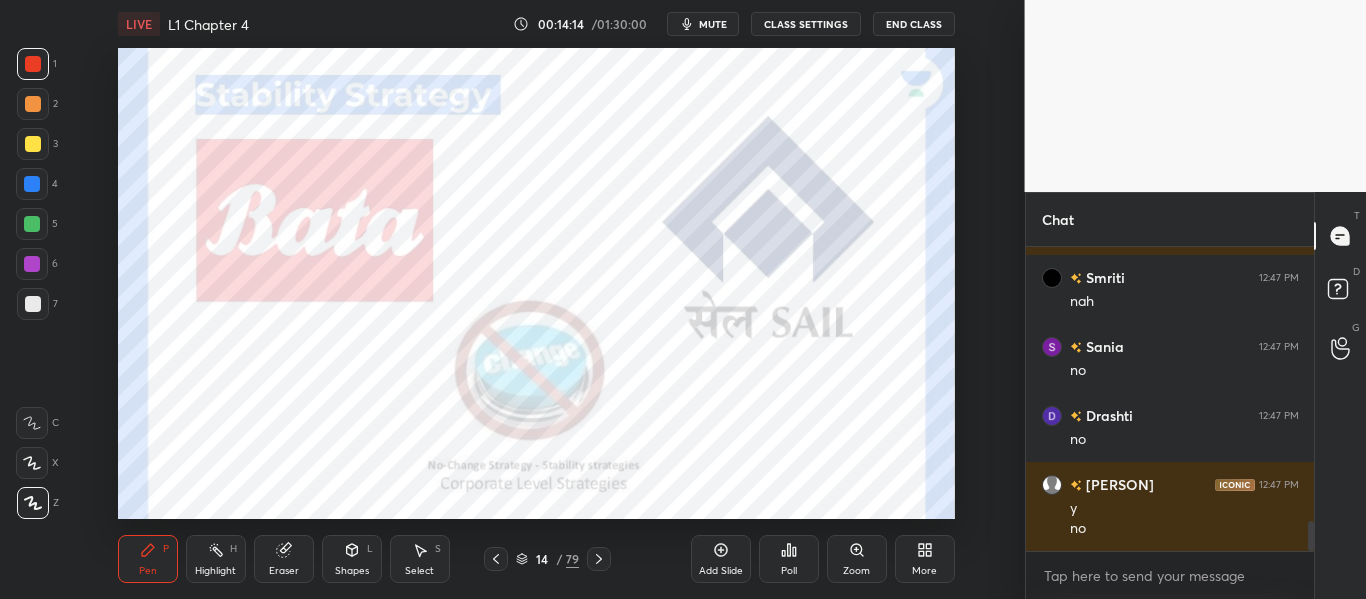 scroll, scrollTop: 2819, scrollLeft: 0, axis: vertical 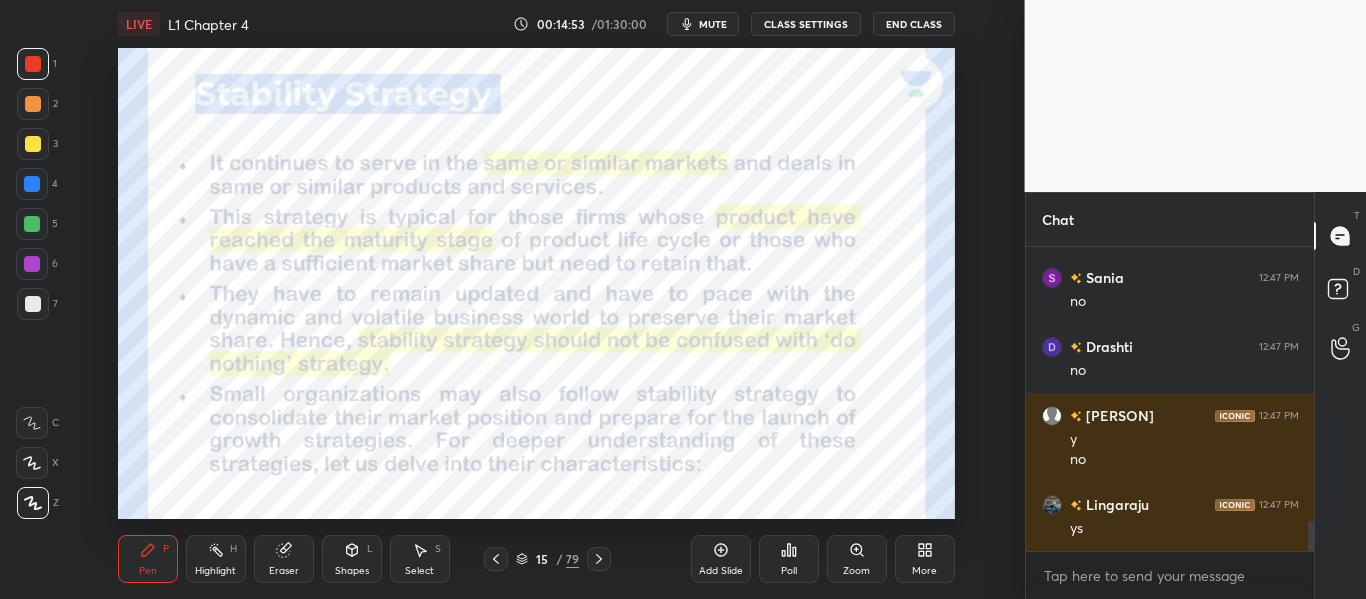 click 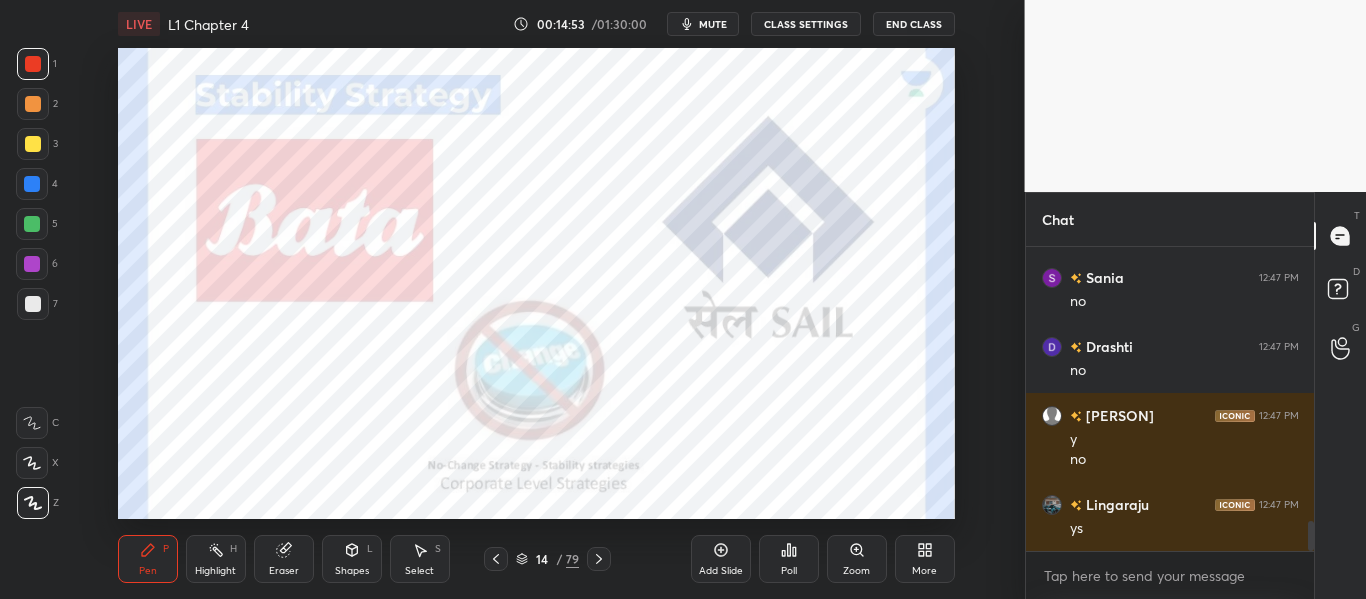click 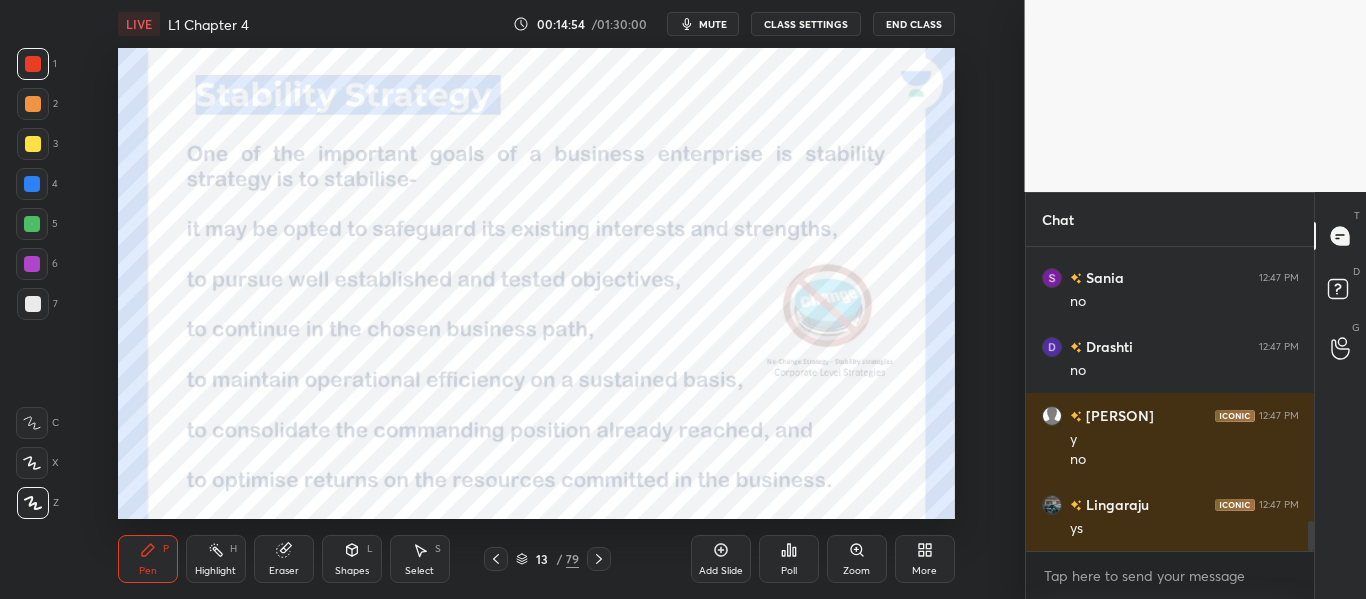 click on "Add Slide" at bounding box center [721, 559] 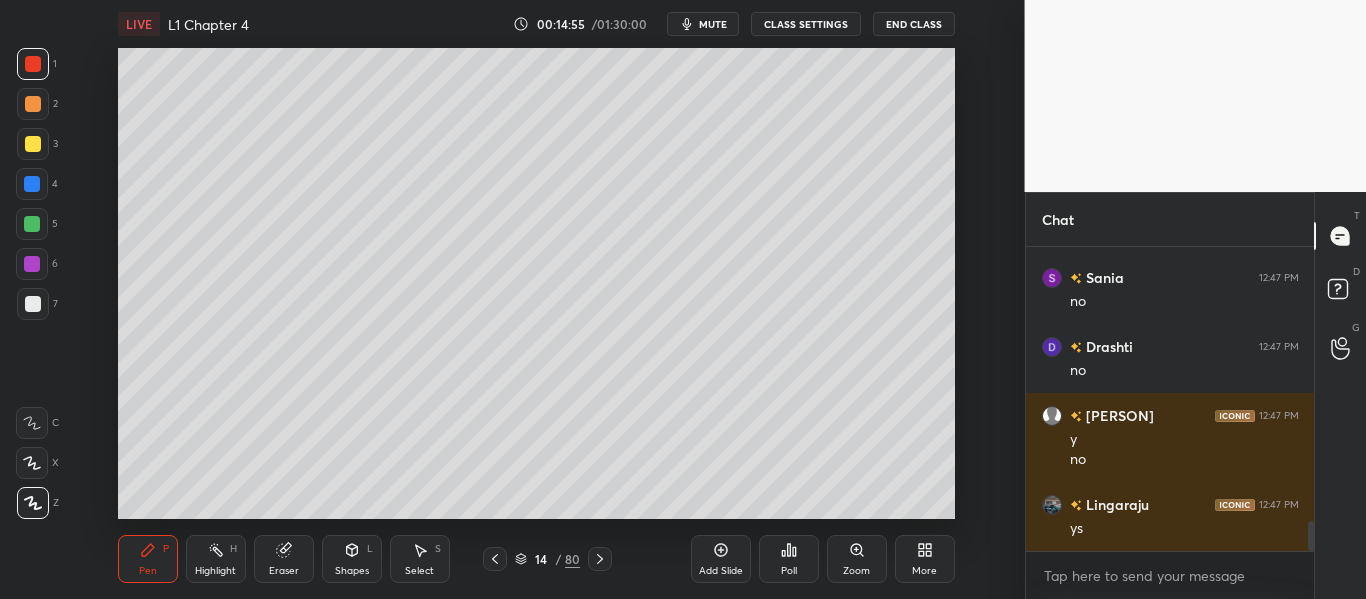 click at bounding box center (33, 304) 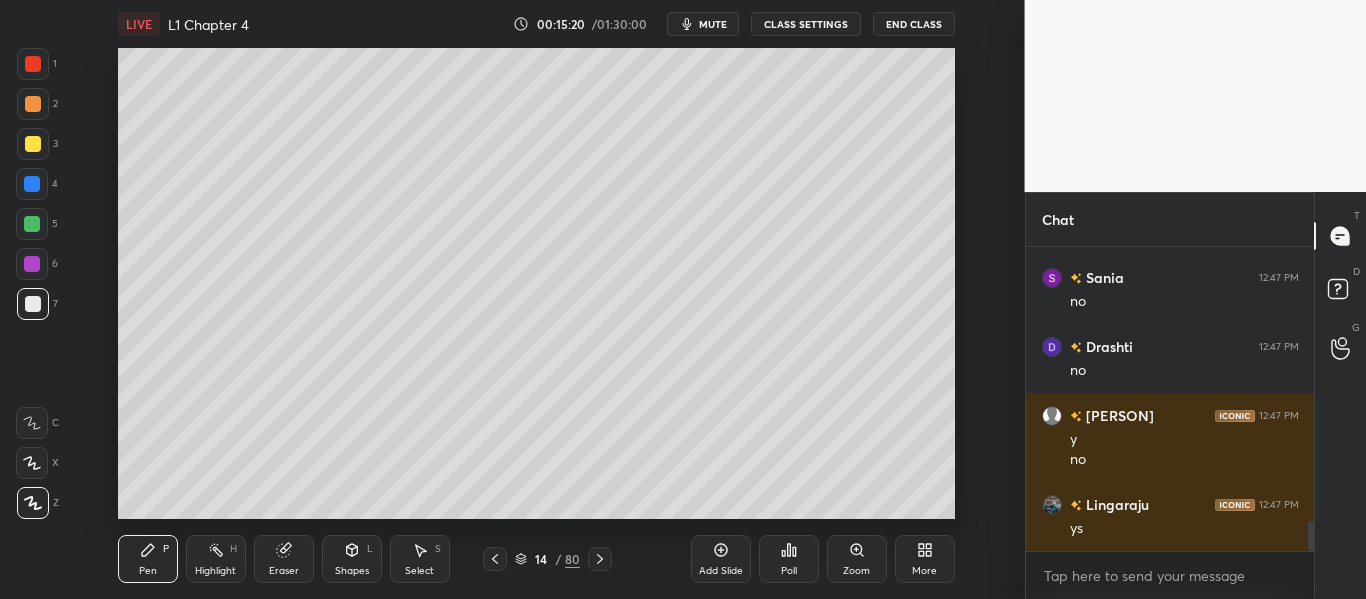 click on "Eraser" at bounding box center [284, 571] 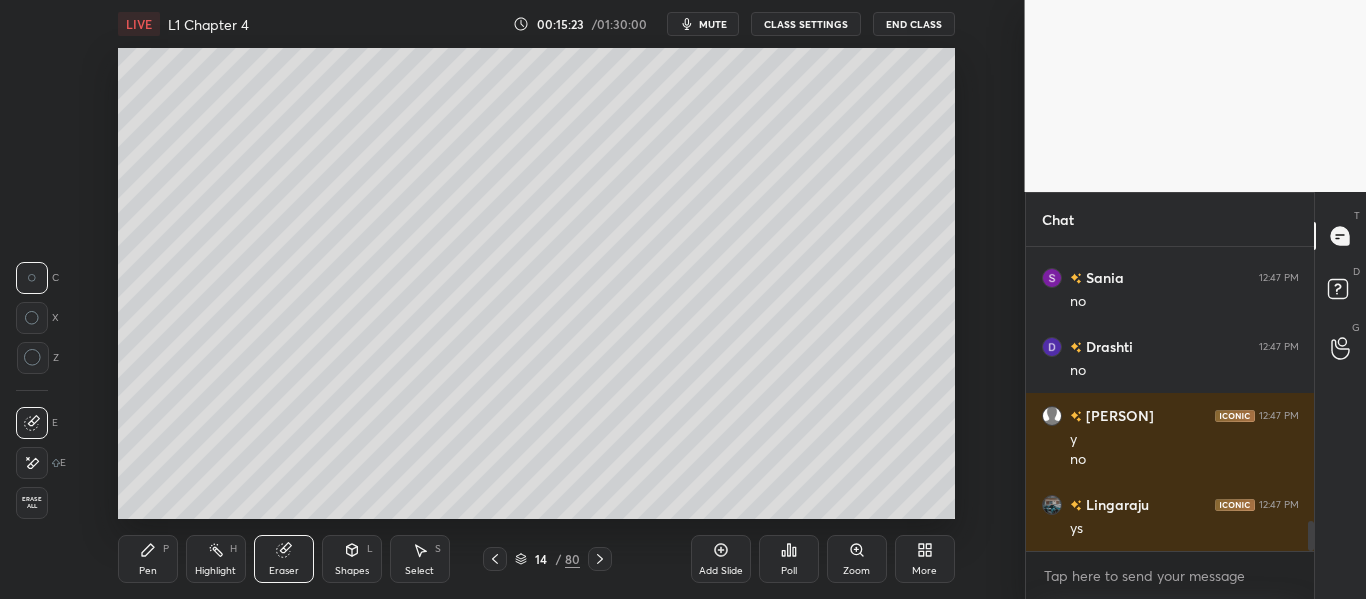 click on "Eraser" at bounding box center [284, 571] 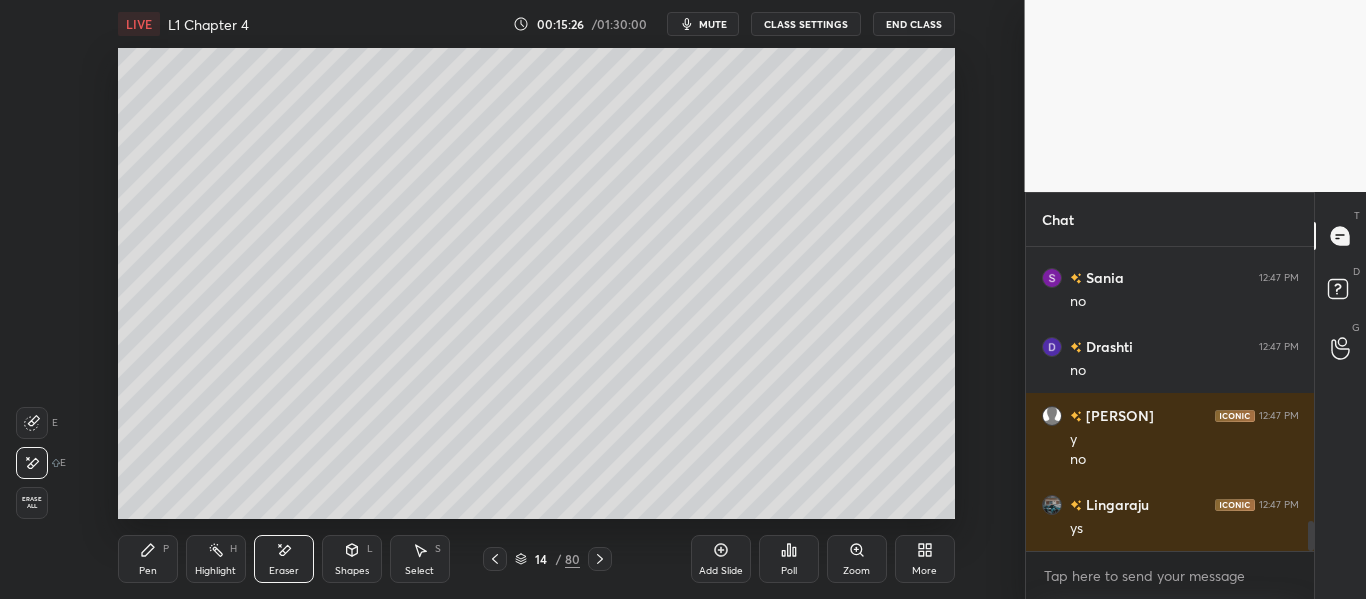 drag, startPoint x: 141, startPoint y: 557, endPoint x: 173, endPoint y: 529, distance: 42.520584 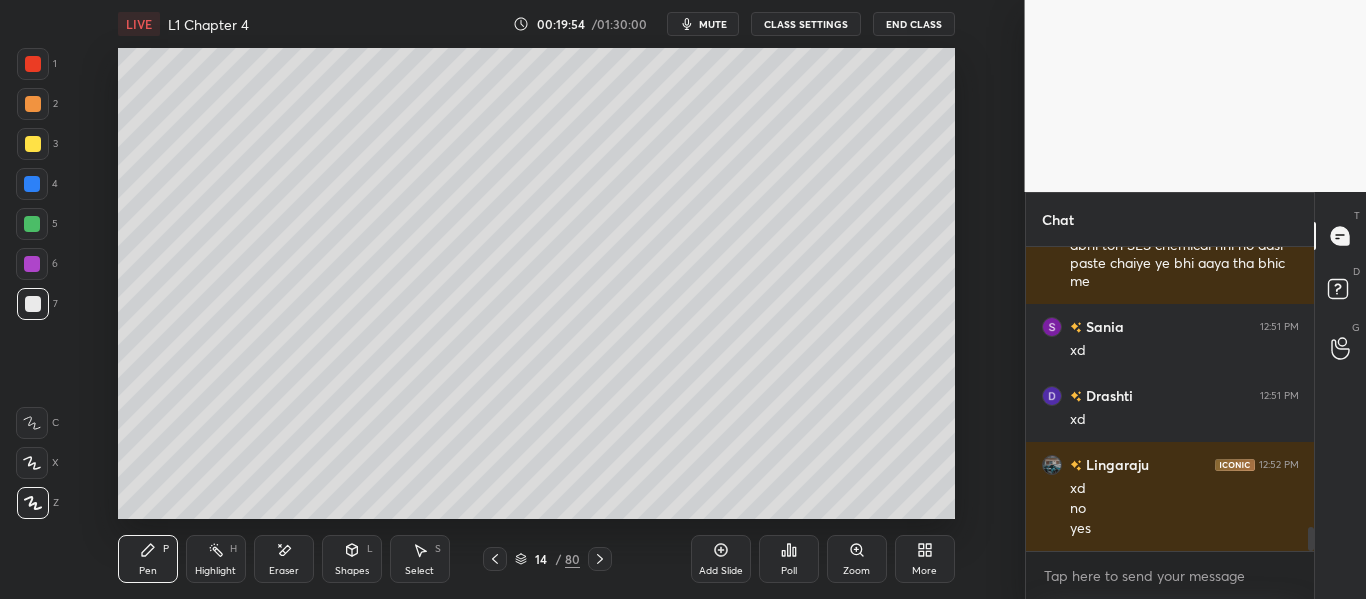 scroll, scrollTop: 3694, scrollLeft: 0, axis: vertical 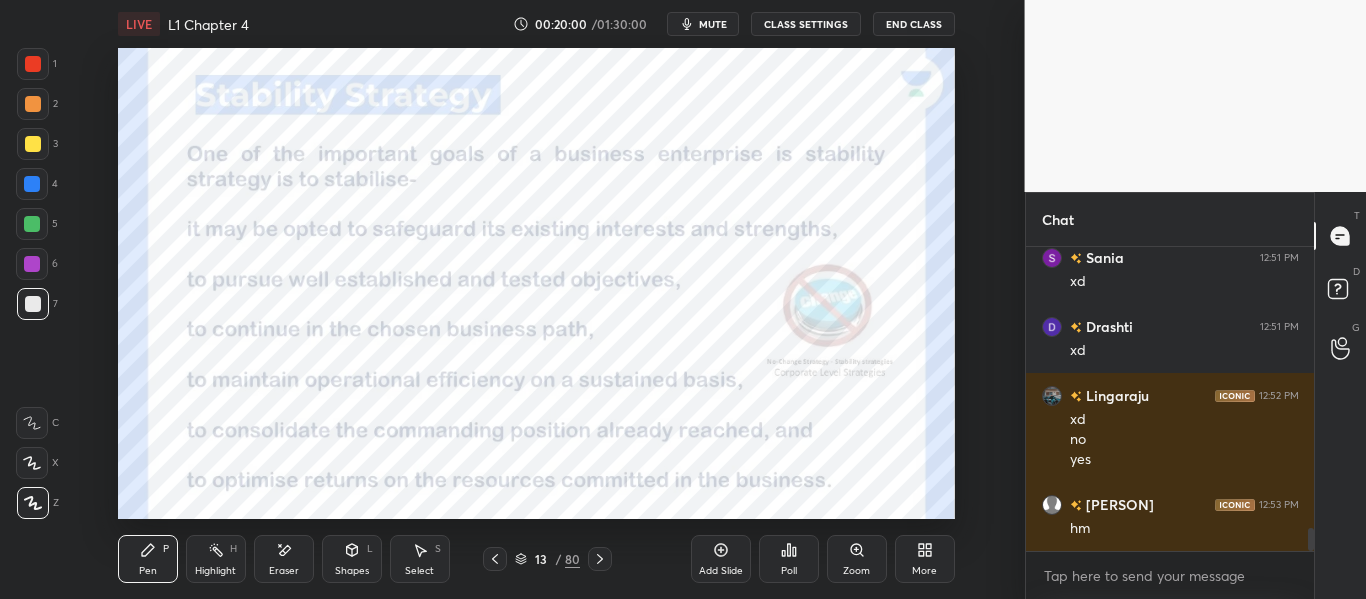click at bounding box center [33, 64] 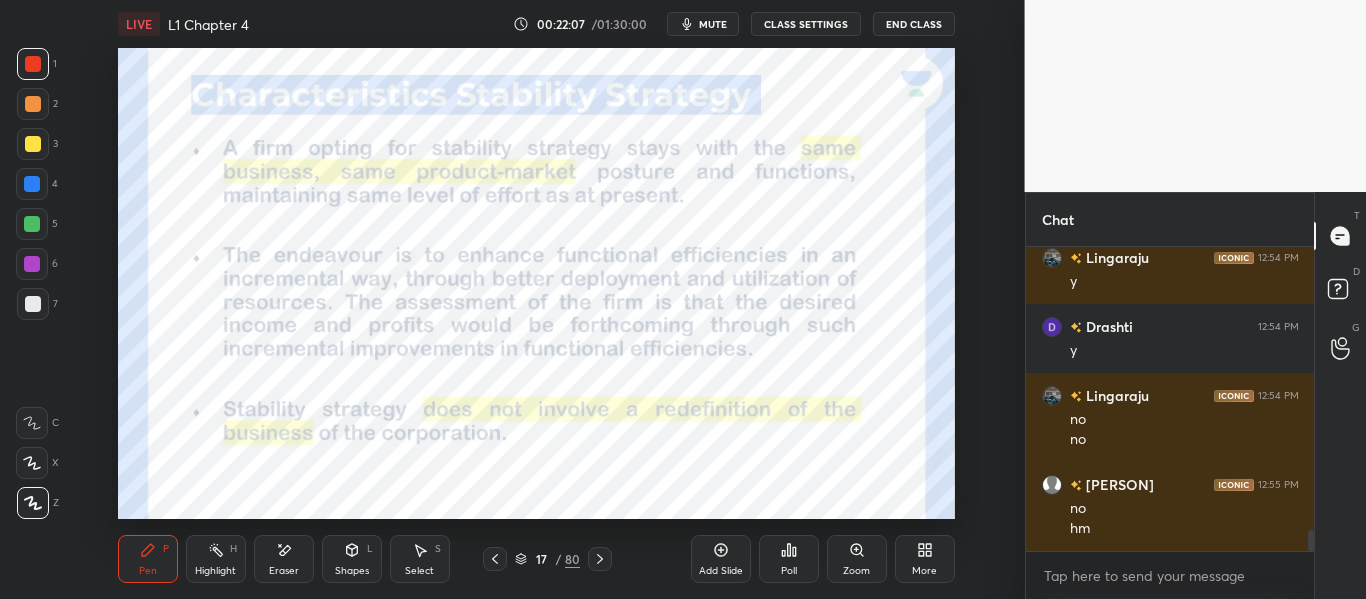 scroll, scrollTop: 4168, scrollLeft: 0, axis: vertical 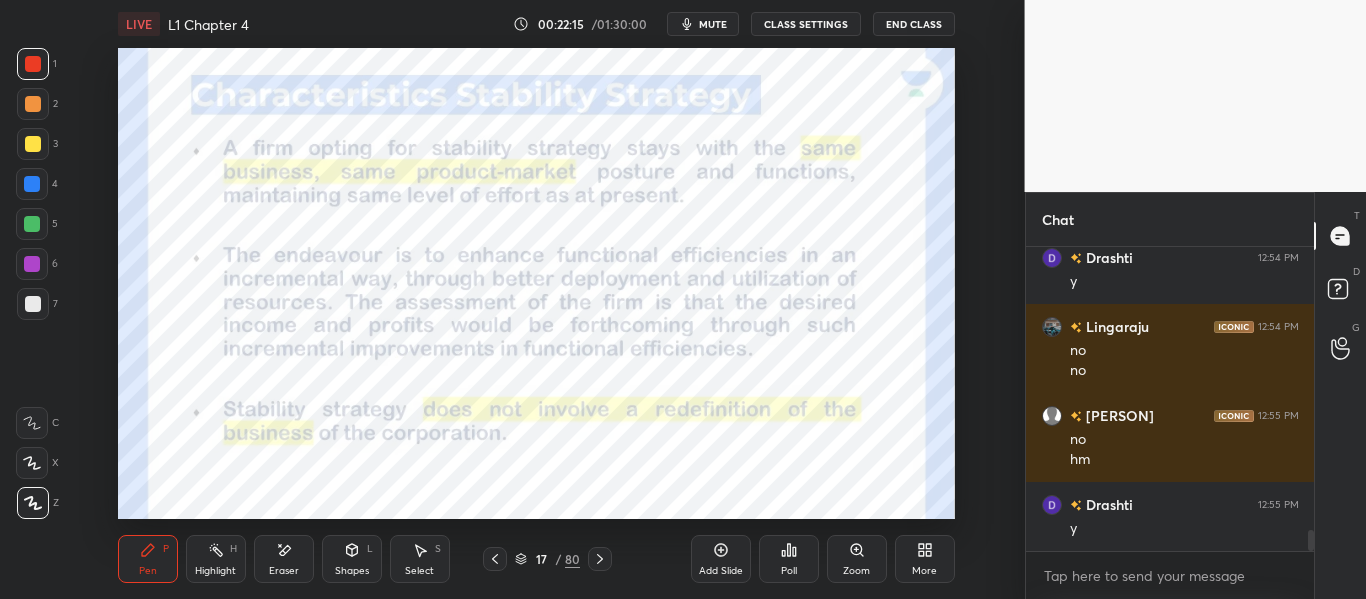 click 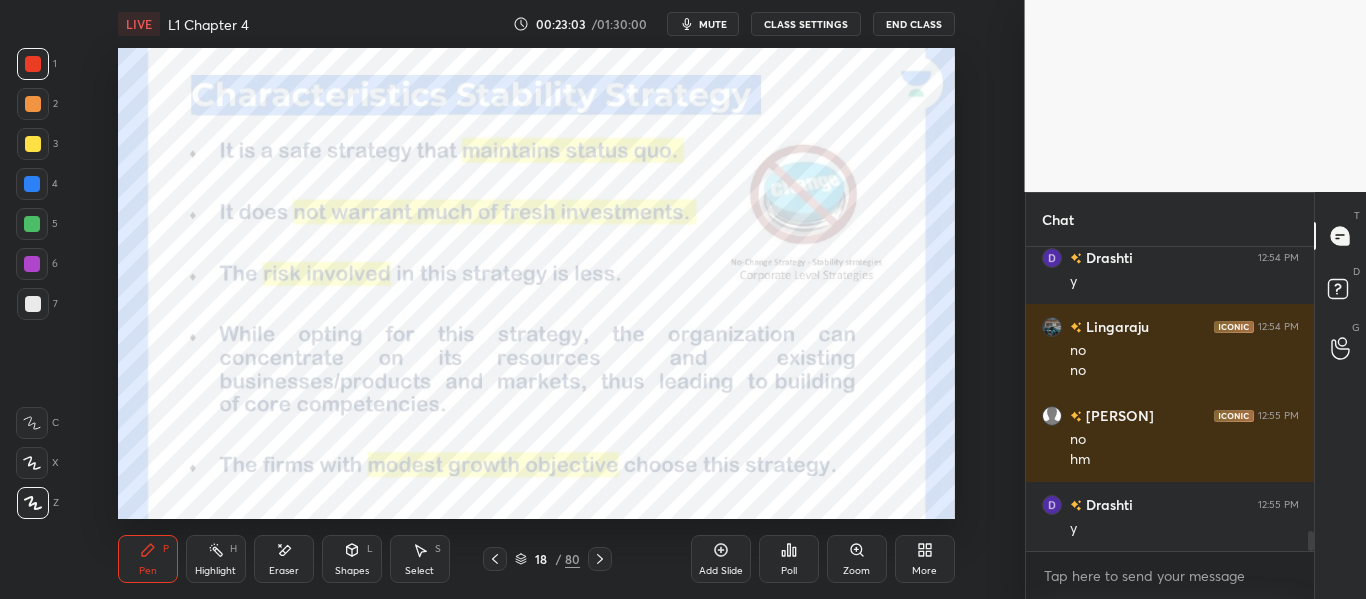 scroll, scrollTop: 4237, scrollLeft: 0, axis: vertical 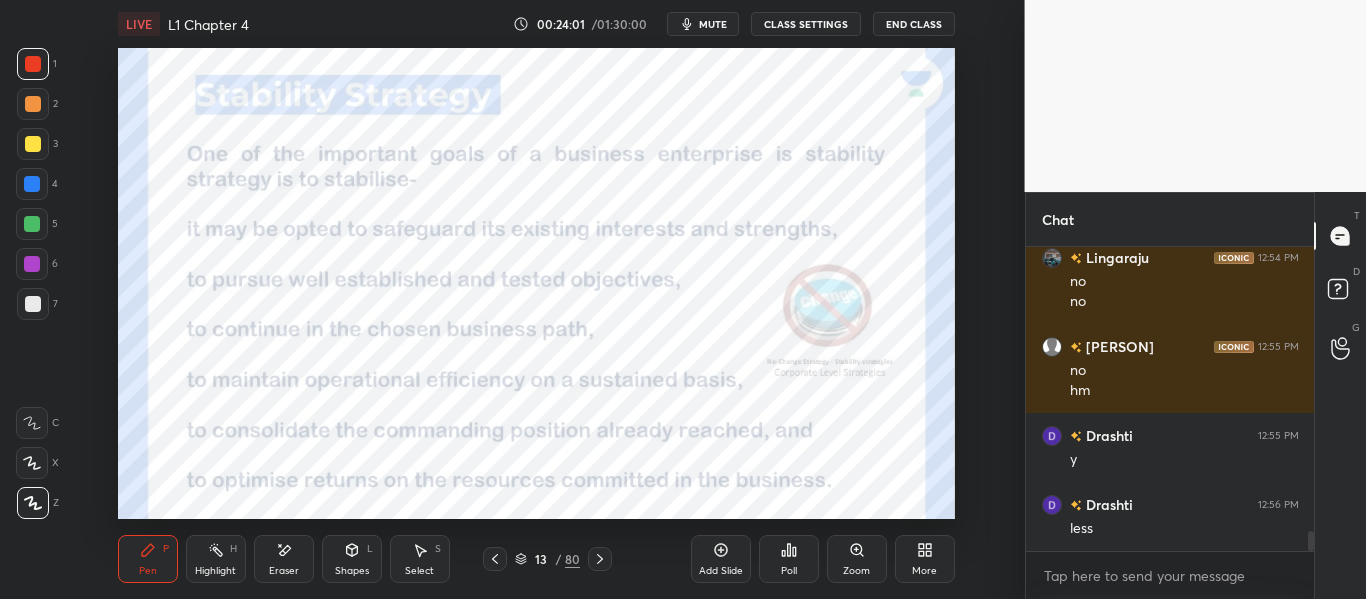 drag, startPoint x: 29, startPoint y: 185, endPoint x: 77, endPoint y: 255, distance: 84.87638 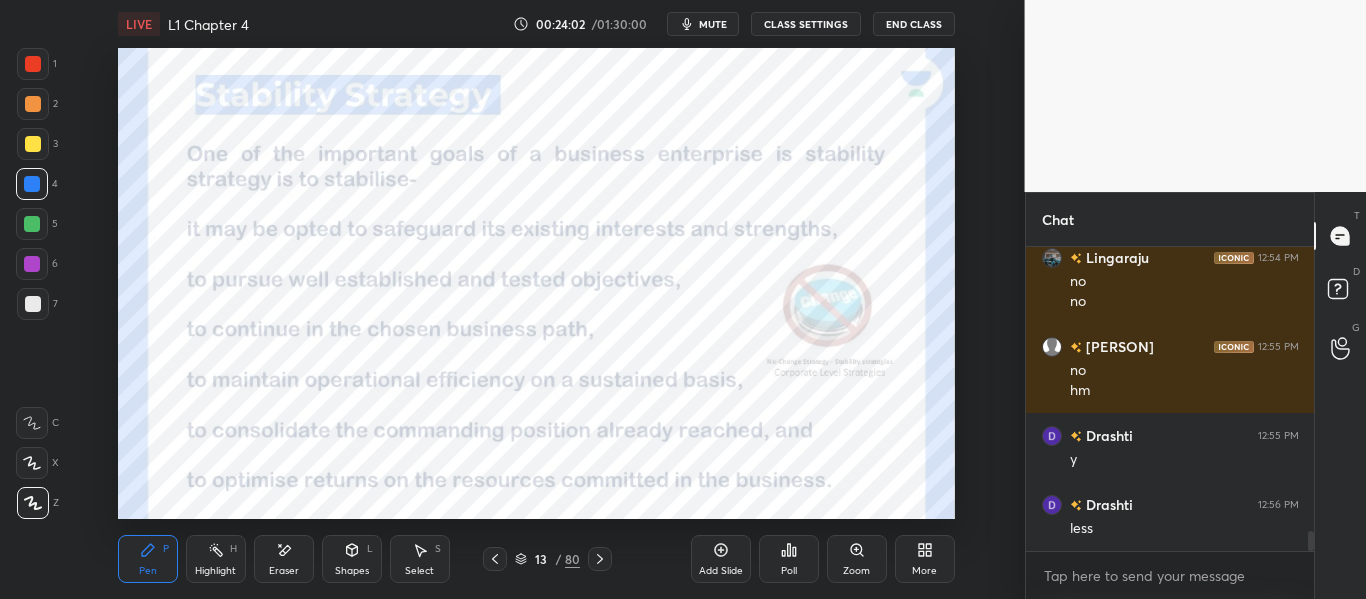 click on "Eraser" at bounding box center [284, 559] 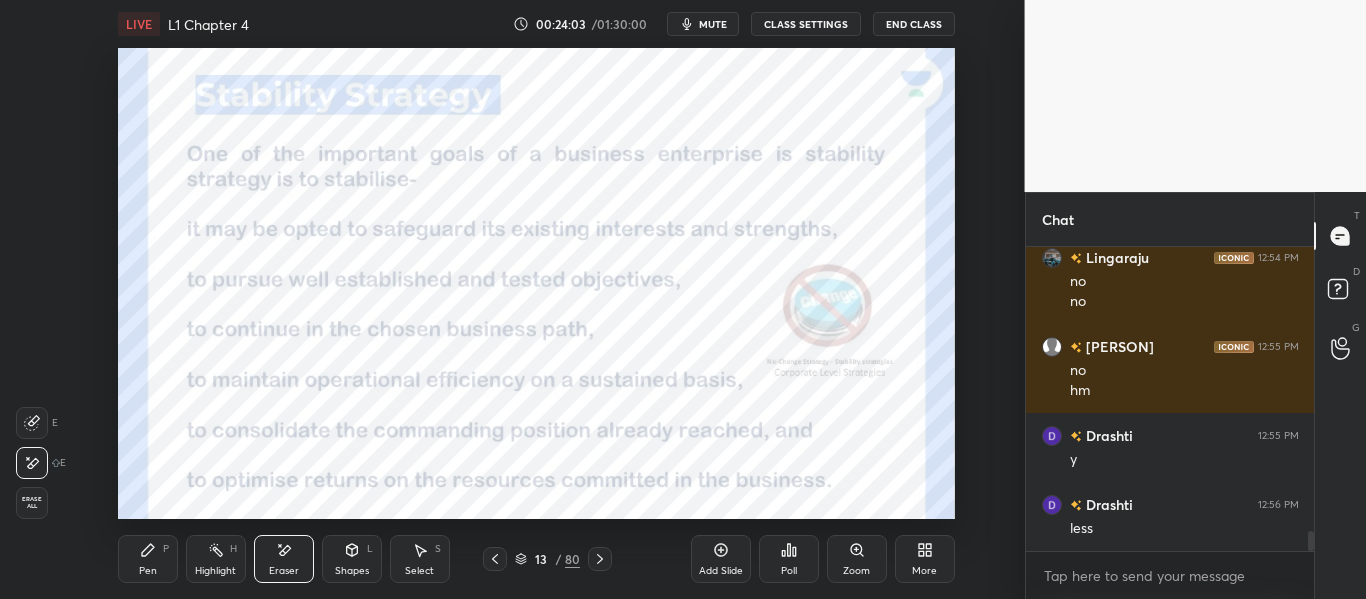 click 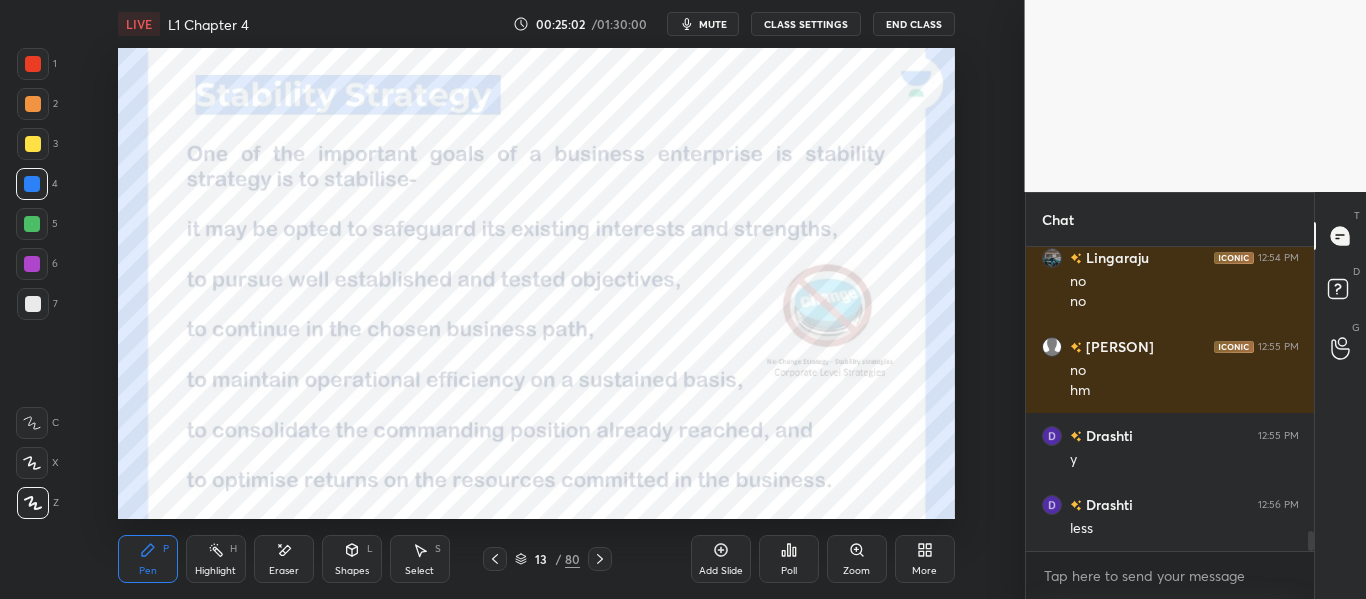click on "mute" at bounding box center [703, 24] 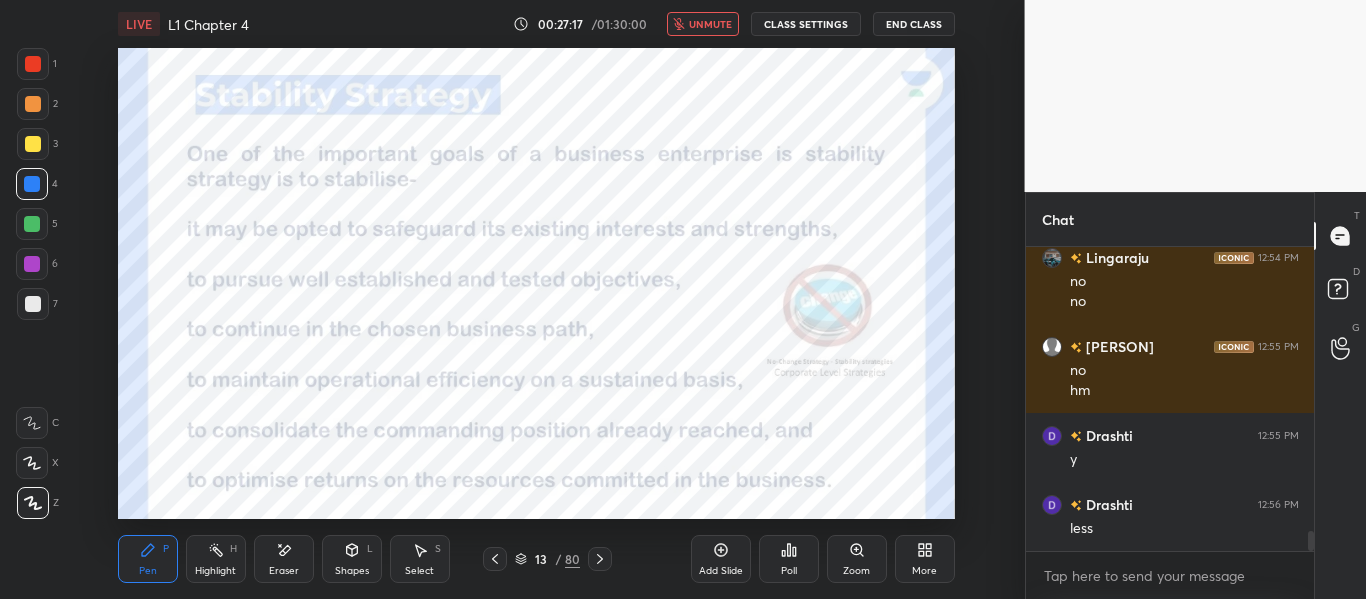 scroll, scrollTop: 4306, scrollLeft: 0, axis: vertical 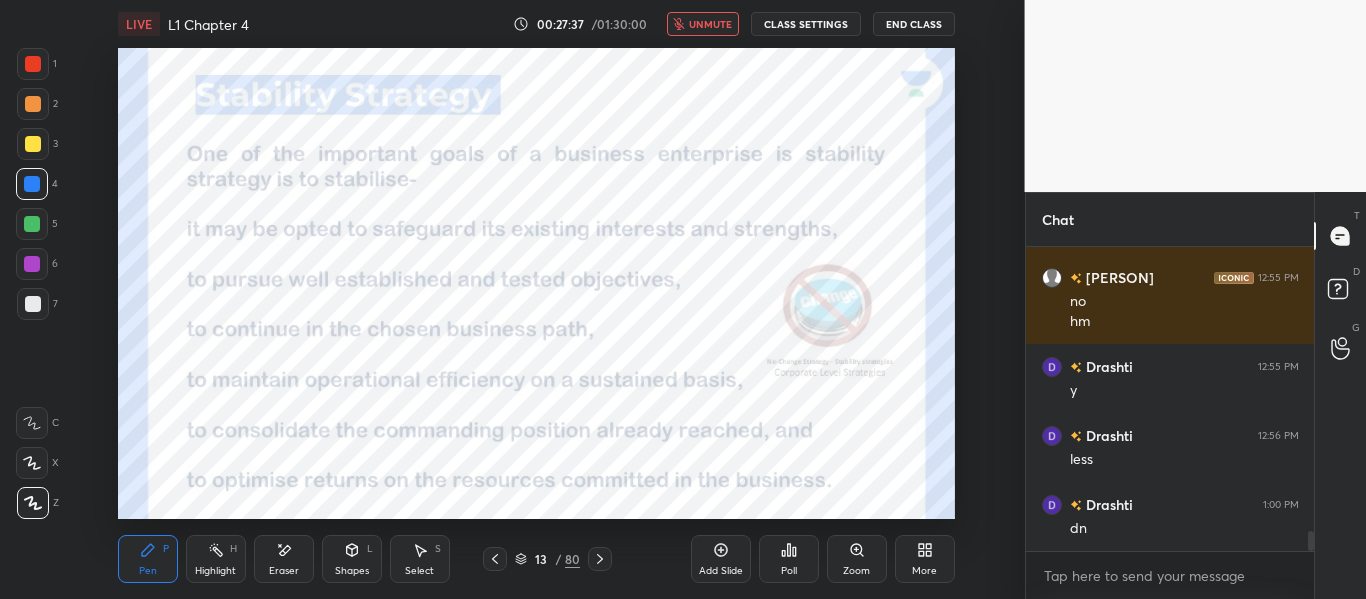 type 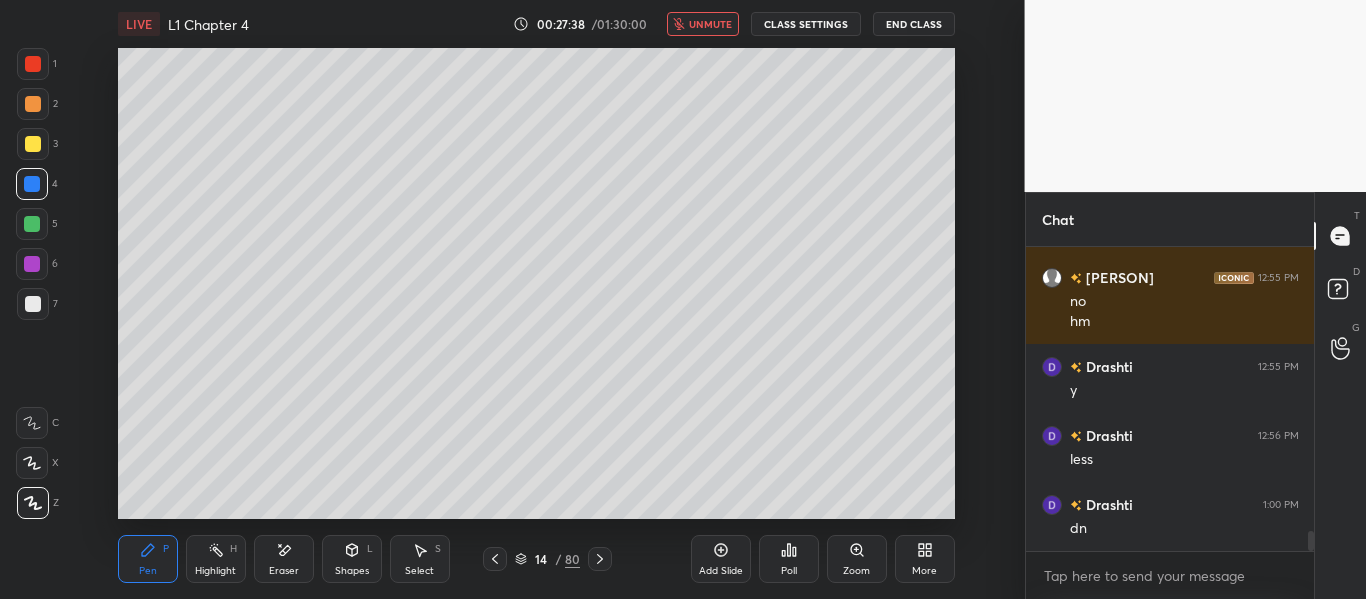 click on "unmute" at bounding box center [710, 24] 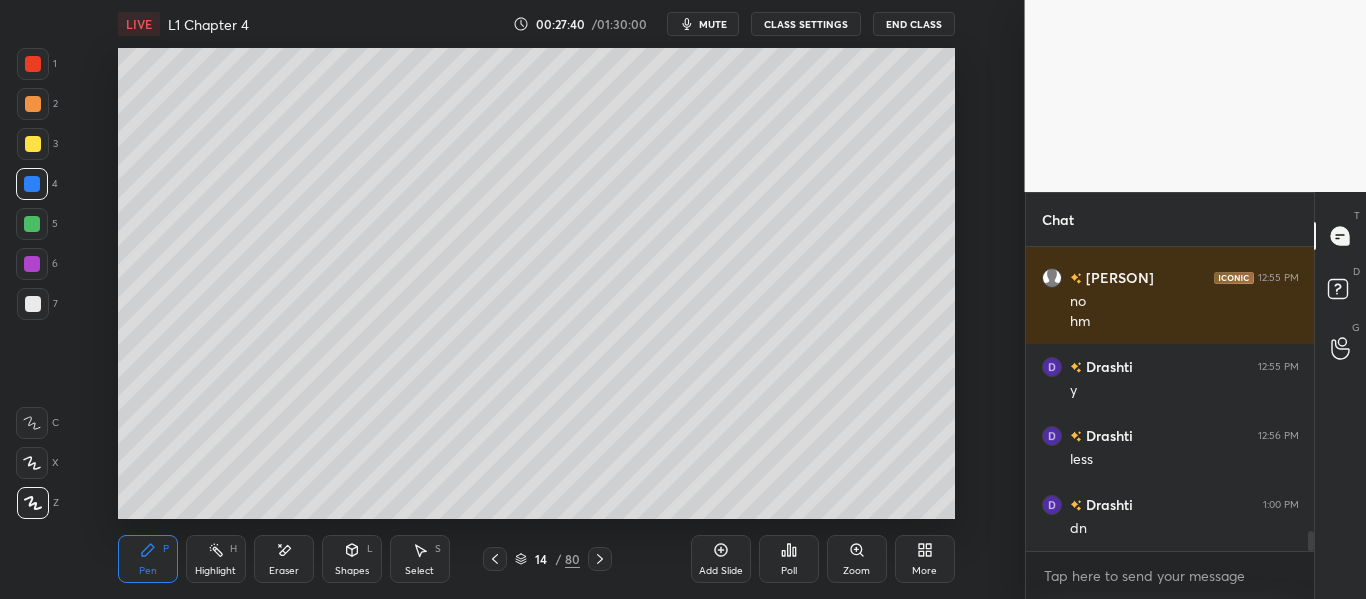 click at bounding box center (600, 559) 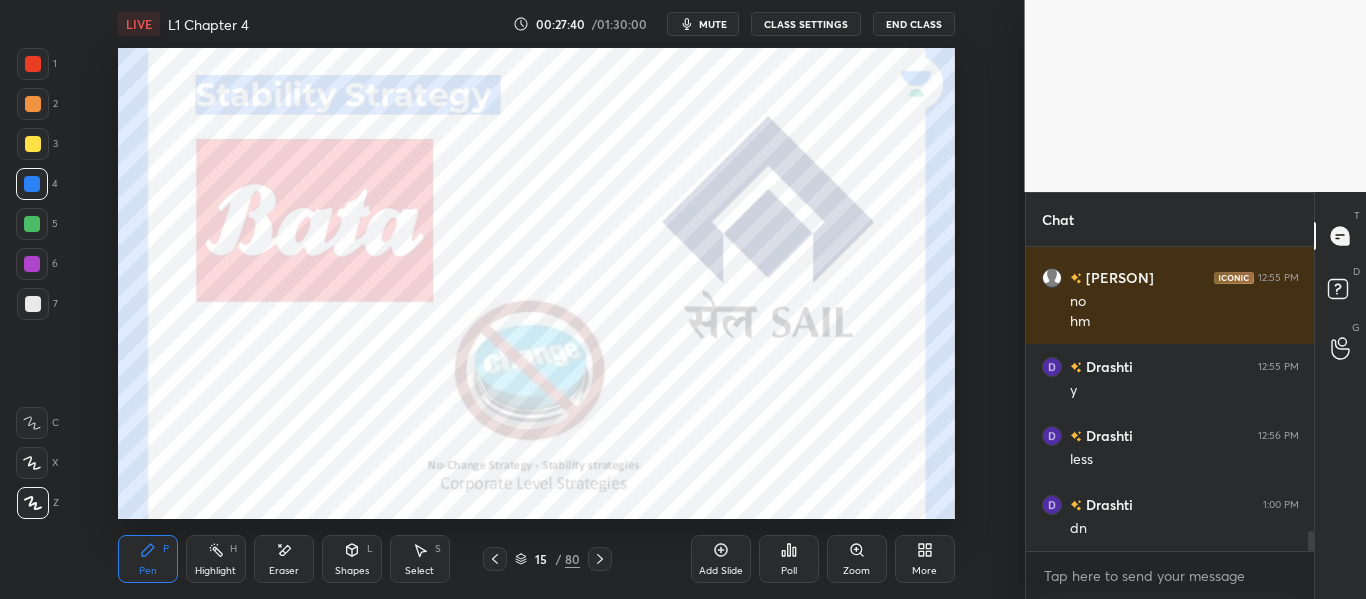 click 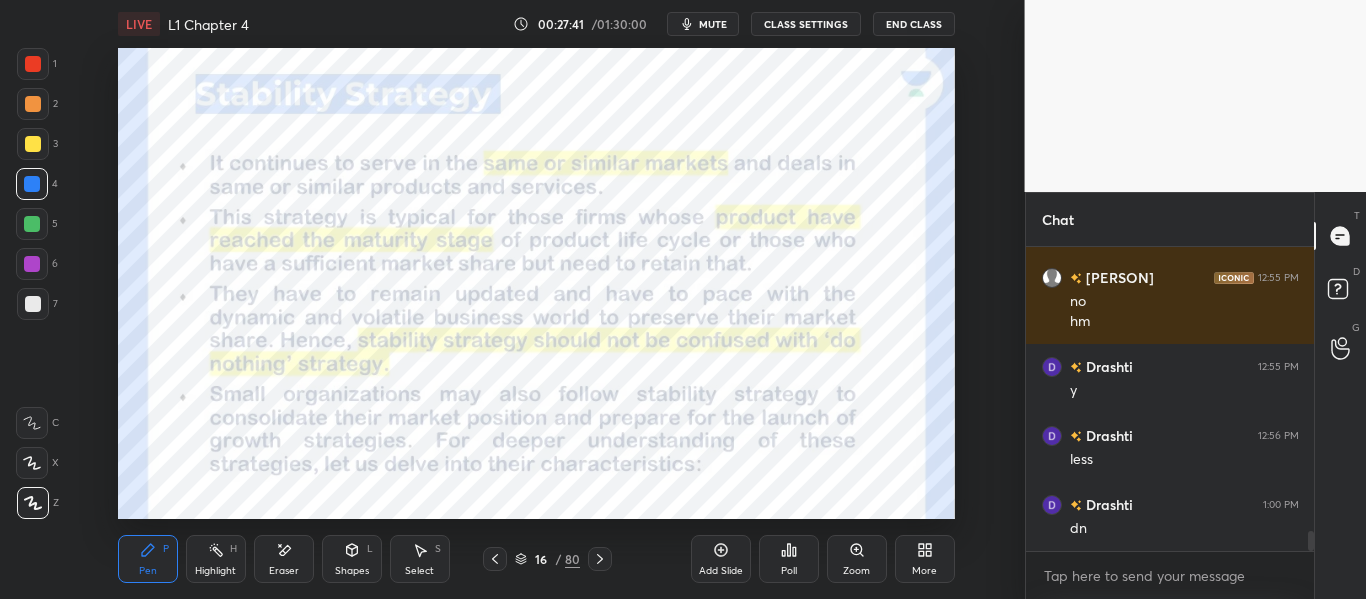 scroll, scrollTop: 4375, scrollLeft: 0, axis: vertical 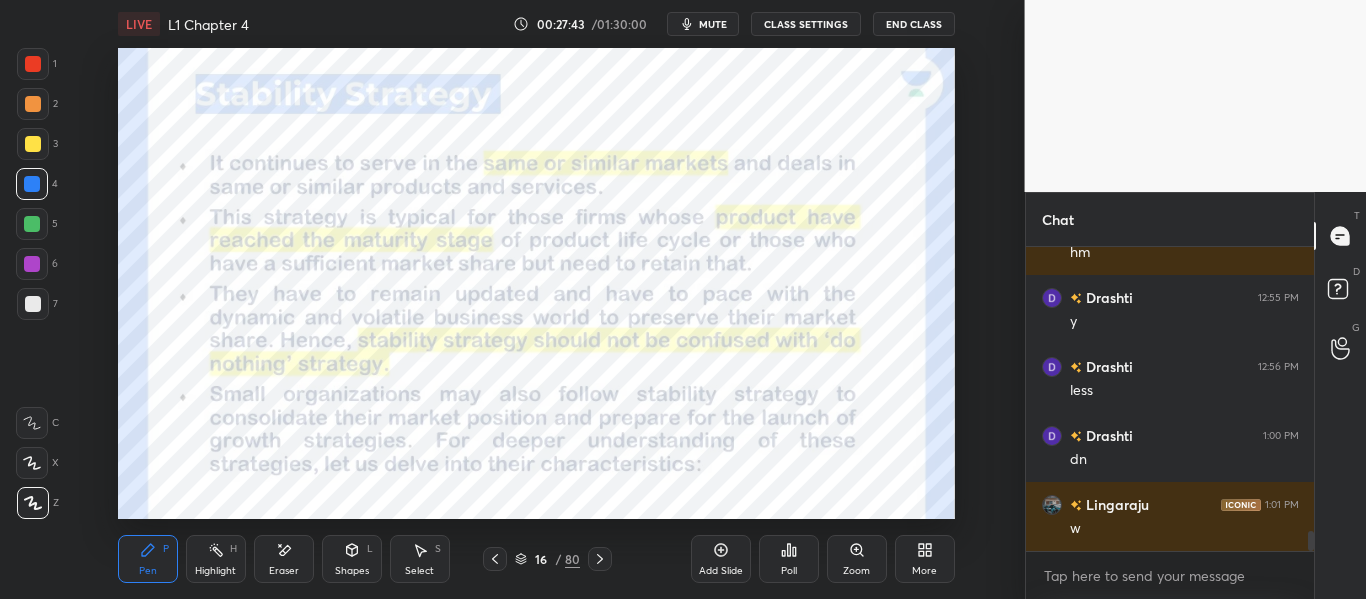 click 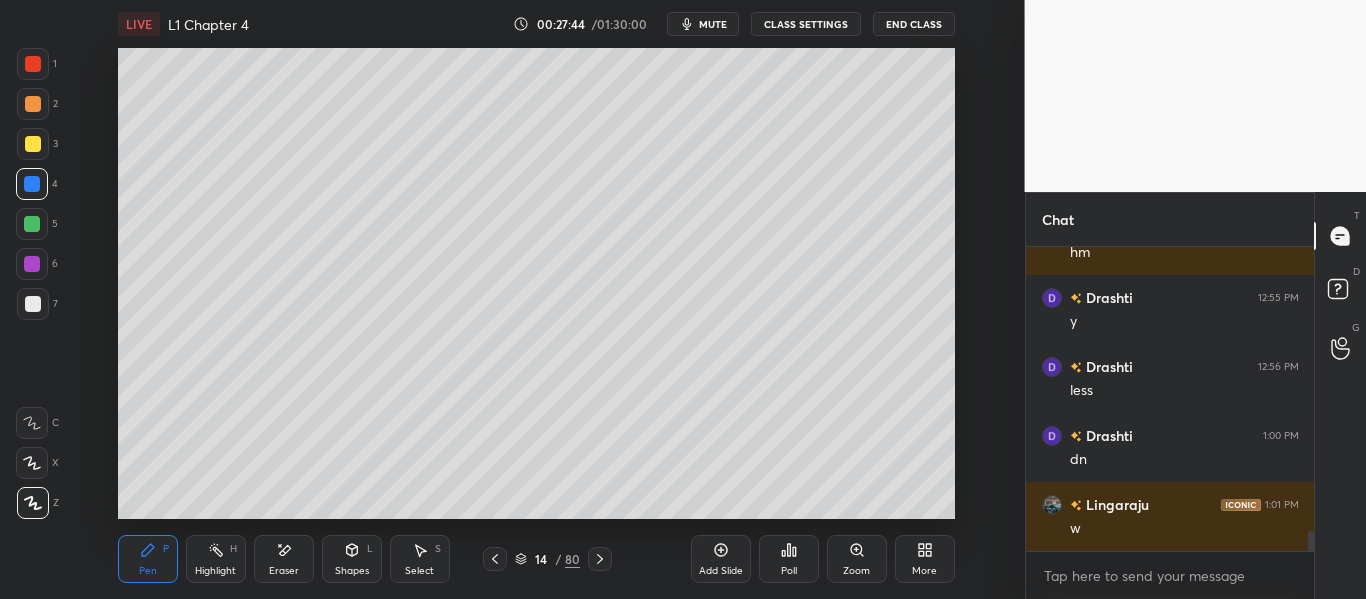 click 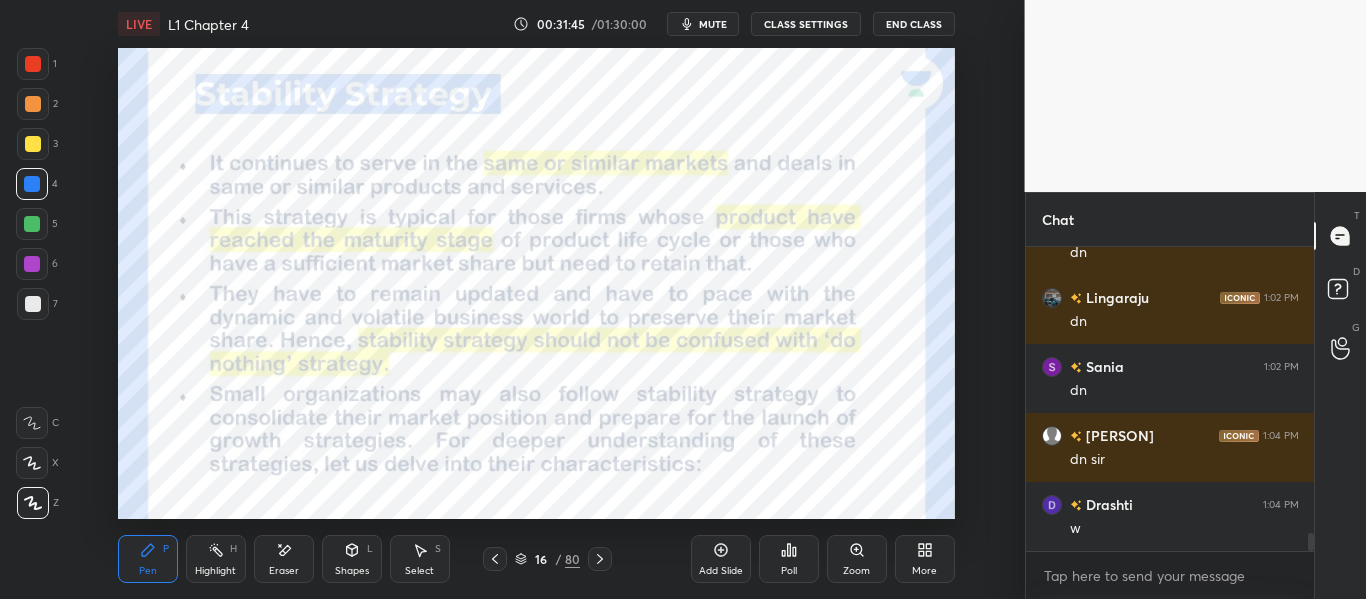 scroll, scrollTop: 4809, scrollLeft: 0, axis: vertical 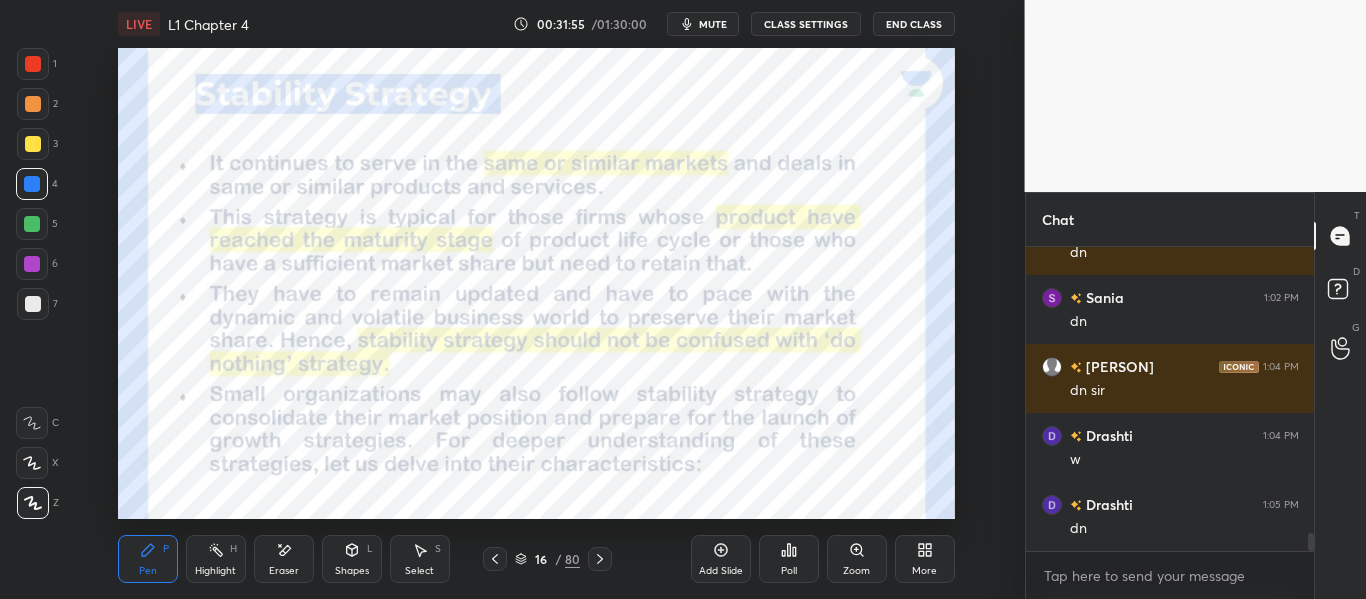 click on "mute" at bounding box center (713, 24) 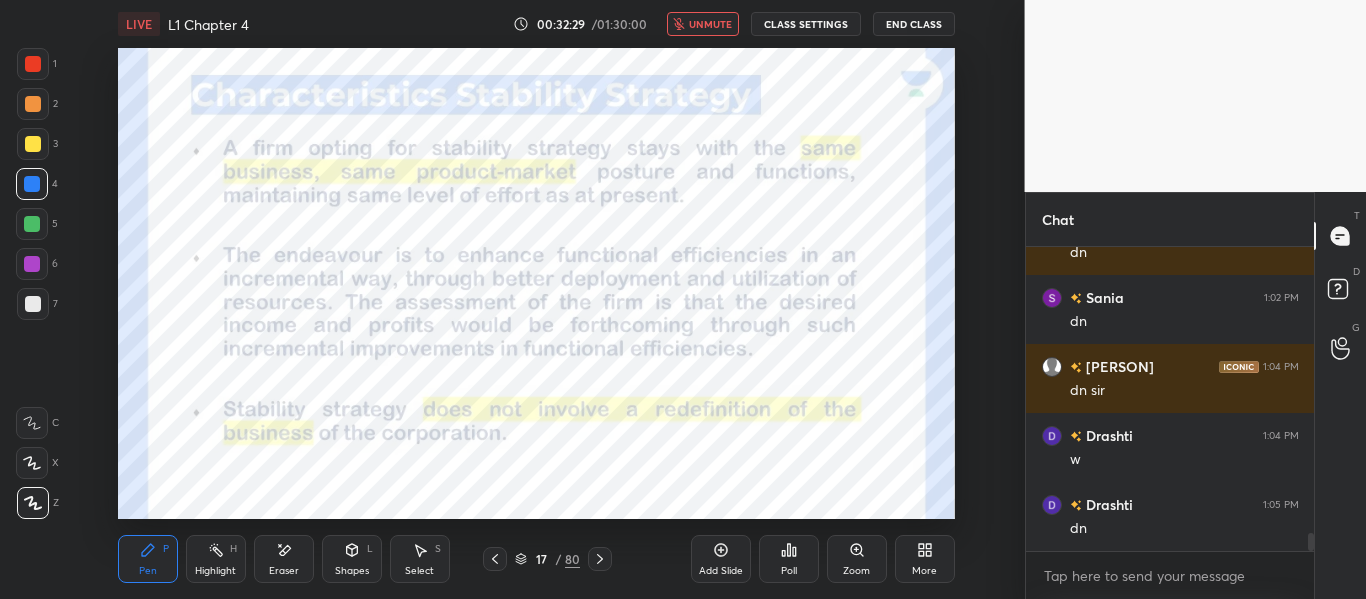 click on "unmute" at bounding box center [703, 24] 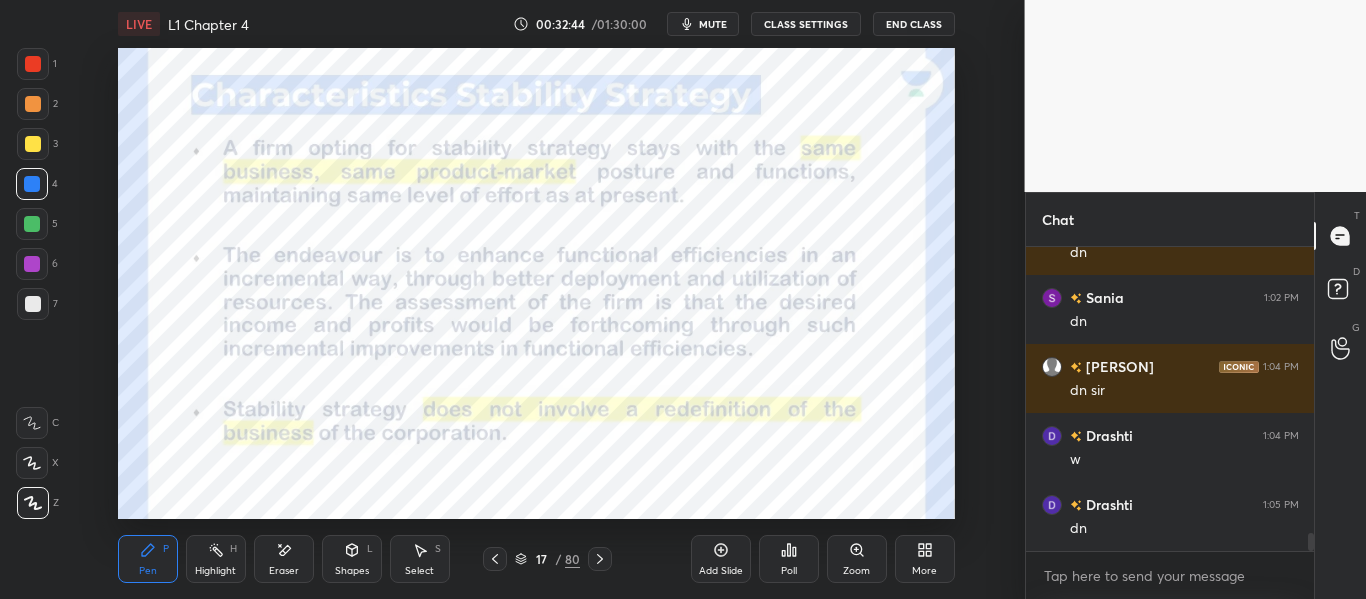 click on "LIVE L1 Chapter 4 00:32:44 /  01:30:00 mute CLASS SETTINGS End Class" at bounding box center [536, 24] 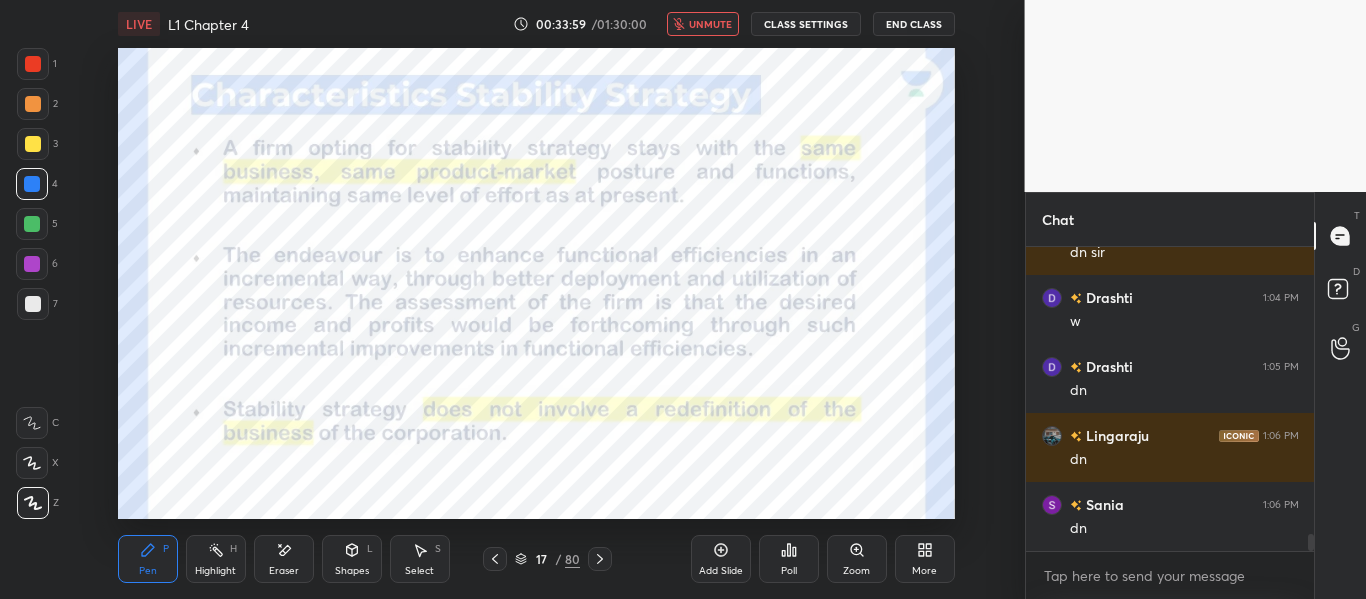 scroll, scrollTop: 5016, scrollLeft: 0, axis: vertical 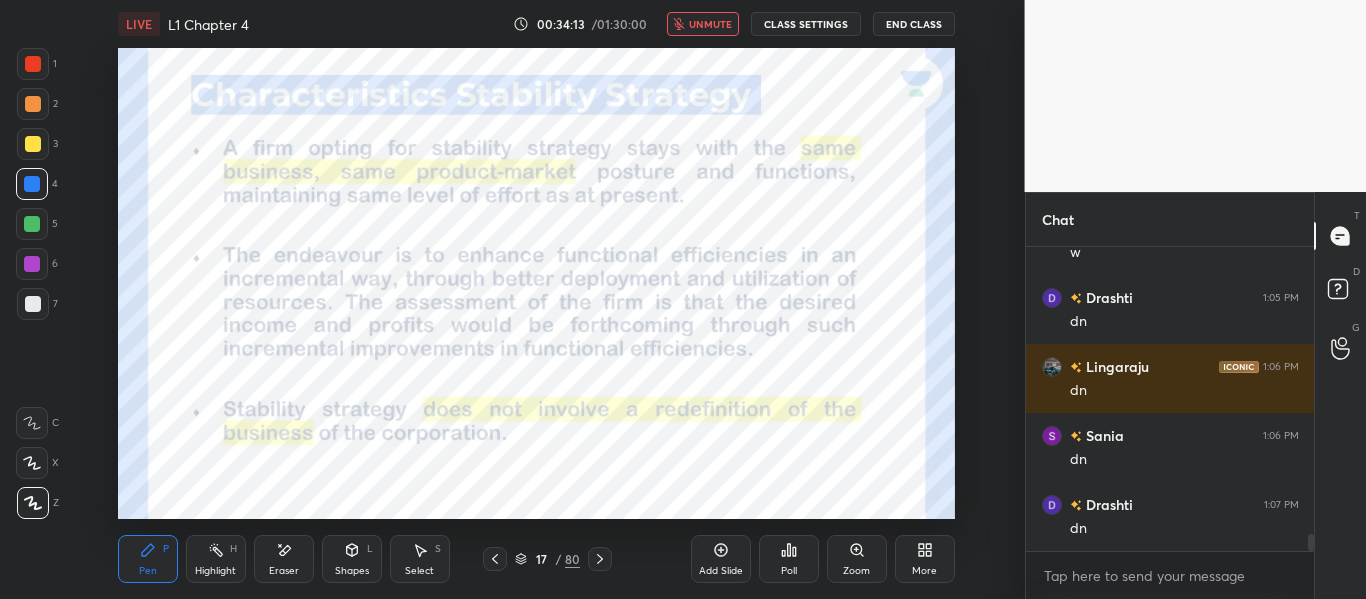 click on "unmute" at bounding box center [710, 24] 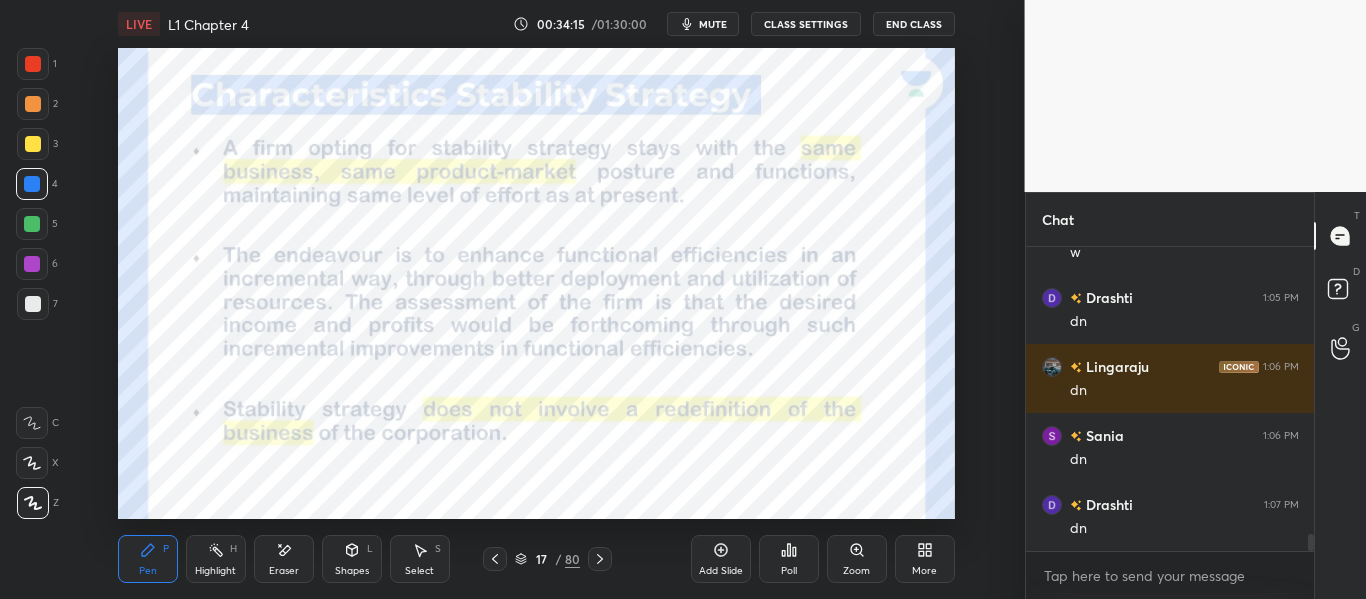 click 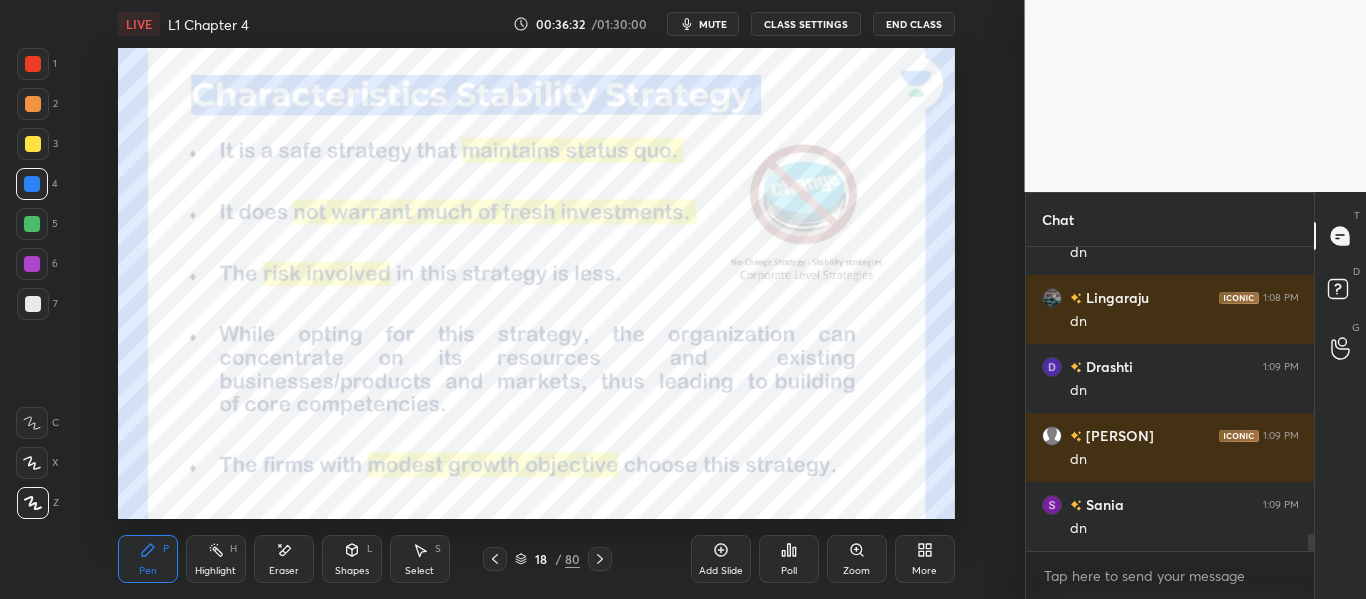 scroll, scrollTop: 5361, scrollLeft: 0, axis: vertical 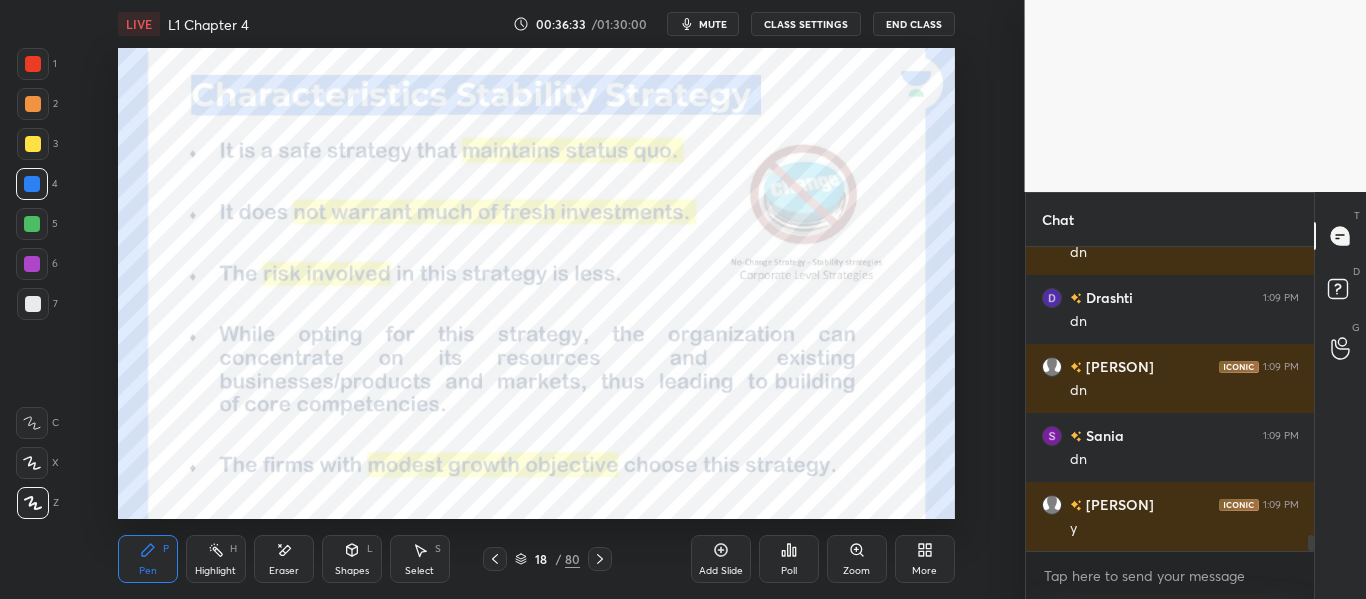 click 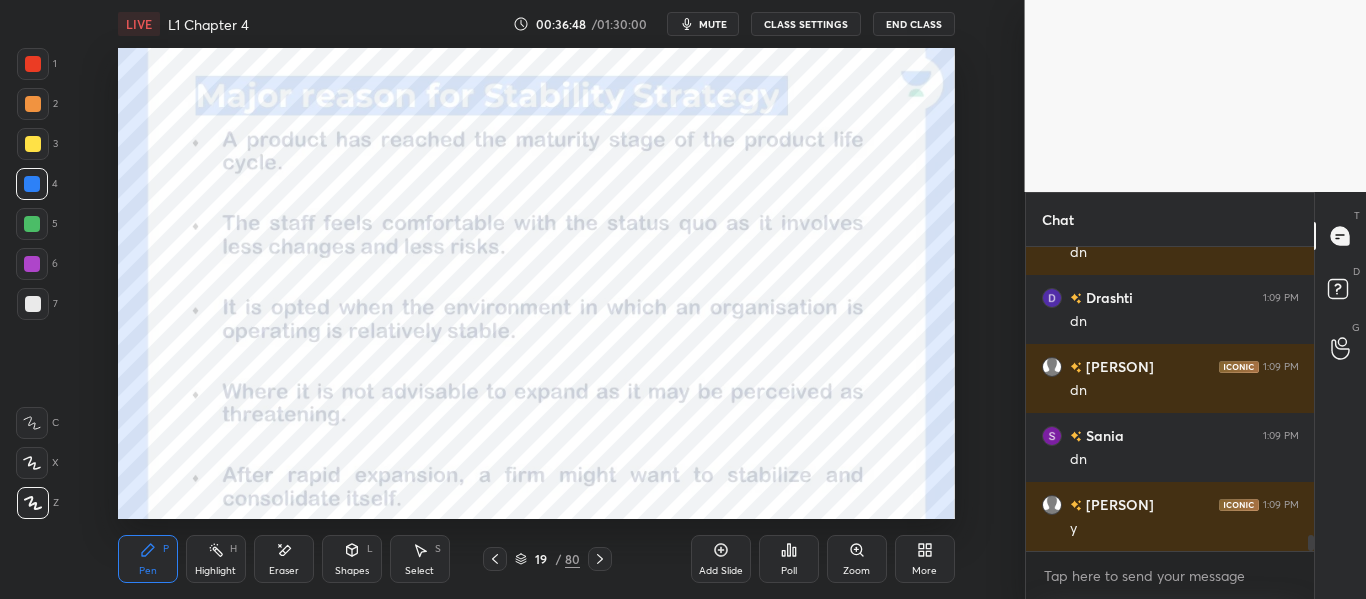 click 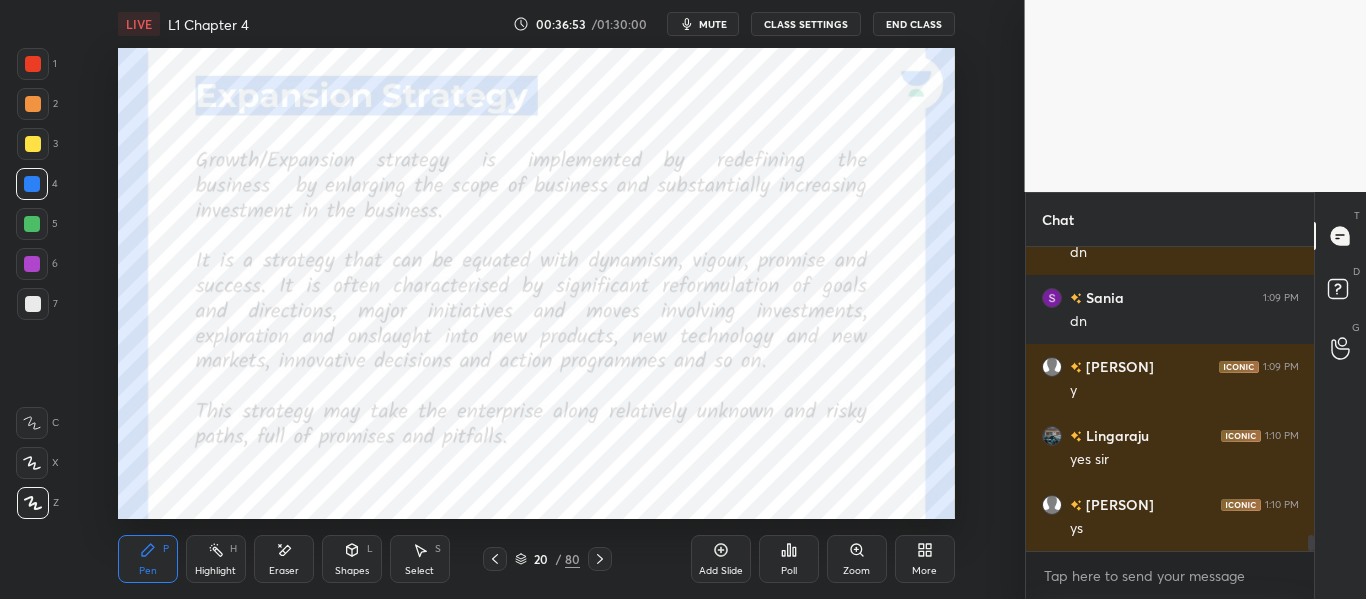 scroll, scrollTop: 5568, scrollLeft: 0, axis: vertical 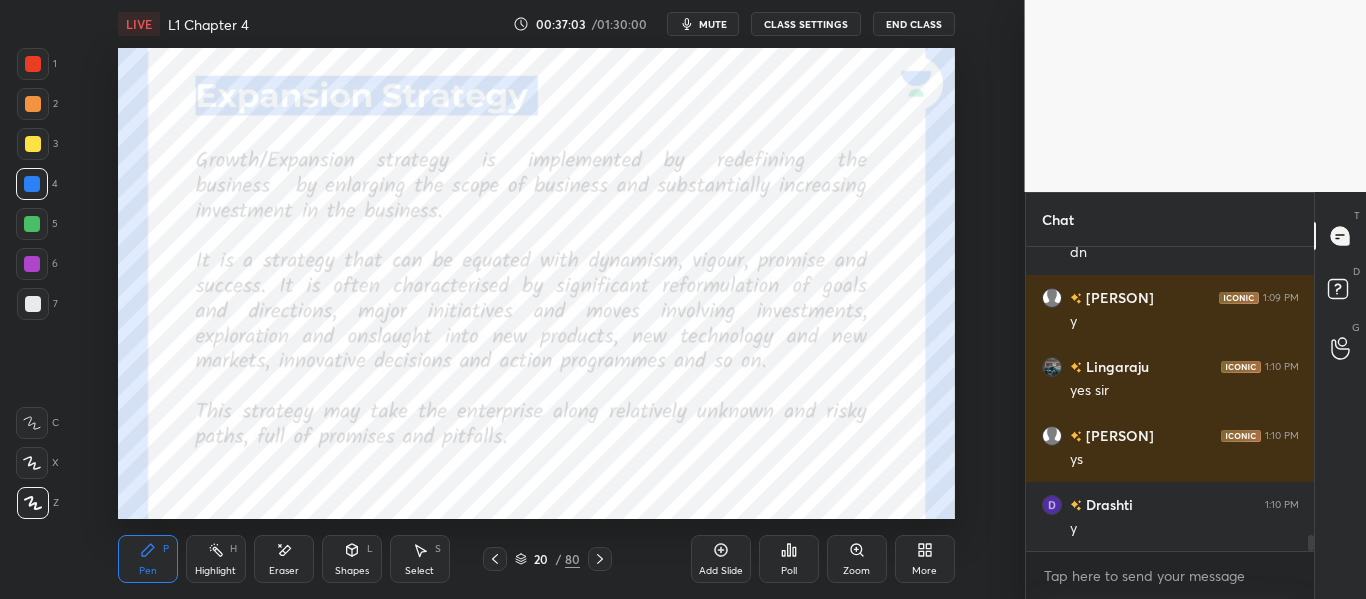click on "Pen P Highlight H Eraser Shapes L Select S 20 / 80 Add Slide Poll Zoom More" at bounding box center (536, 559) 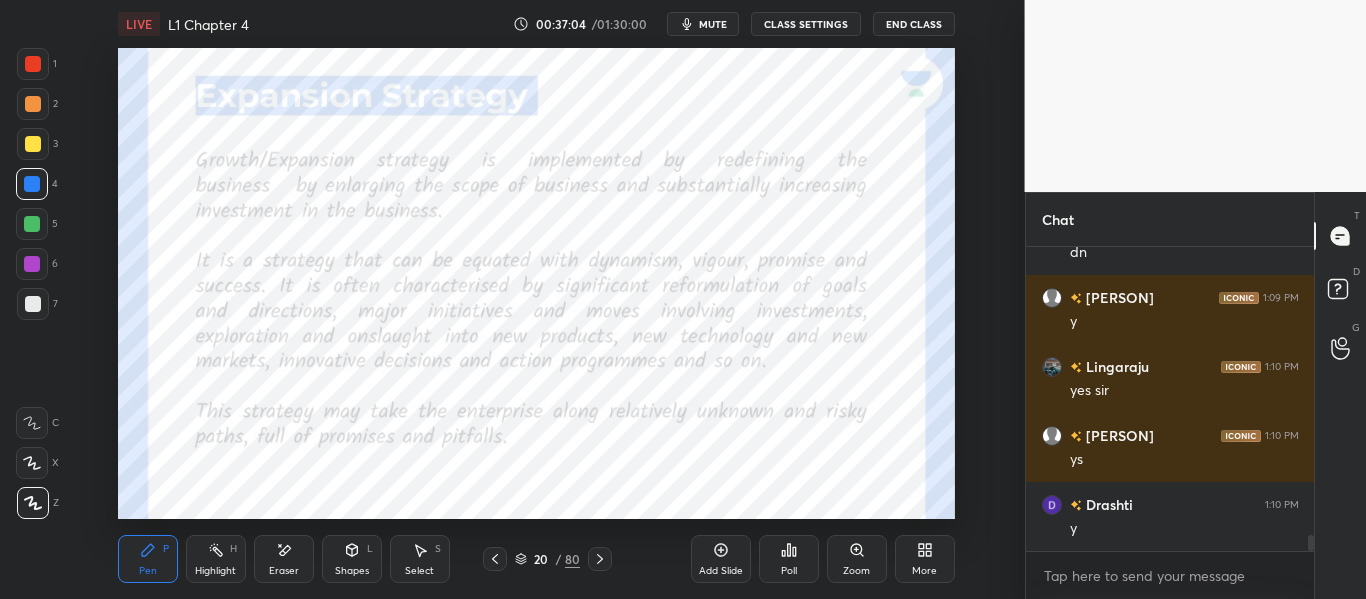 click 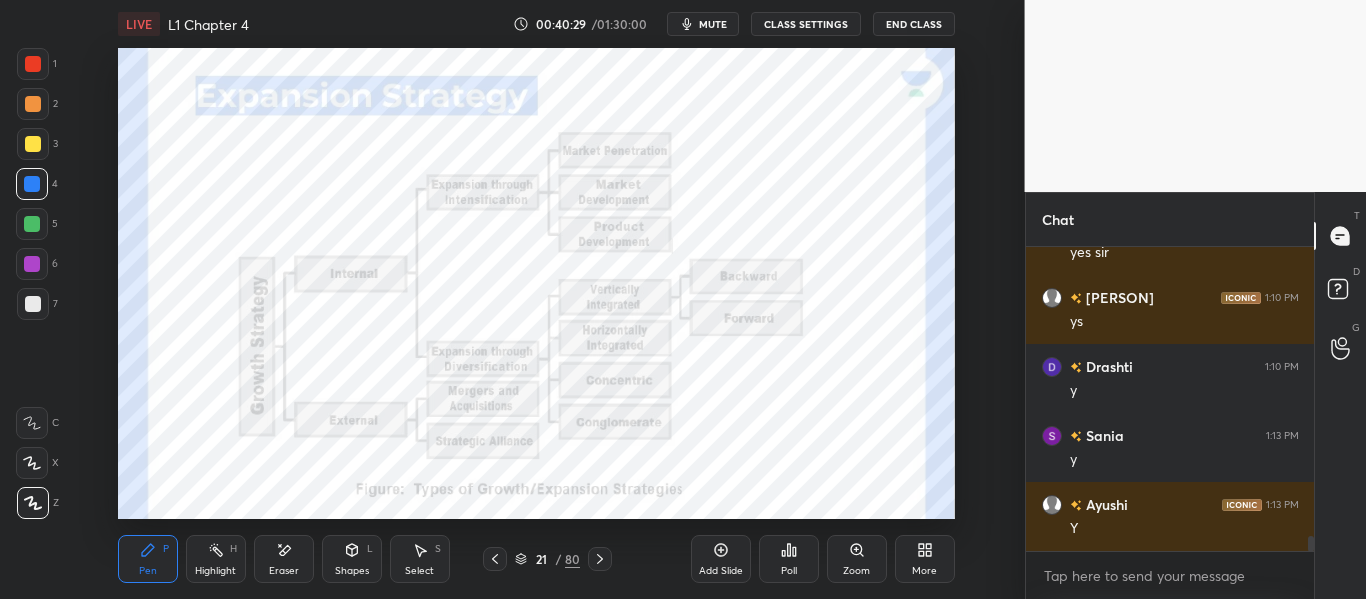 scroll, scrollTop: 5775, scrollLeft: 0, axis: vertical 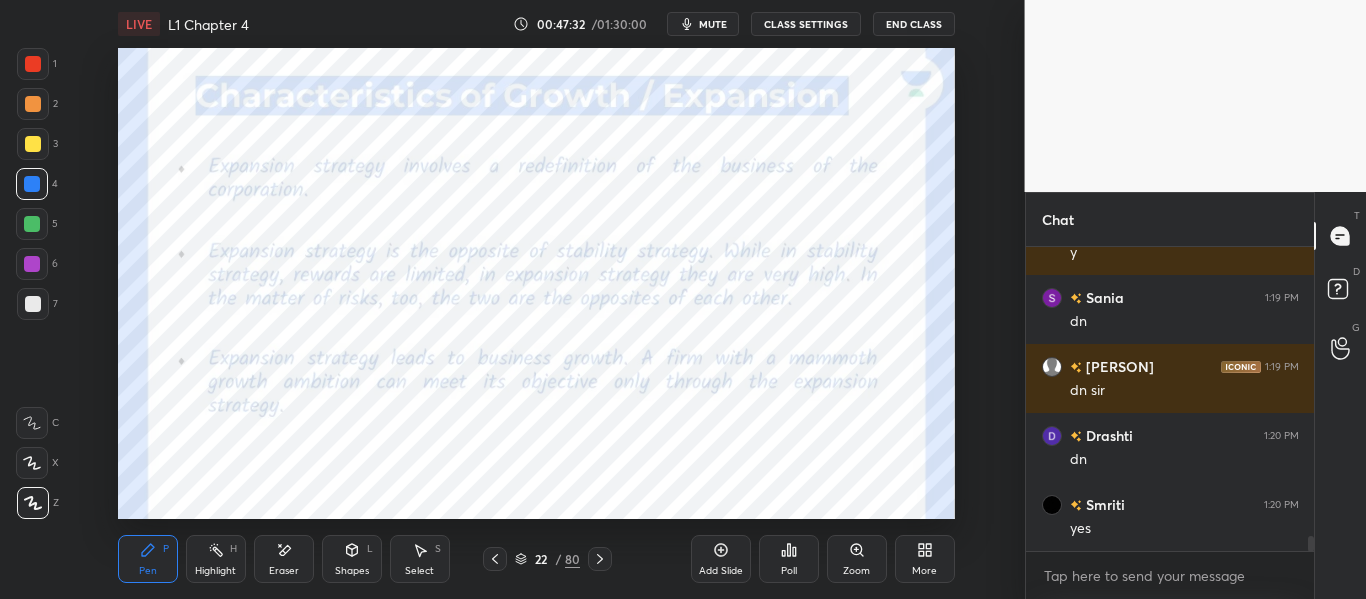 click at bounding box center [33, 64] 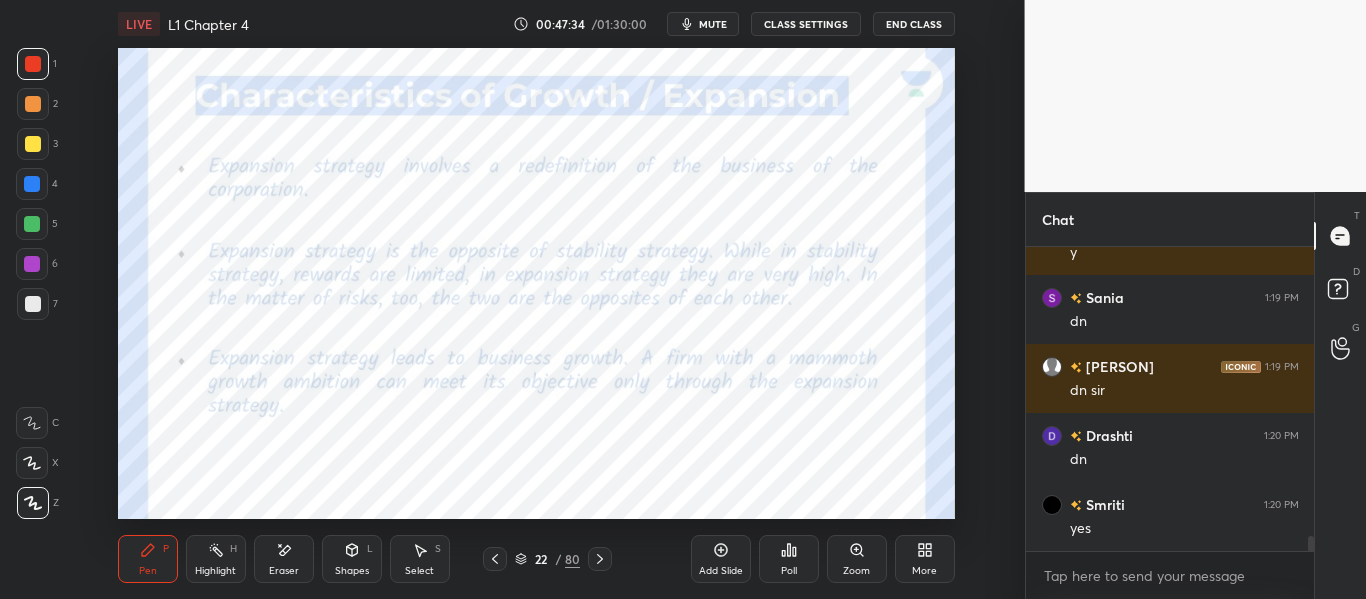 click on "Shapes L" at bounding box center [352, 559] 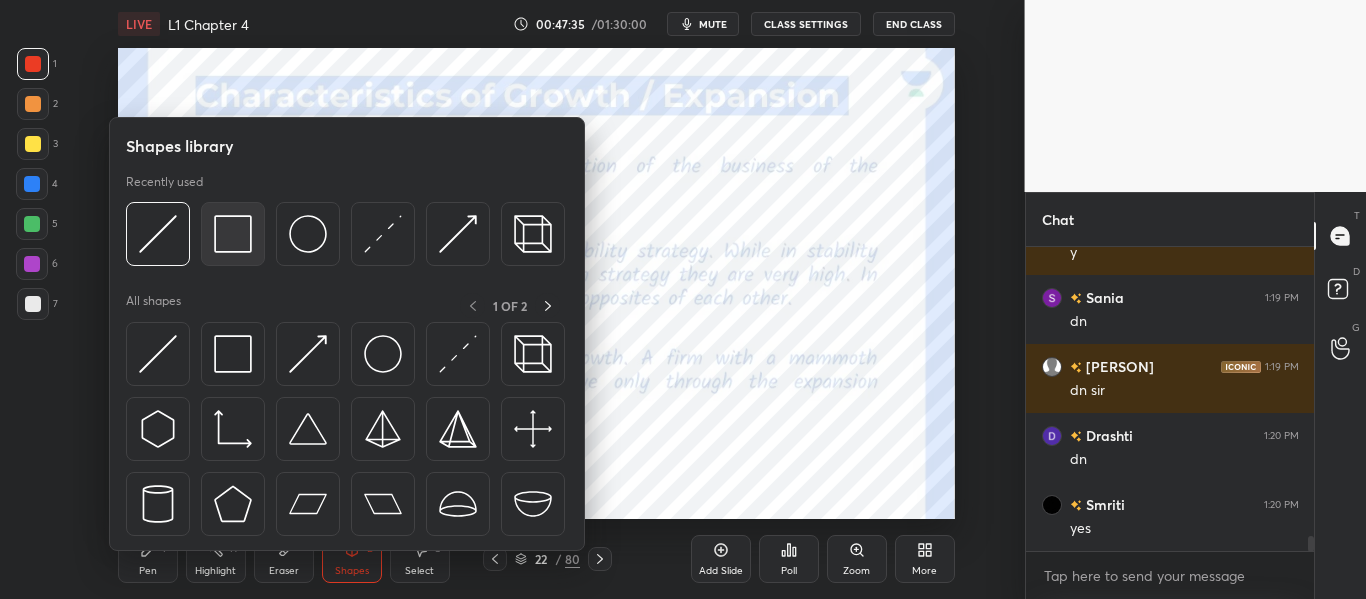 click at bounding box center [233, 234] 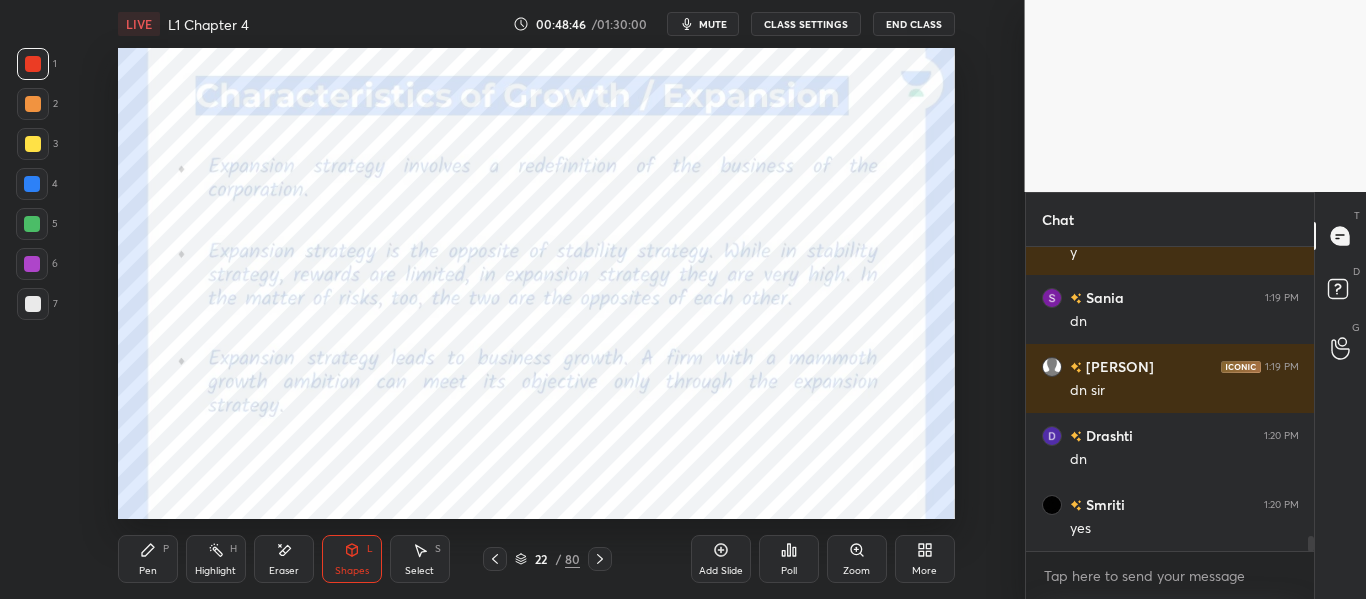 click on "Pen" at bounding box center [148, 571] 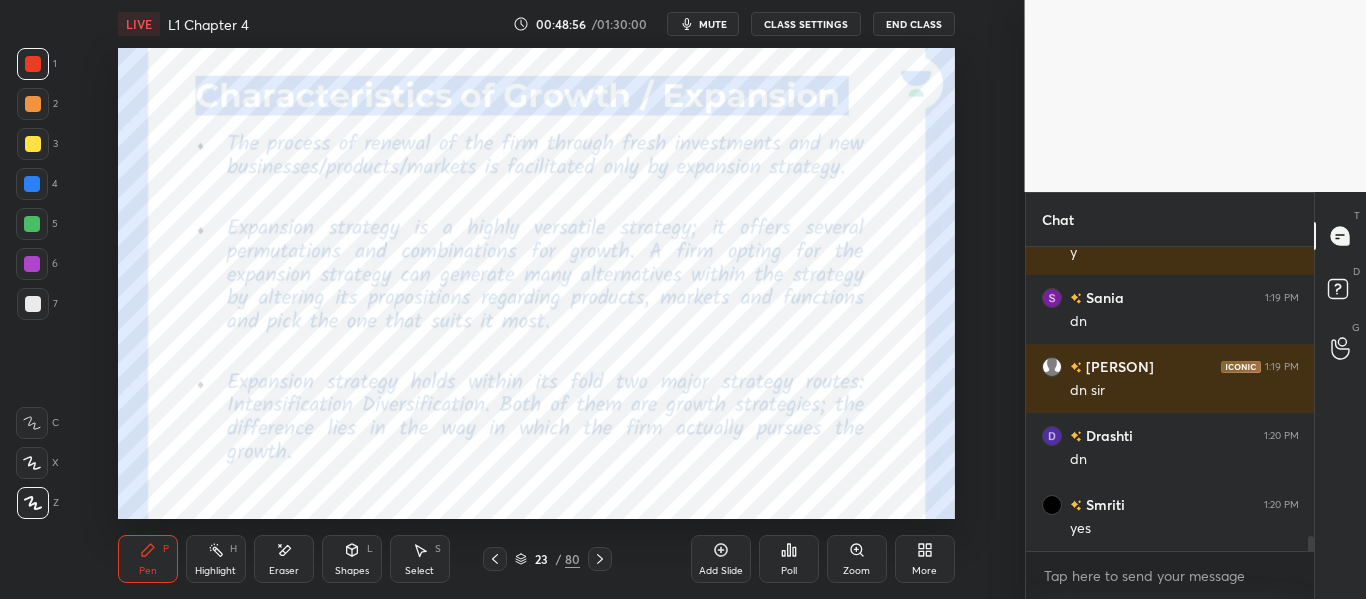 click on "Shapes L" at bounding box center [352, 559] 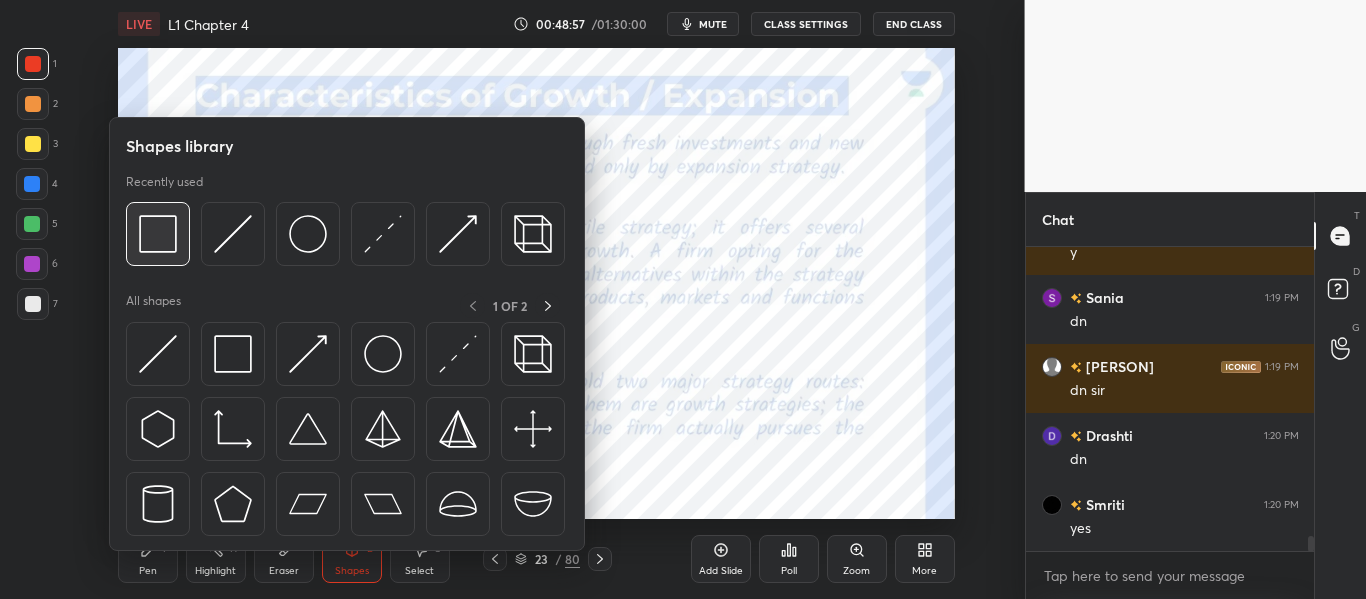 click at bounding box center [158, 234] 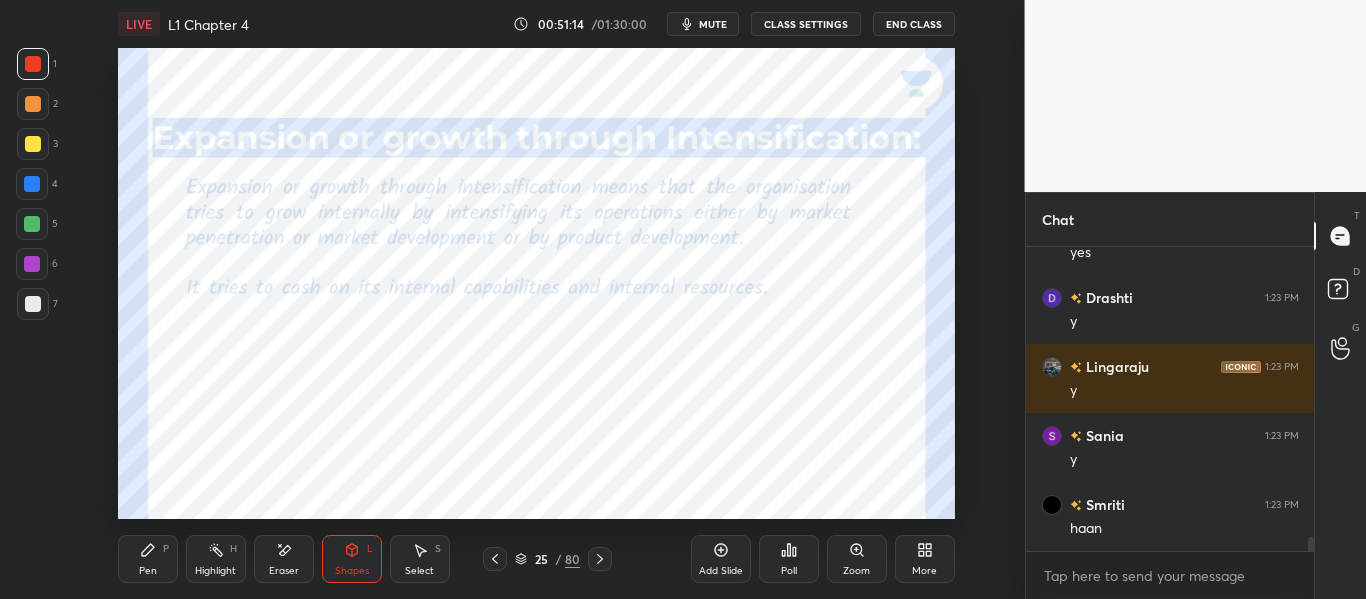 scroll, scrollTop: 6396, scrollLeft: 0, axis: vertical 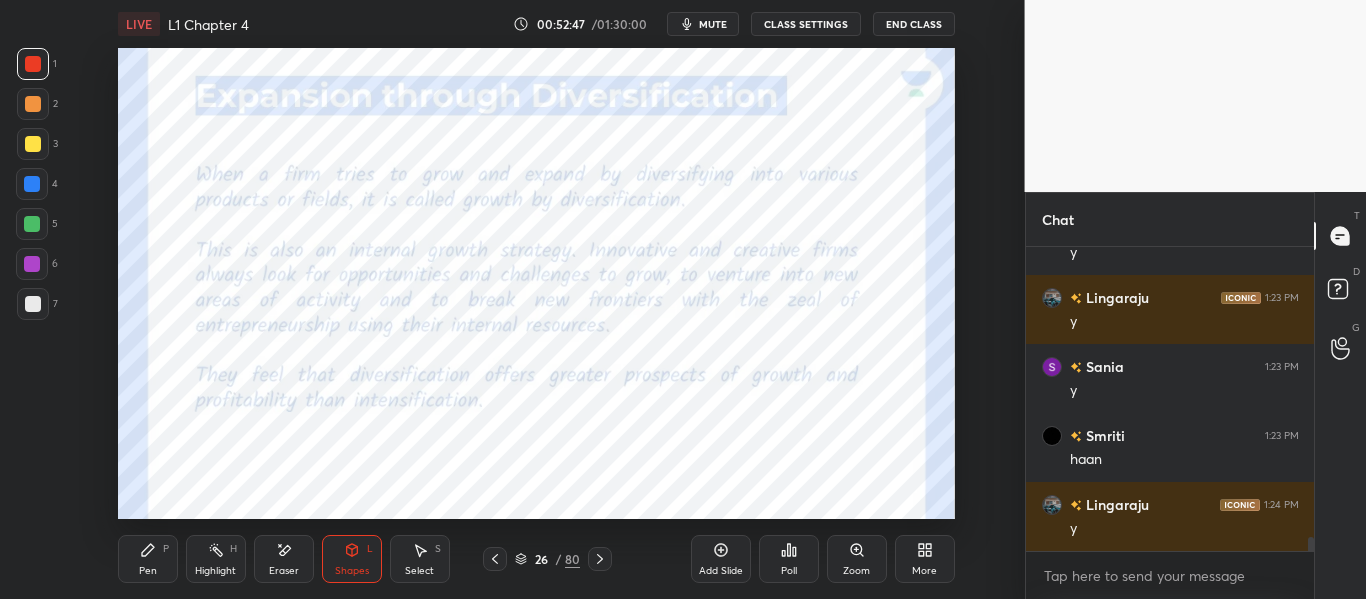 click 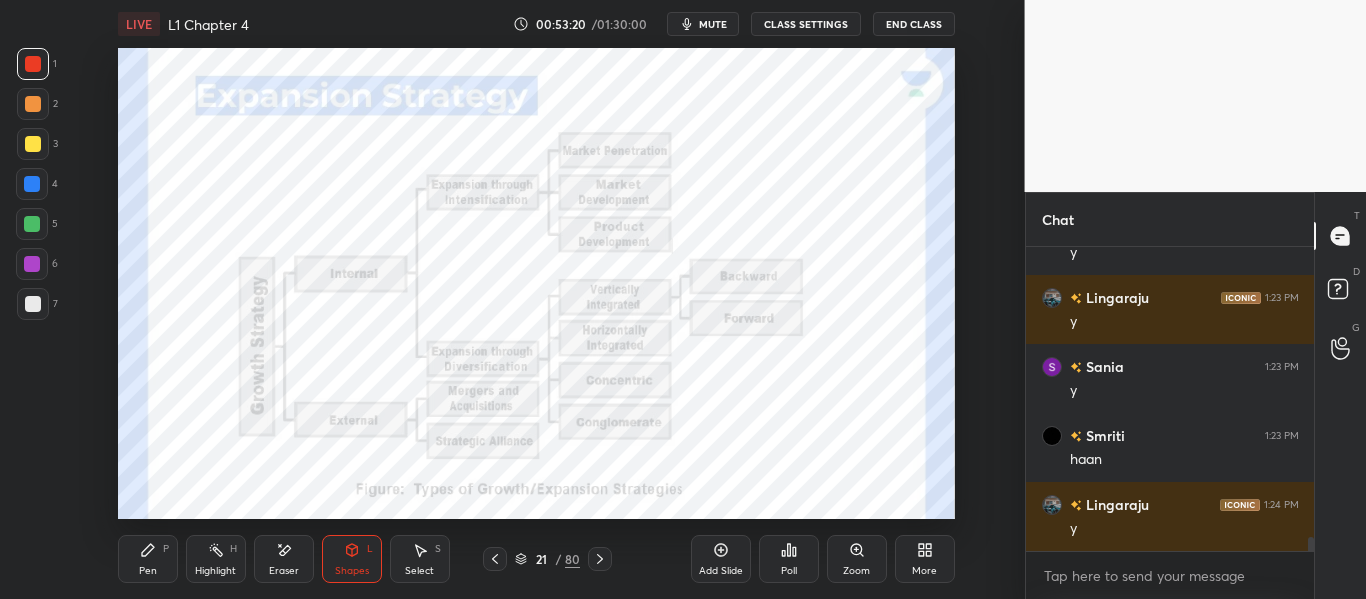 click at bounding box center [33, 64] 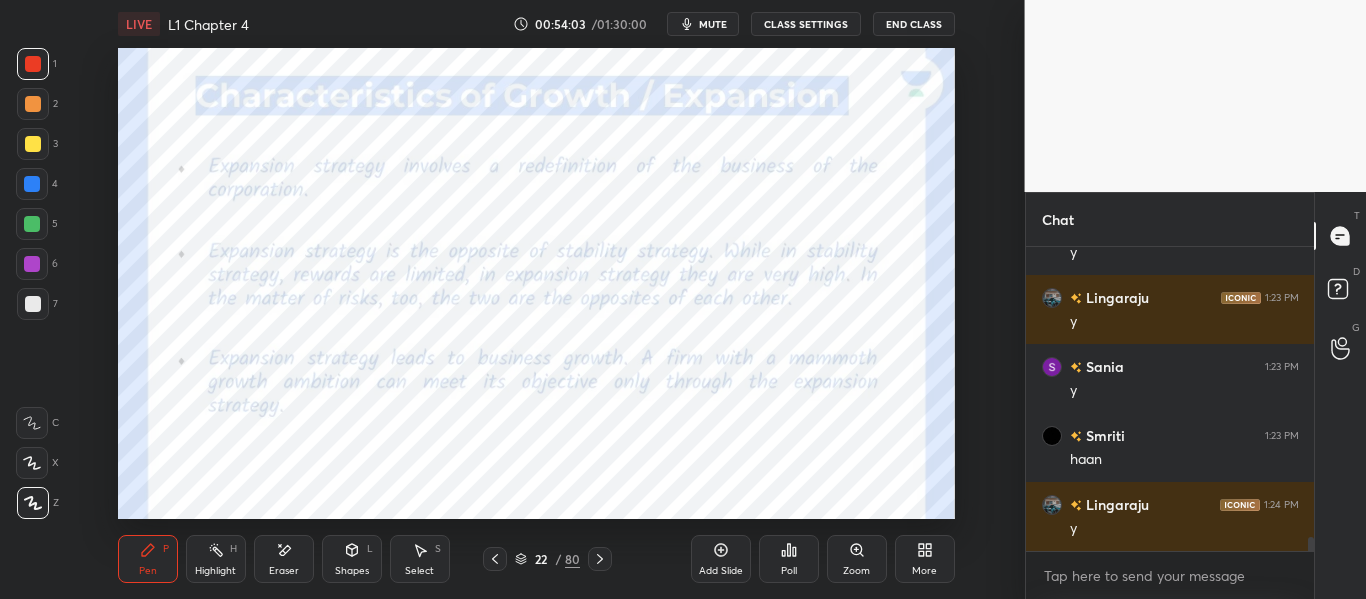 click on "mute" at bounding box center (713, 24) 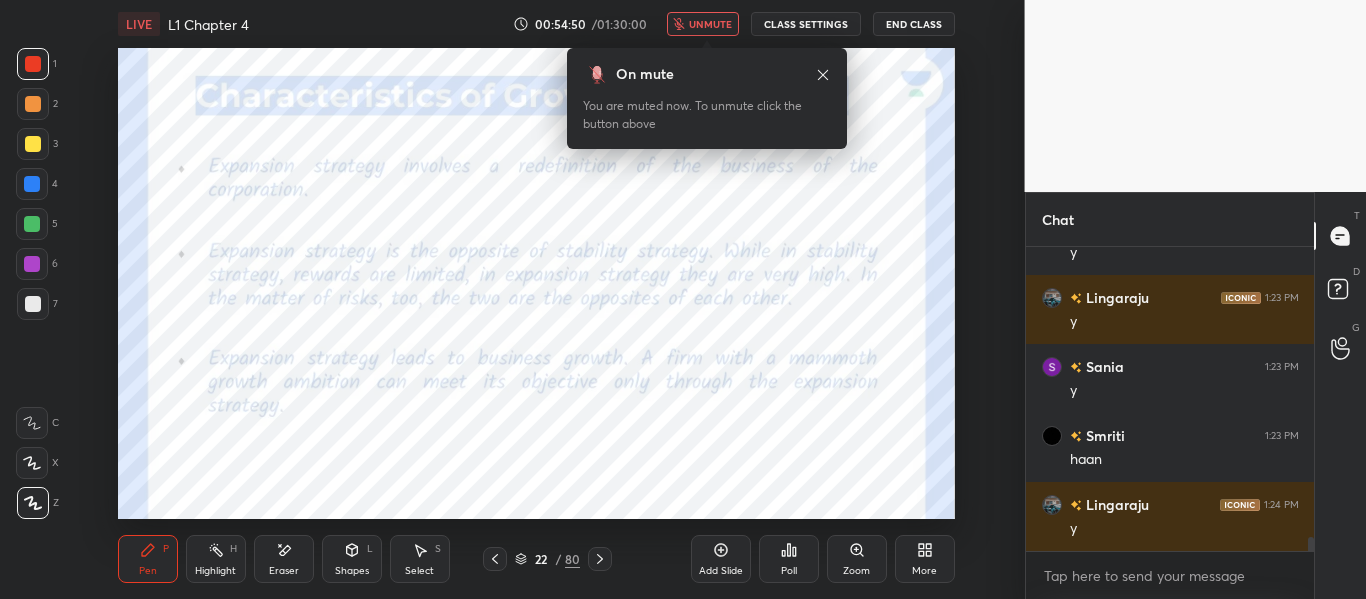 scroll, scrollTop: 6465, scrollLeft: 0, axis: vertical 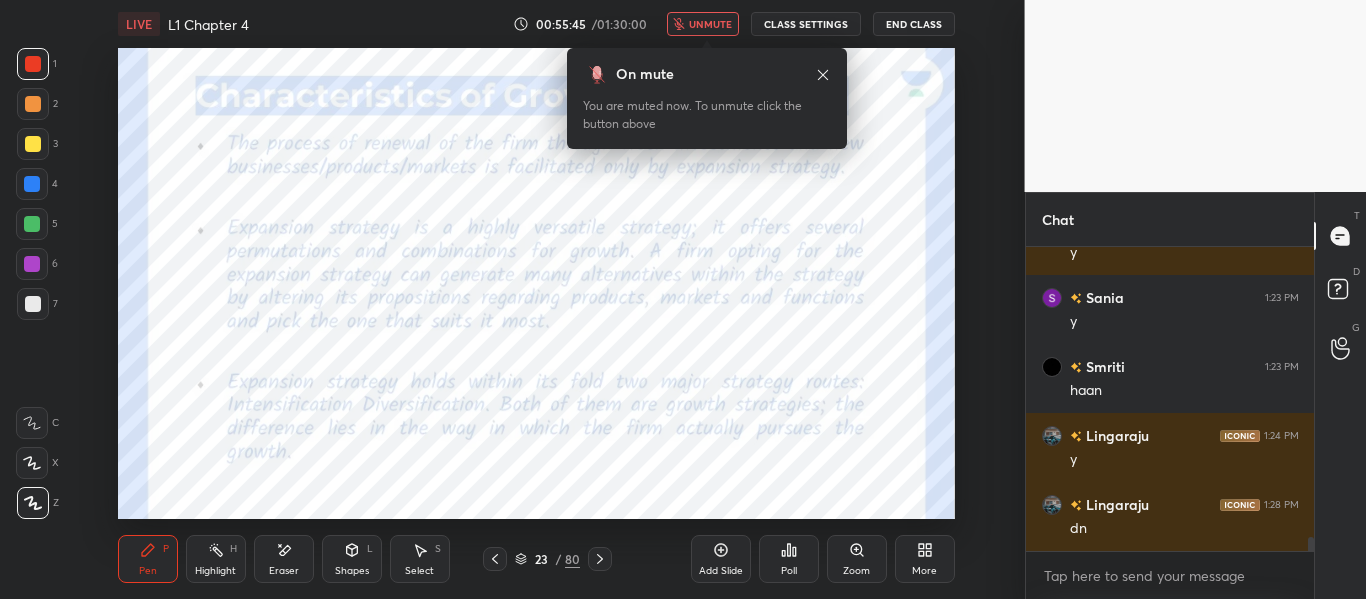 click on "unmute" at bounding box center [710, 24] 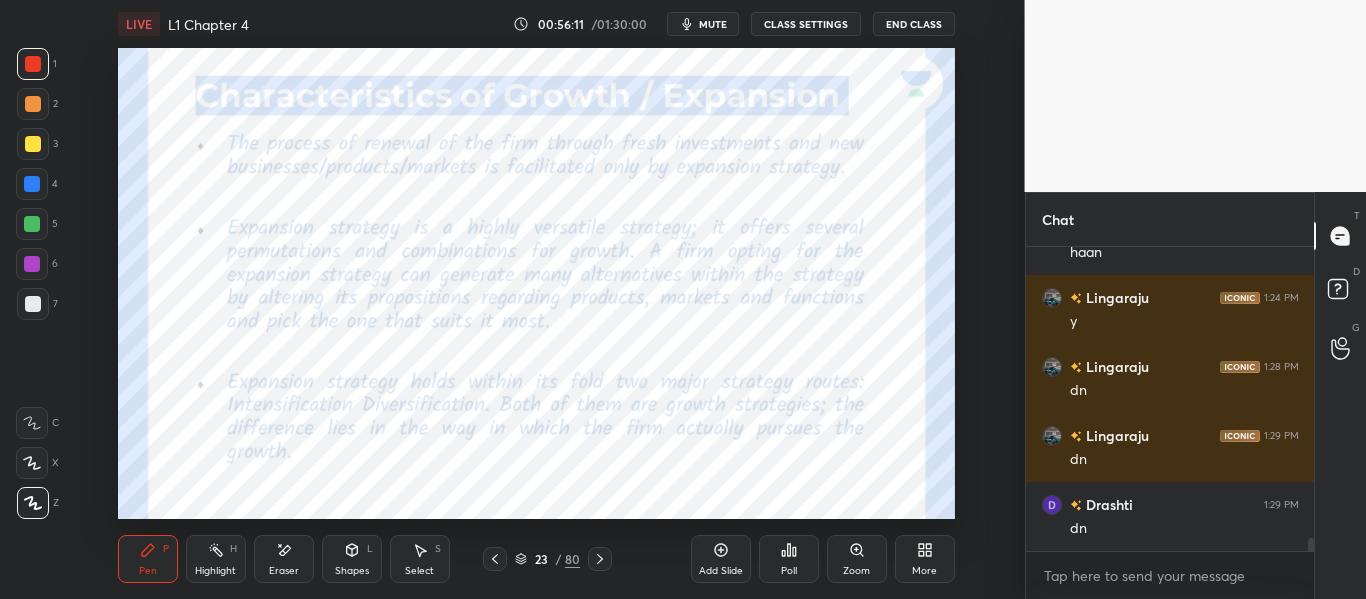 scroll, scrollTop: 6672, scrollLeft: 0, axis: vertical 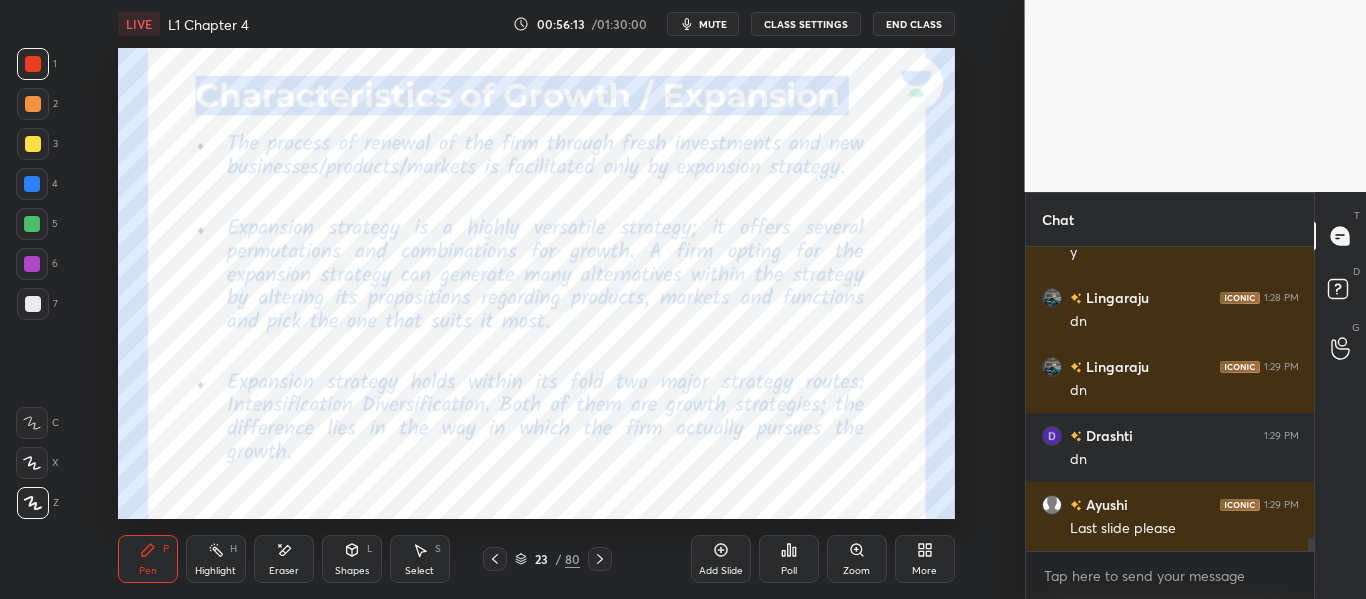 click 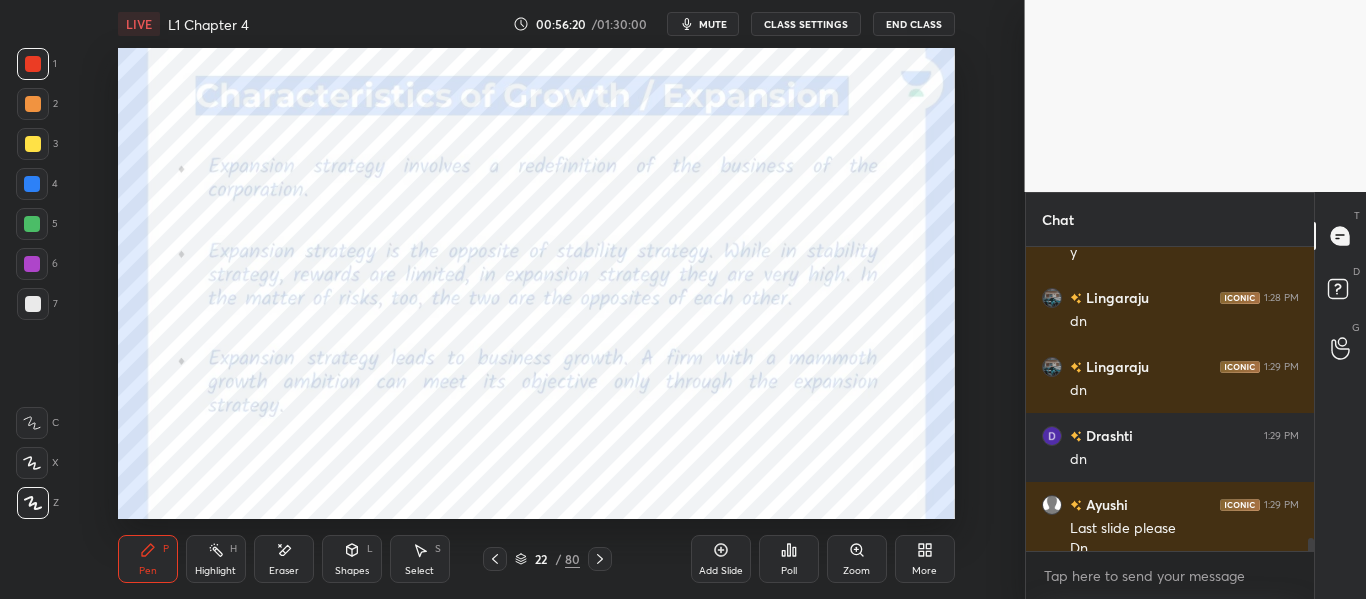 scroll, scrollTop: 6692, scrollLeft: 0, axis: vertical 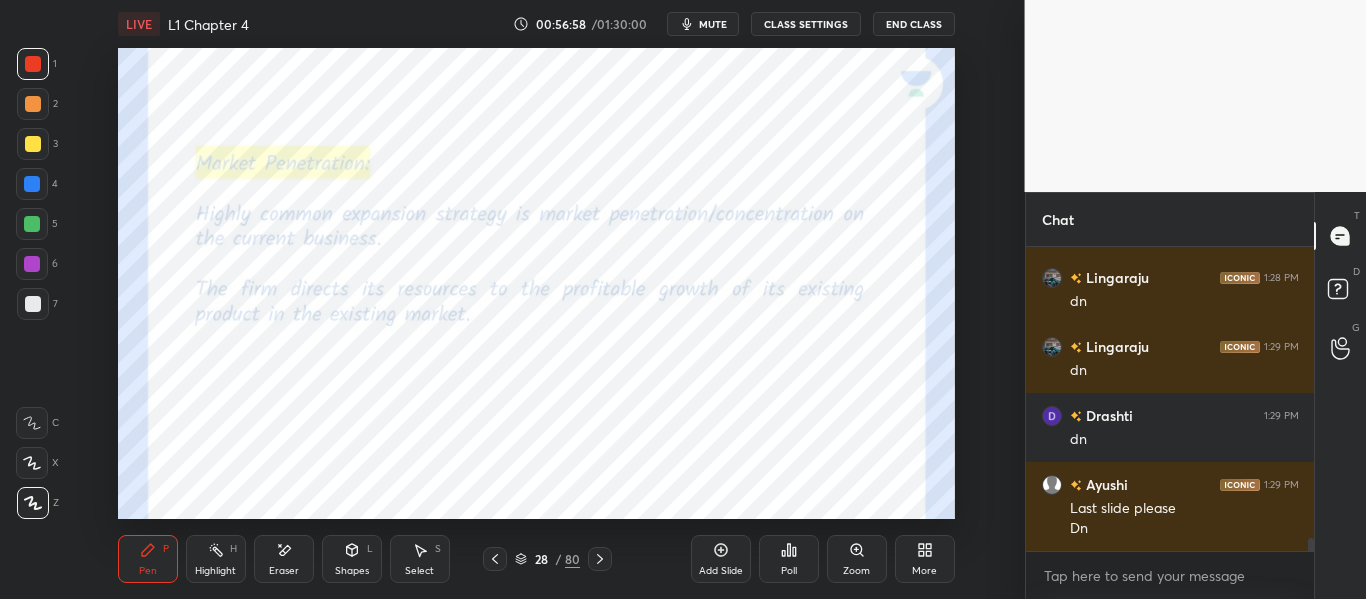 click 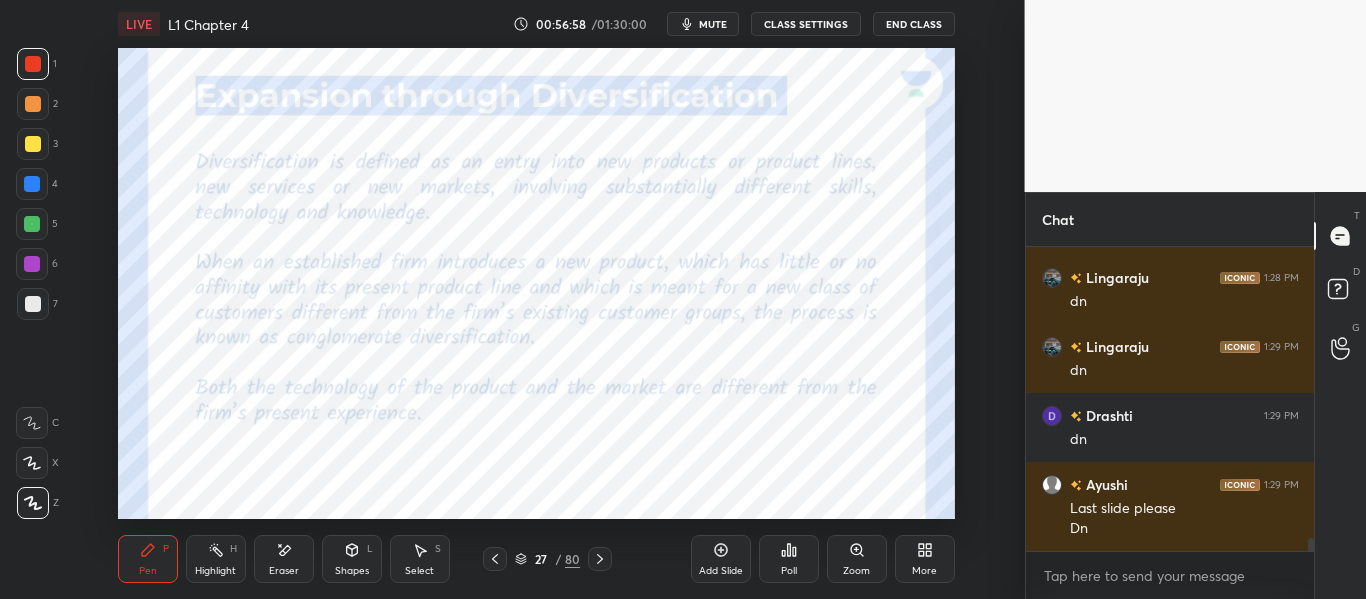 click 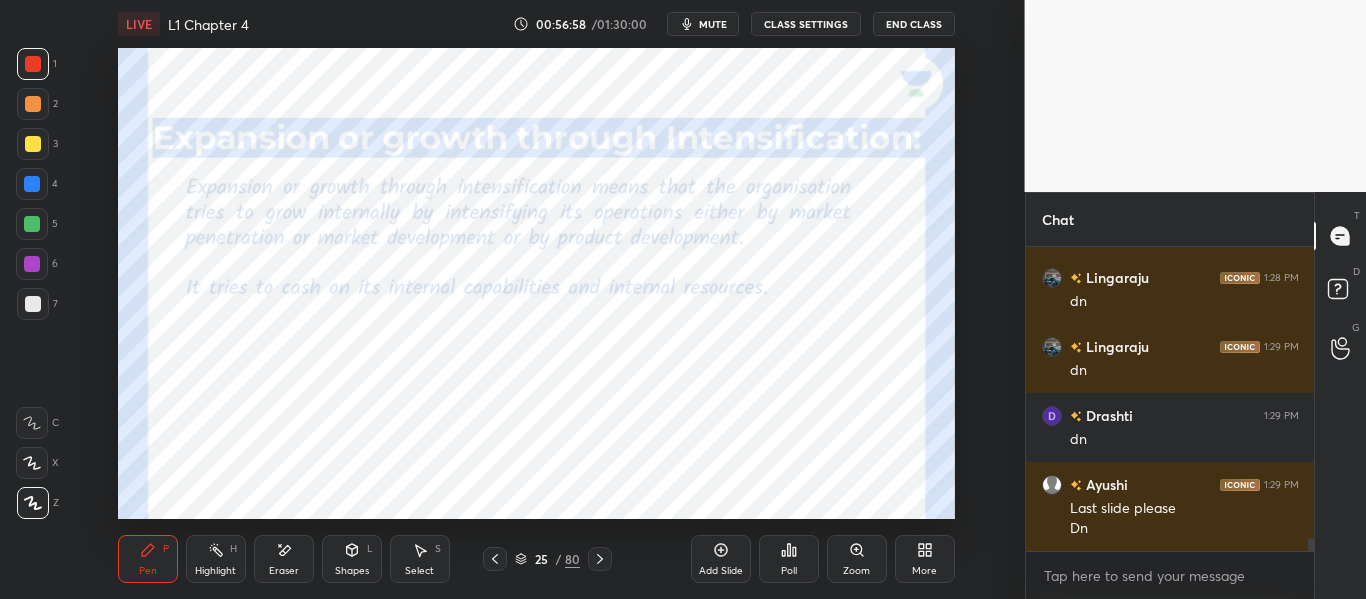 click 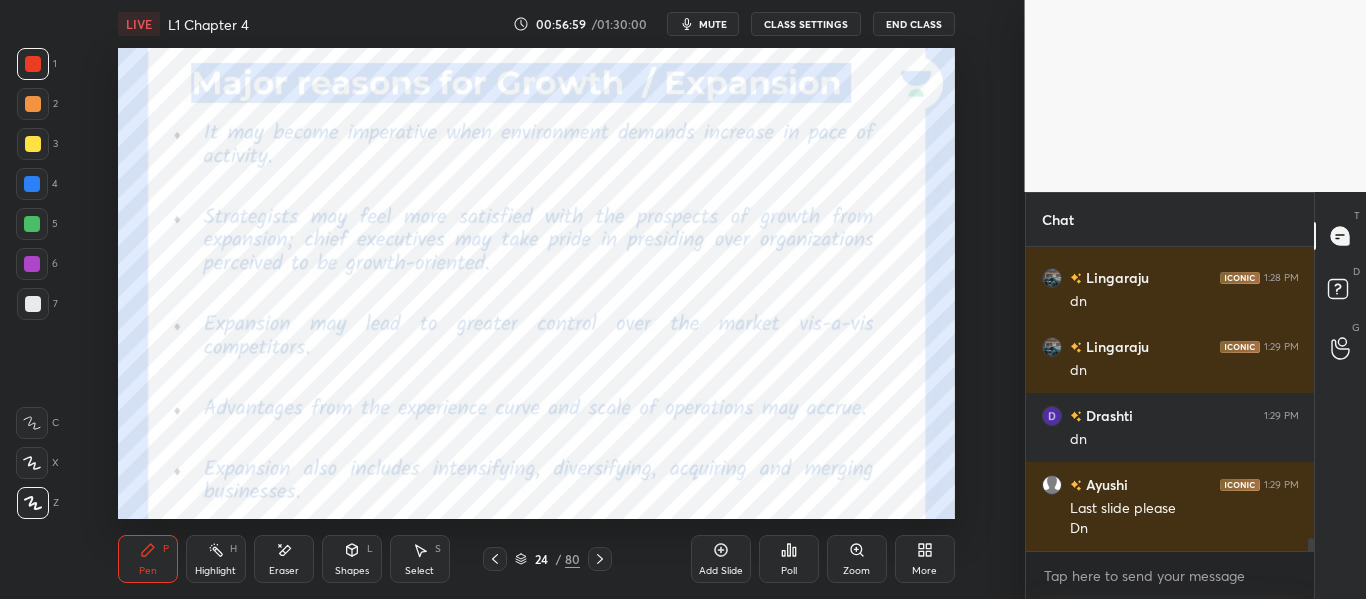 click 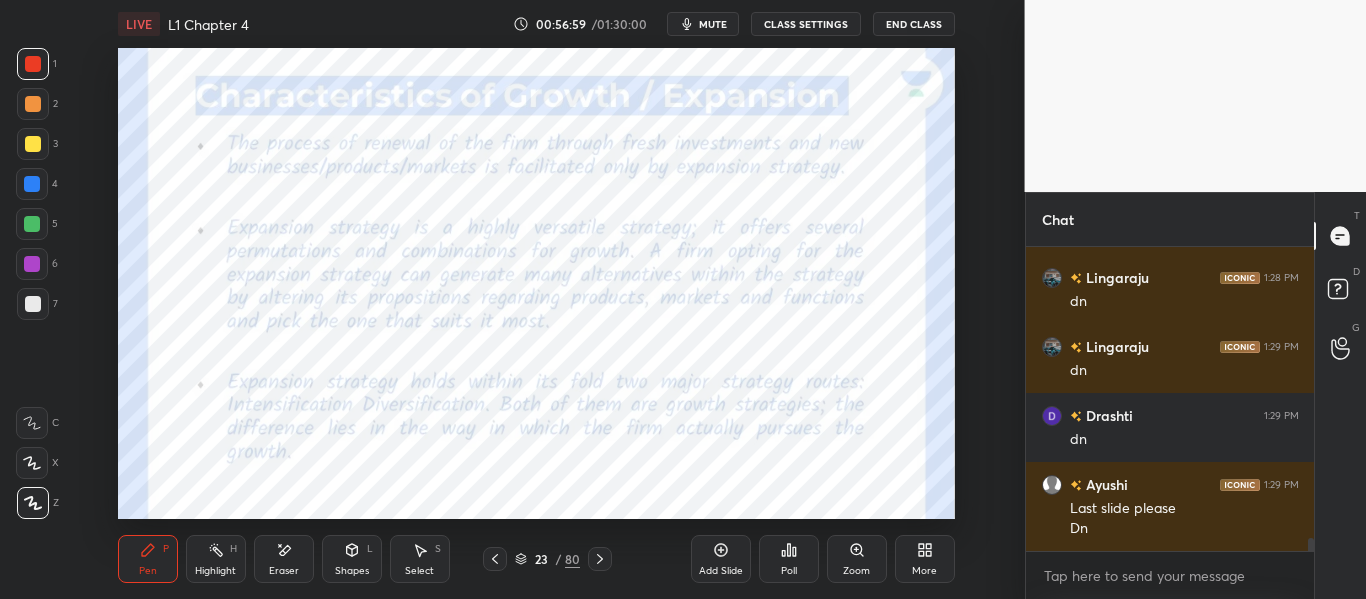 click 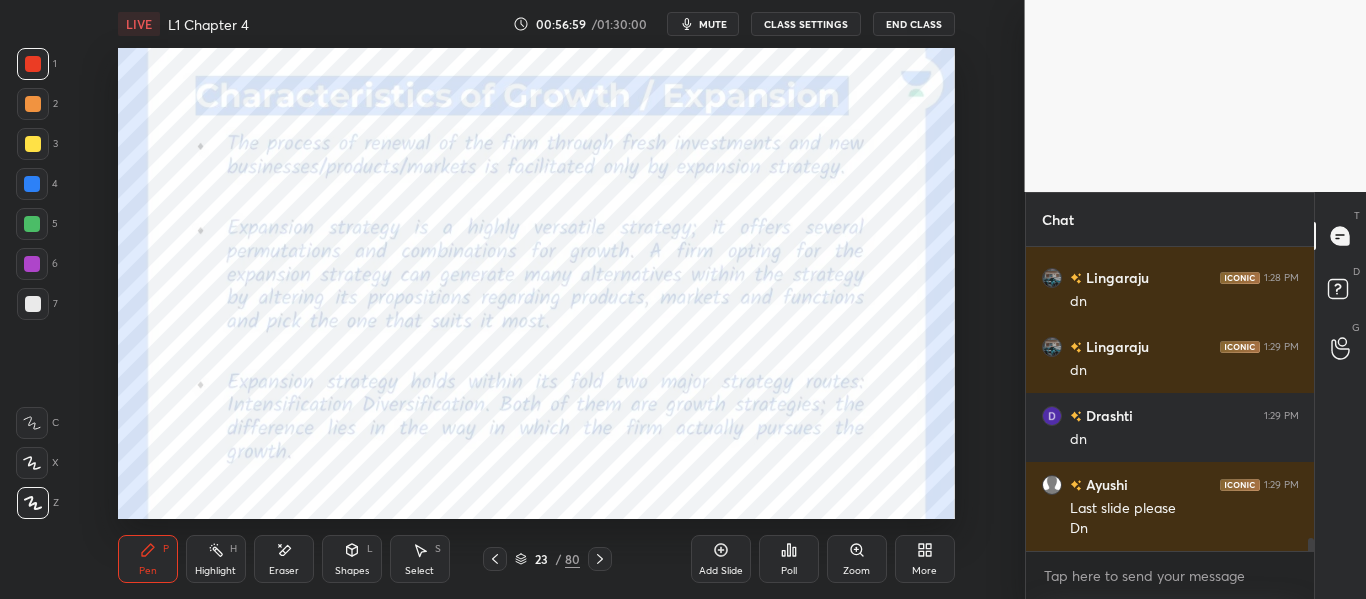 click 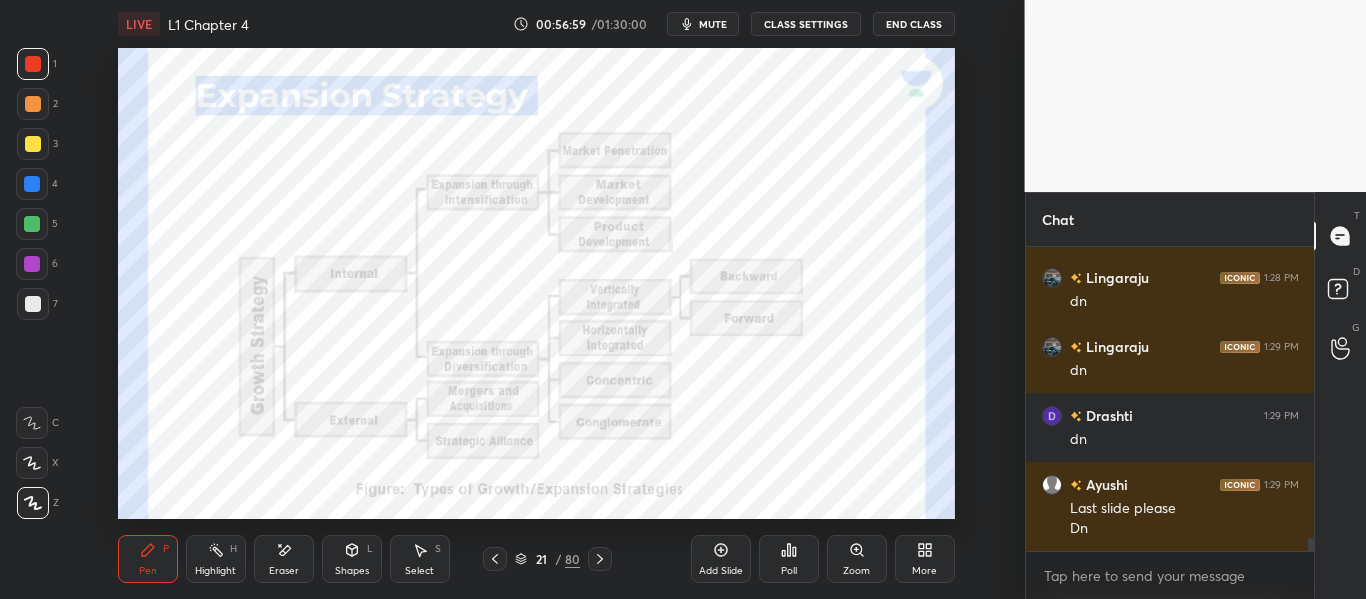 click 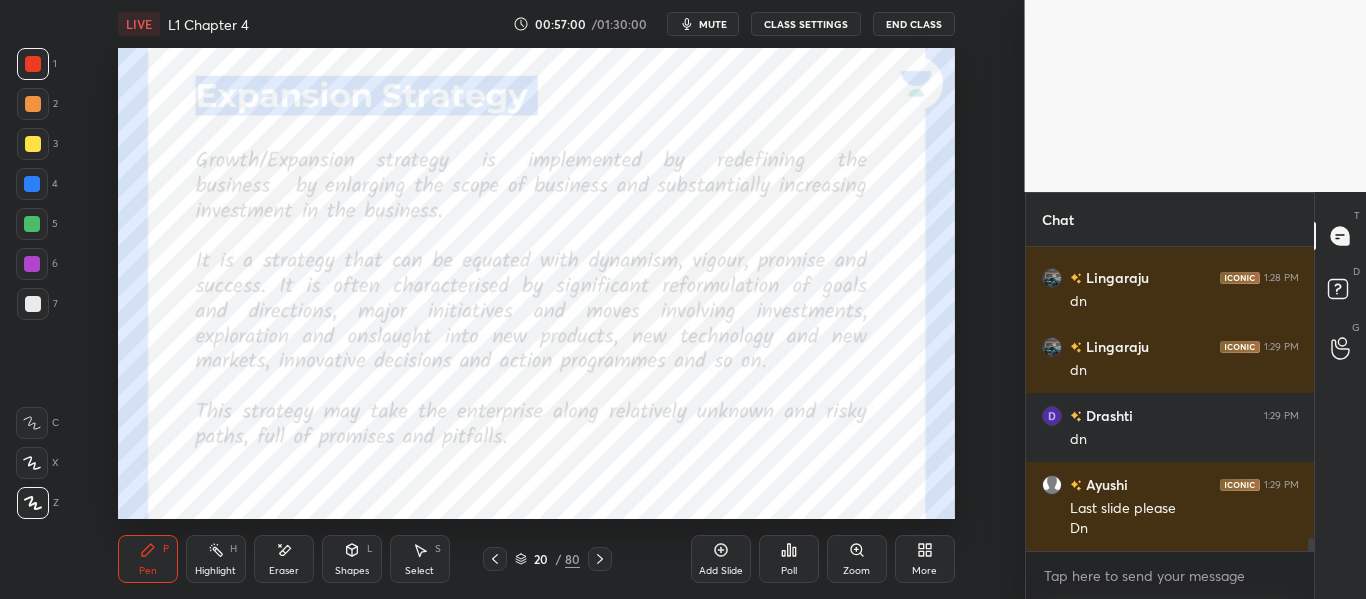 click 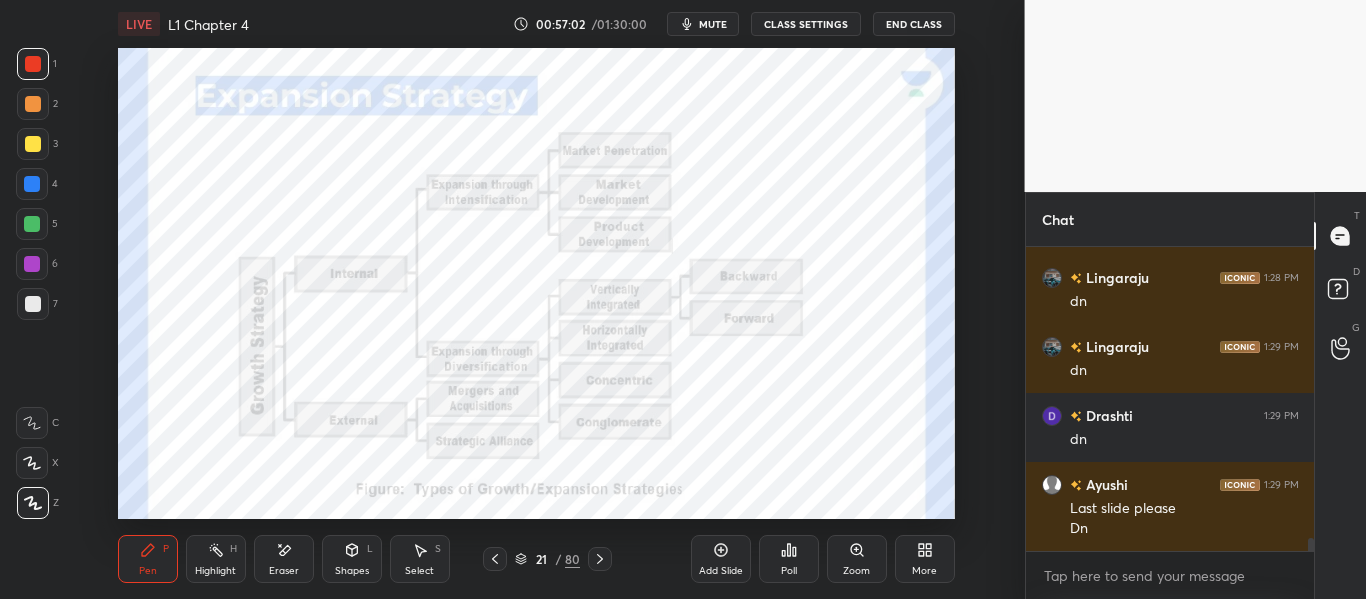 click on "Eraser" at bounding box center [284, 559] 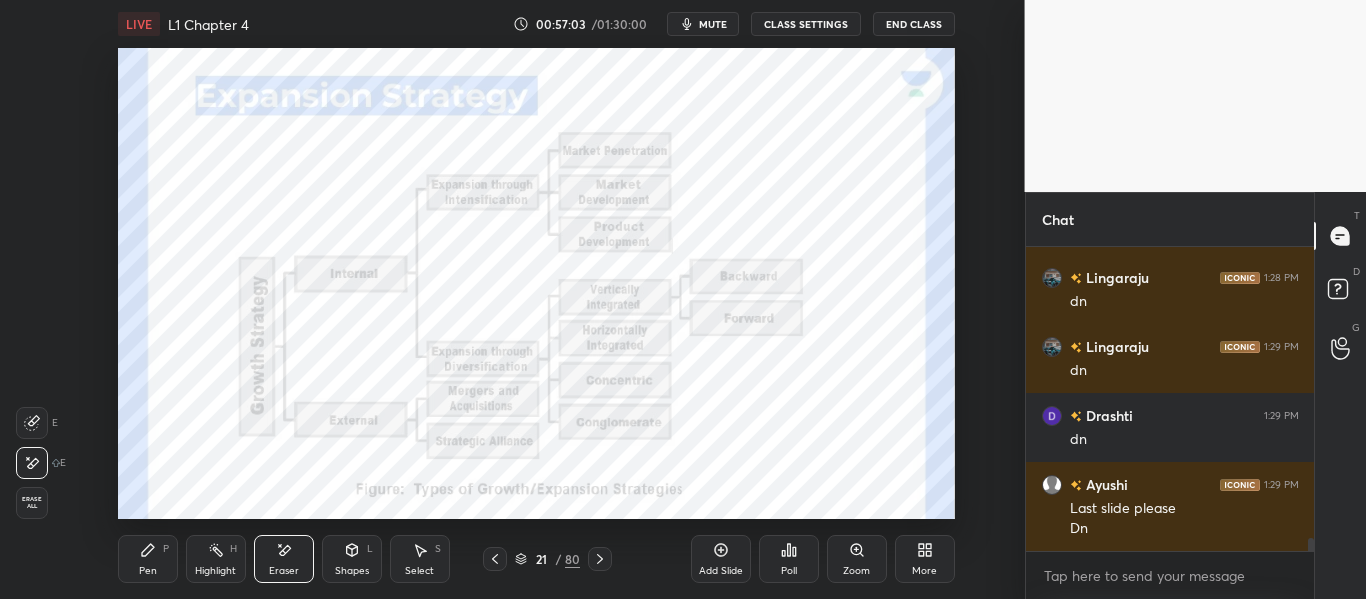 drag, startPoint x: 42, startPoint y: 492, endPoint x: 81, endPoint y: 534, distance: 57.31492 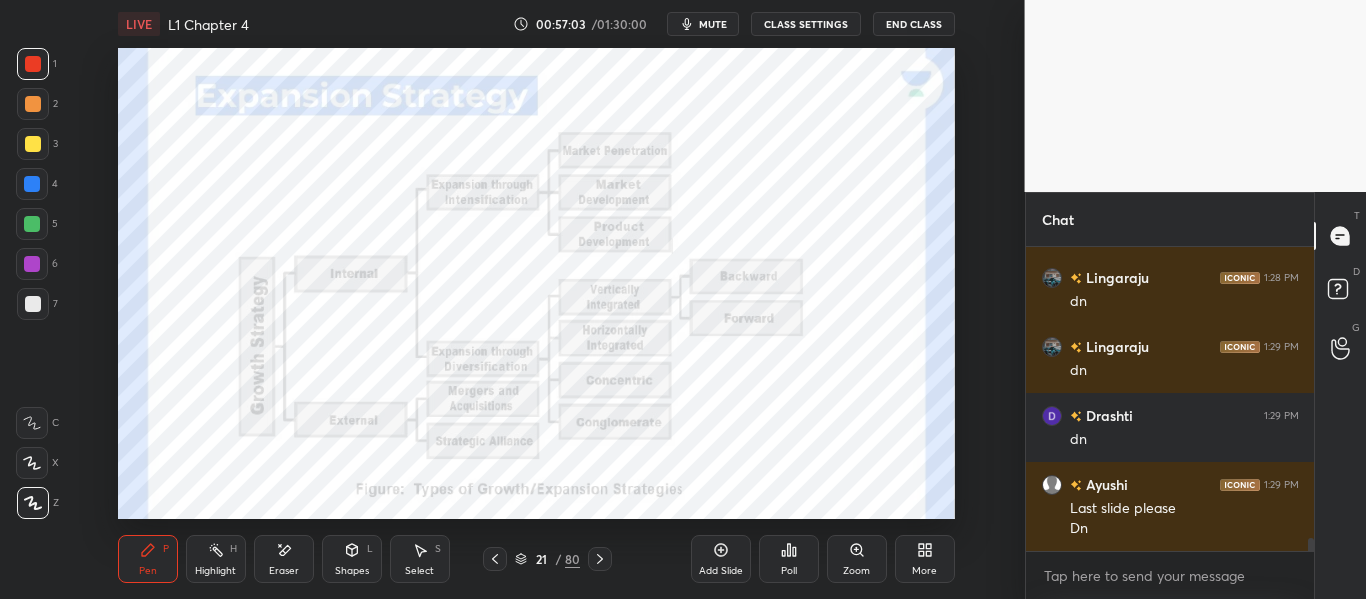 click 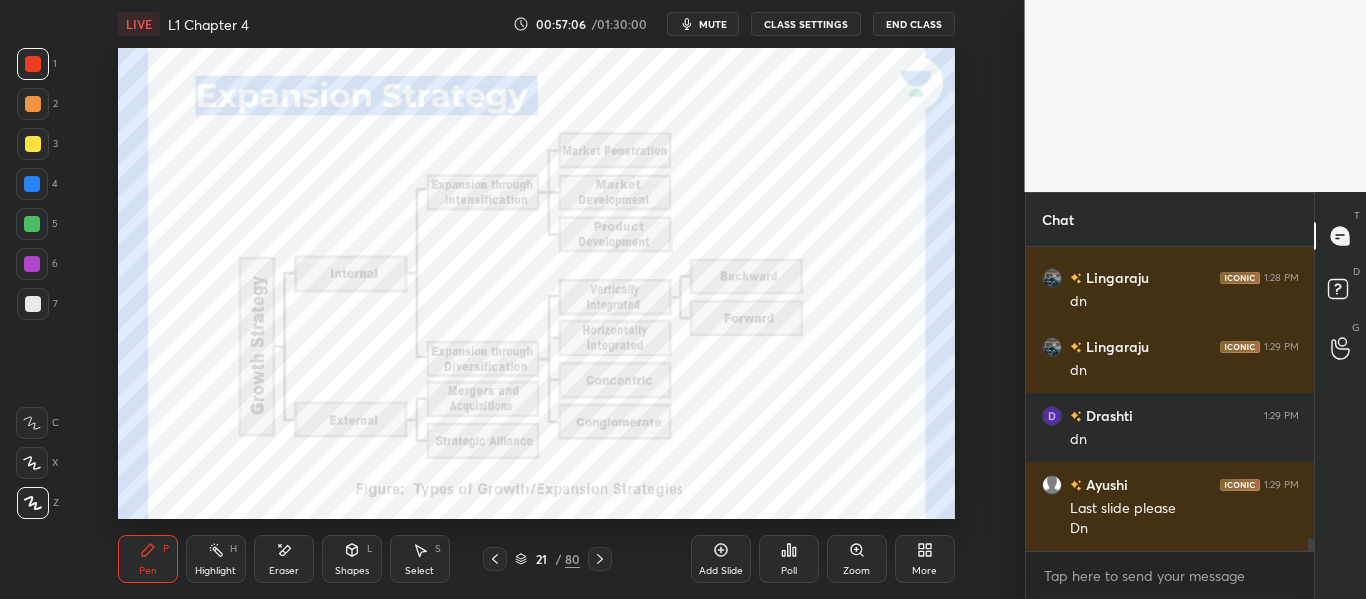 click at bounding box center [32, 184] 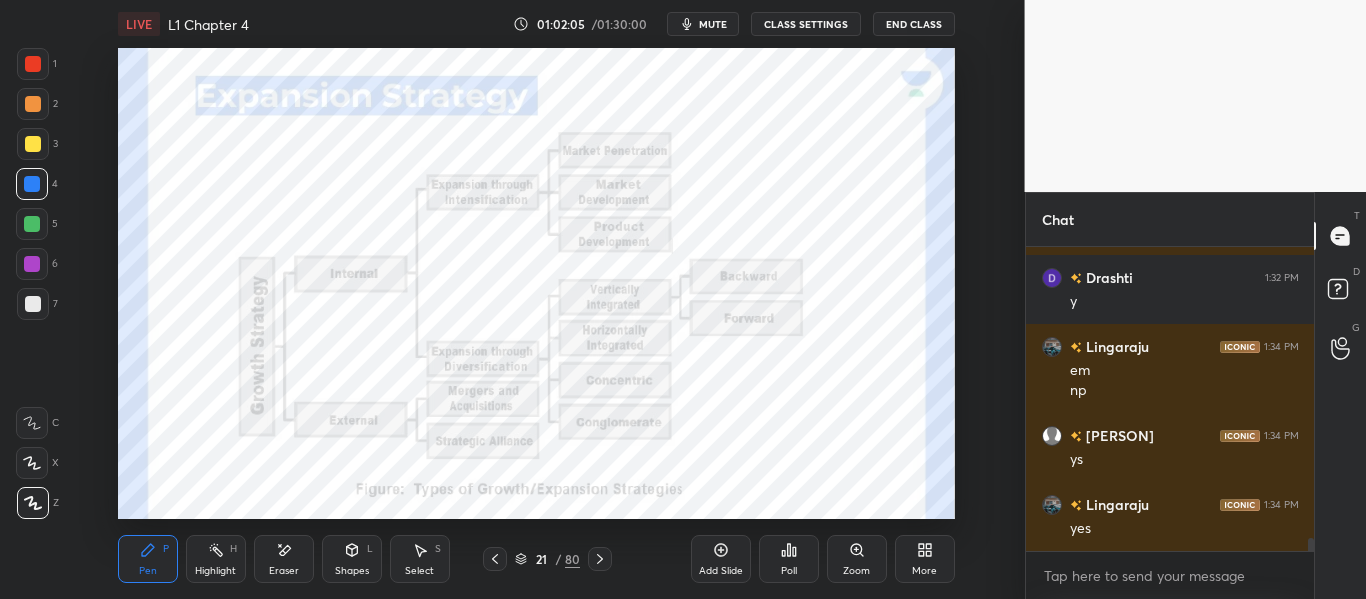 scroll, scrollTop: 7057, scrollLeft: 0, axis: vertical 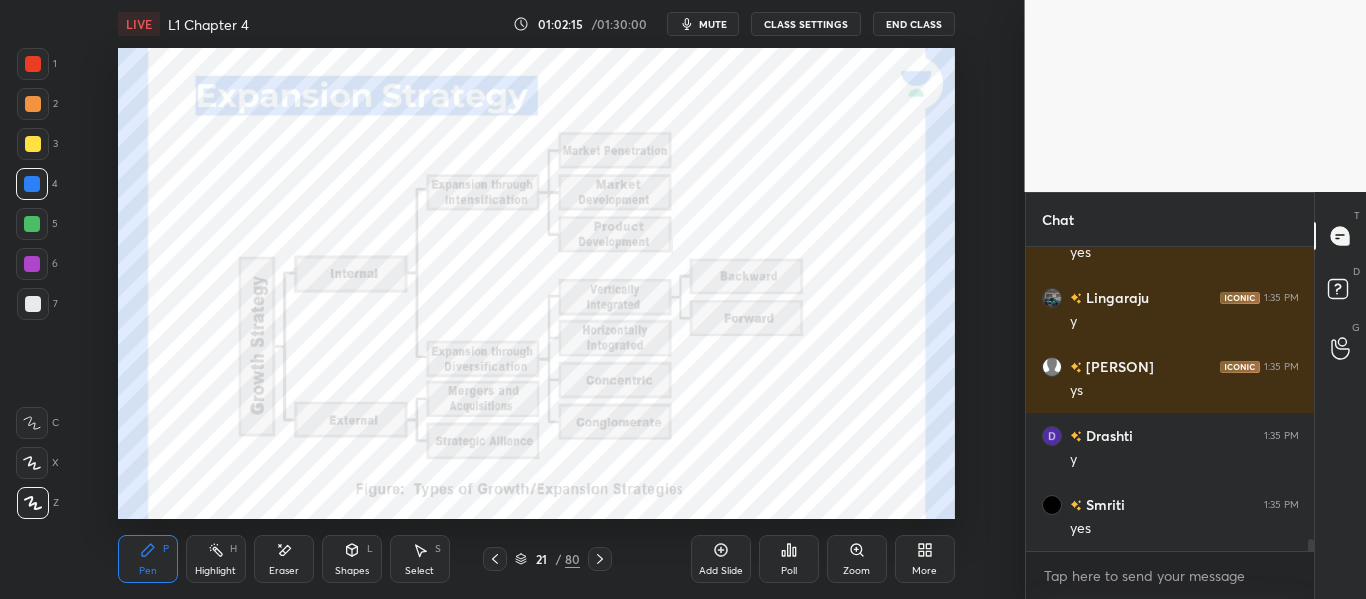 click on "mute" at bounding box center [713, 24] 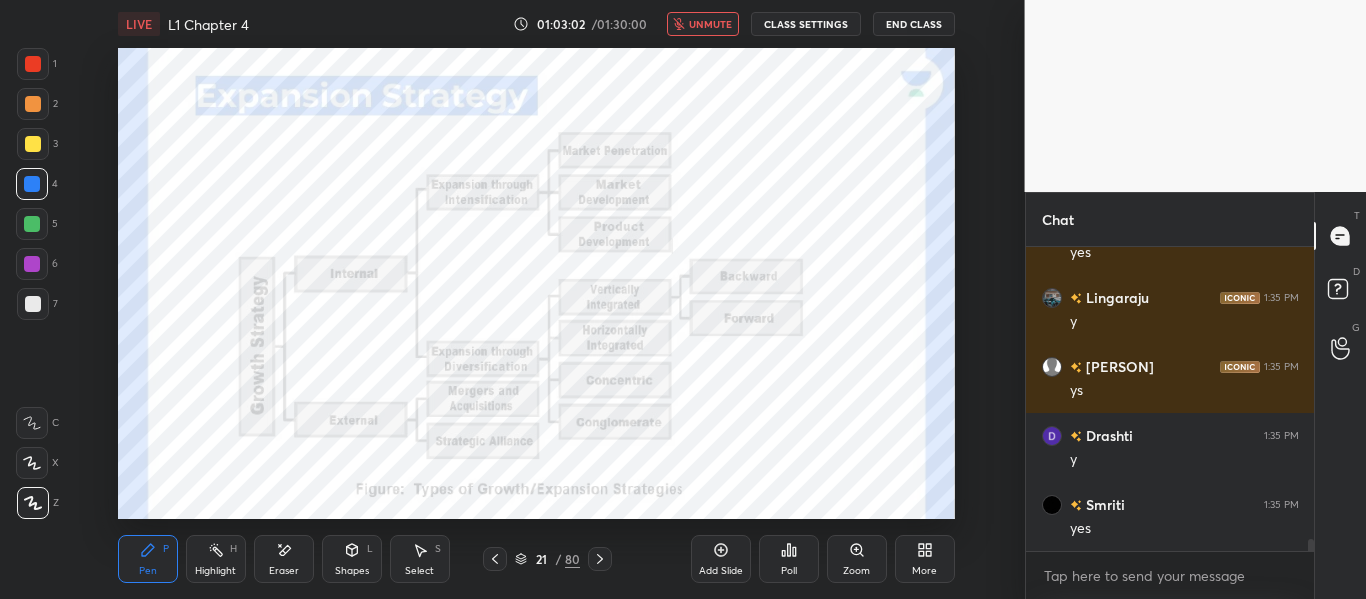 click on "unmute" at bounding box center (703, 24) 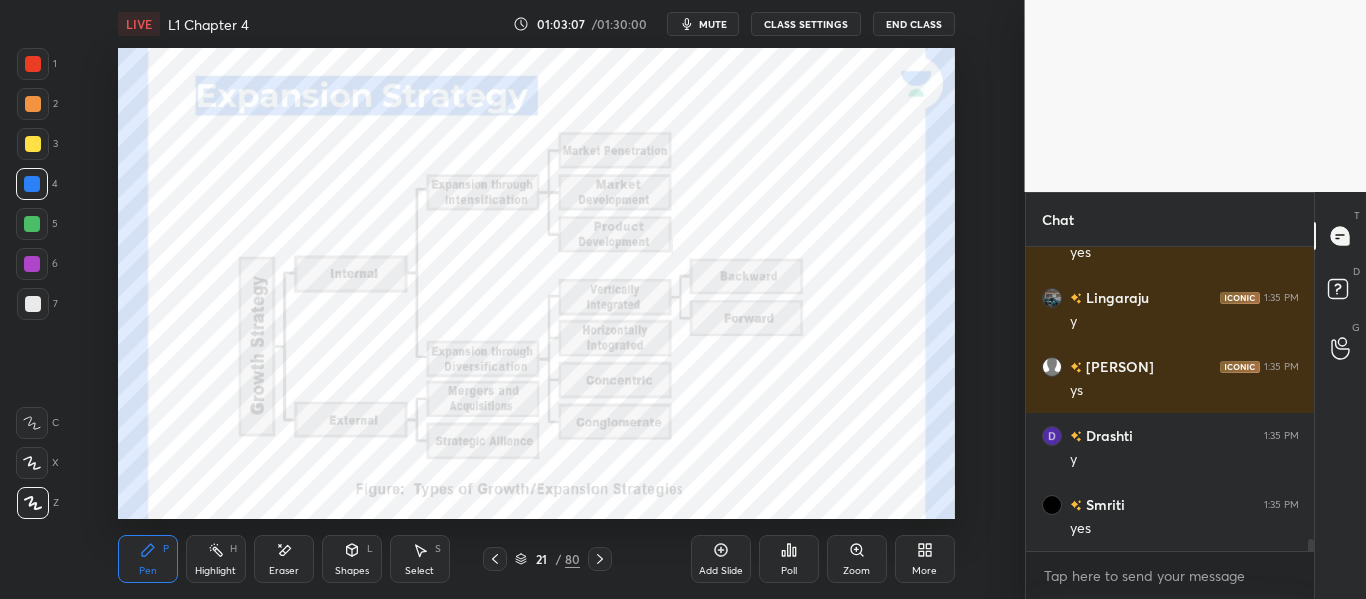 click 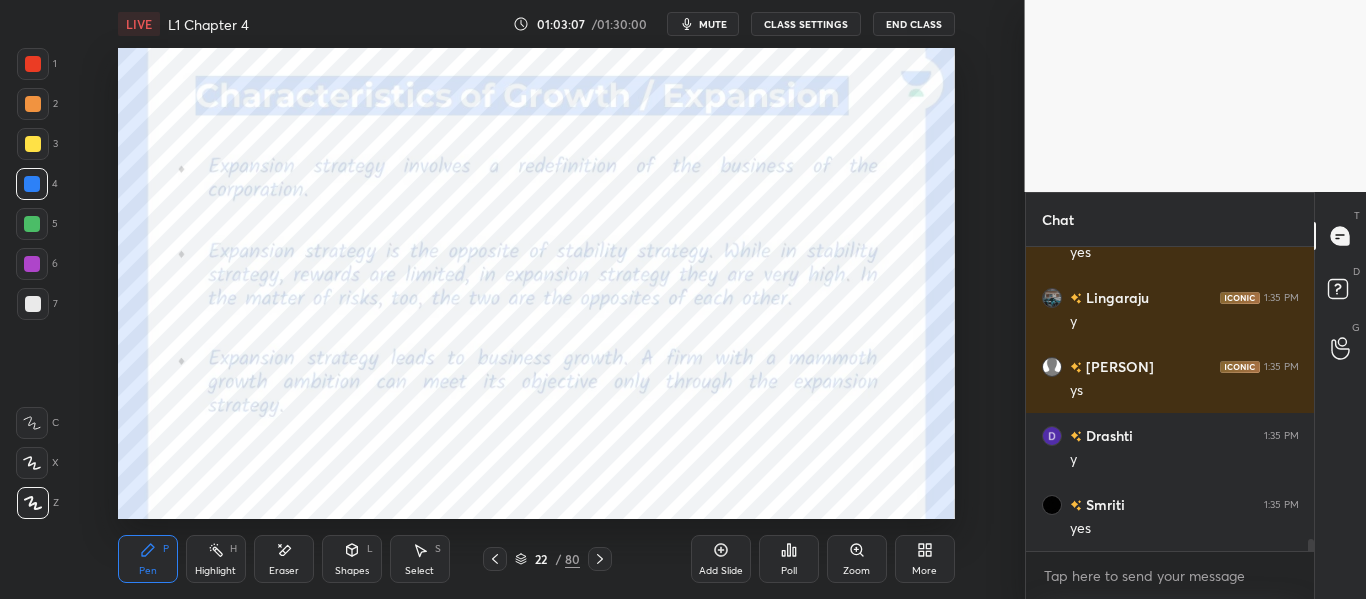 click 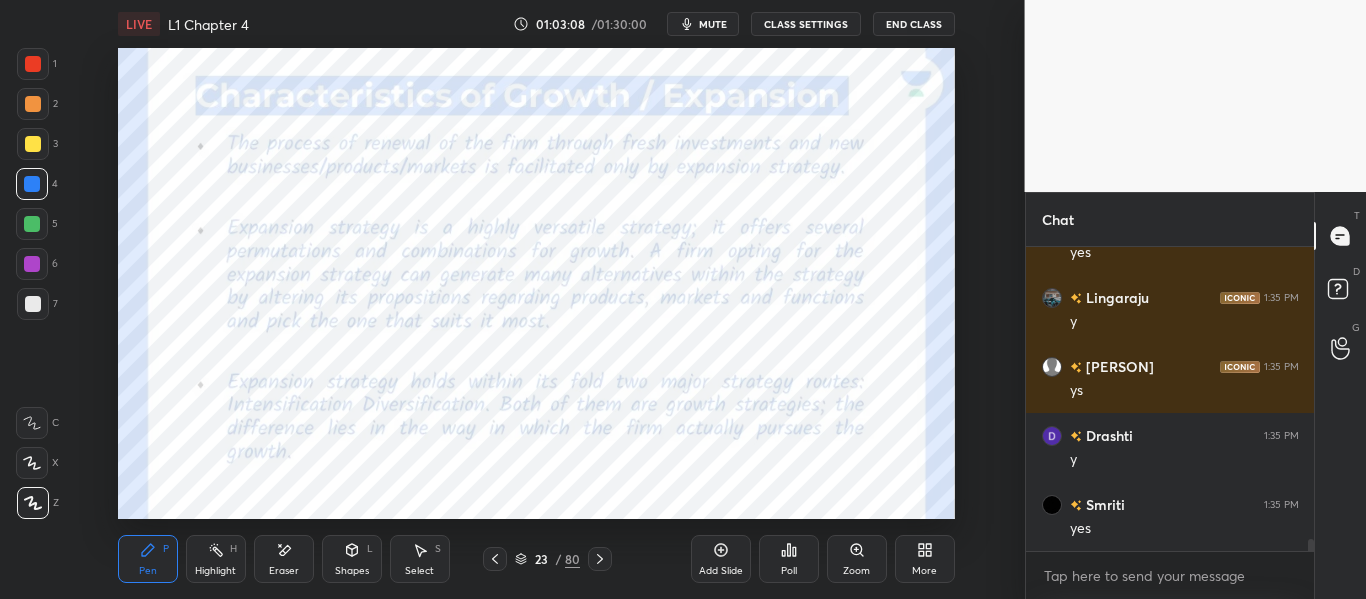 click 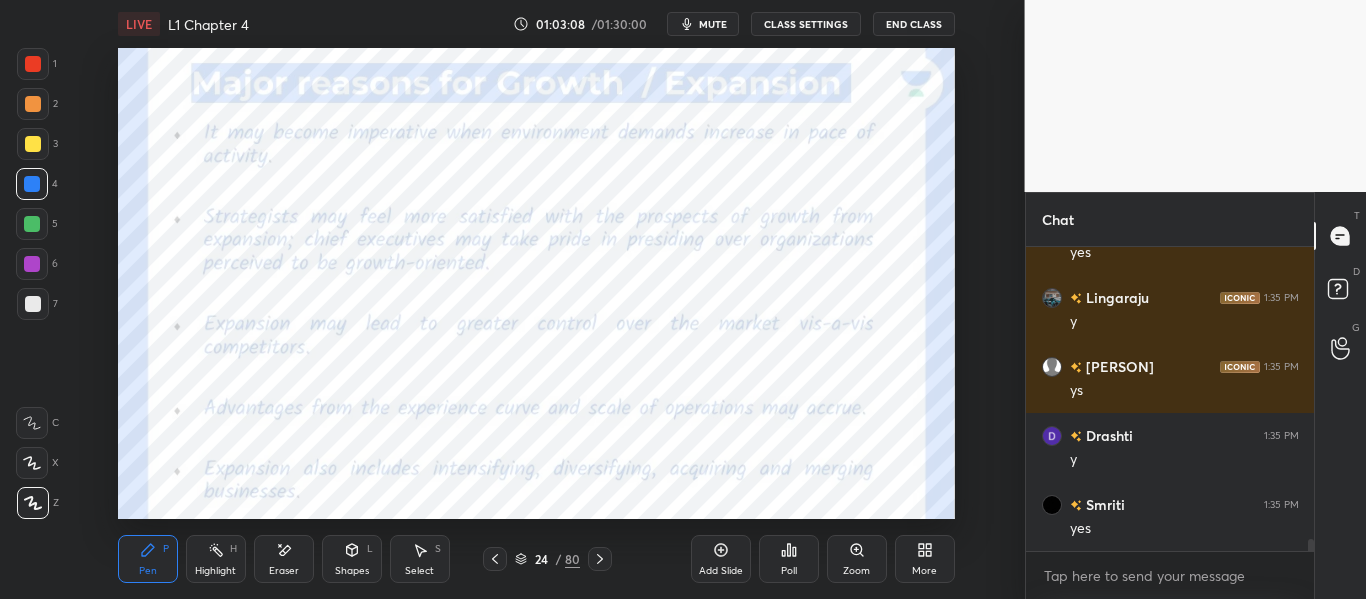 click 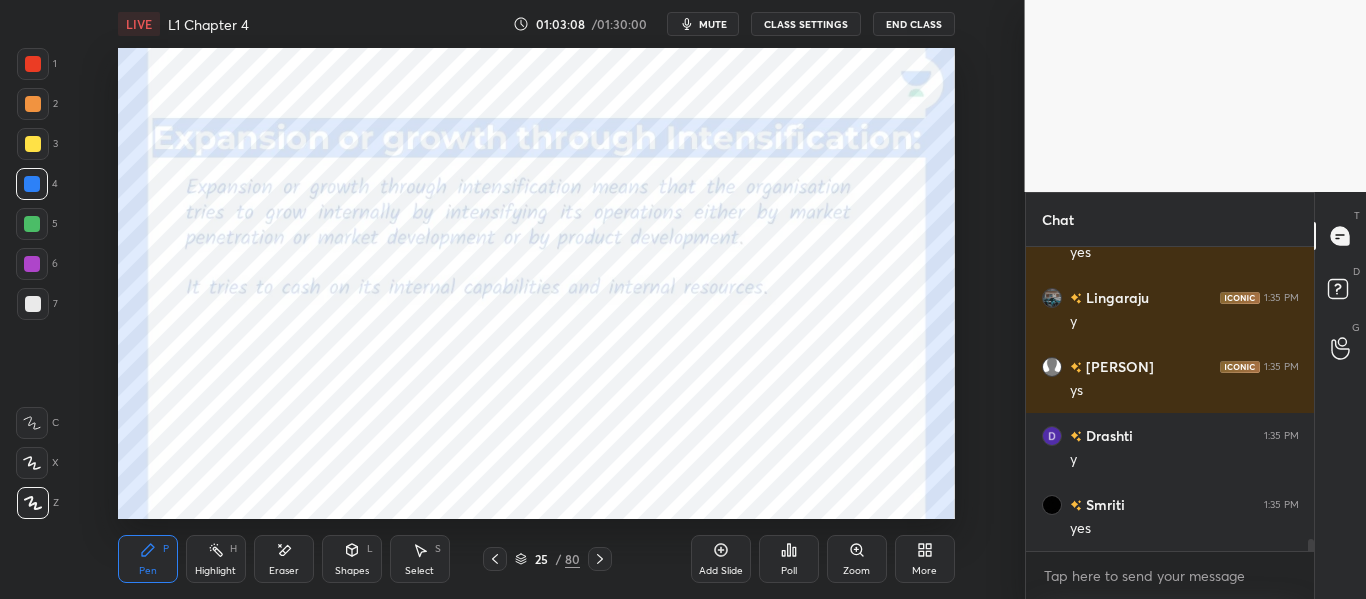 click 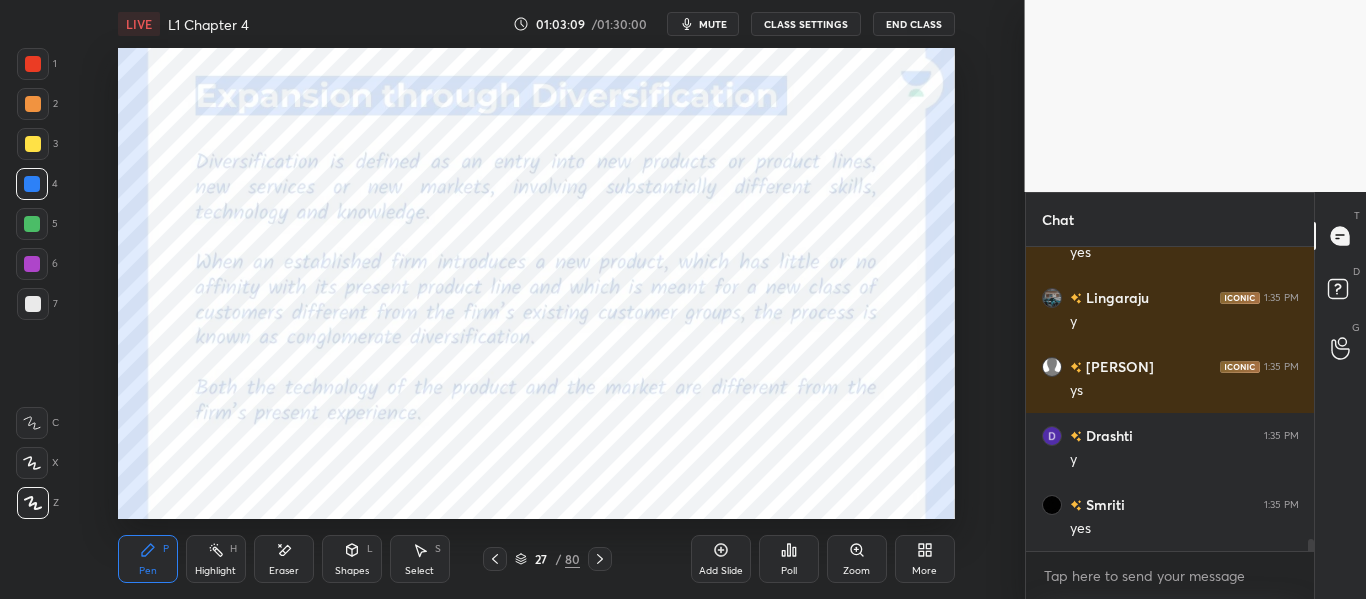 click 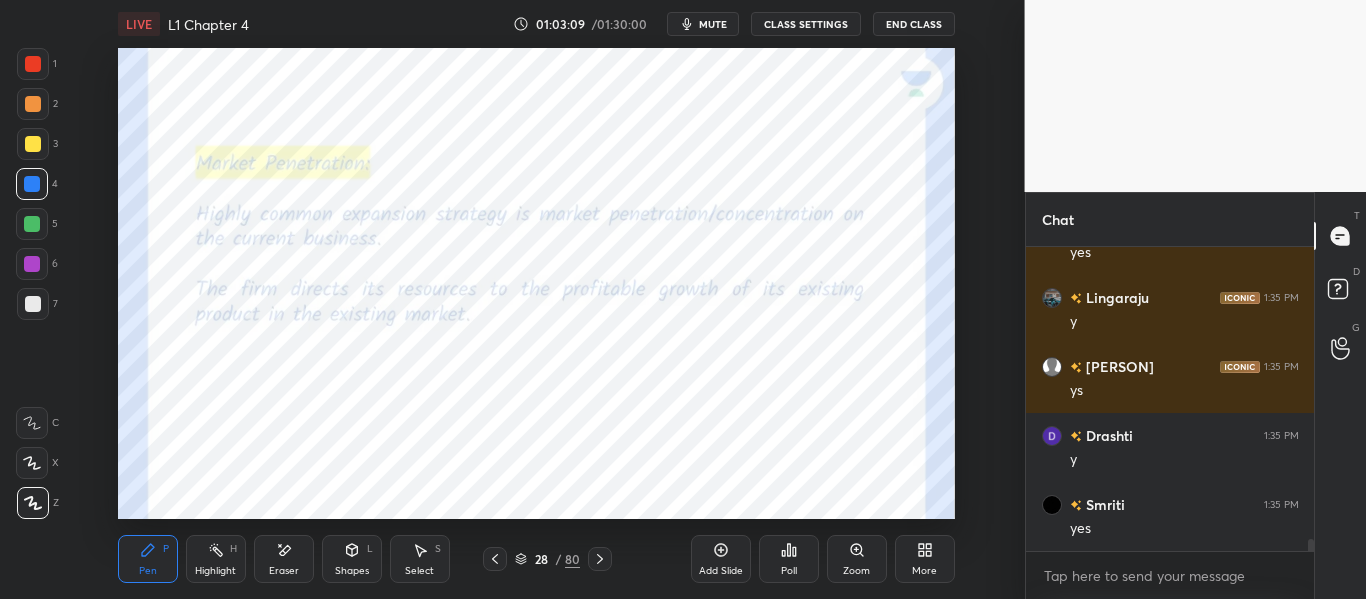 click 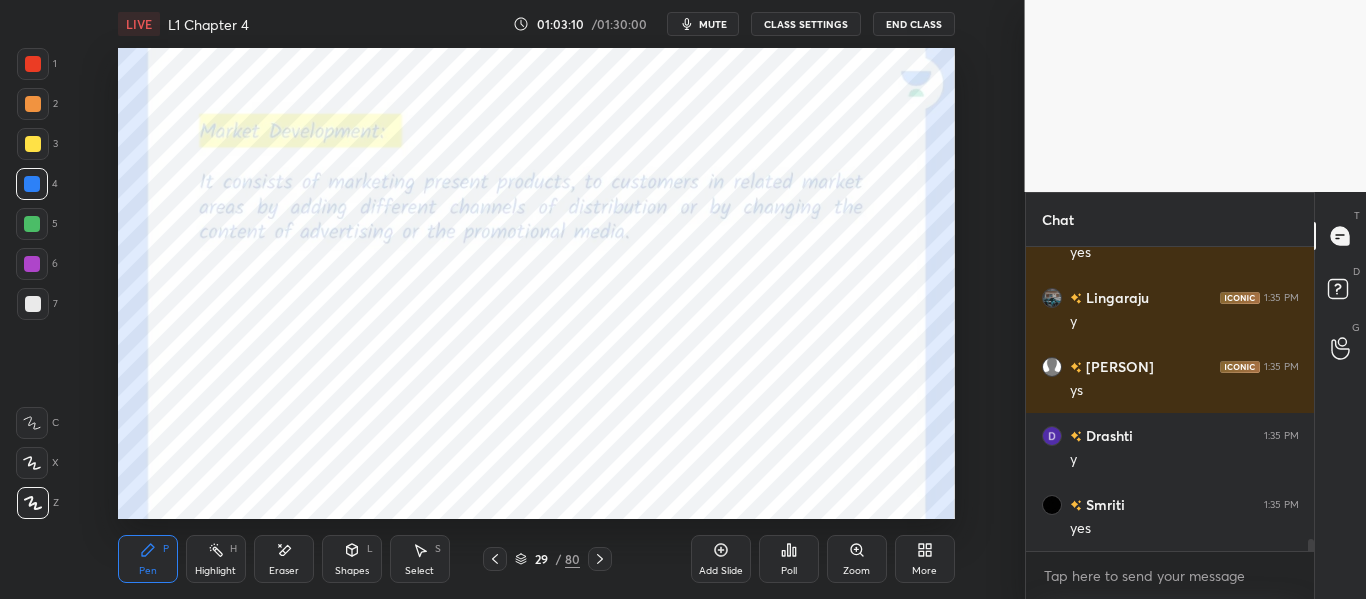 click 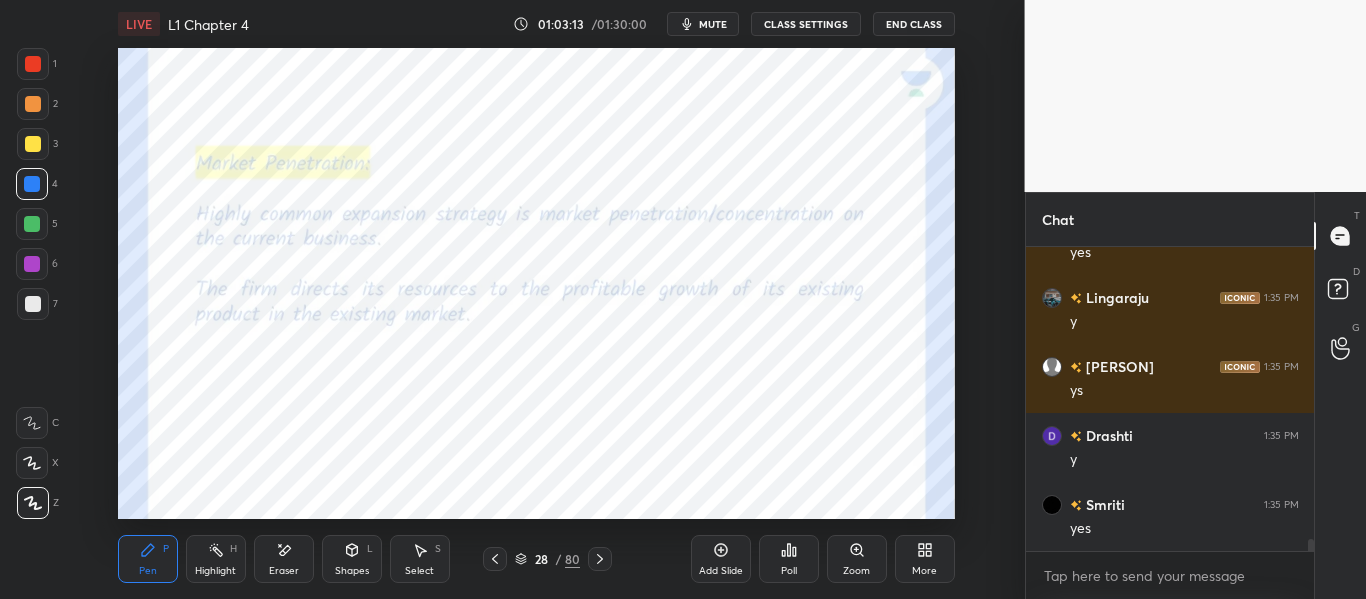click at bounding box center [33, 64] 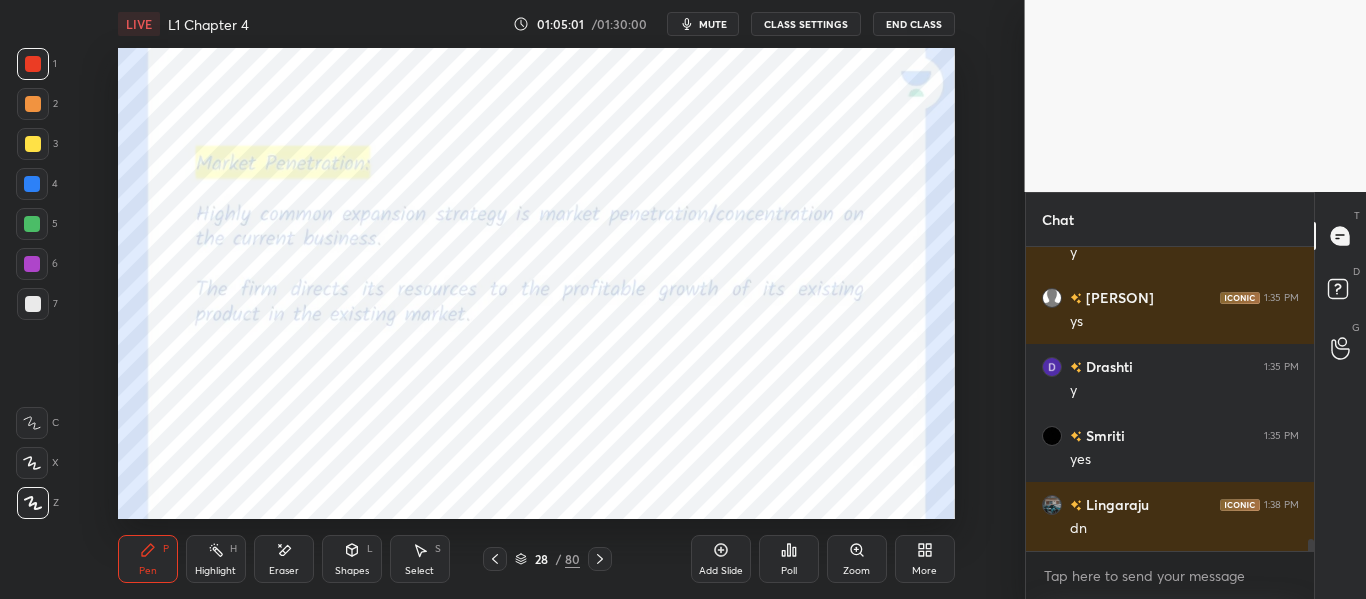 scroll, scrollTop: 7402, scrollLeft: 0, axis: vertical 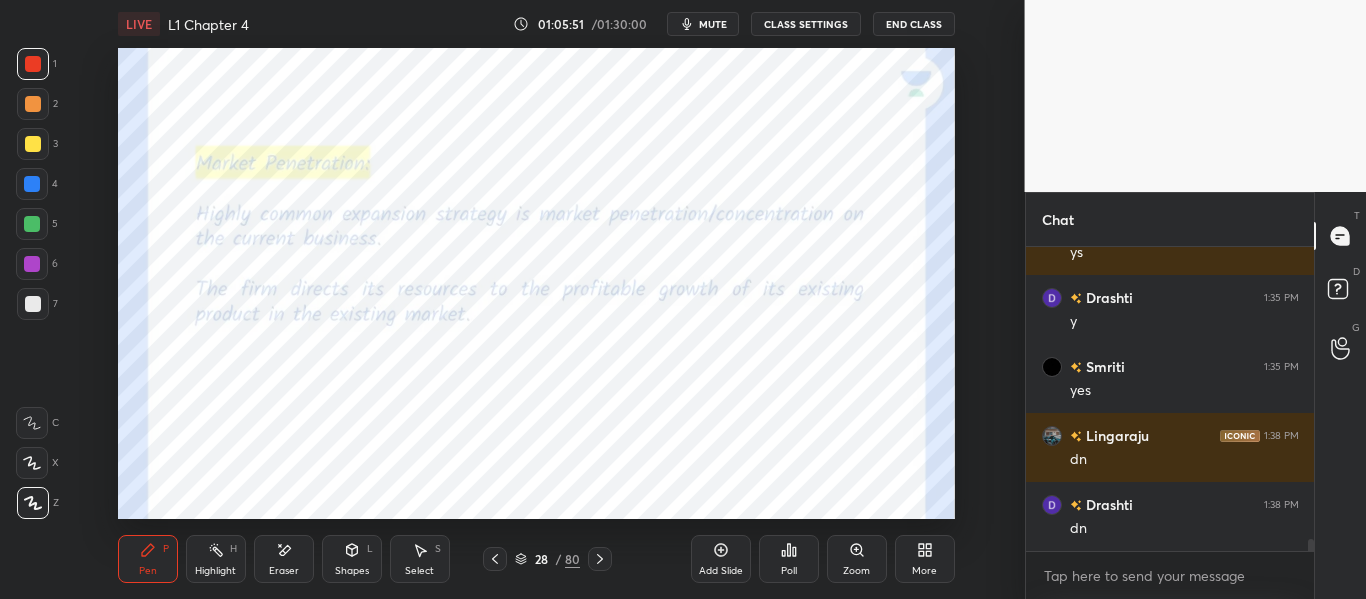 click 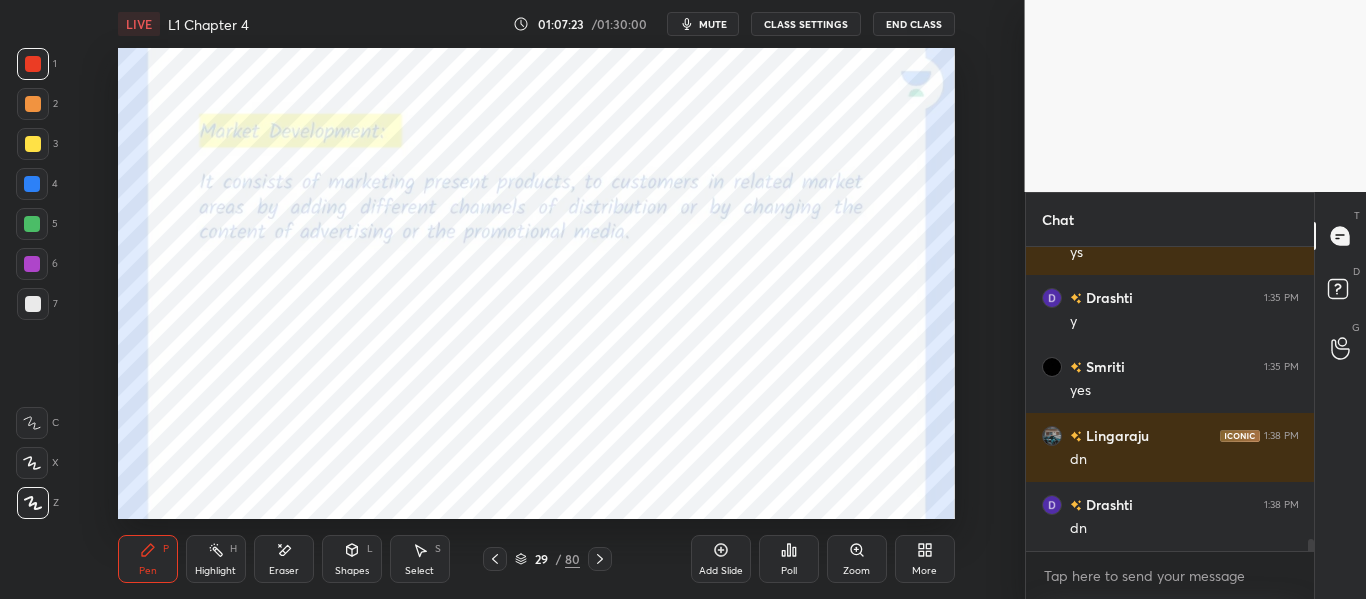 scroll, scrollTop: 7471, scrollLeft: 0, axis: vertical 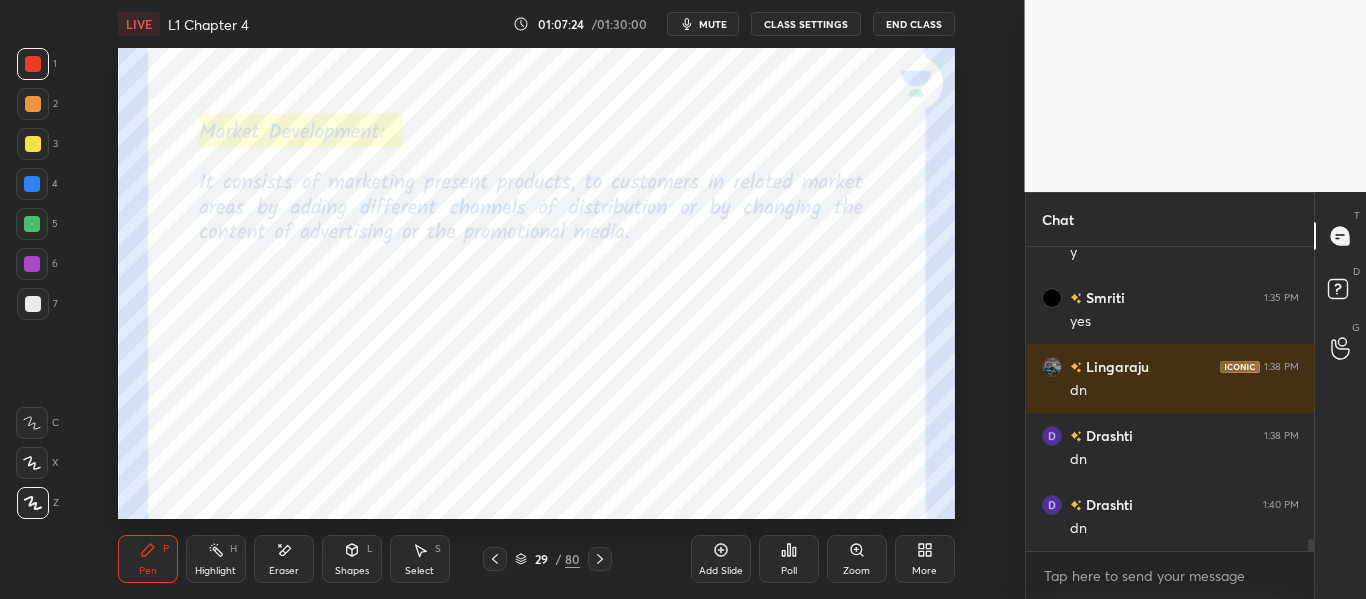 click on "mute" at bounding box center [713, 24] 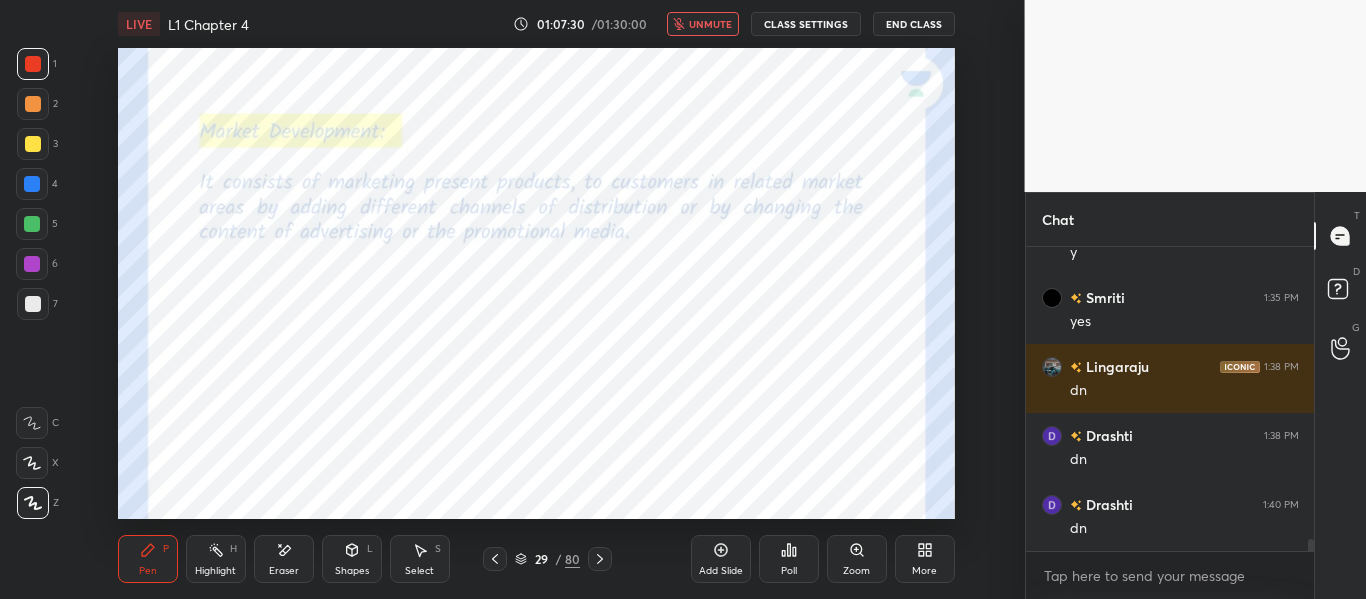 click 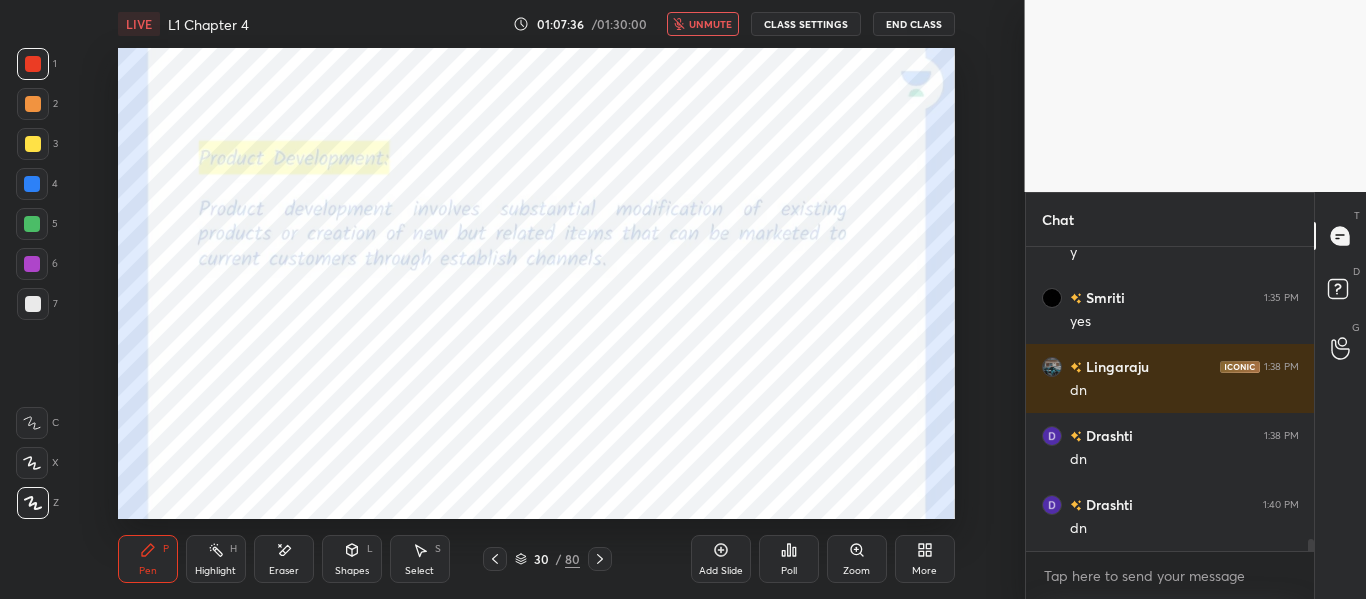 scroll, scrollTop: 7540, scrollLeft: 0, axis: vertical 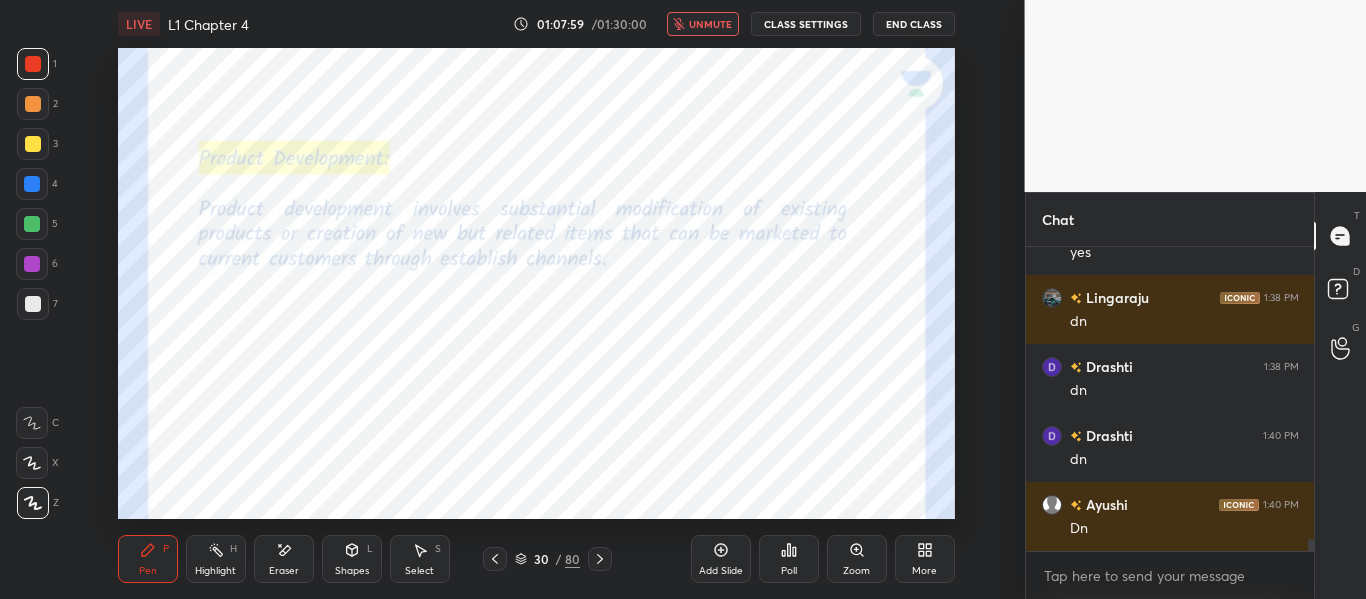 click on "unmute" at bounding box center [710, 24] 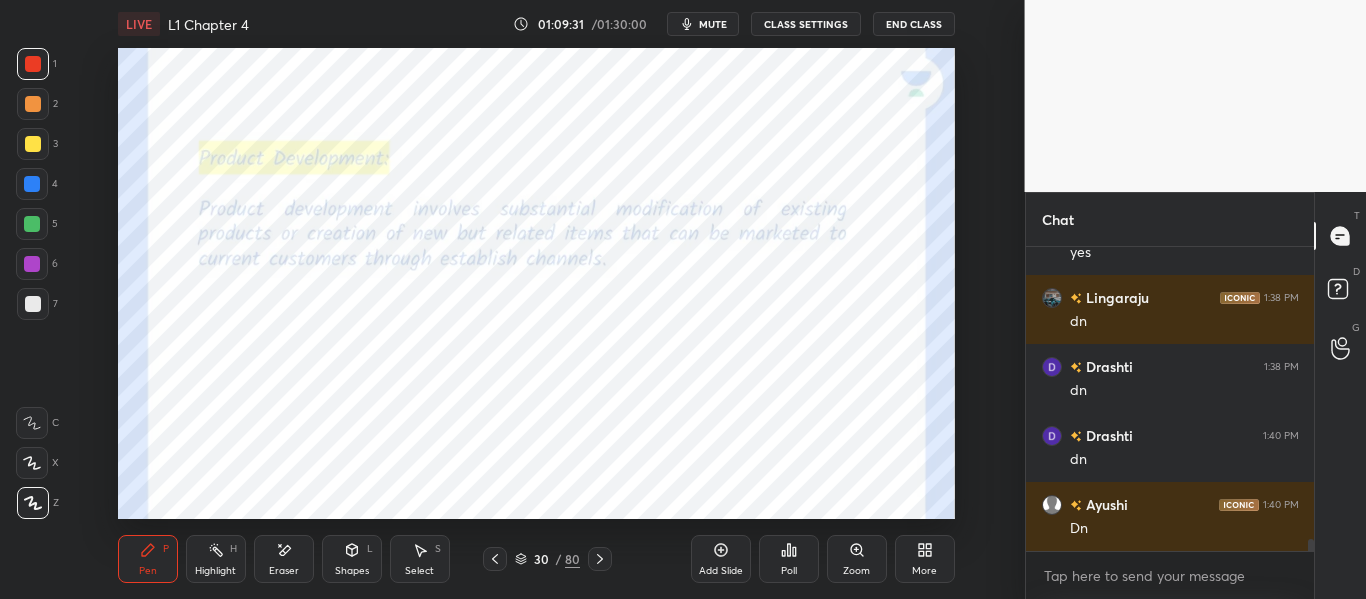 scroll, scrollTop: 7609, scrollLeft: 0, axis: vertical 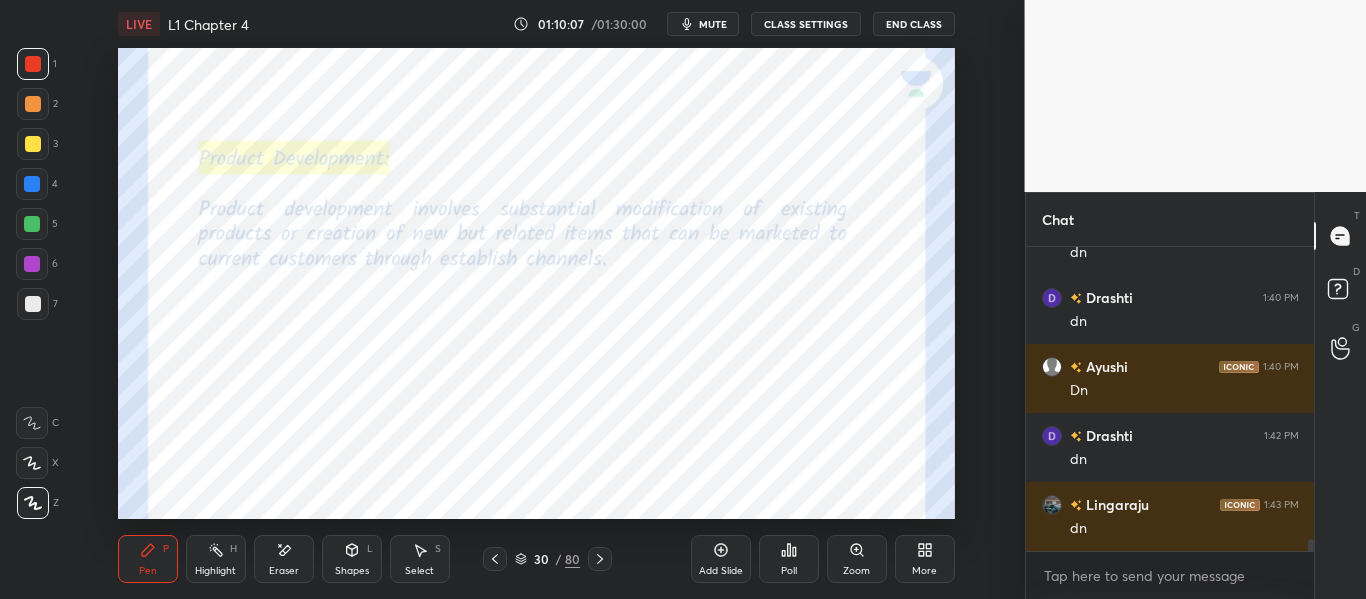 click 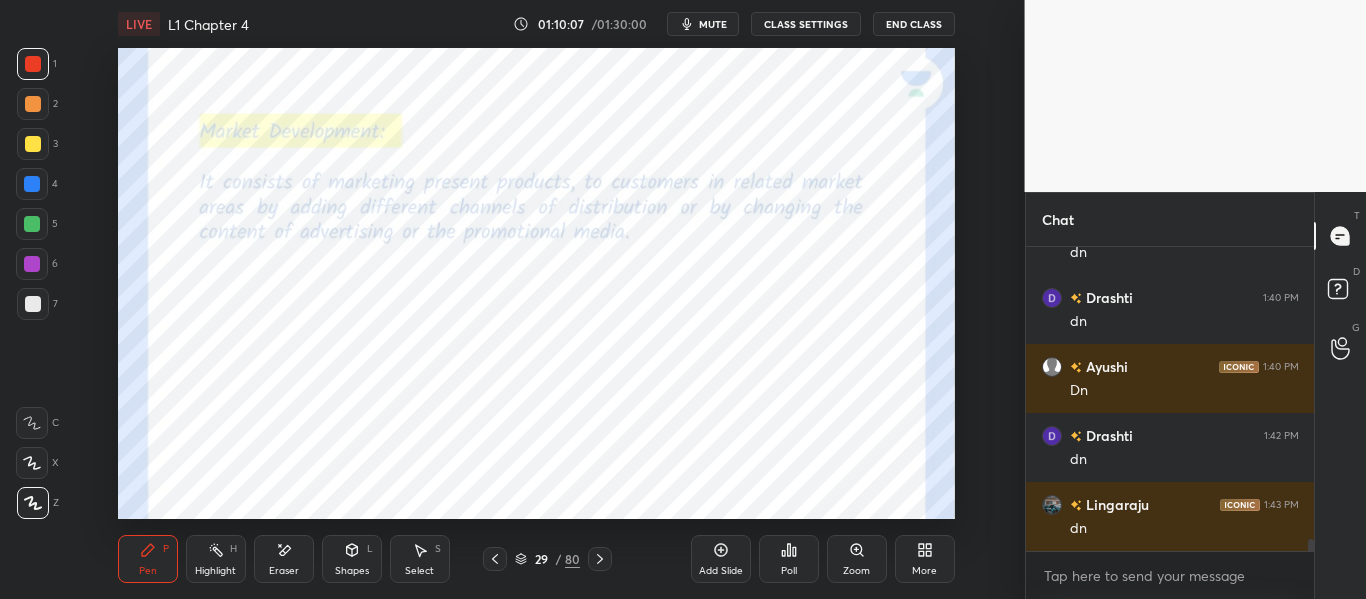 click 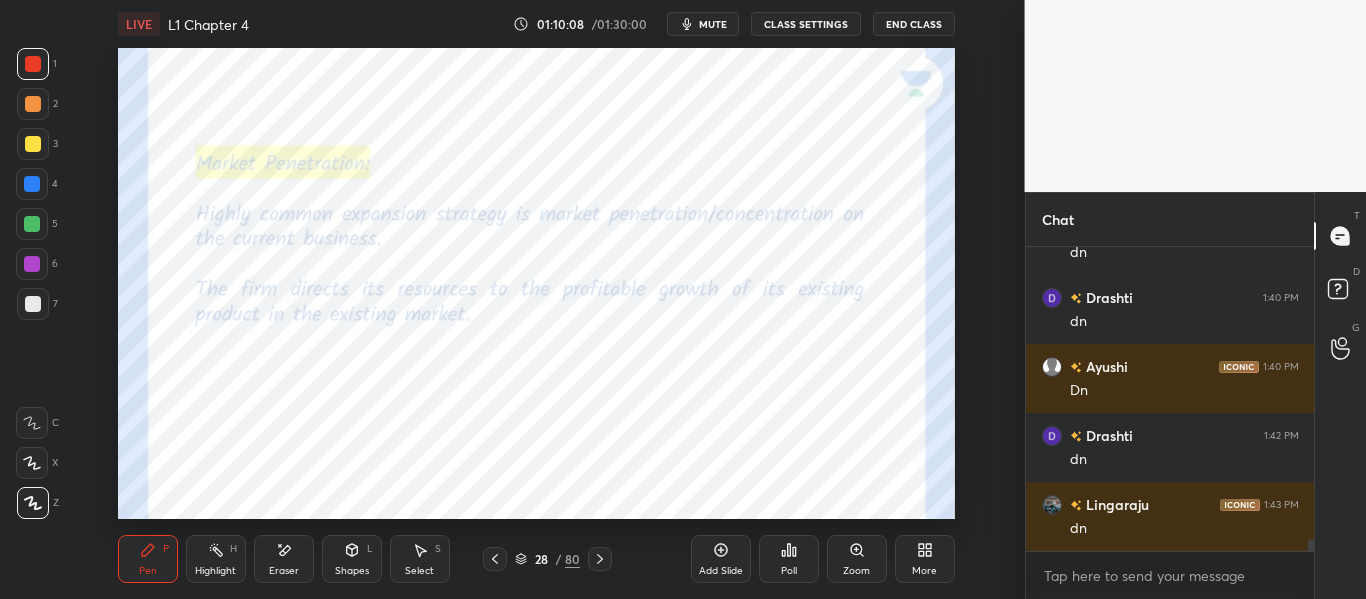 click 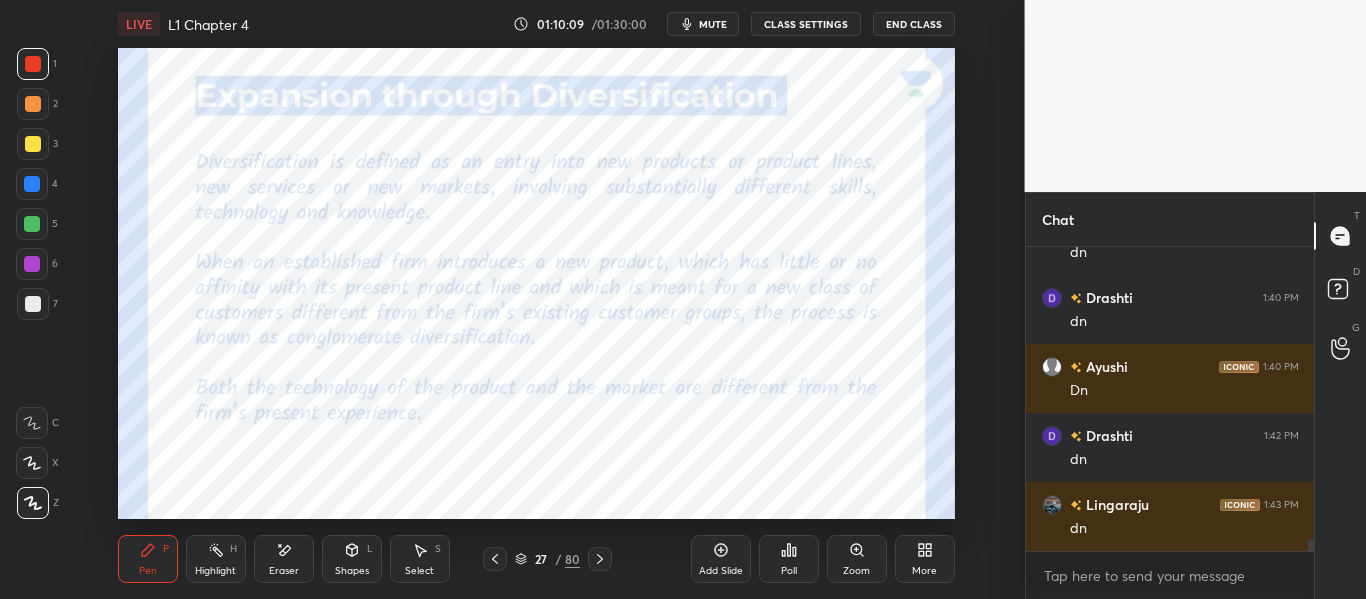 click 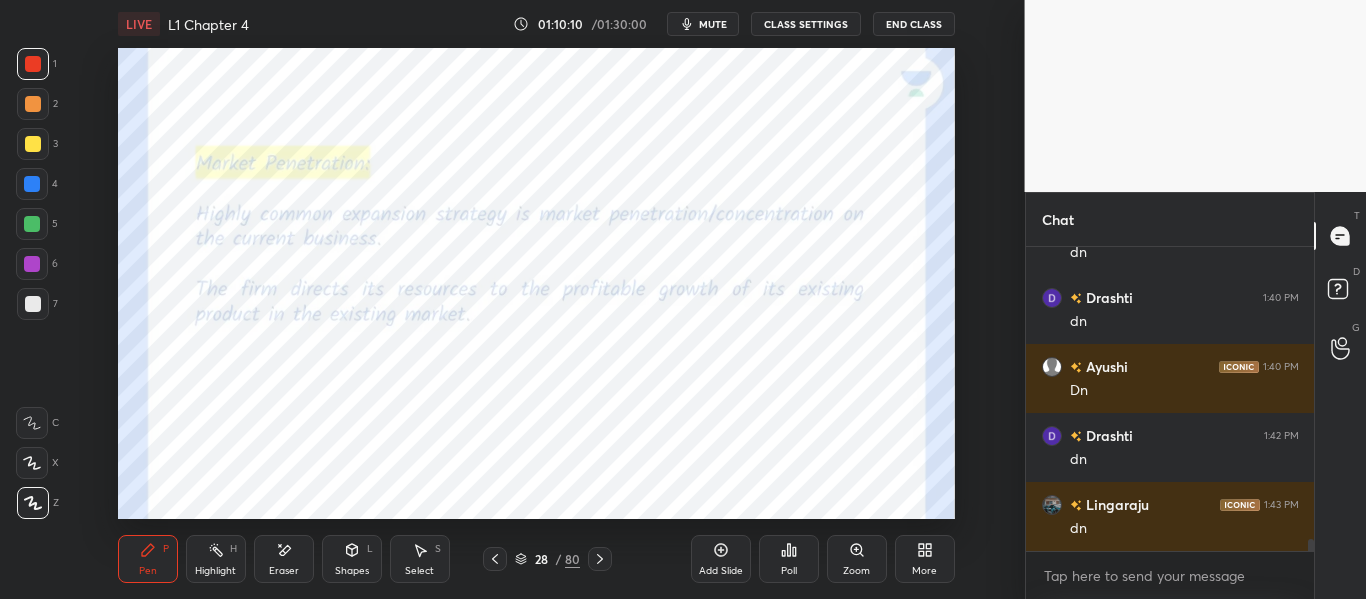 click 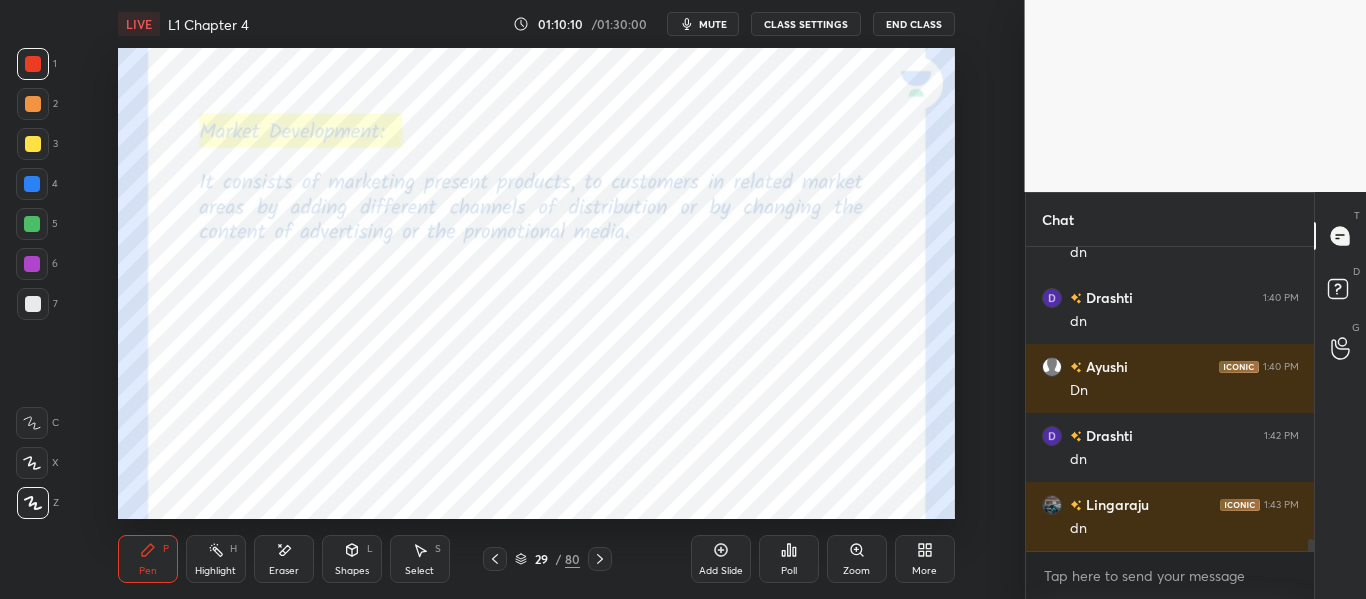 click 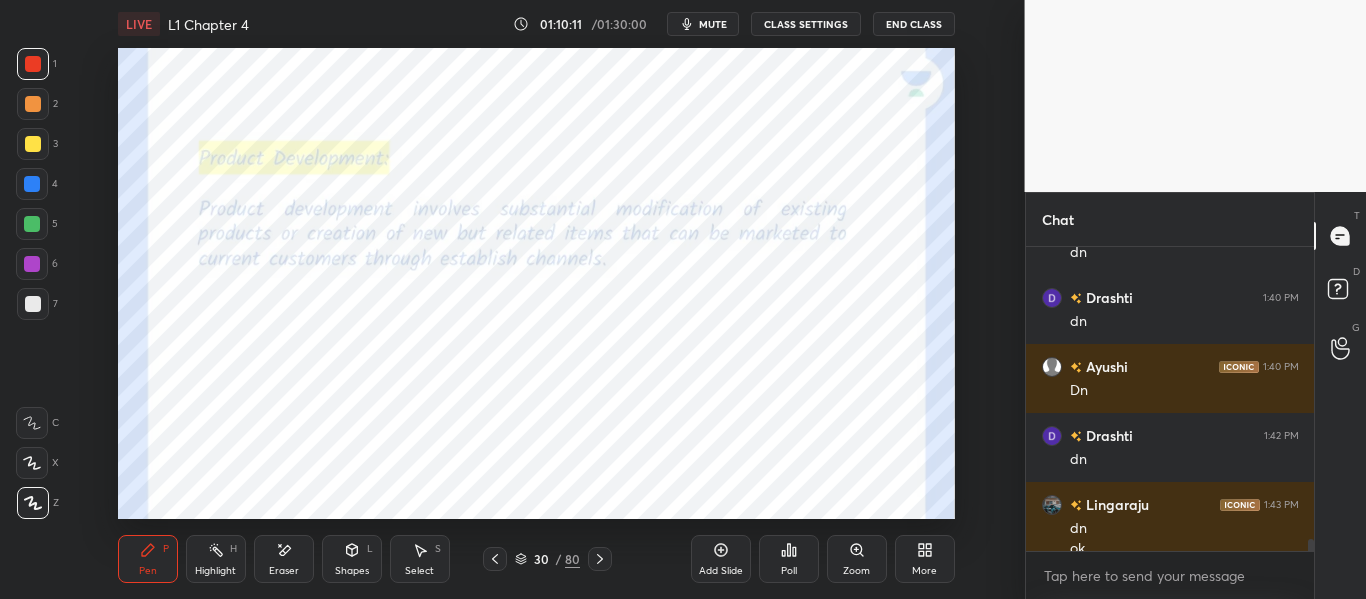 scroll, scrollTop: 7698, scrollLeft: 0, axis: vertical 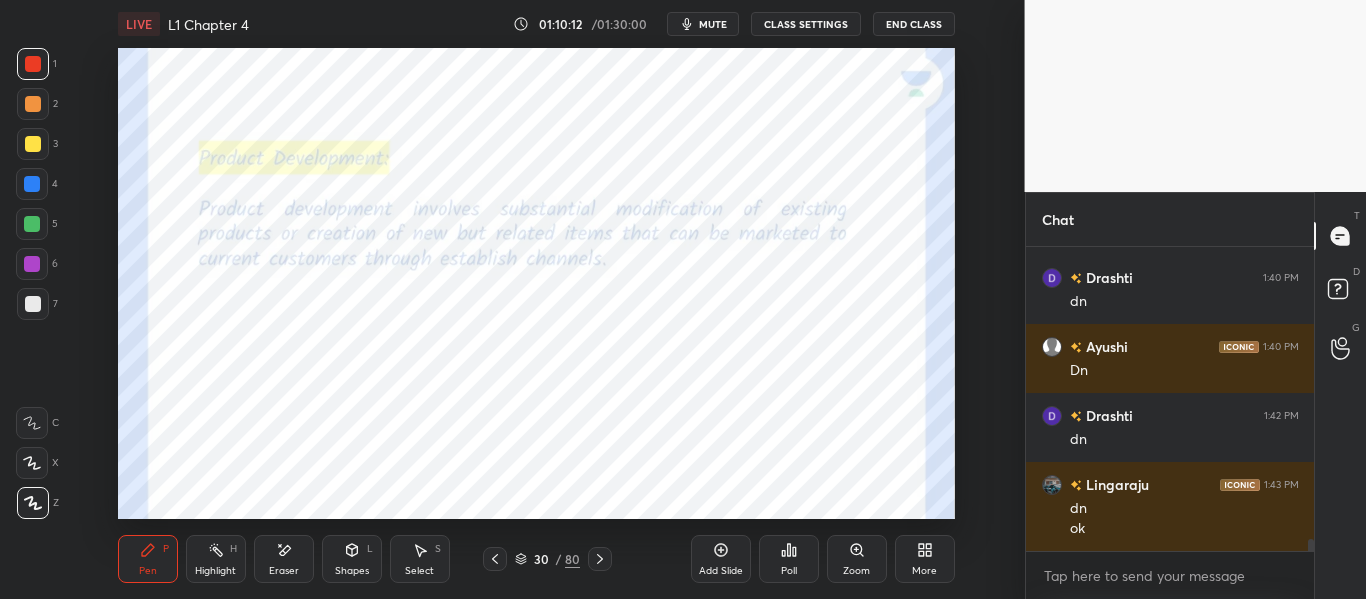 click 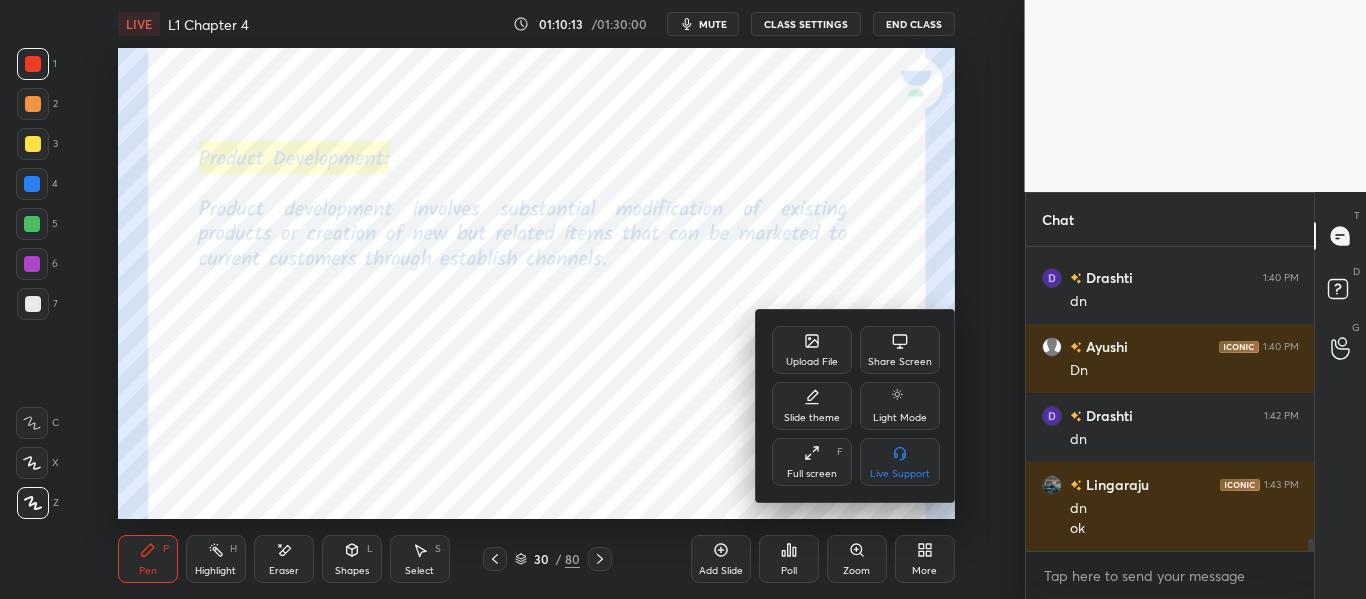 click on "Upload File" at bounding box center [812, 350] 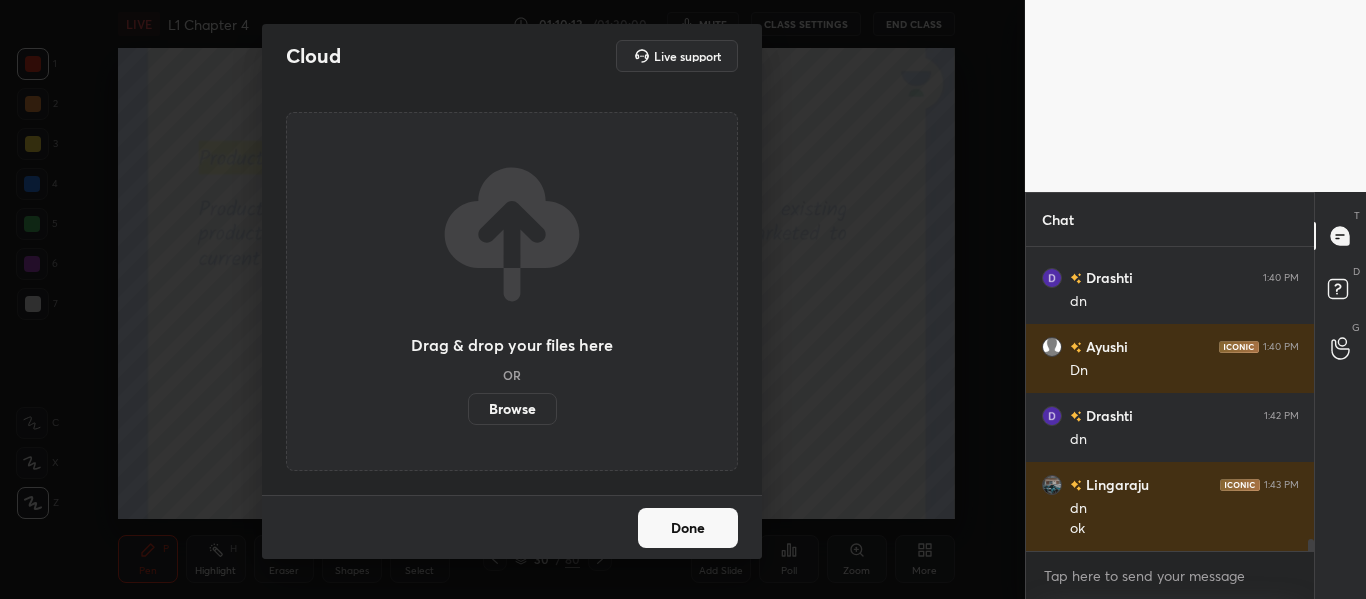 click on "Browse" at bounding box center (512, 409) 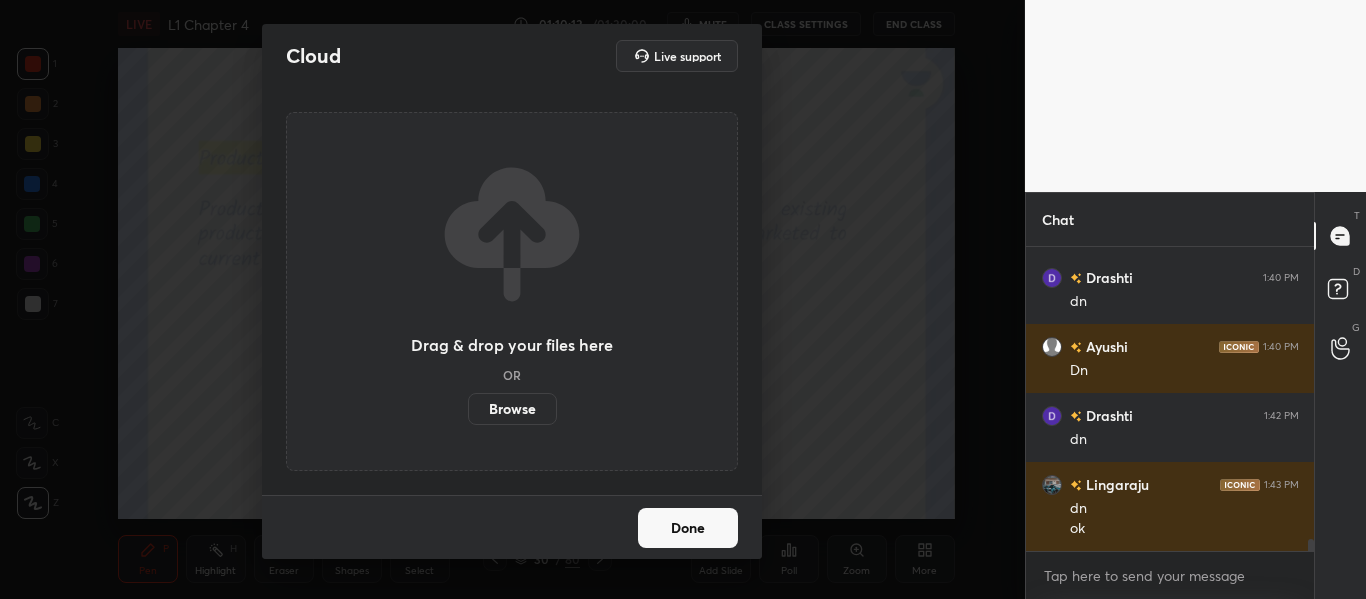 click on "Browse" at bounding box center [468, 409] 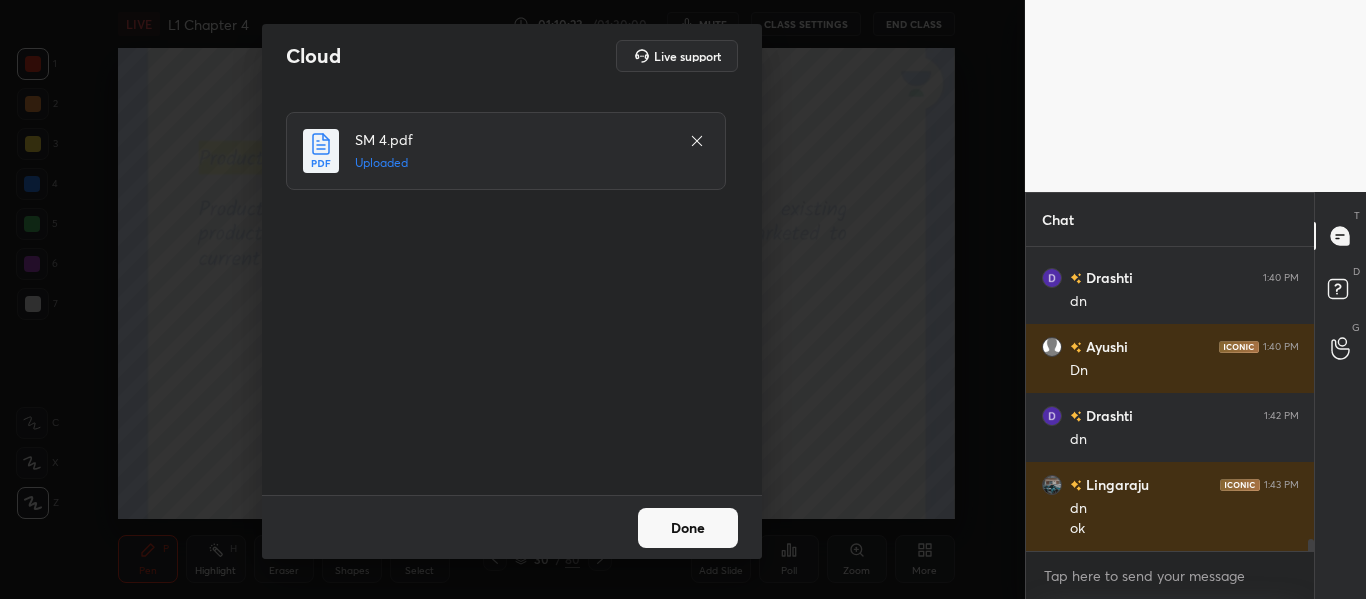 click on "Done" at bounding box center [688, 528] 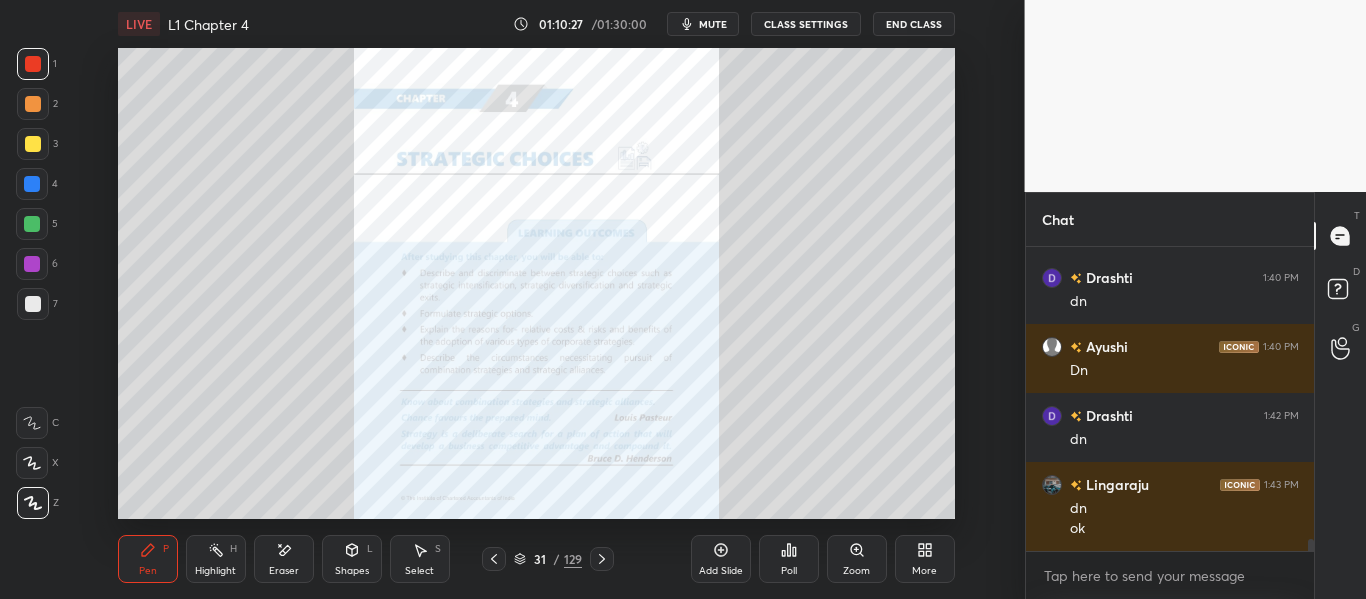 click 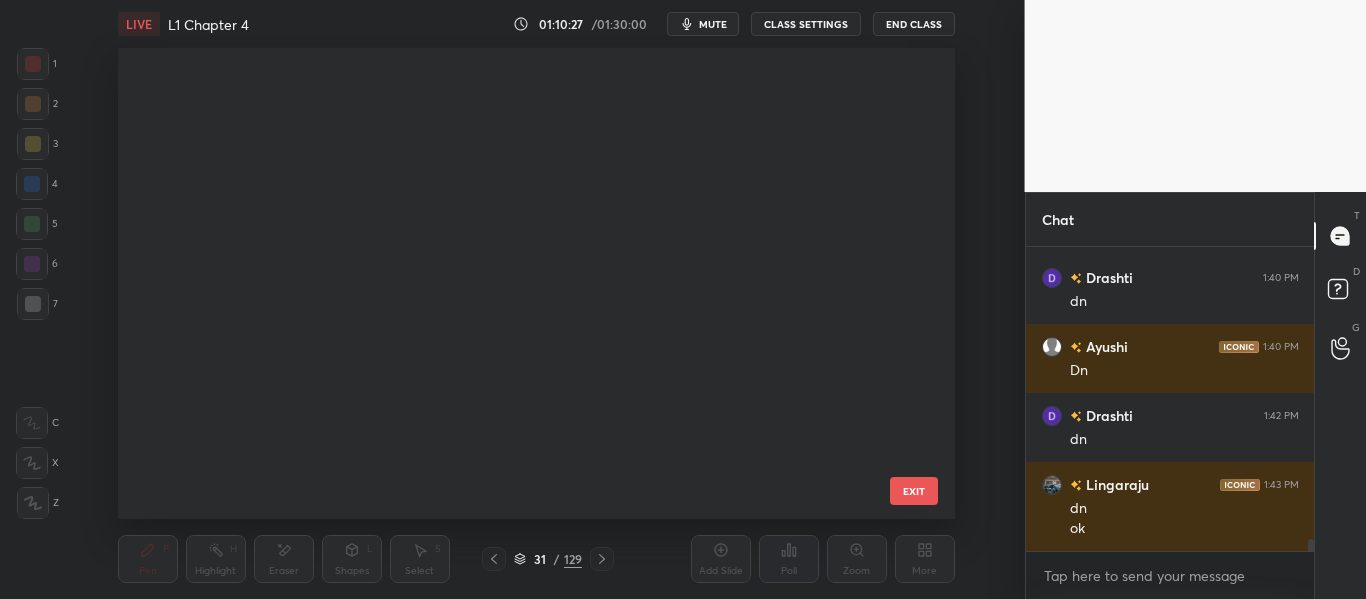 scroll, scrollTop: 1090, scrollLeft: 0, axis: vertical 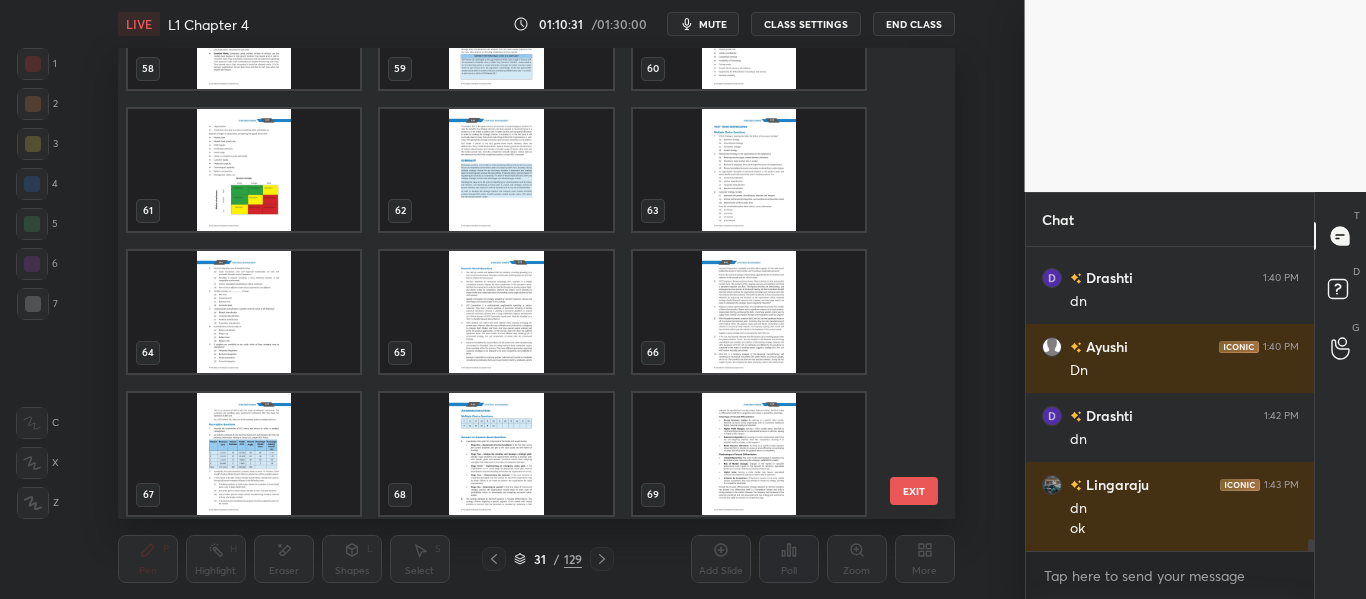 click at bounding box center (748, 312) 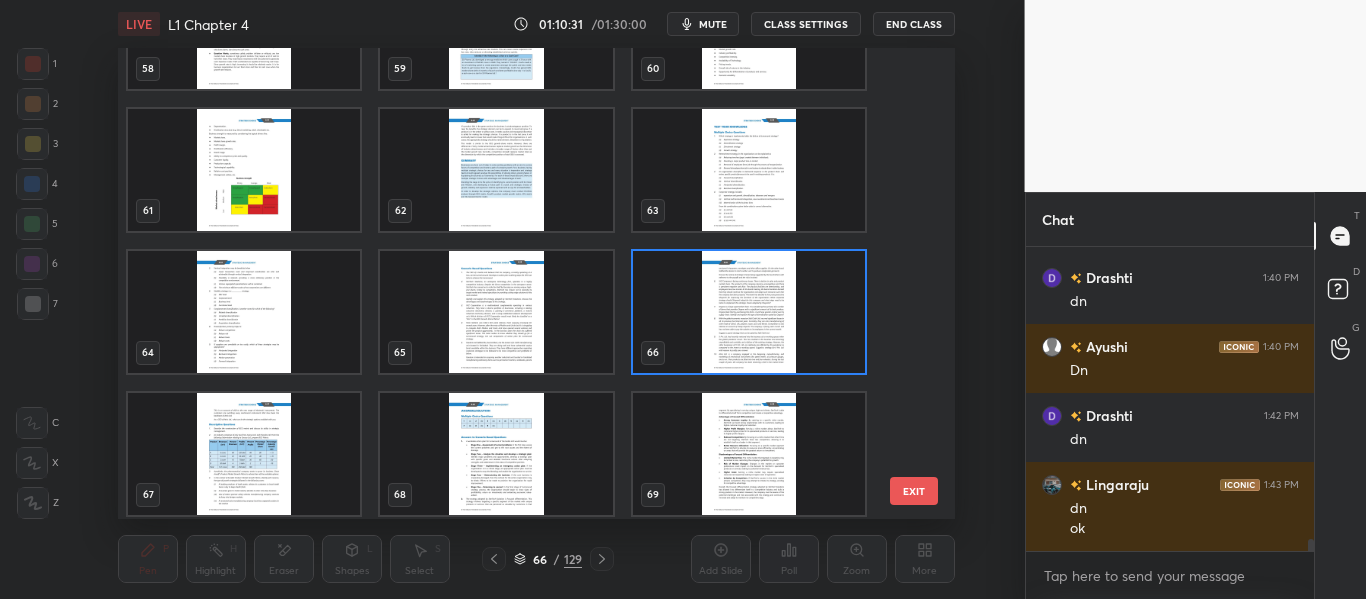 click at bounding box center (748, 312) 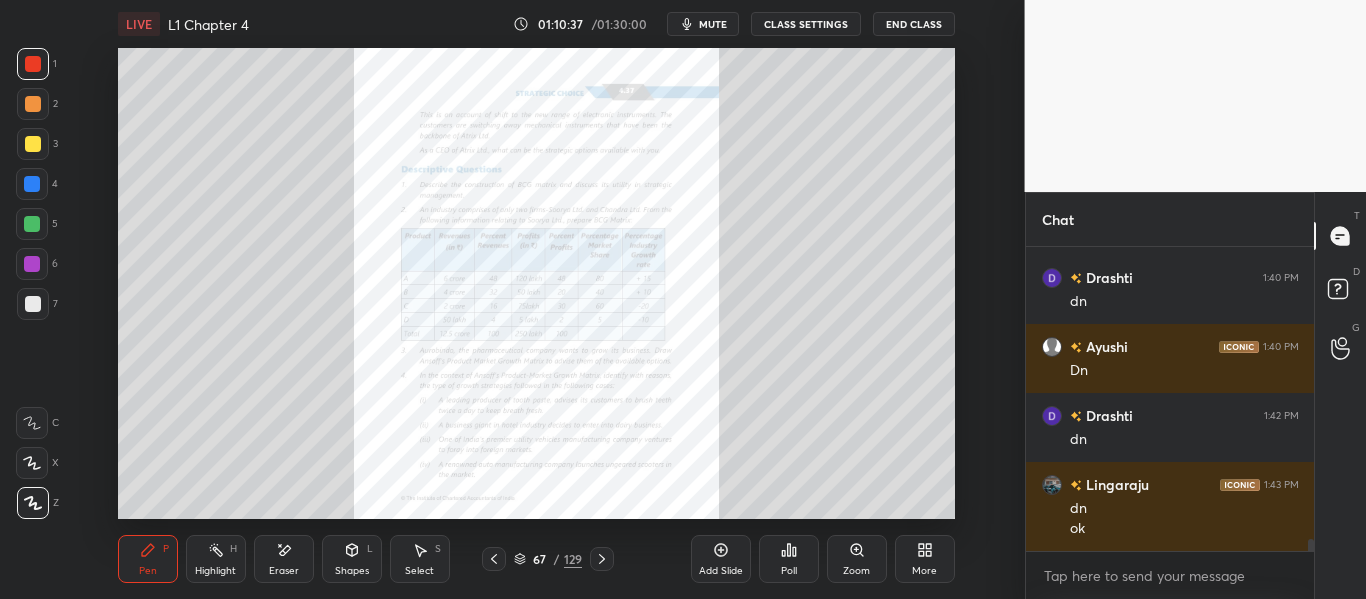 click on "Zoom" at bounding box center [857, 559] 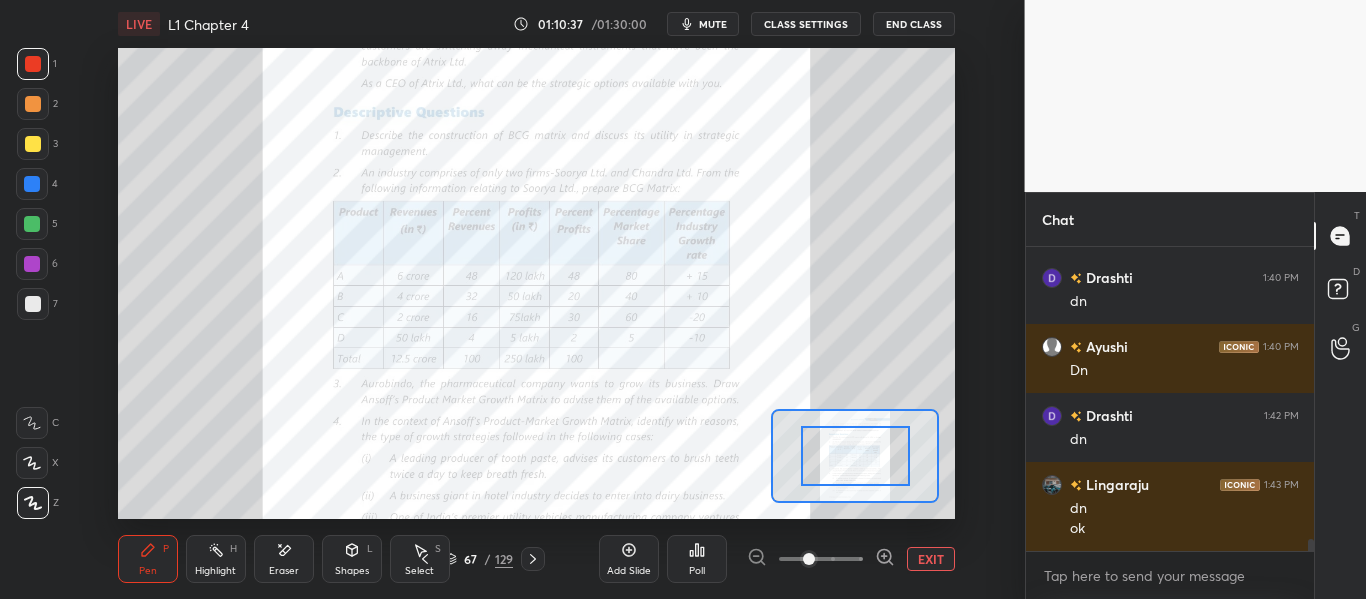 click at bounding box center [821, 559] 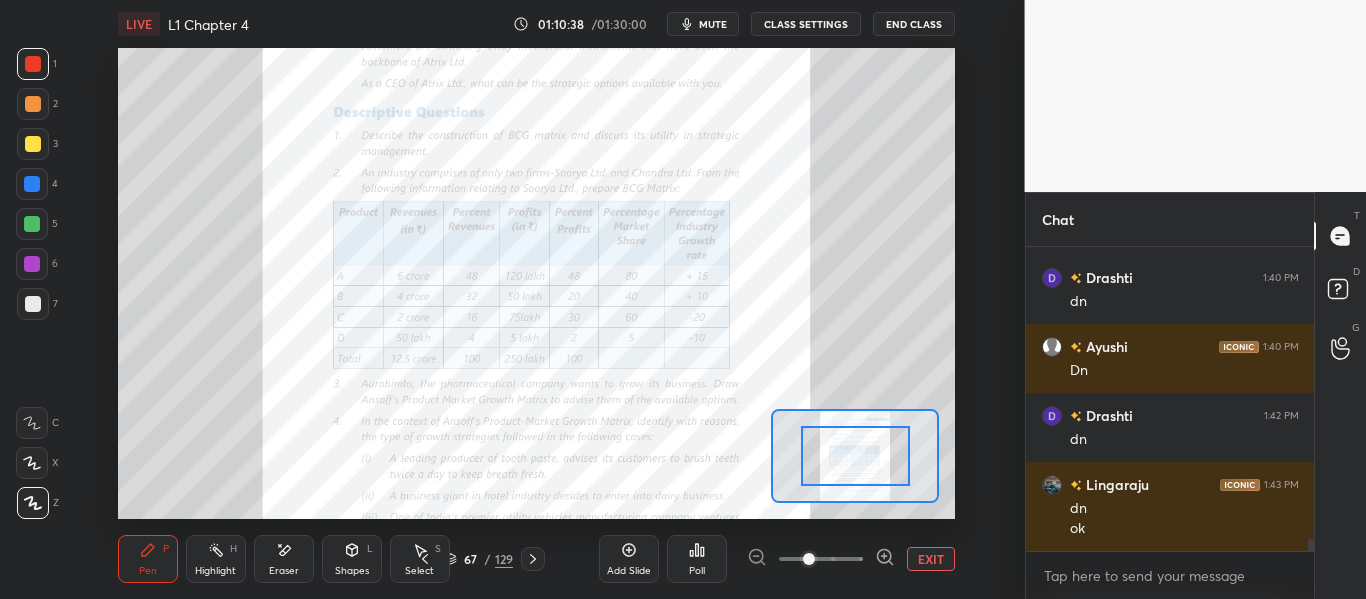 click at bounding box center (821, 559) 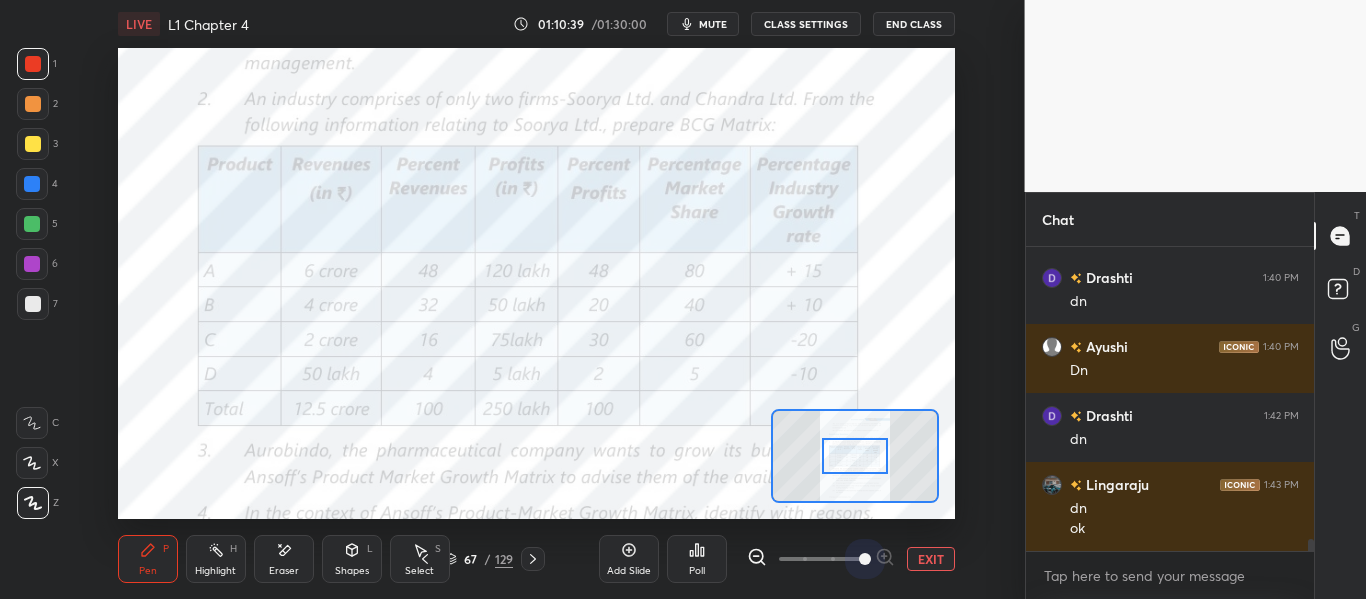 drag, startPoint x: 849, startPoint y: 554, endPoint x: 887, endPoint y: 550, distance: 38.209946 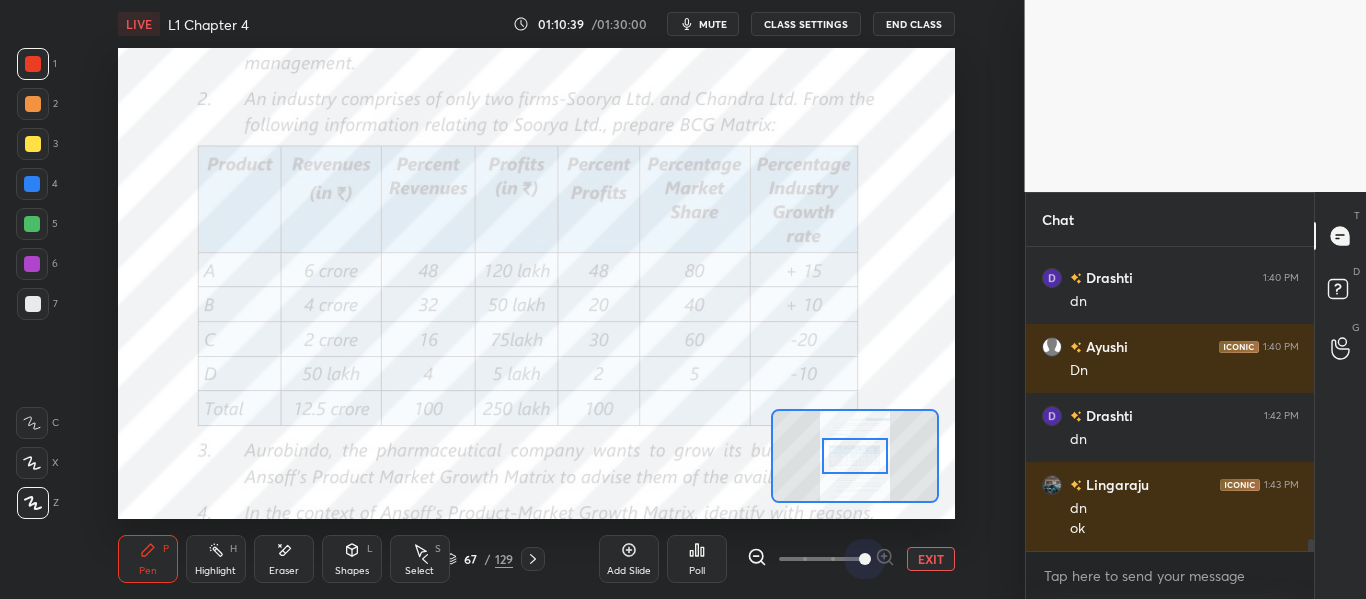 click at bounding box center [821, 559] 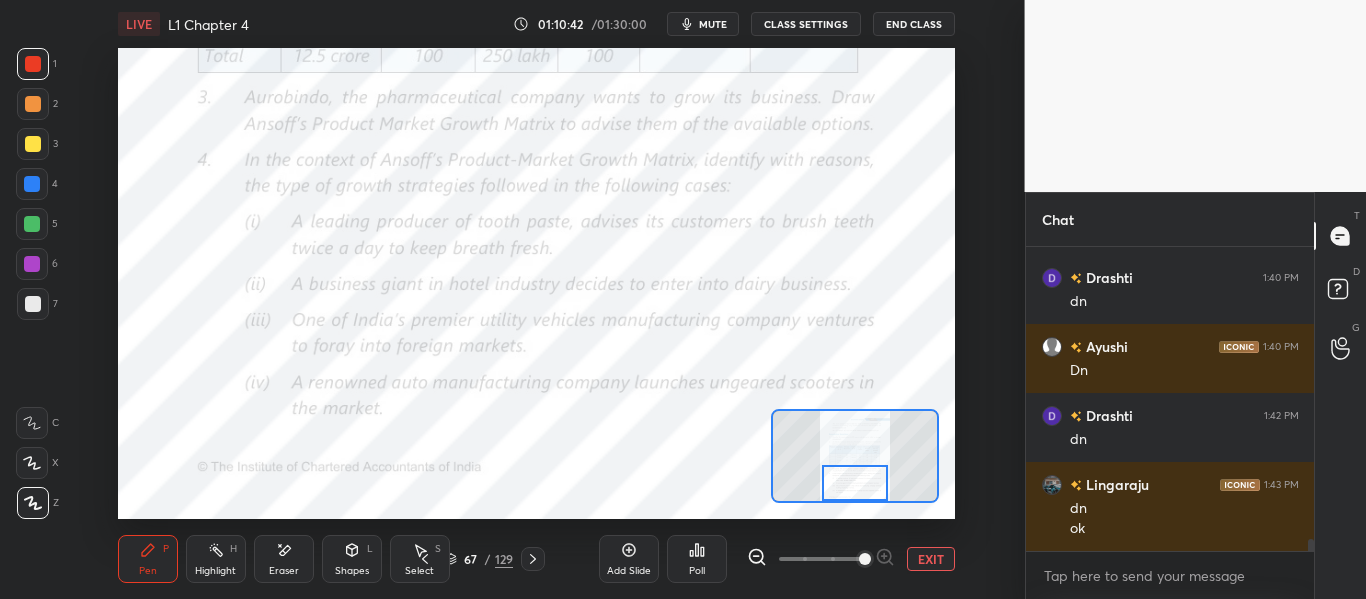 drag, startPoint x: 865, startPoint y: 471, endPoint x: 865, endPoint y: 522, distance: 51 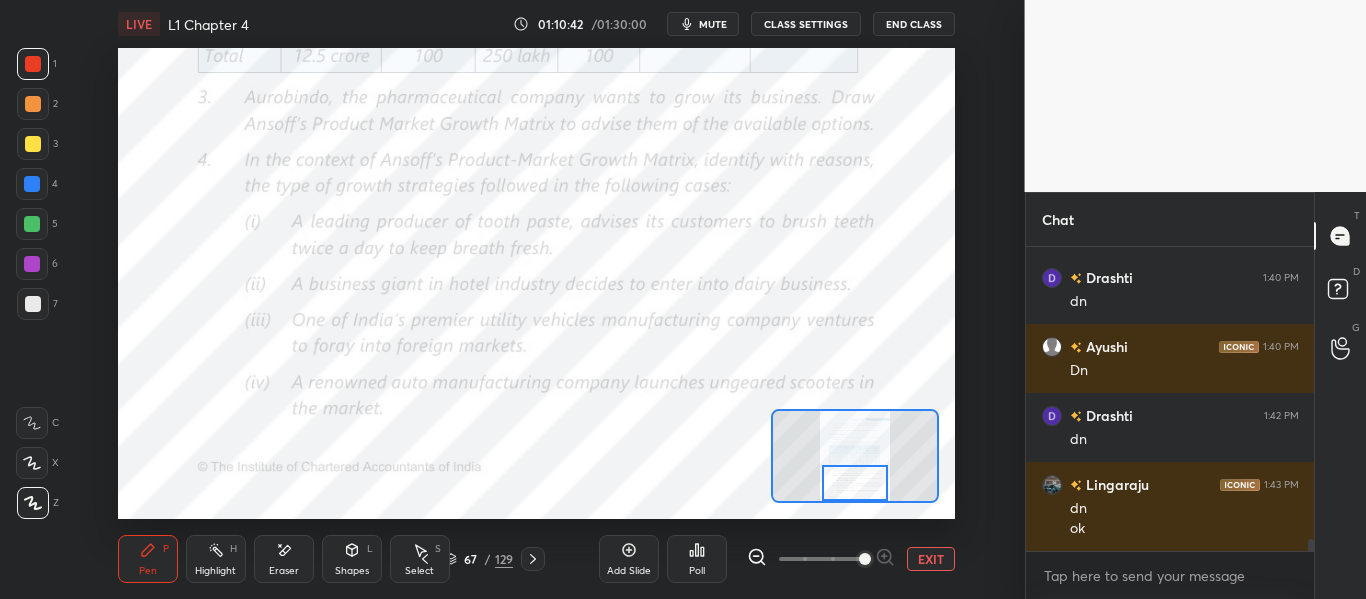 click on "LIVE L1 Chapter 4 01:10:42 /  01:30:00 mute CLASS SETTINGS End Class Setting up your live class Poll for   secs No correct answer Start poll Back L1 Chapter 4 • L19 of Sankalp : Course on SM - CA Inter Jan 2026 [PERSON] Pen P Highlight H Eraser Shapes L Select S 67 / 129 Add Slide Poll EXIT" at bounding box center (536, 299) 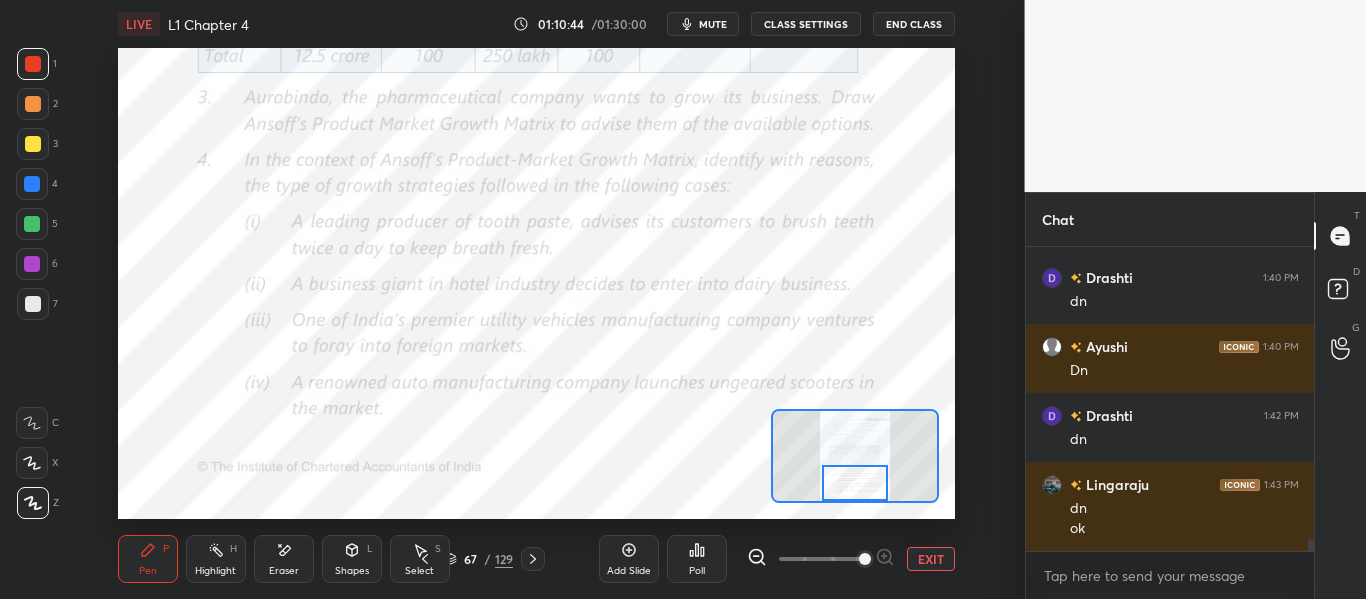 click at bounding box center (33, 64) 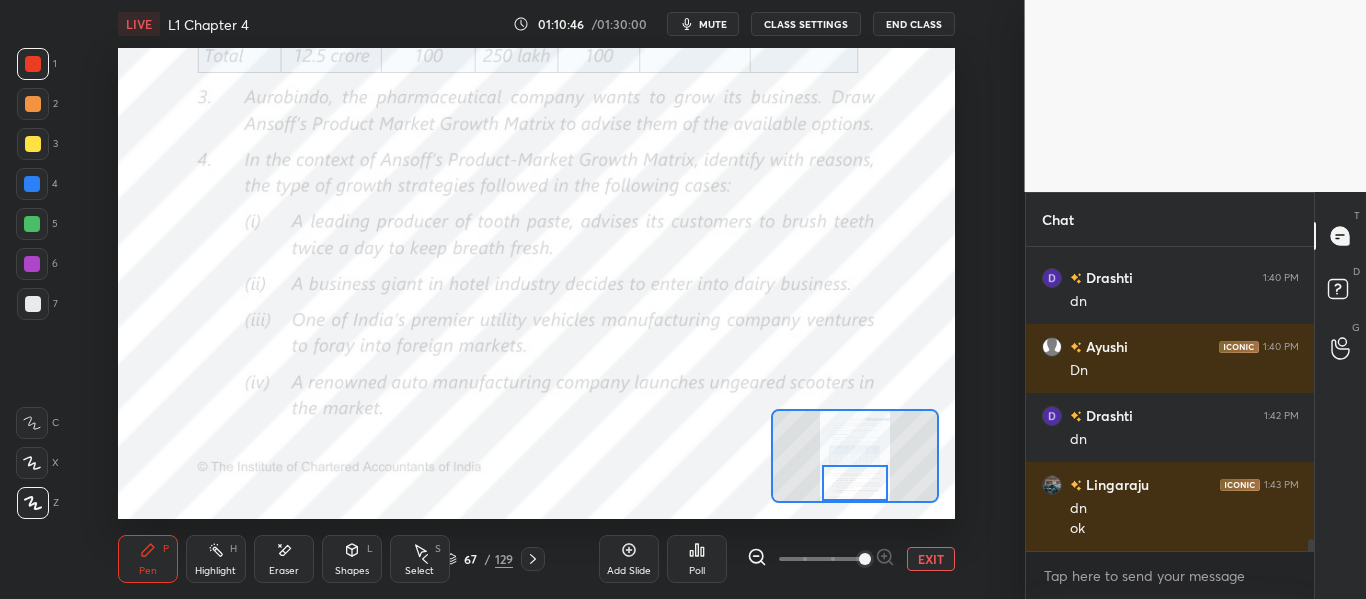 click 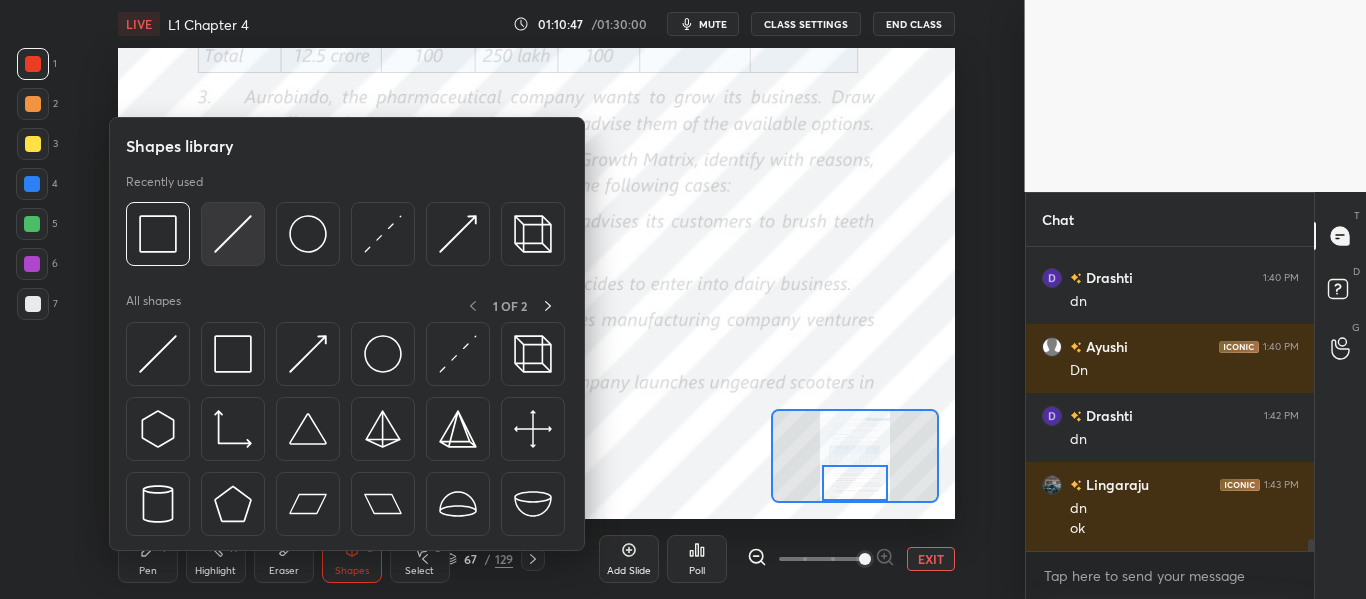 click at bounding box center [233, 234] 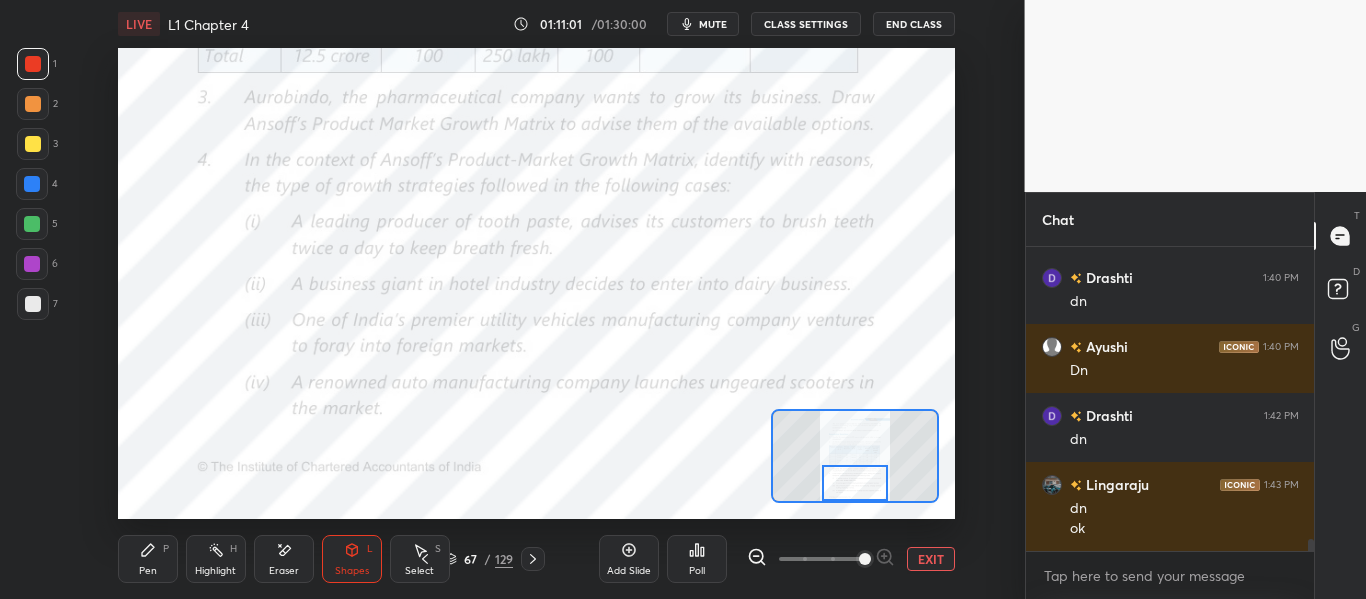 drag, startPoint x: 135, startPoint y: 555, endPoint x: 138, endPoint y: 569, distance: 14.3178215 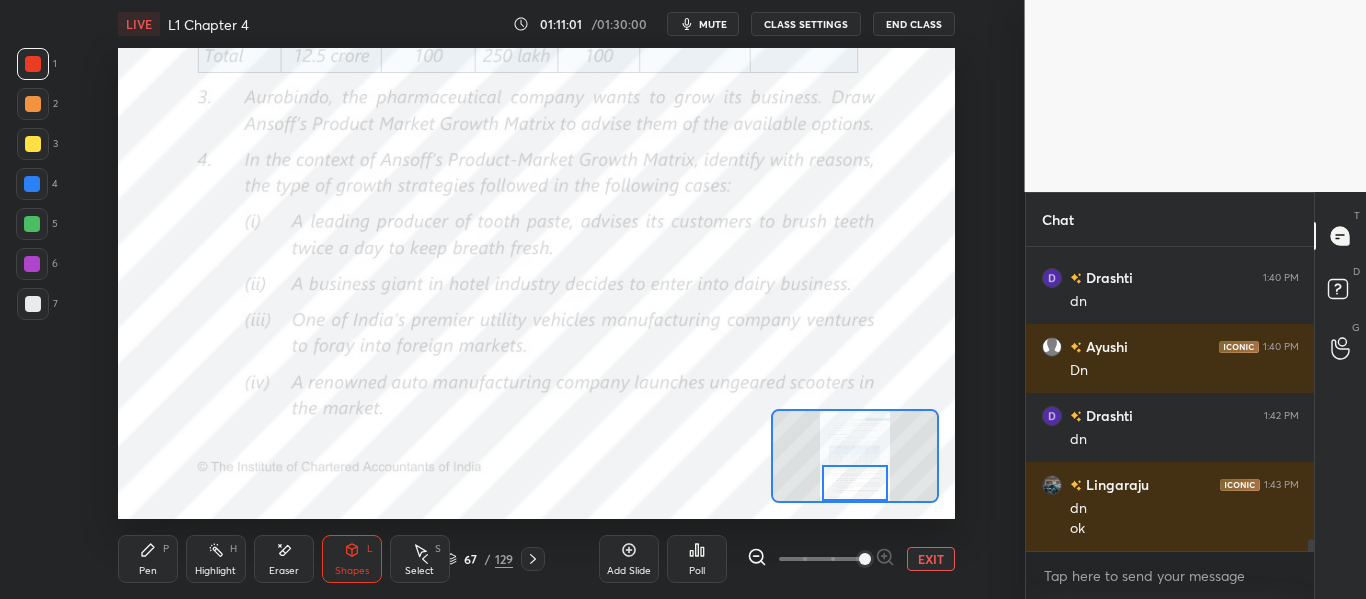 click on "Pen P" at bounding box center [148, 559] 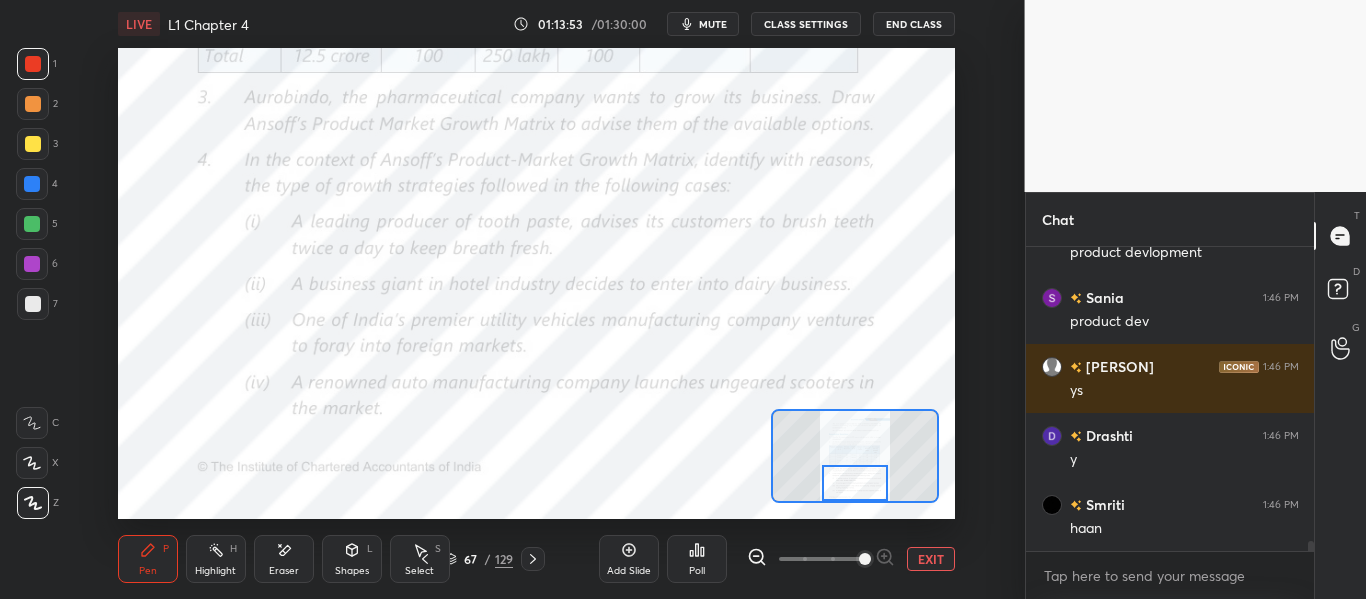 scroll, scrollTop: 9216, scrollLeft: 0, axis: vertical 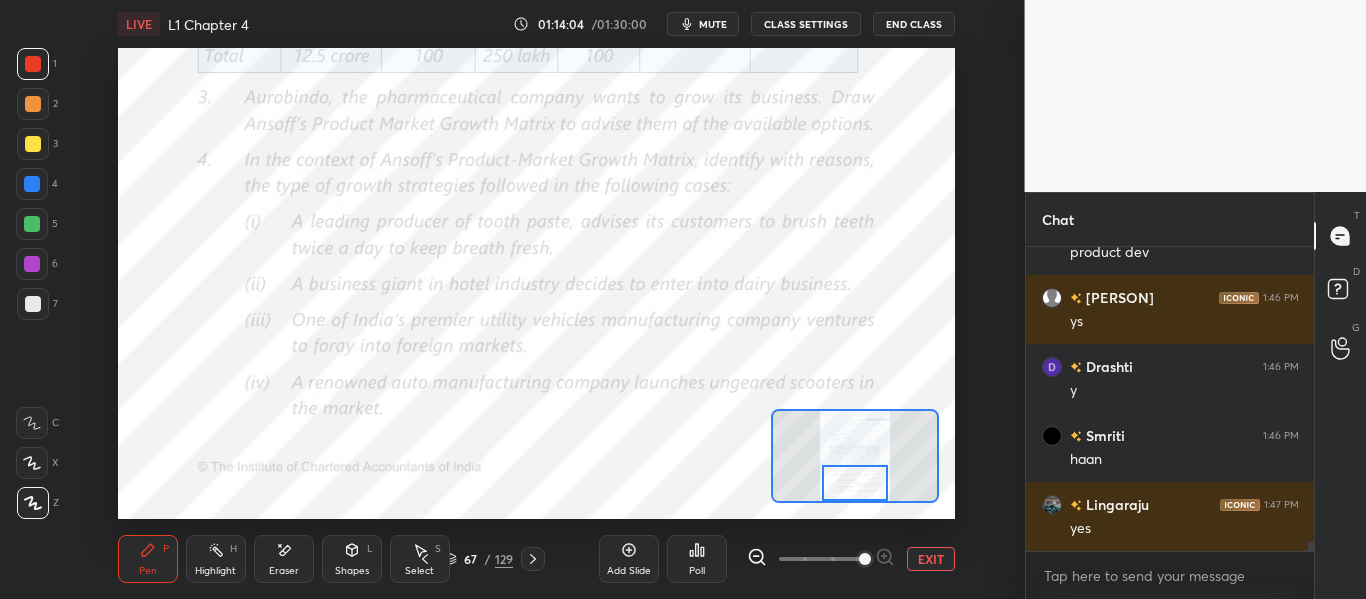 click 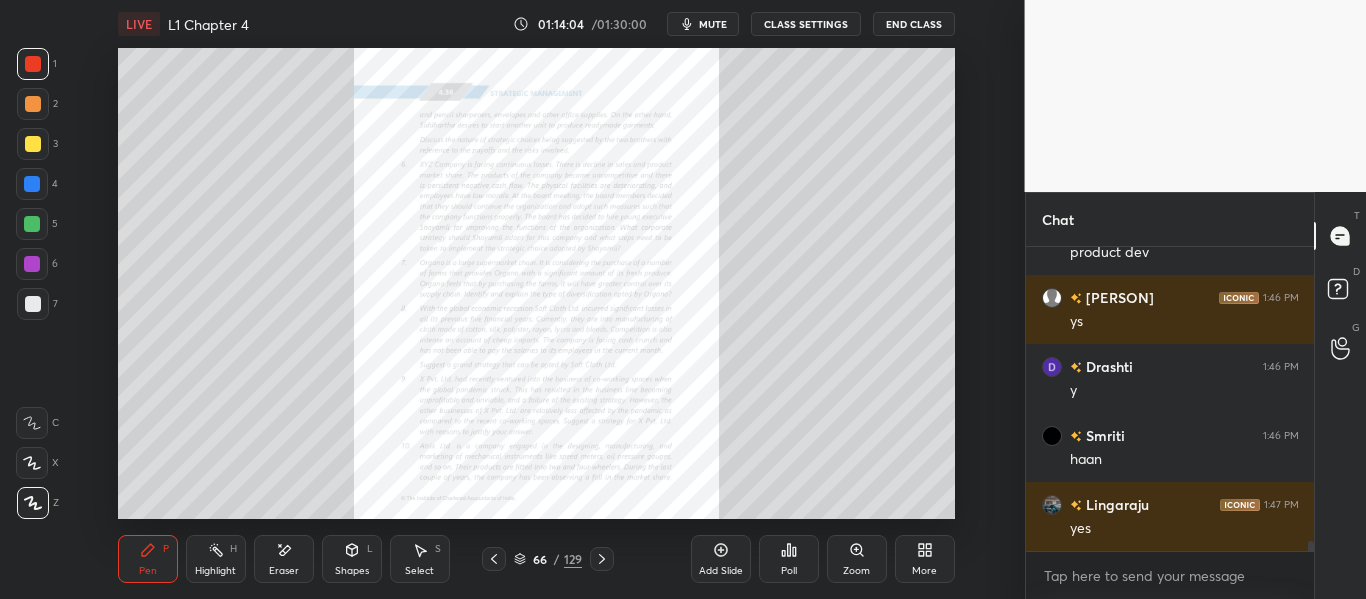 click 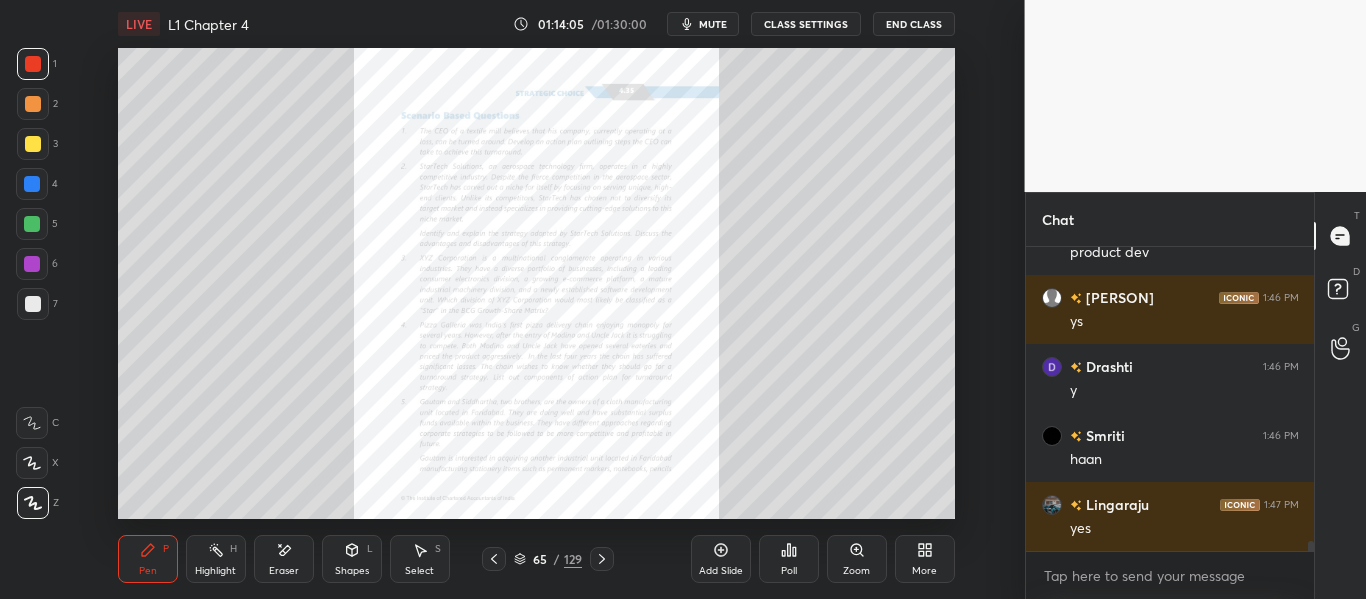 click 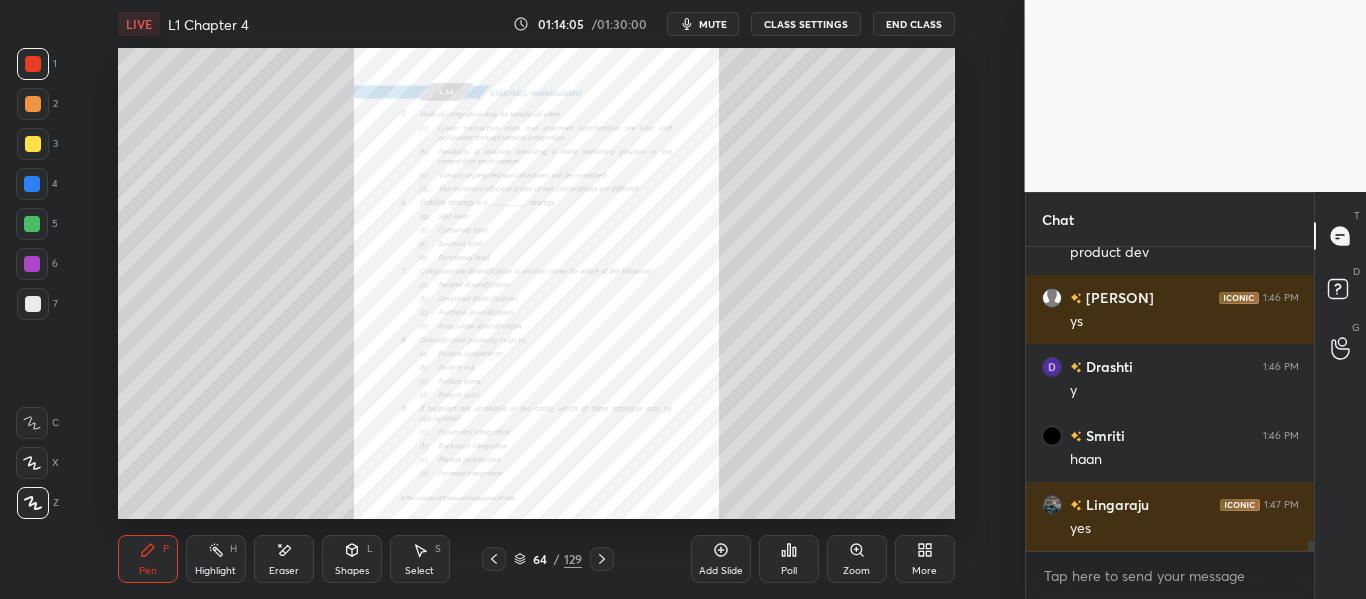 click 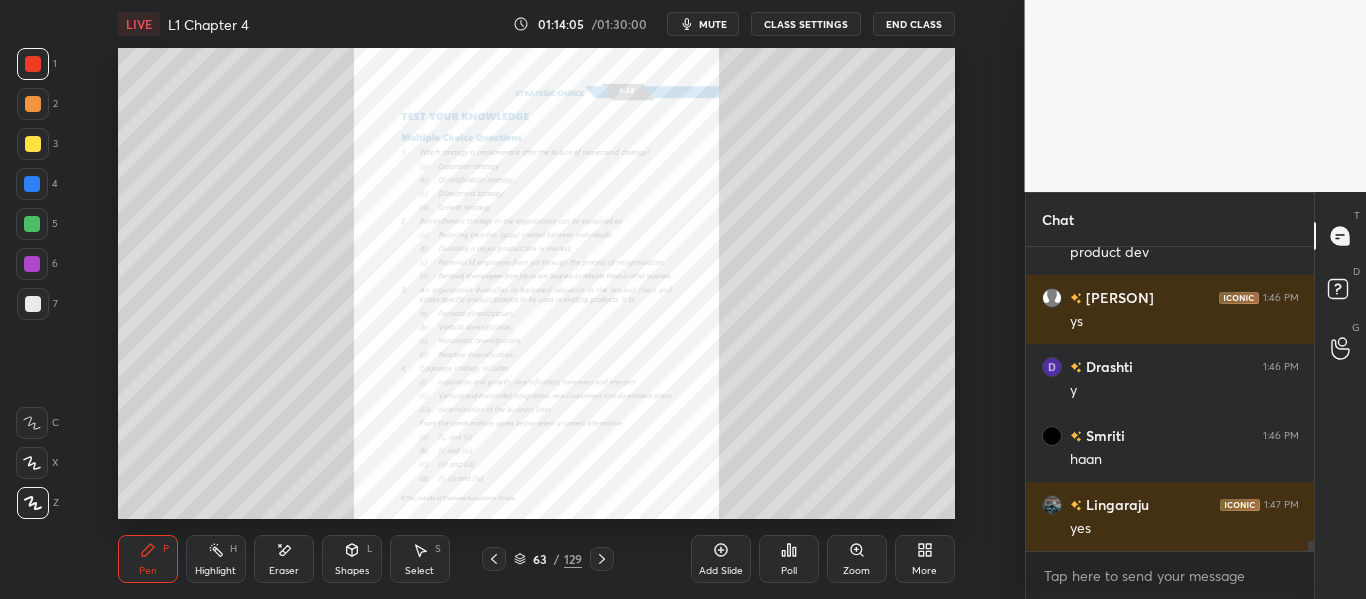 click 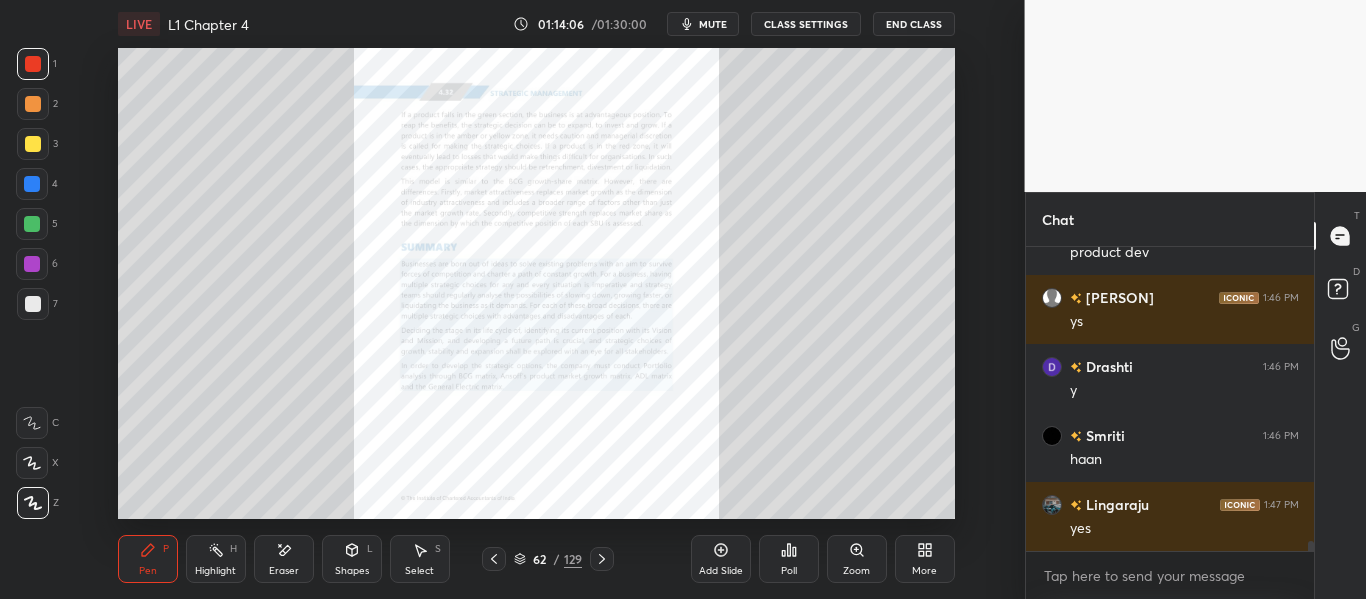 click 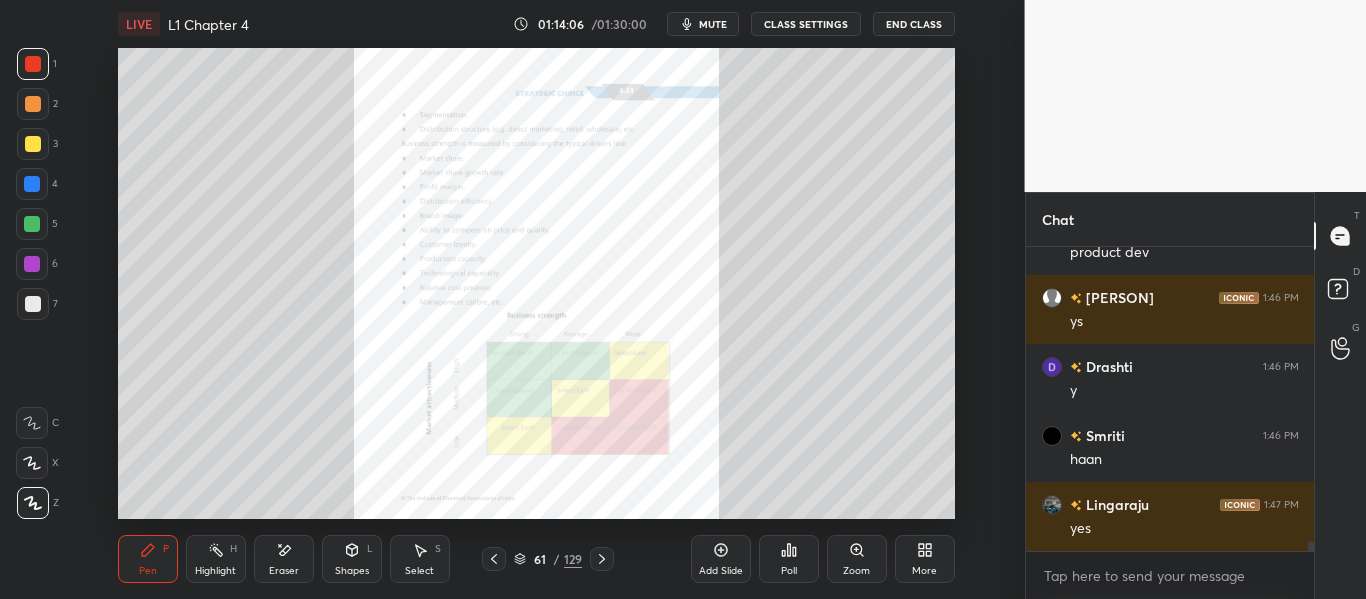 click at bounding box center [494, 559] 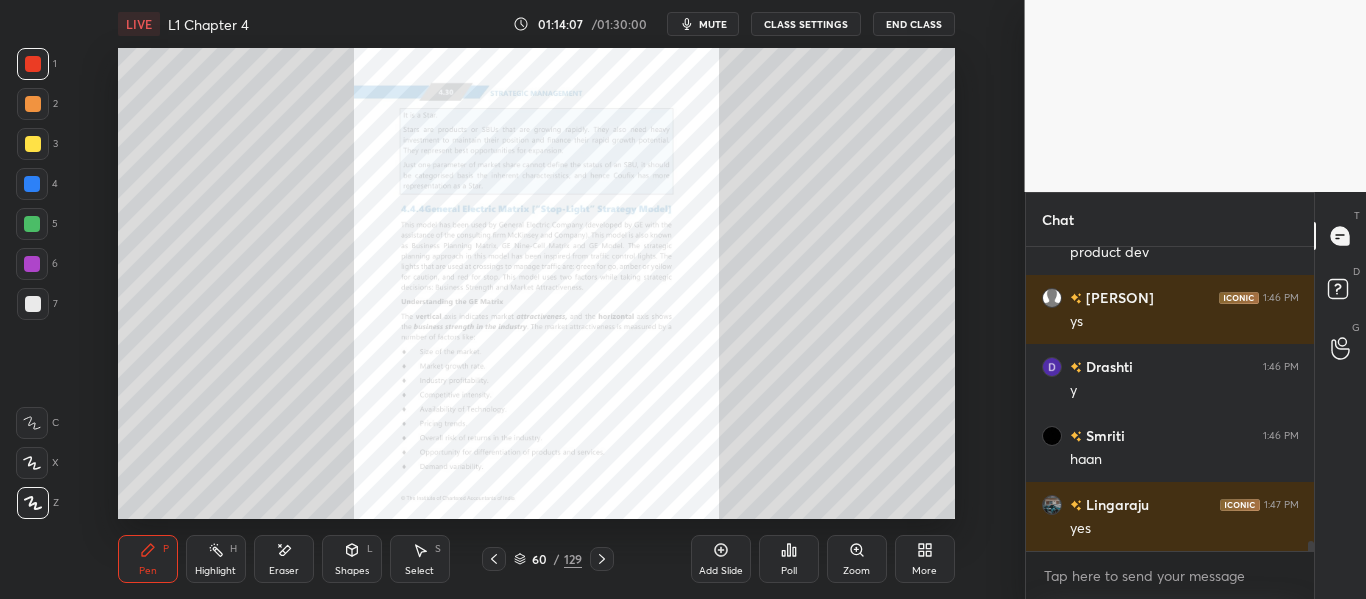 click 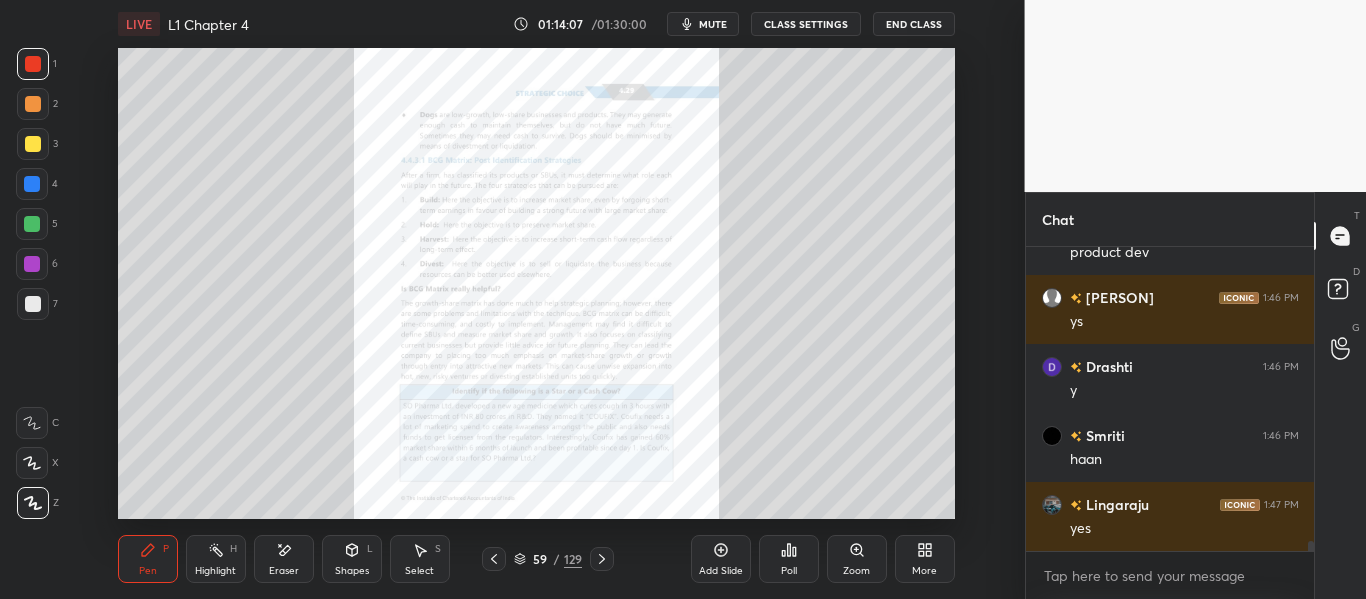 click 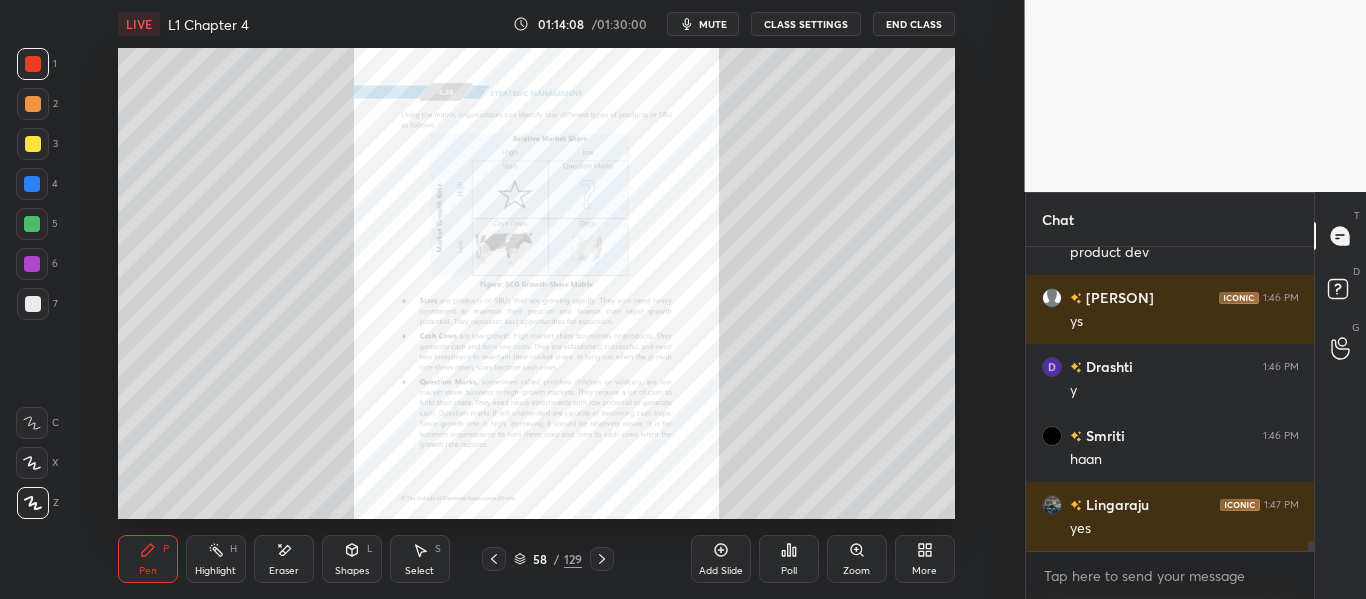 click 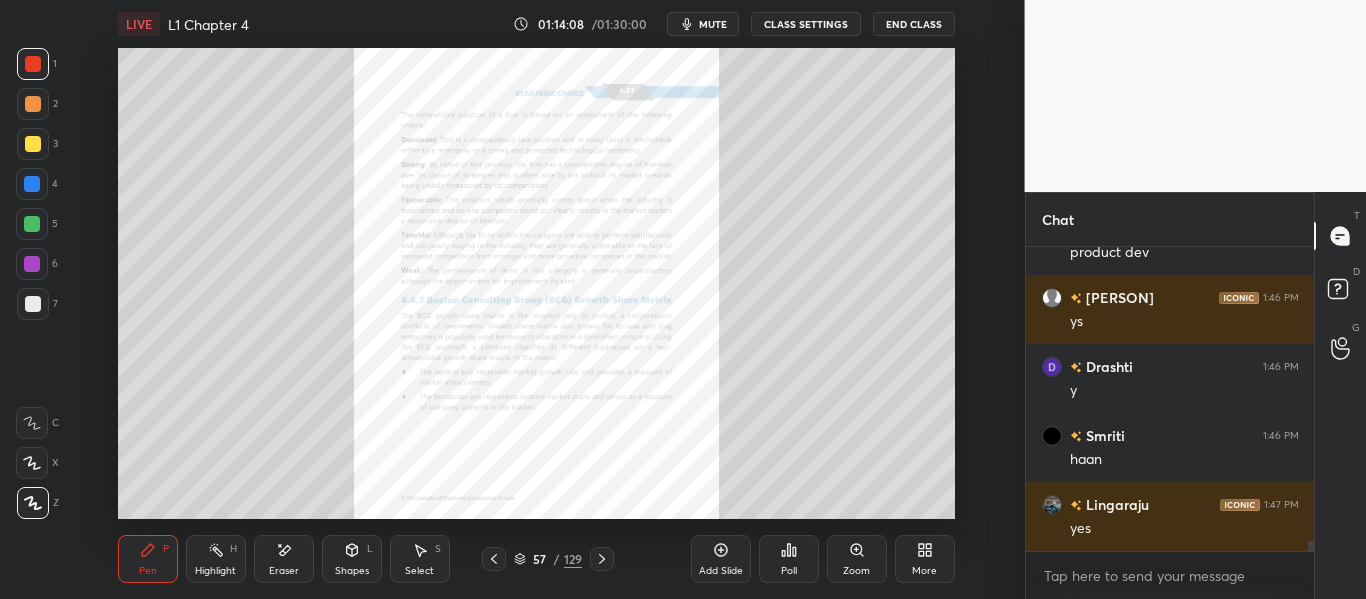click 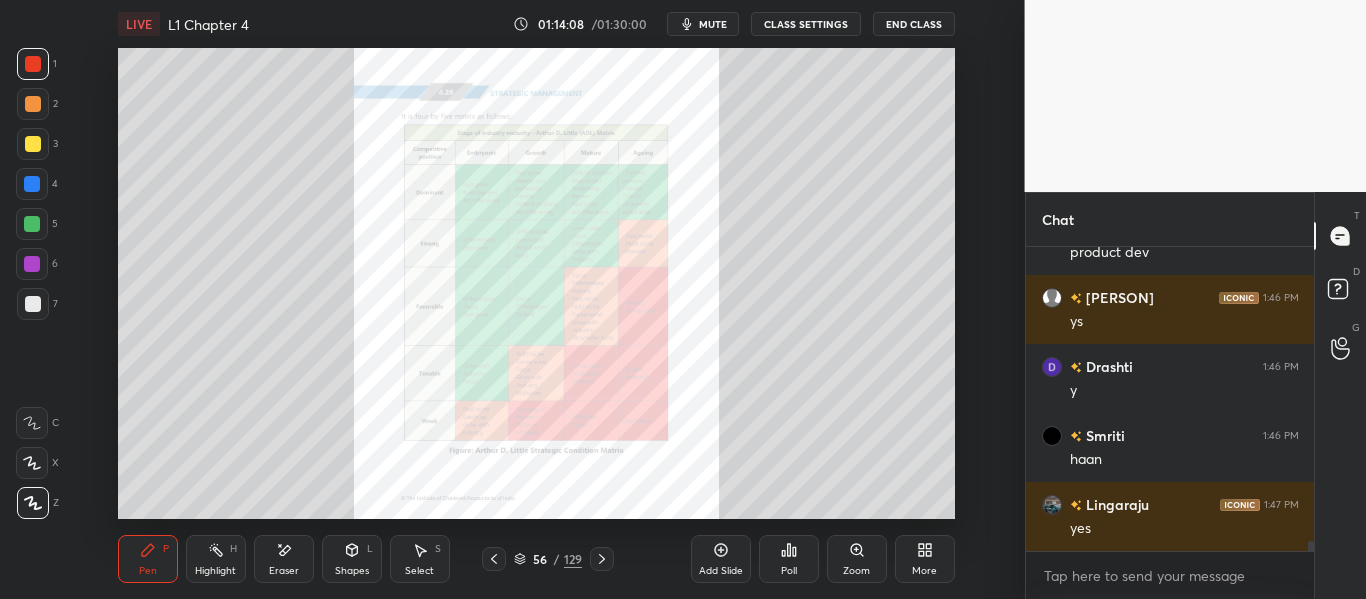 click 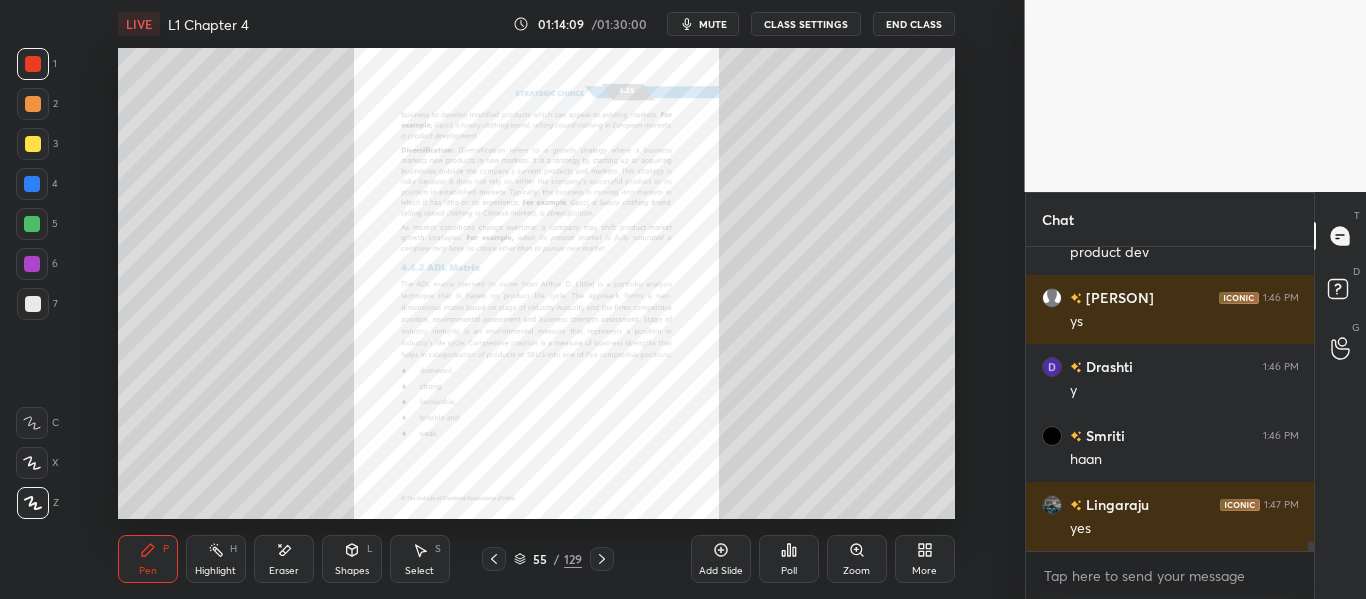 click 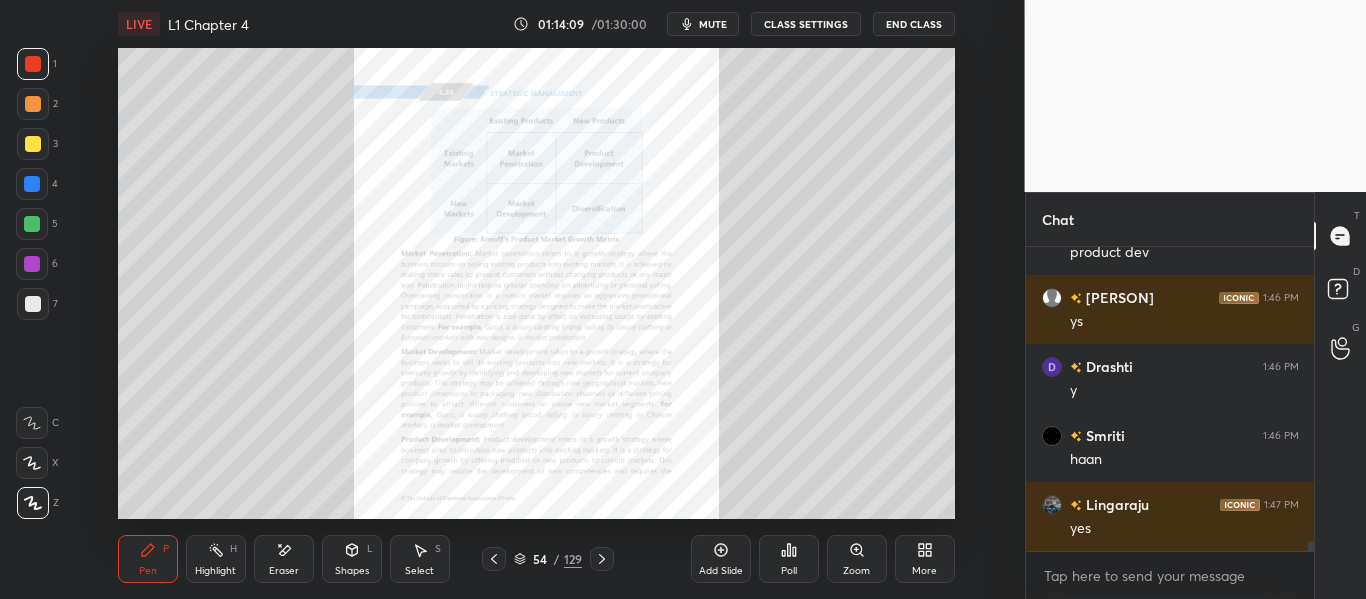 click 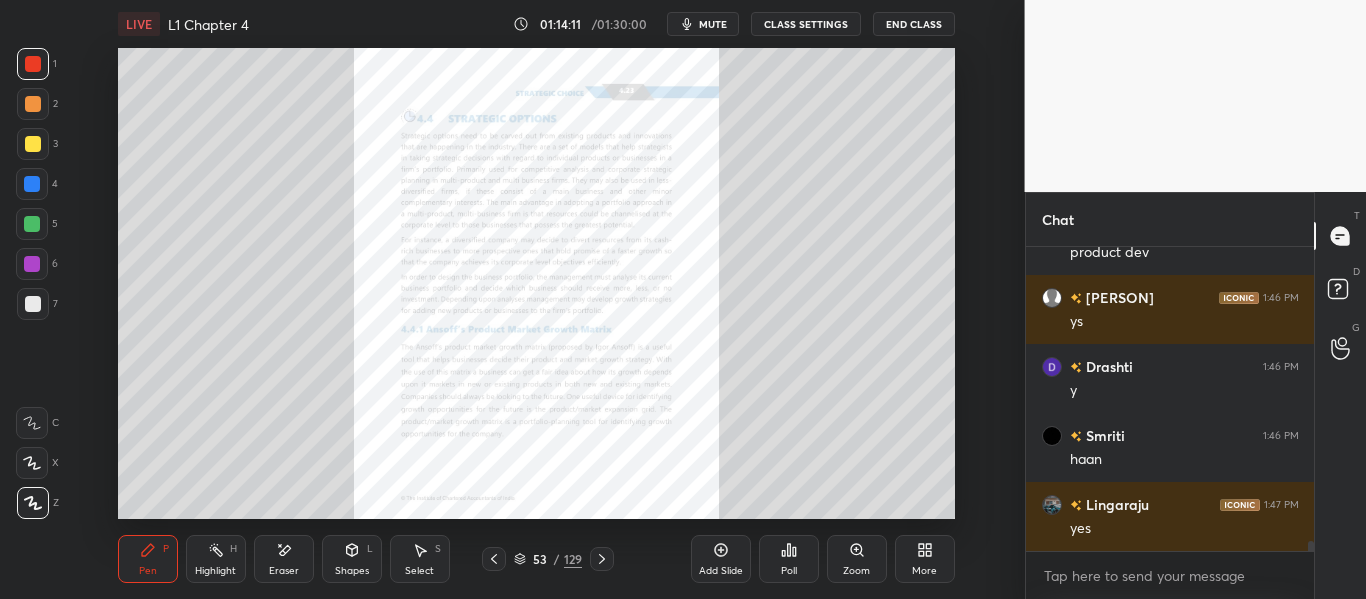 click on "Zoom" at bounding box center (857, 559) 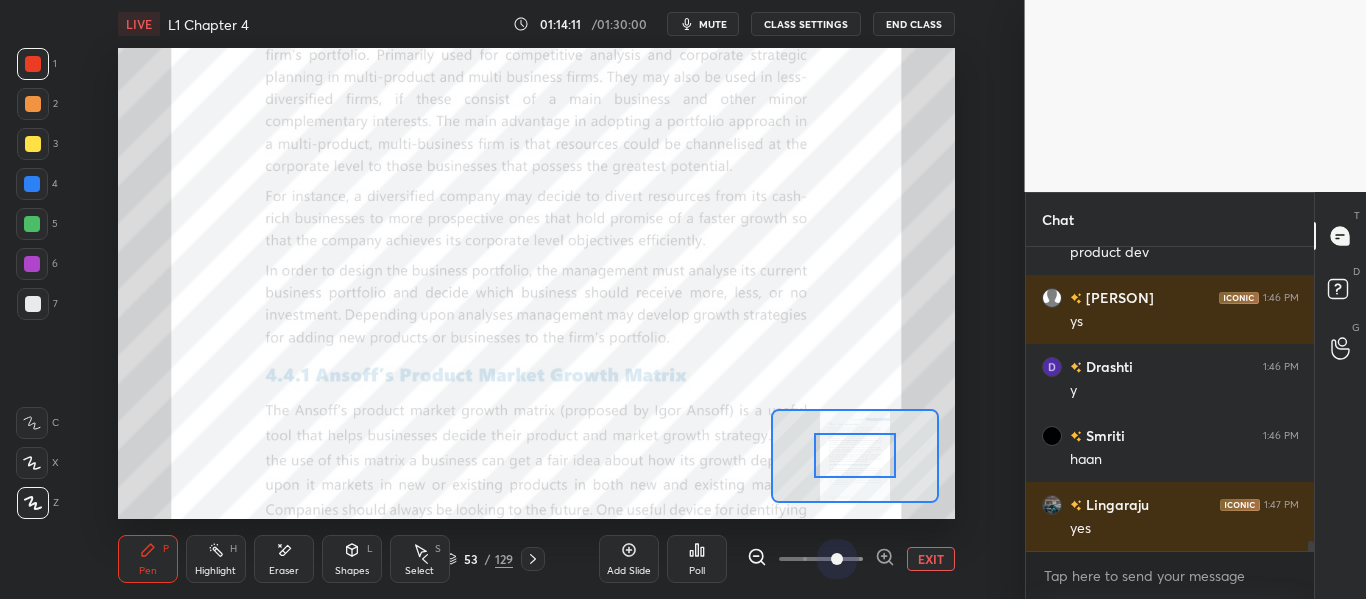 click at bounding box center (821, 559) 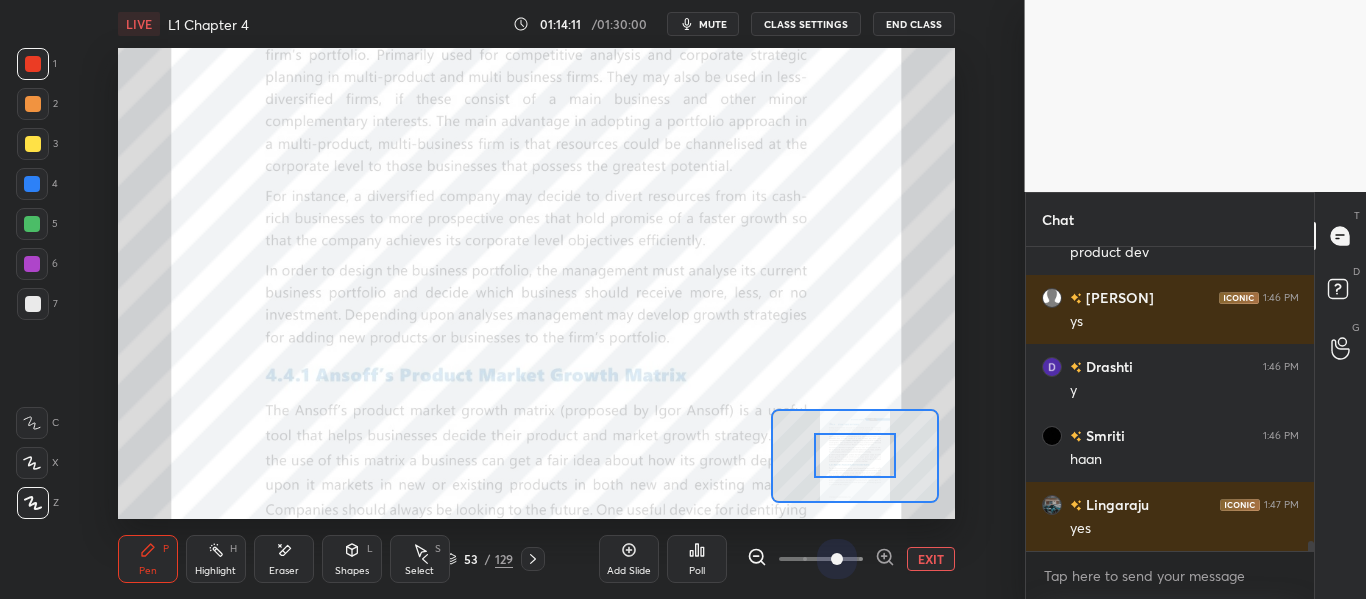 drag, startPoint x: 853, startPoint y: 554, endPoint x: 853, endPoint y: 535, distance: 19 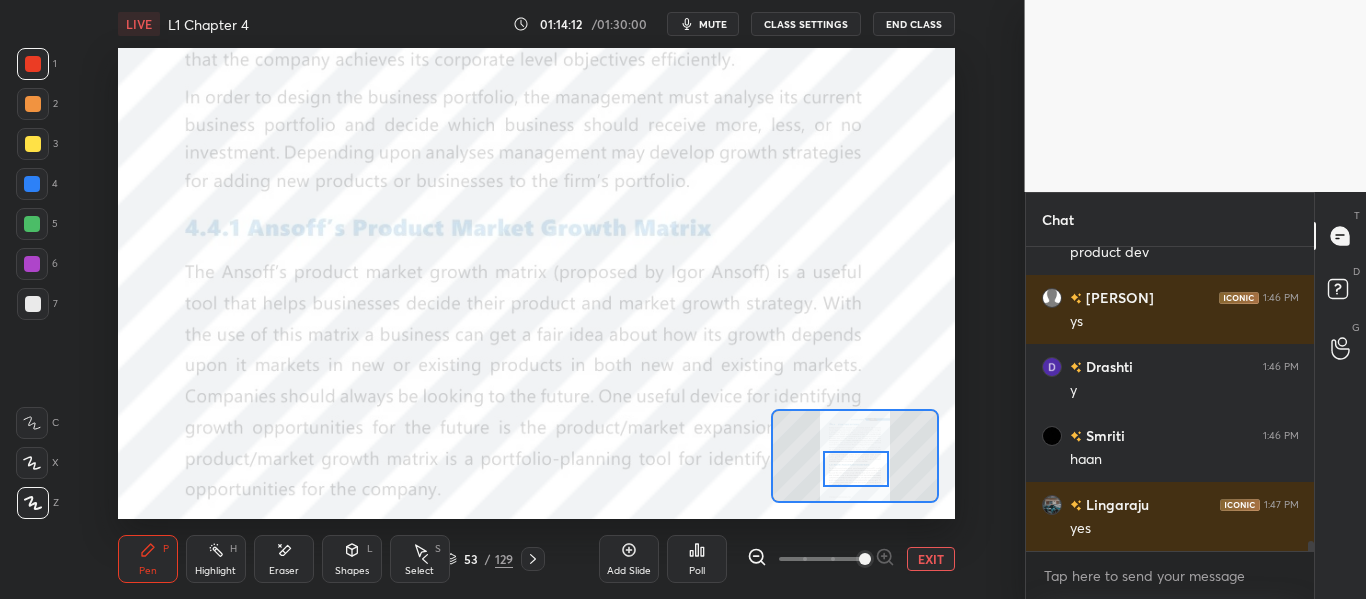drag, startPoint x: 851, startPoint y: 460, endPoint x: 852, endPoint y: 486, distance: 26.019224 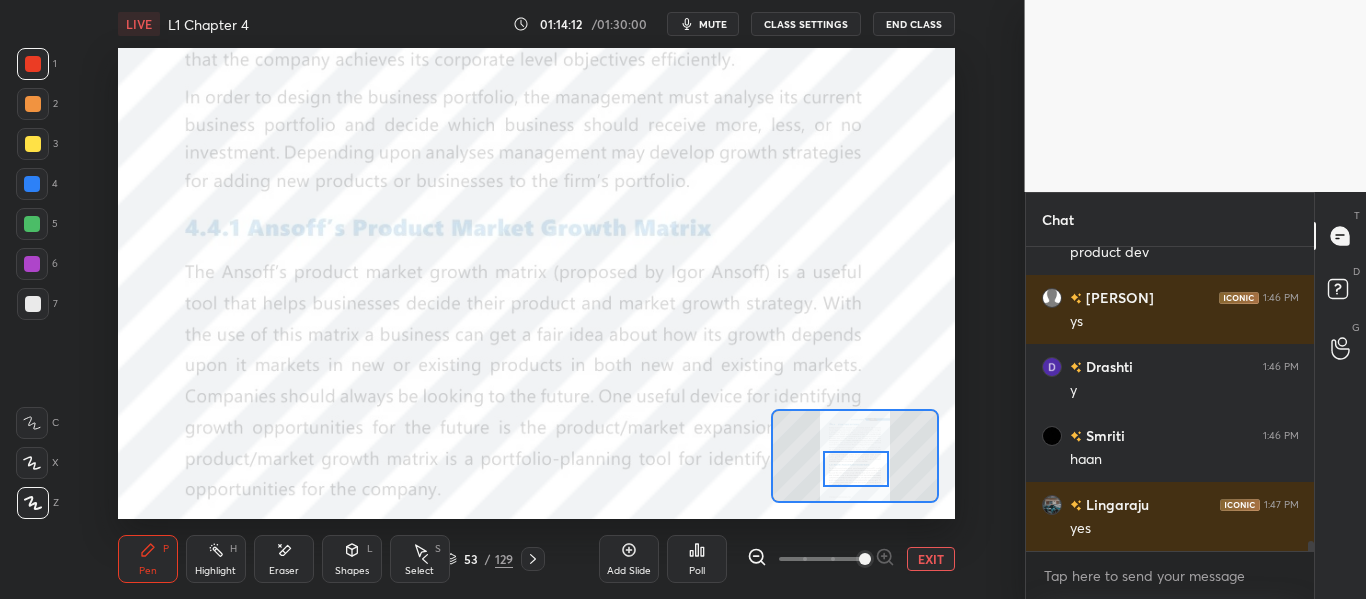 click at bounding box center (855, 469) 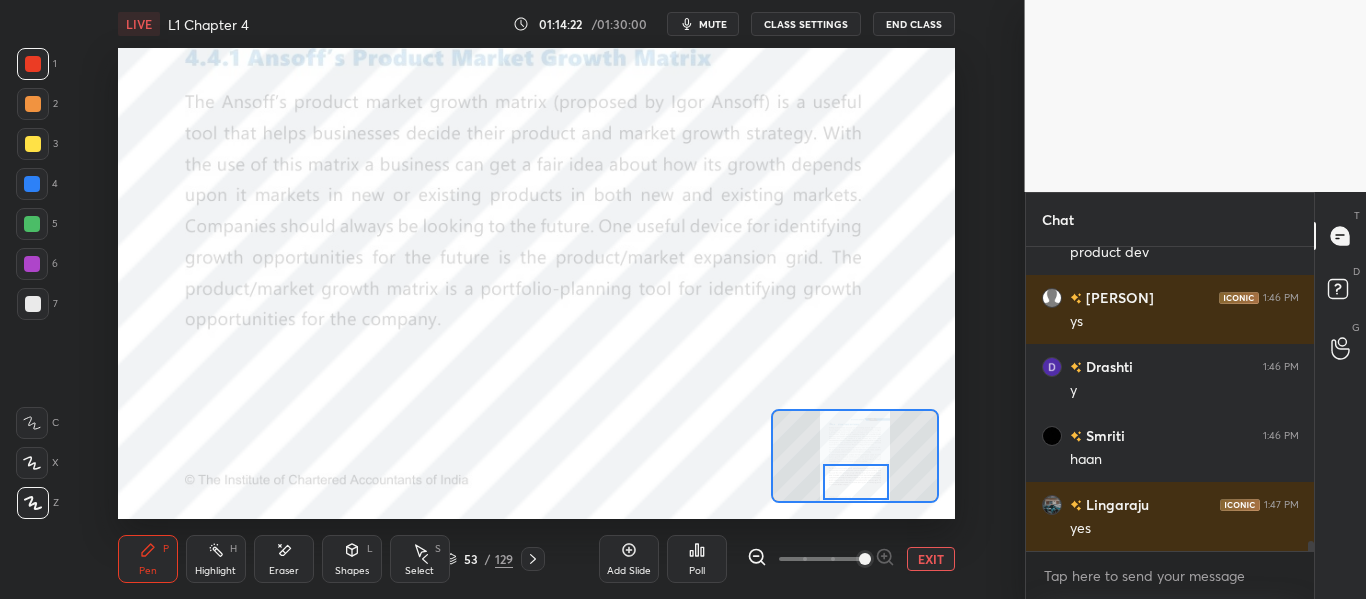 click 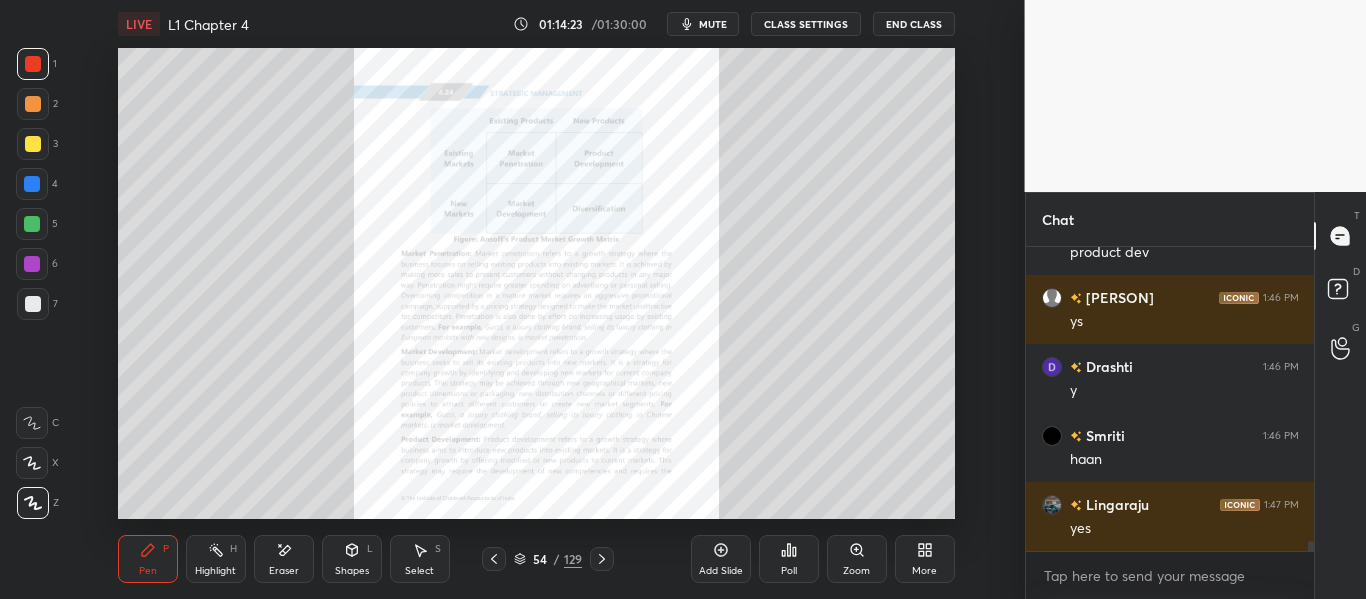 click 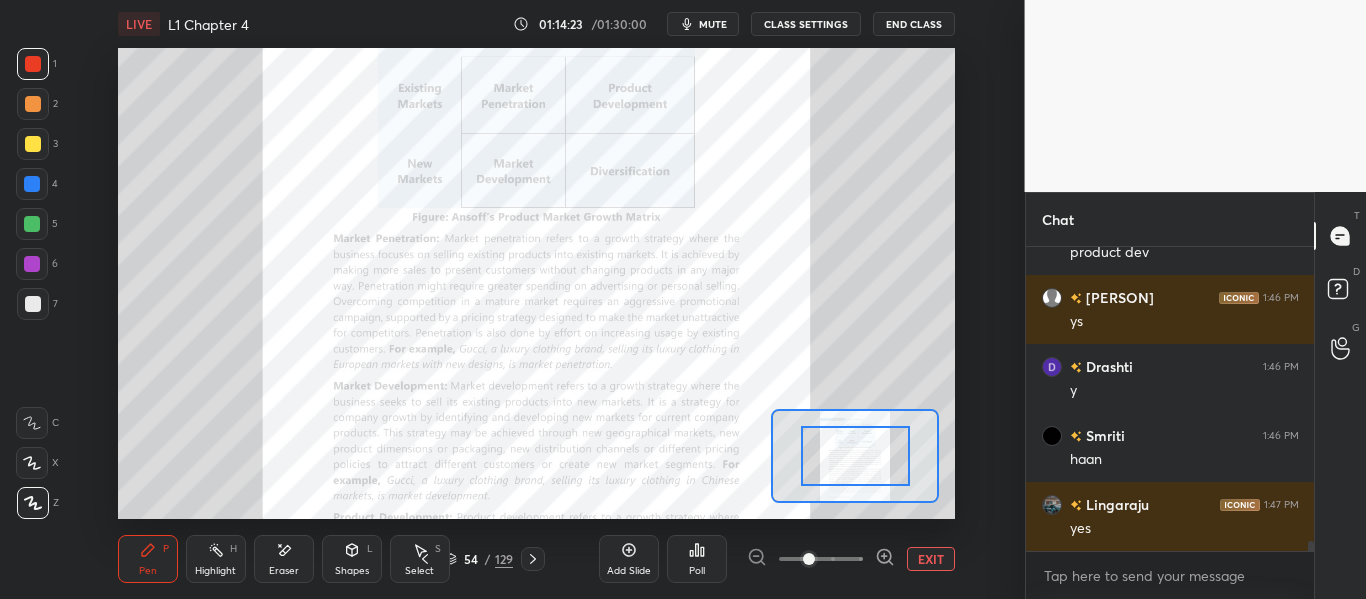 click at bounding box center (821, 559) 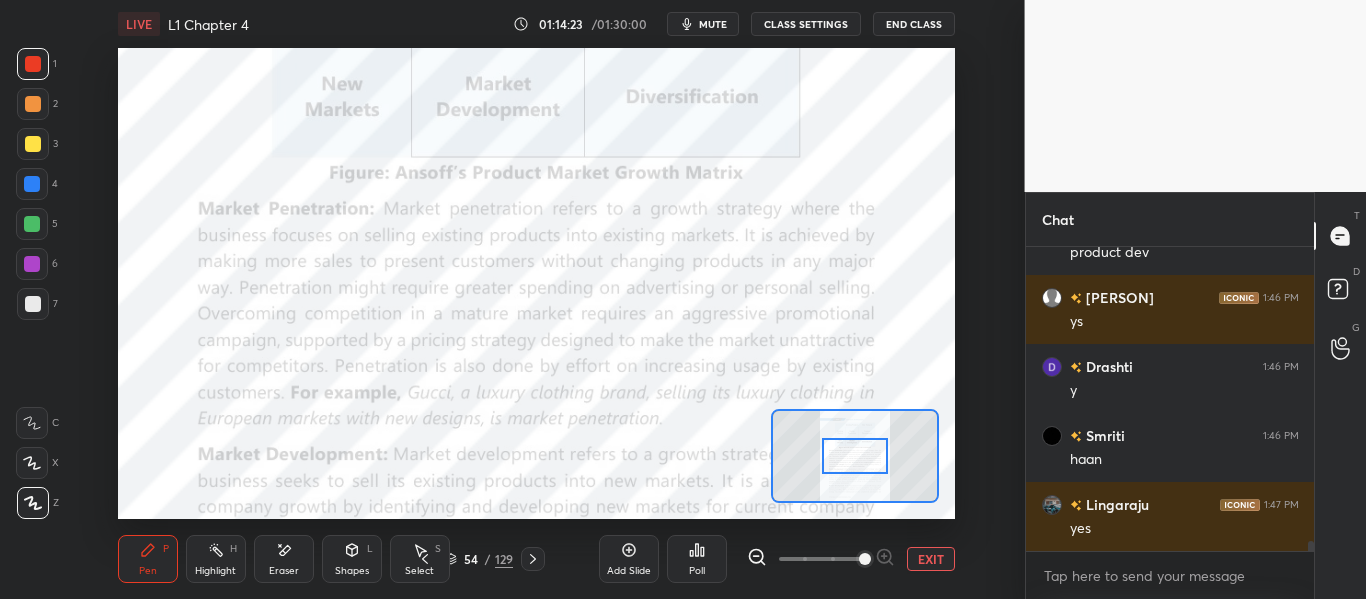 click at bounding box center (865, 559) 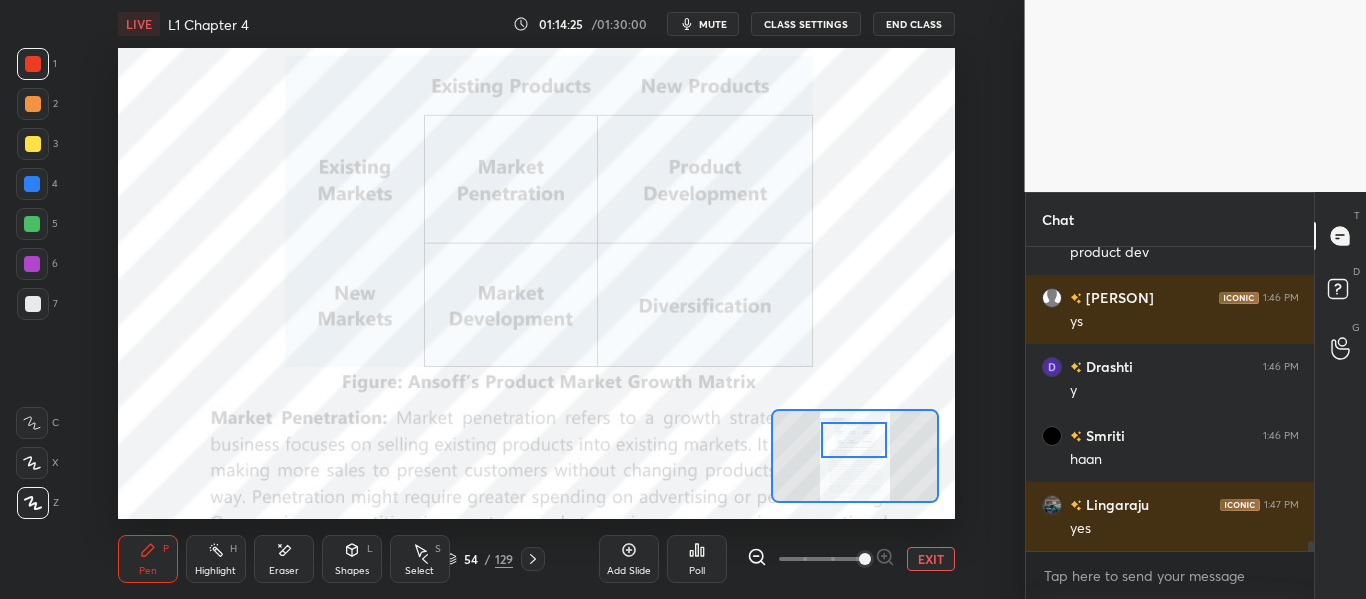 drag, startPoint x: 861, startPoint y: 459, endPoint x: 860, endPoint y: 443, distance: 16.03122 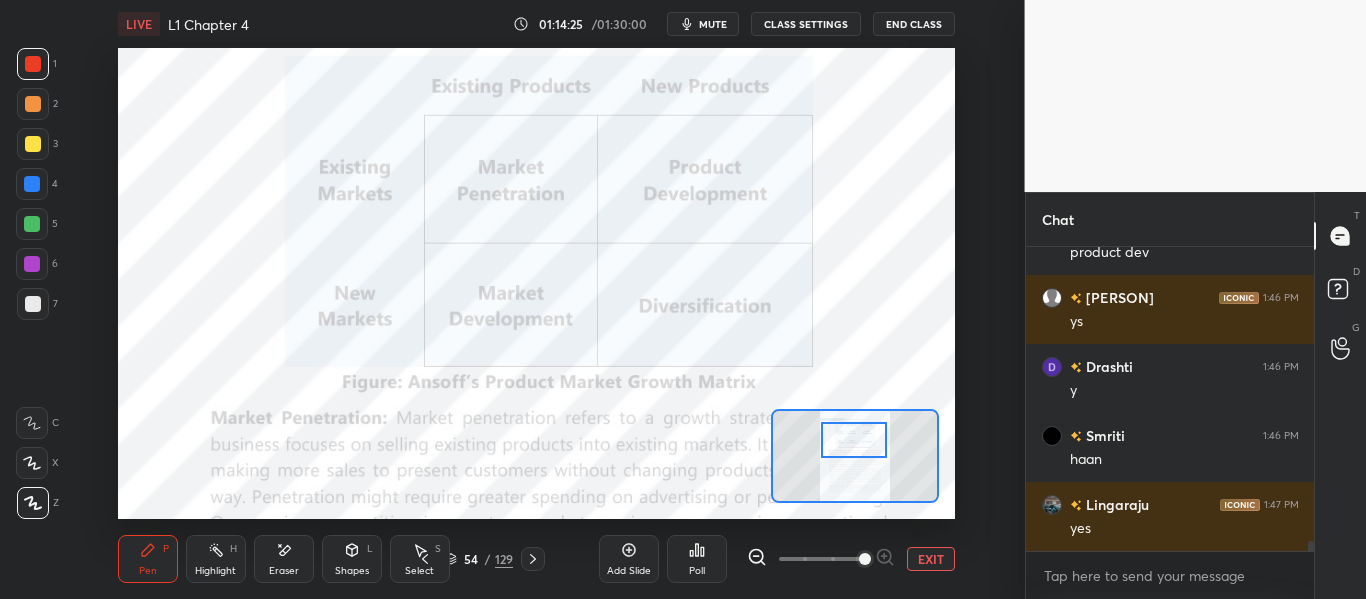 click at bounding box center (853, 440) 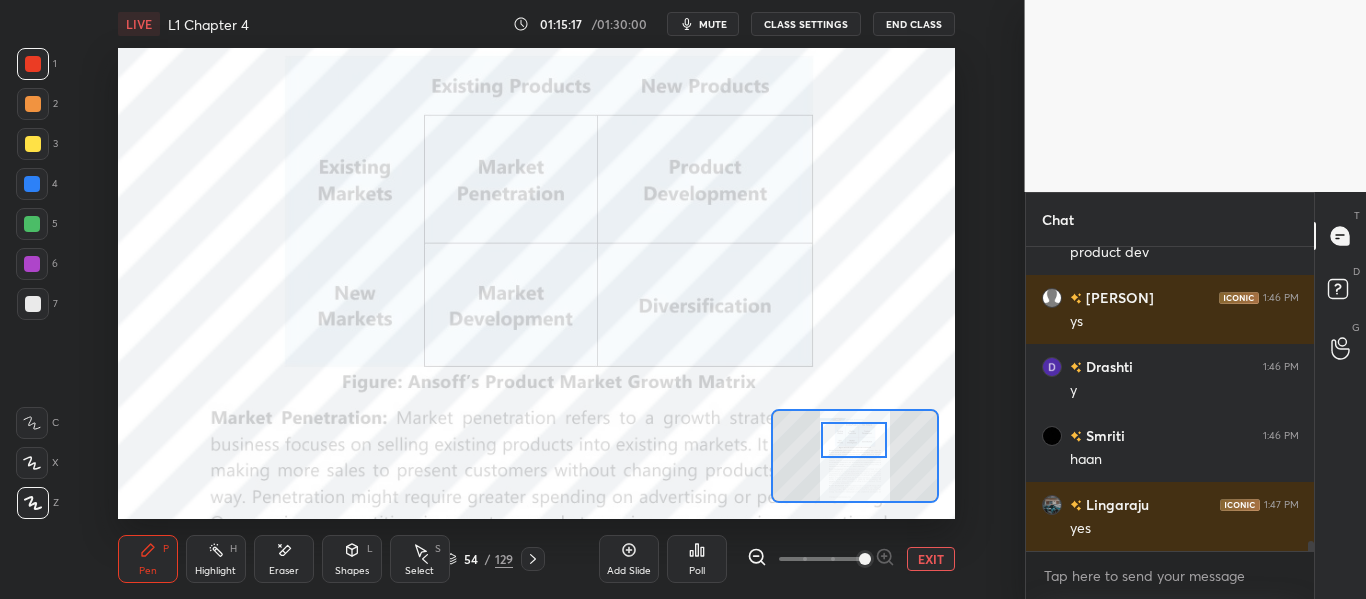 scroll, scrollTop: 9285, scrollLeft: 0, axis: vertical 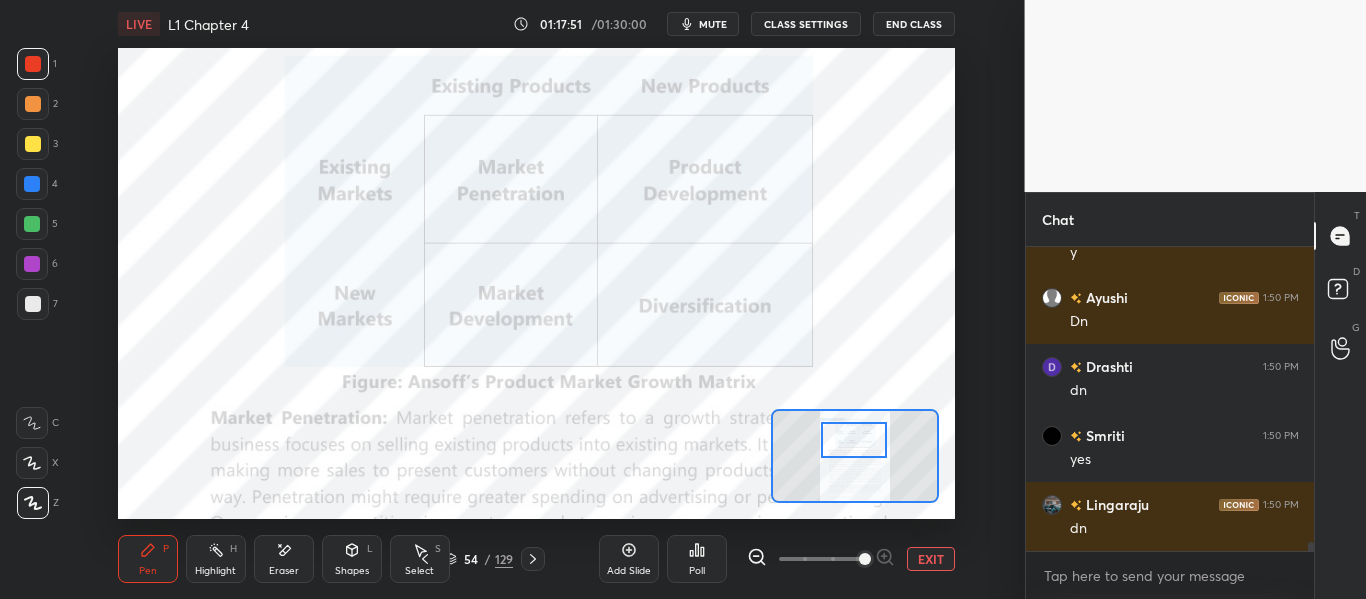 drag, startPoint x: 421, startPoint y: 553, endPoint x: 433, endPoint y: 556, distance: 12.369317 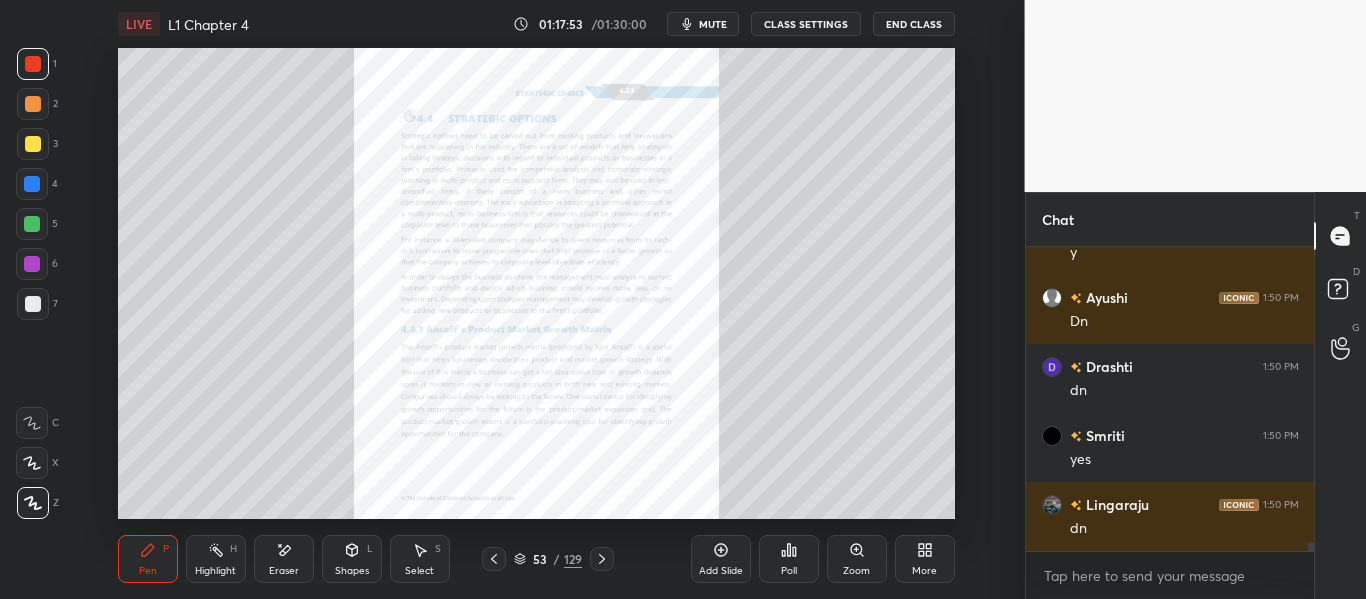 click 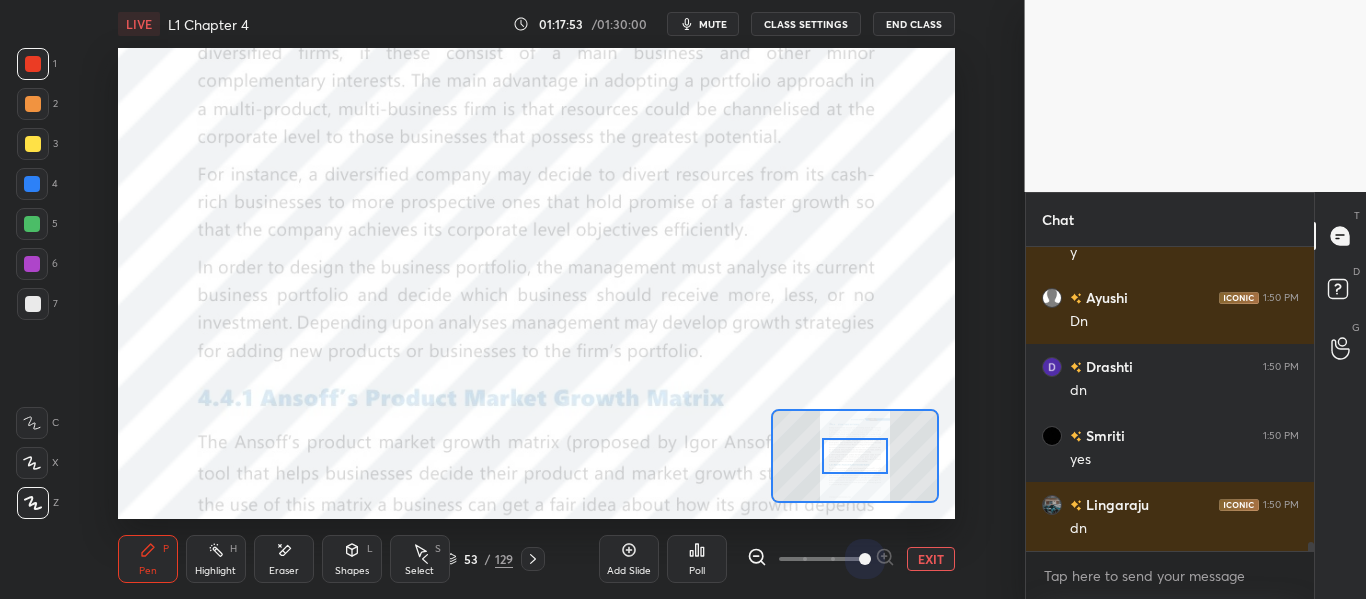 click at bounding box center (821, 559) 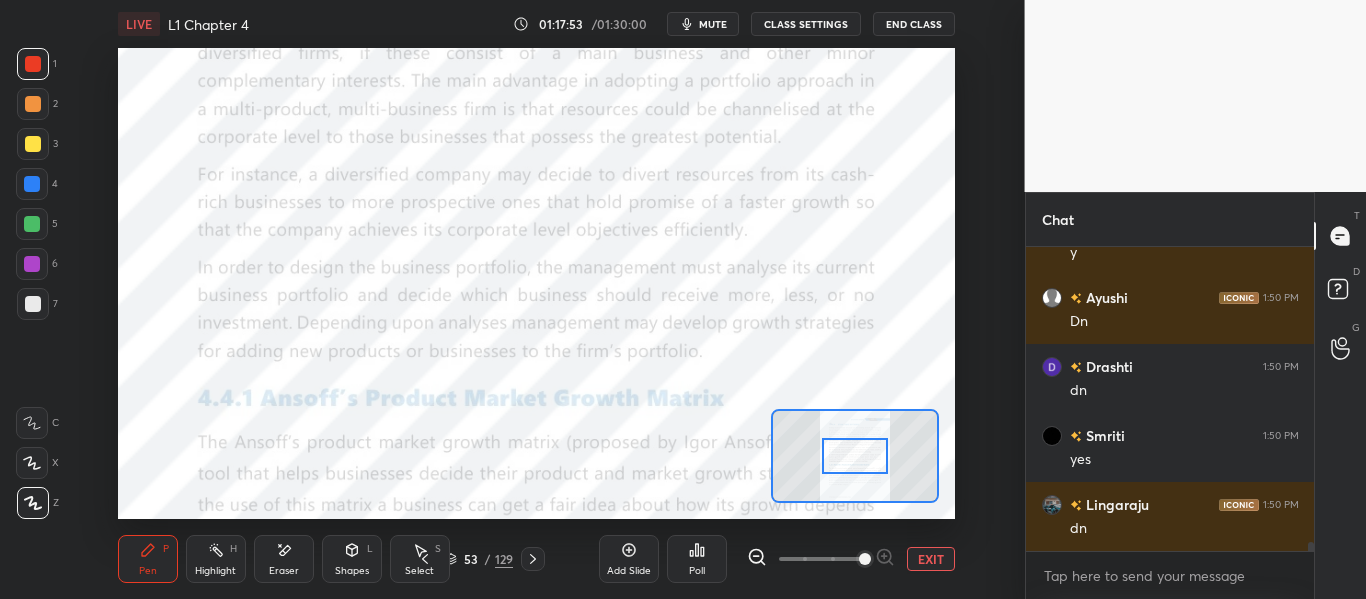 click at bounding box center (865, 559) 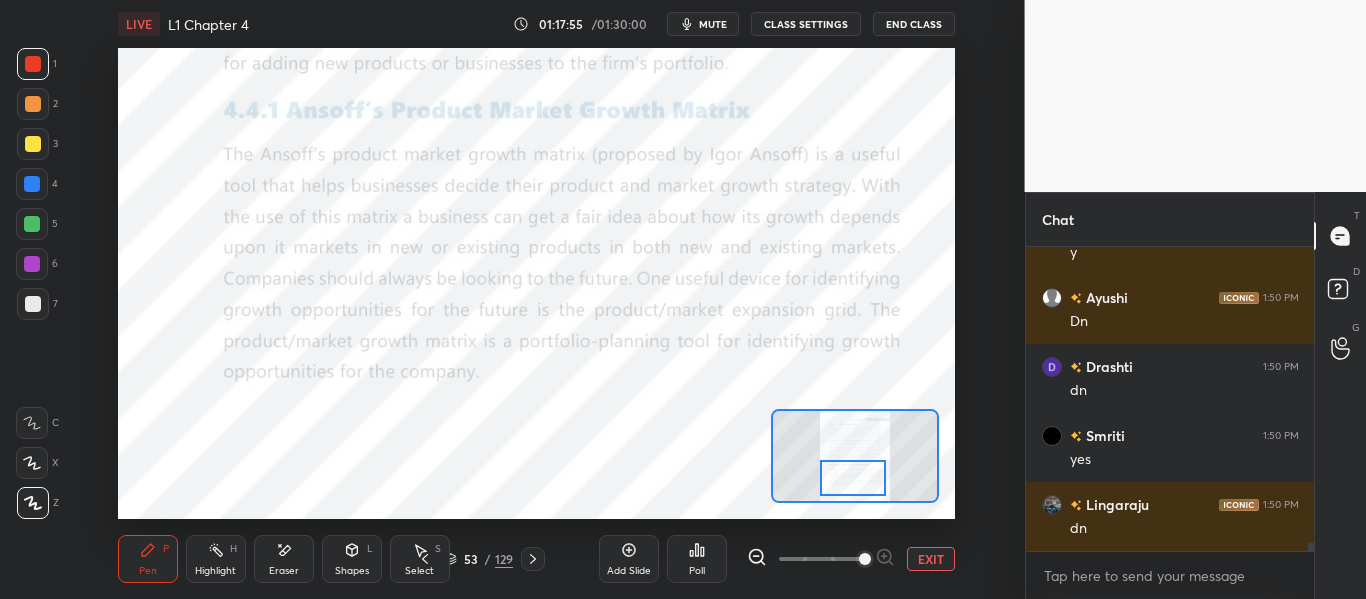 click at bounding box center (852, 478) 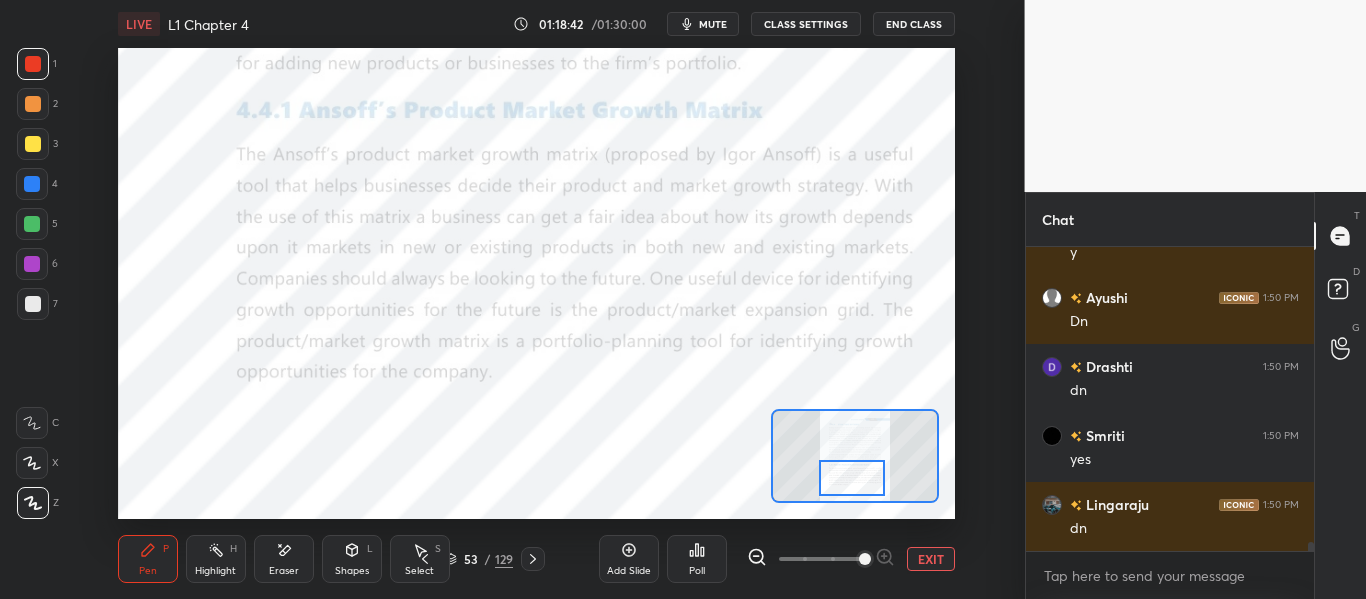 click 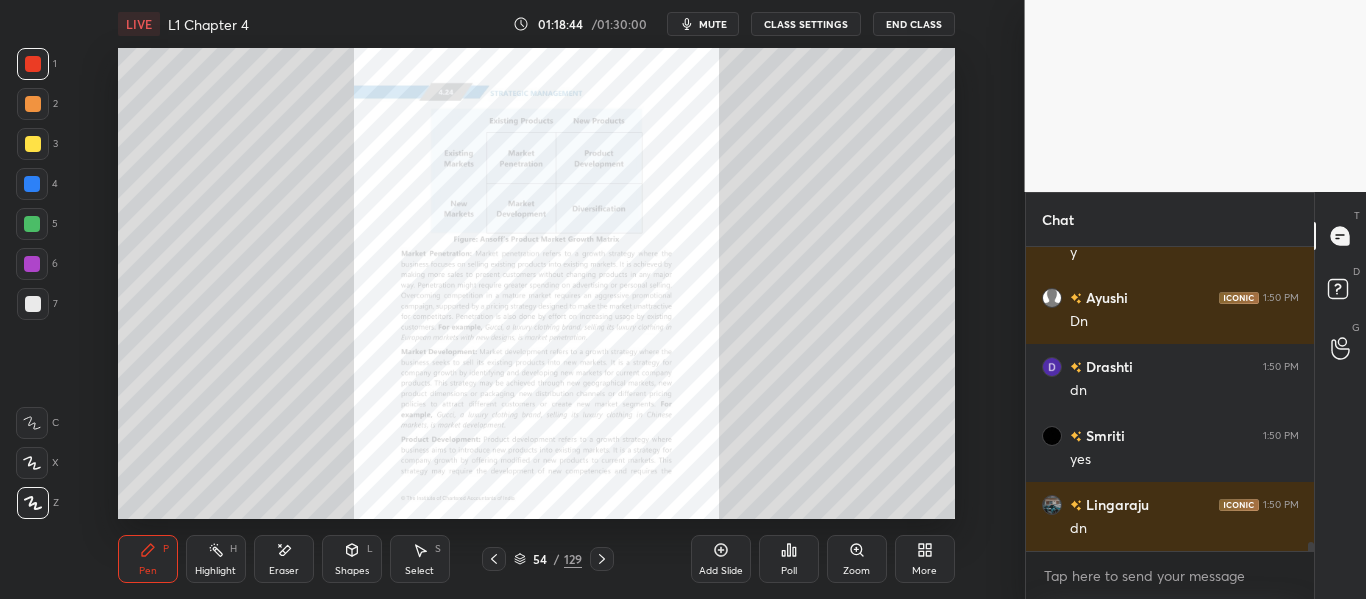 click on "Zoom" at bounding box center (857, 559) 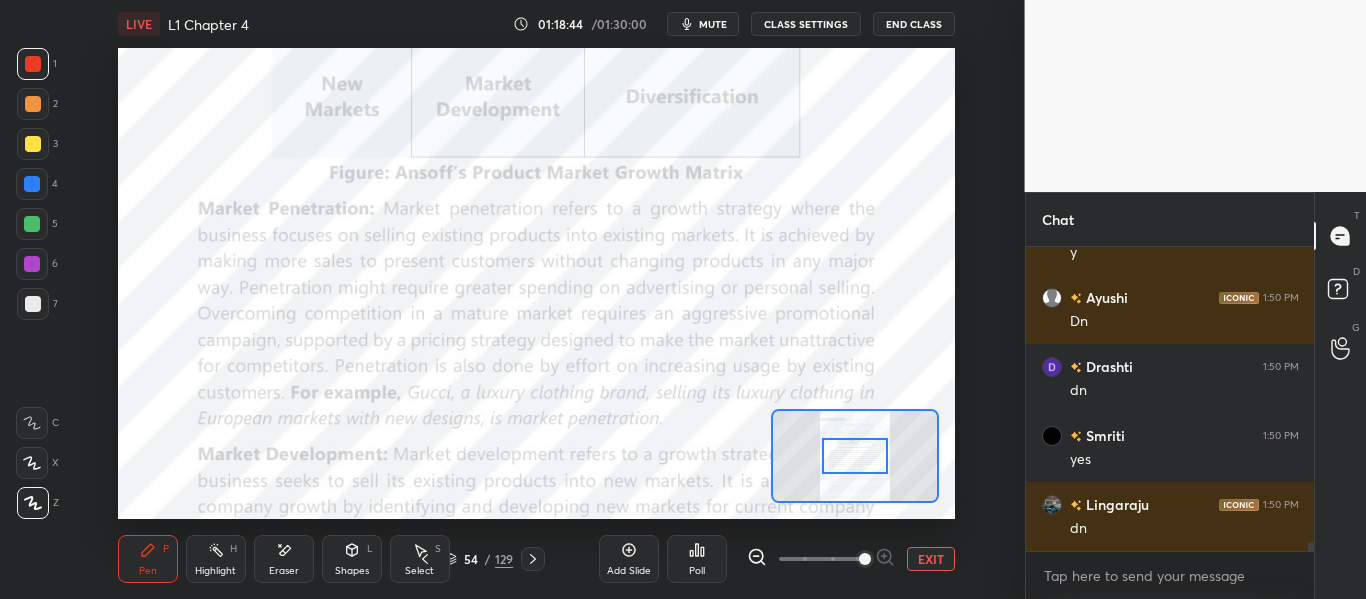 click at bounding box center [865, 559] 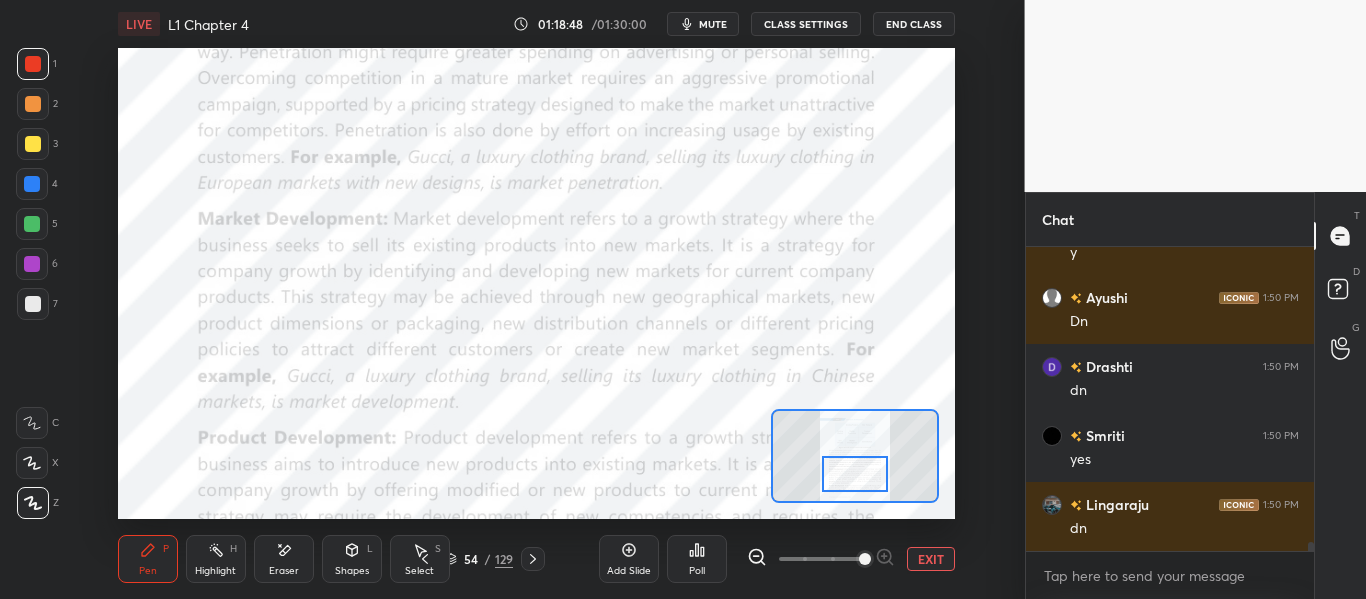 drag, startPoint x: 852, startPoint y: 462, endPoint x: 852, endPoint y: 479, distance: 17 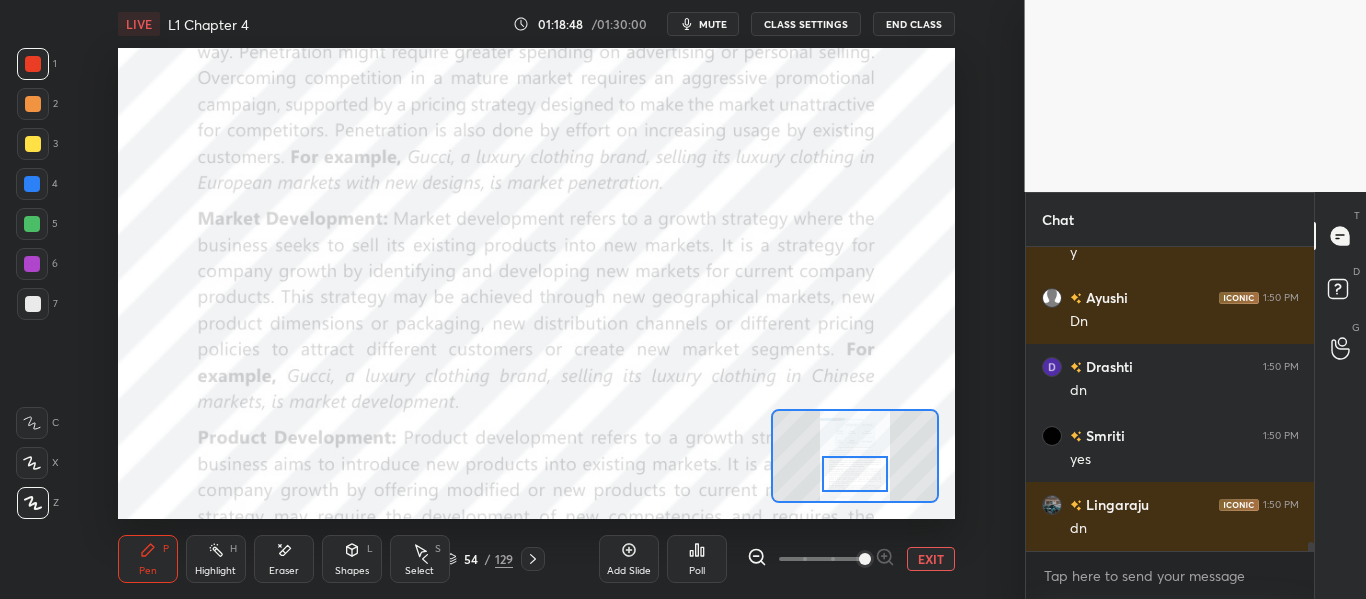 click at bounding box center (854, 474) 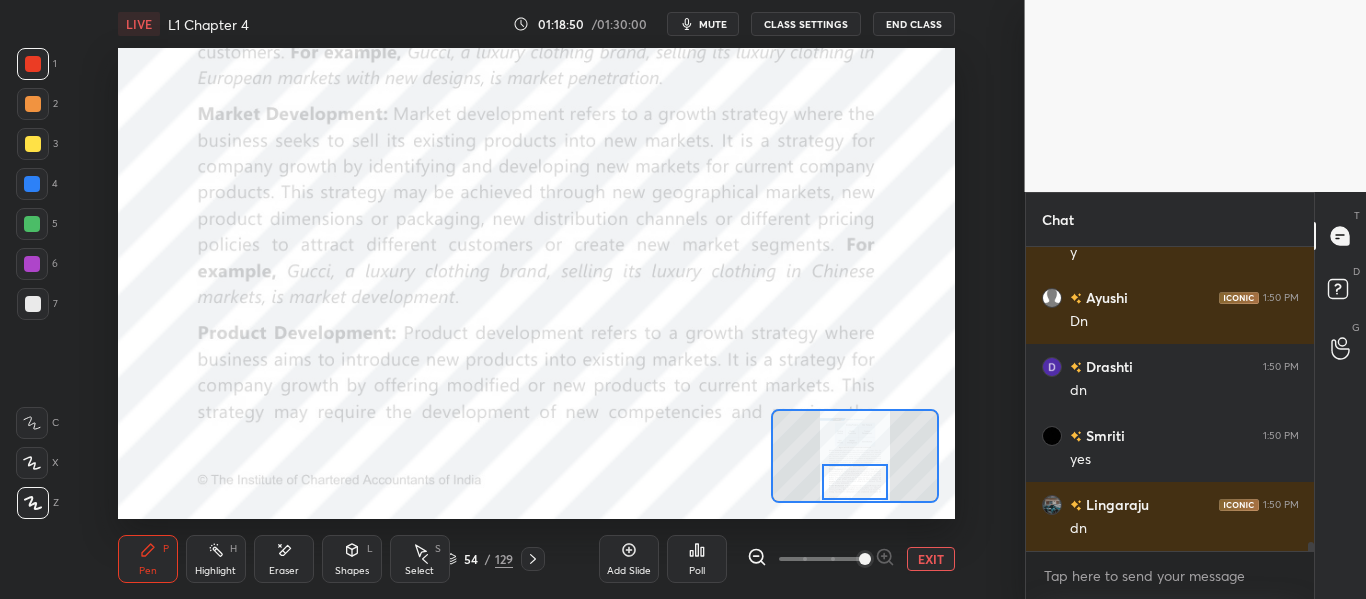 drag, startPoint x: 868, startPoint y: 482, endPoint x: 868, endPoint y: 497, distance: 15 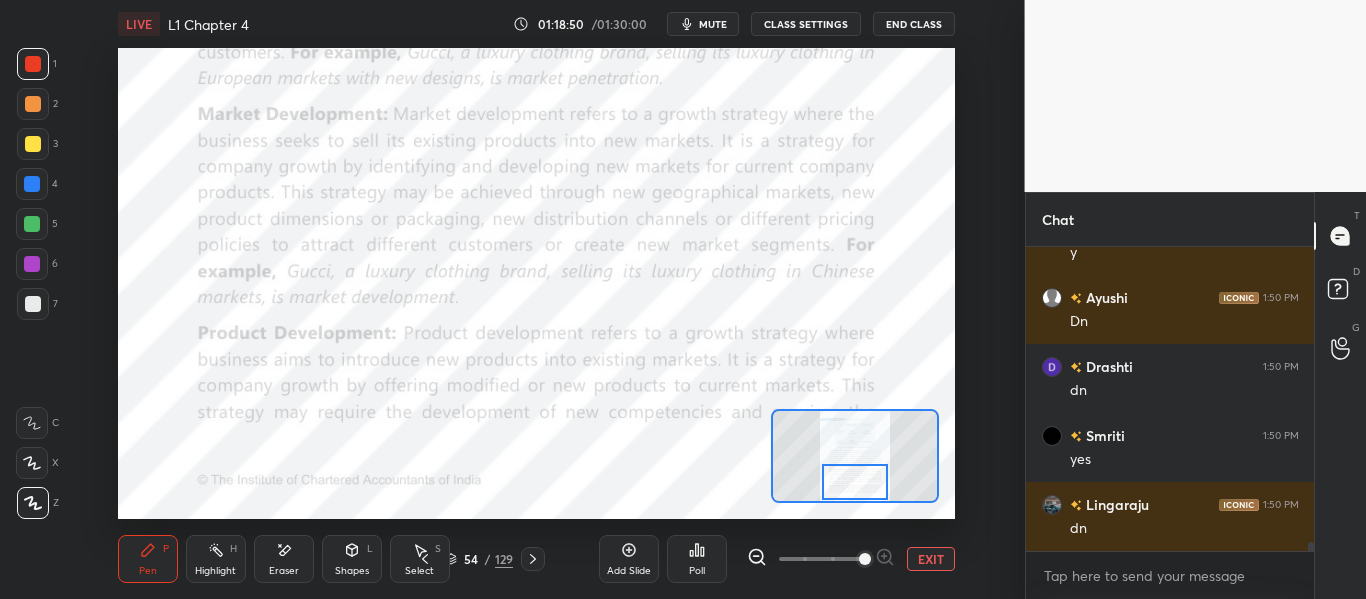 click at bounding box center [854, 482] 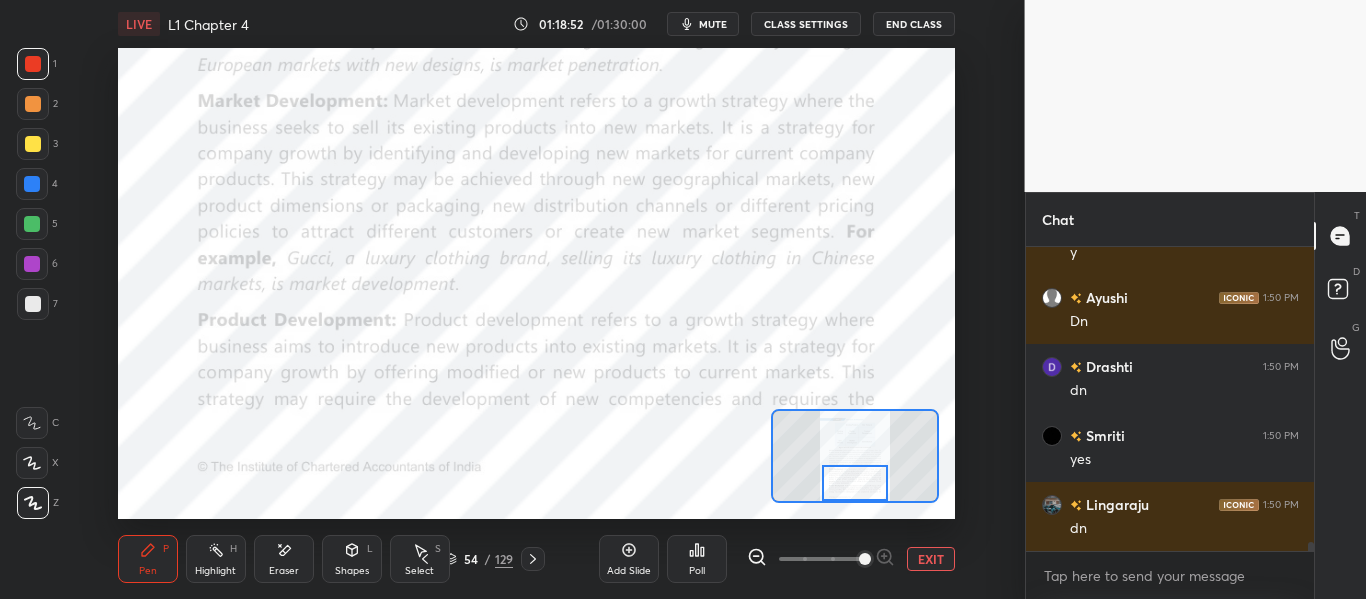 click 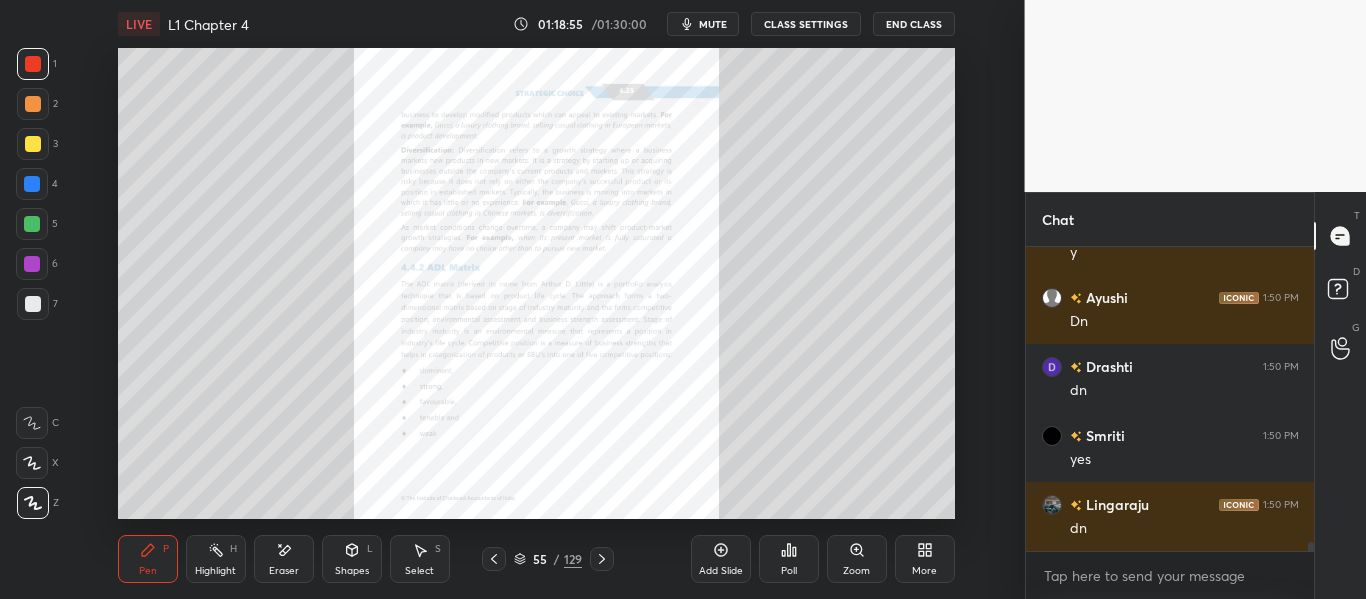 click on "Zoom" at bounding box center (856, 571) 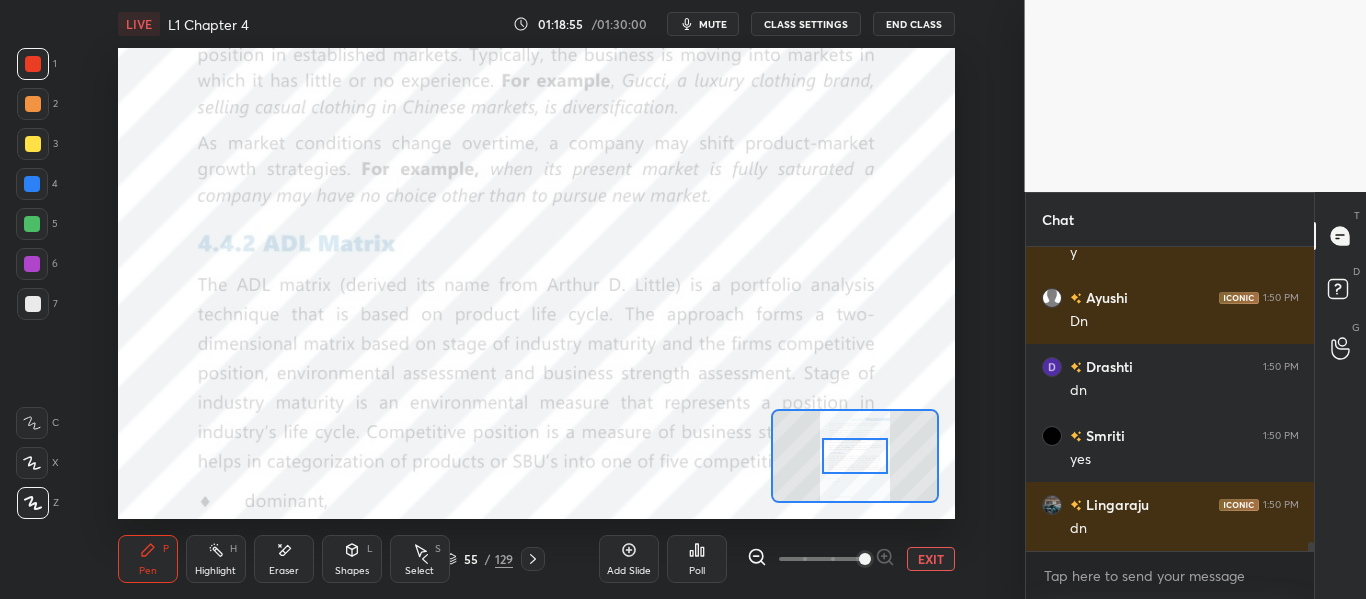 drag, startPoint x: 856, startPoint y: 568, endPoint x: 865, endPoint y: 536, distance: 33.24154 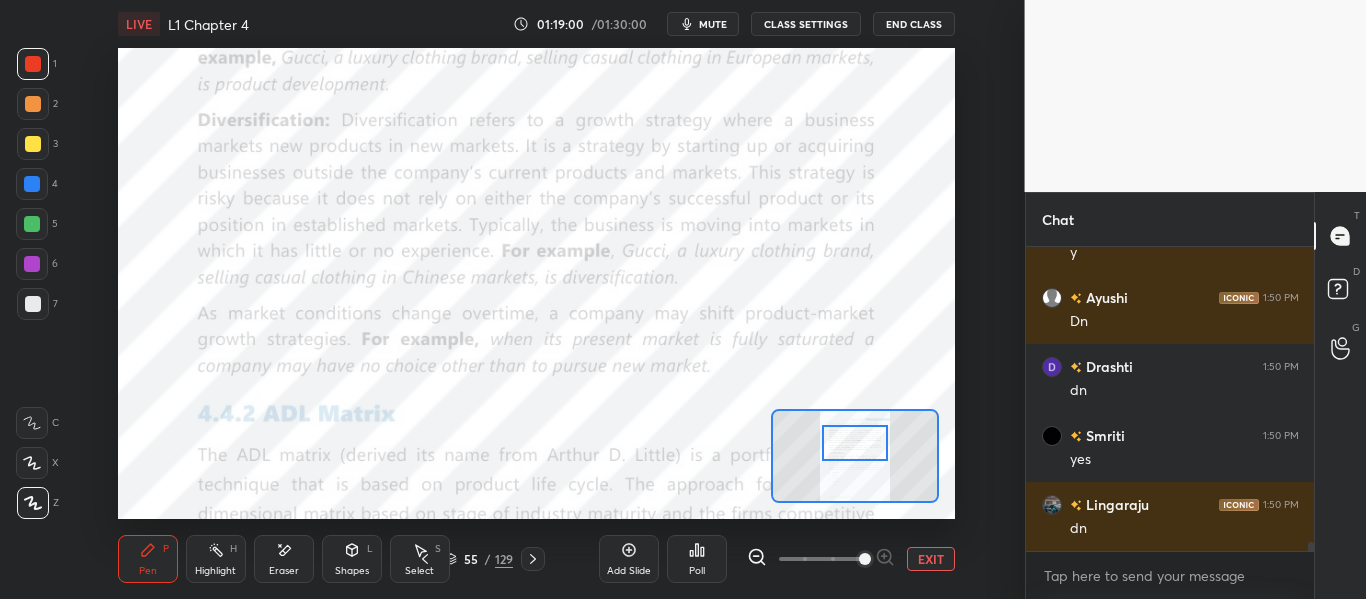 click at bounding box center [854, 443] 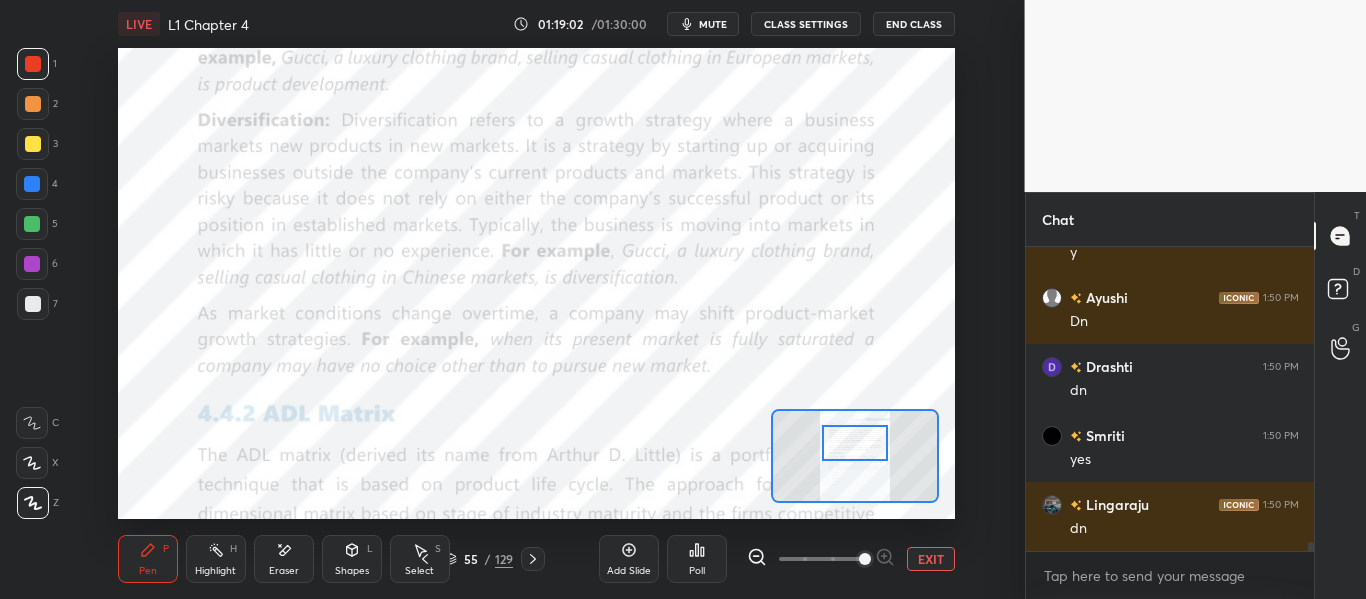 scroll, scrollTop: 9630, scrollLeft: 0, axis: vertical 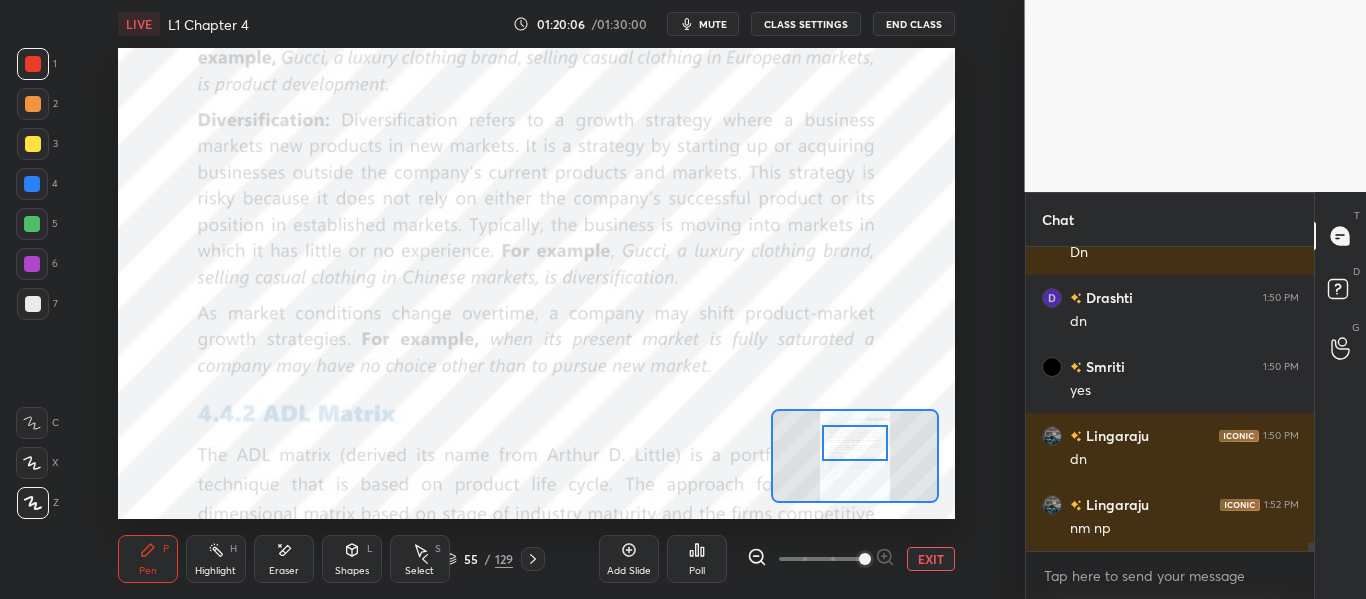 click 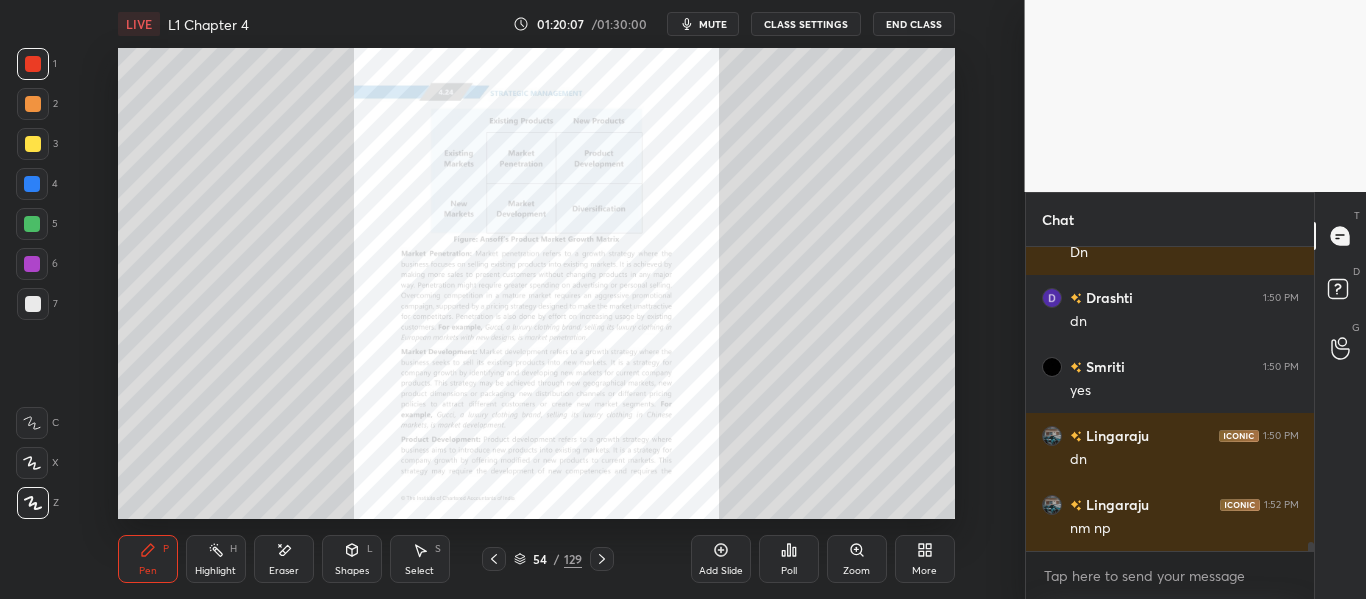 click on "Zoom" at bounding box center (857, 559) 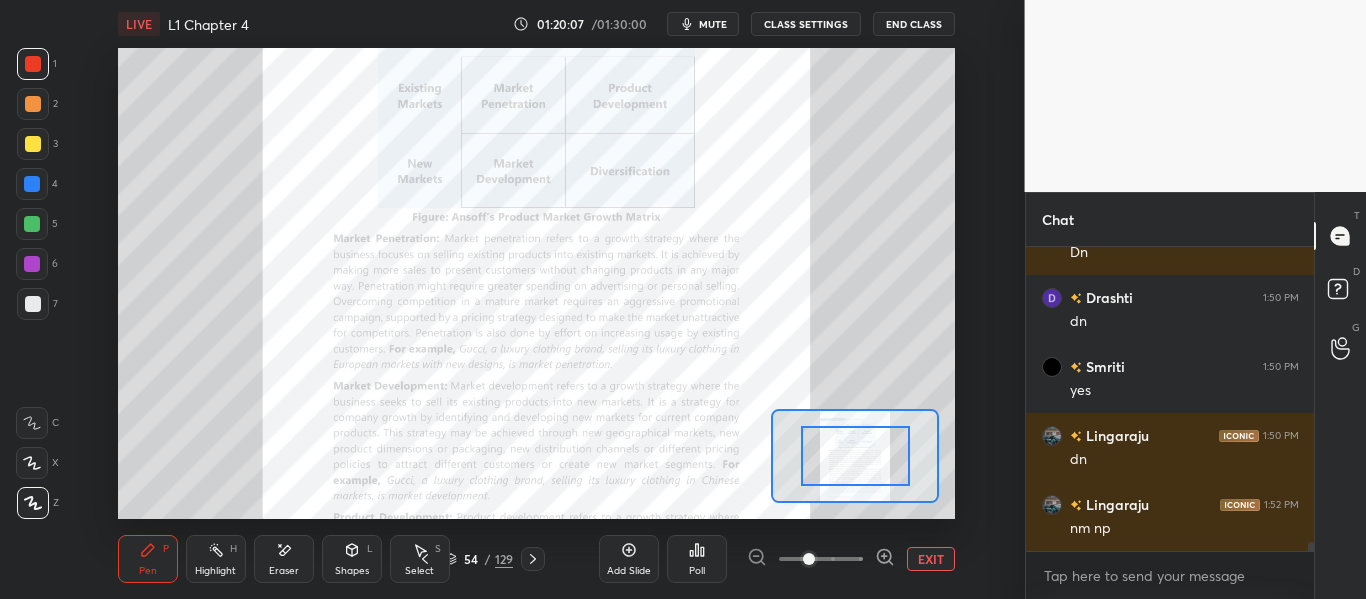 click at bounding box center [821, 559] 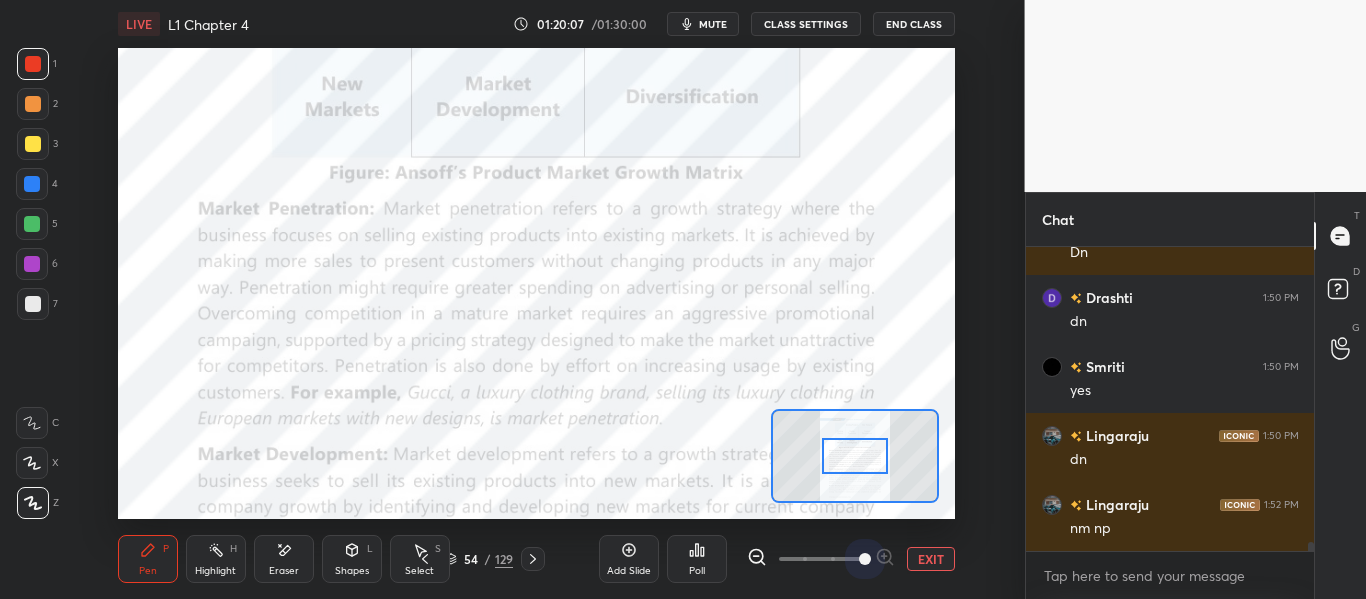 click at bounding box center [865, 559] 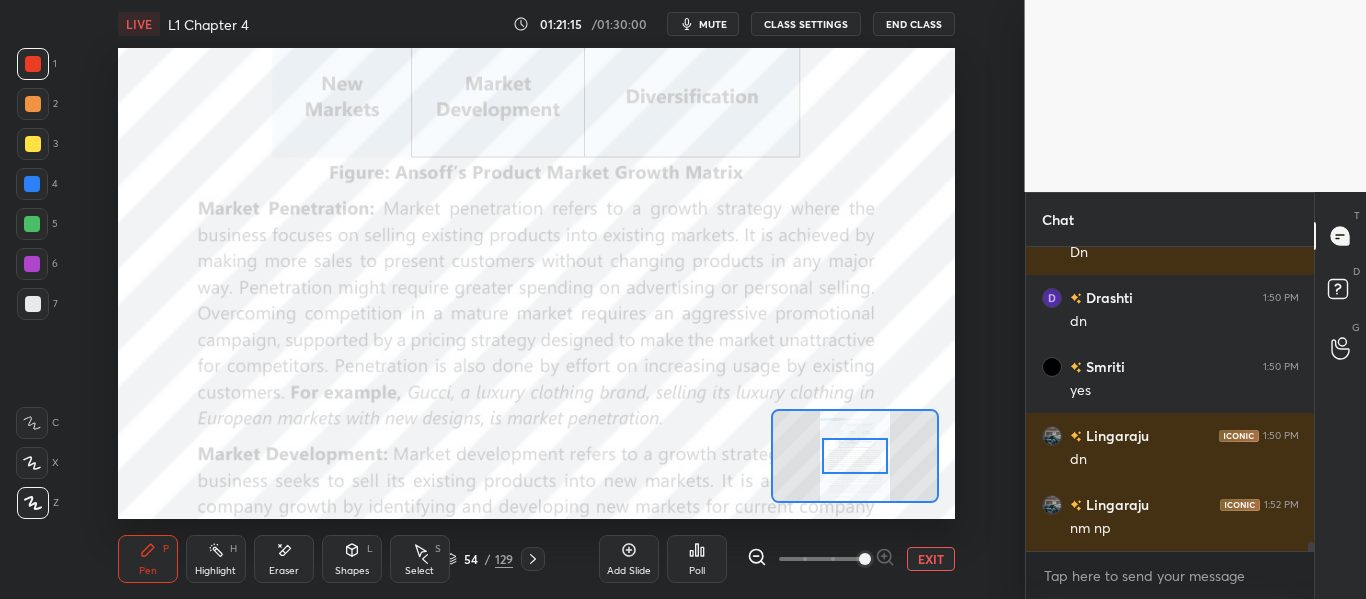 scroll, scrollTop: 9699, scrollLeft: 0, axis: vertical 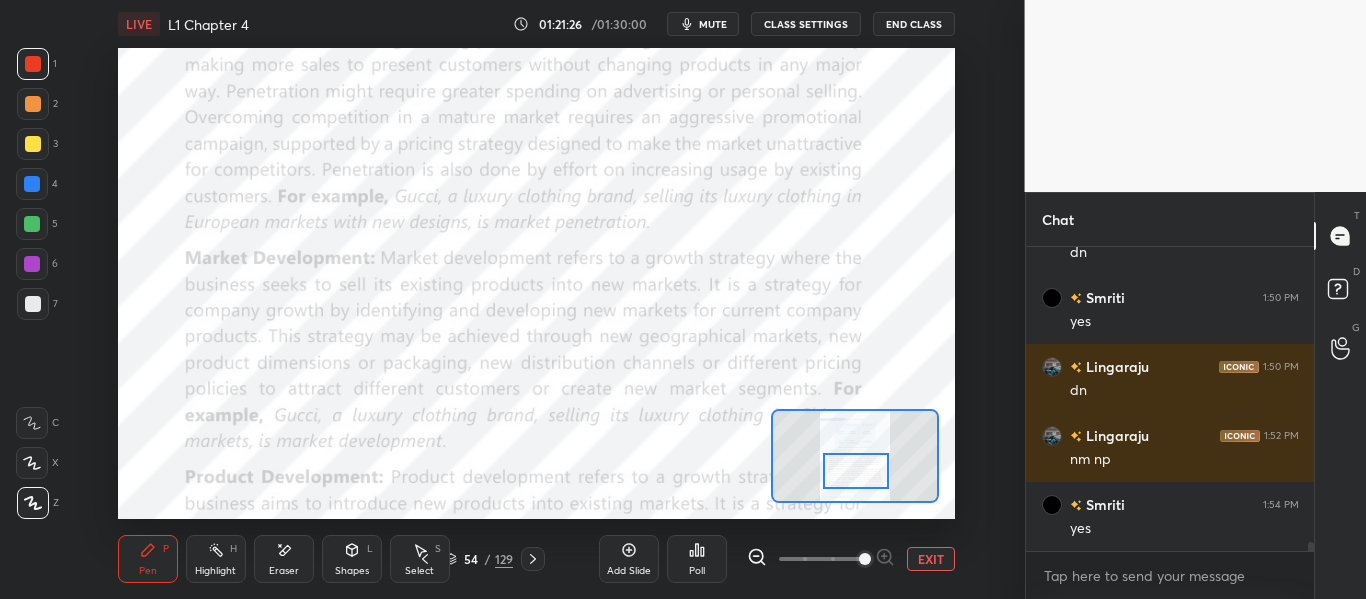 drag, startPoint x: 860, startPoint y: 459, endPoint x: 861, endPoint y: 474, distance: 15.033297 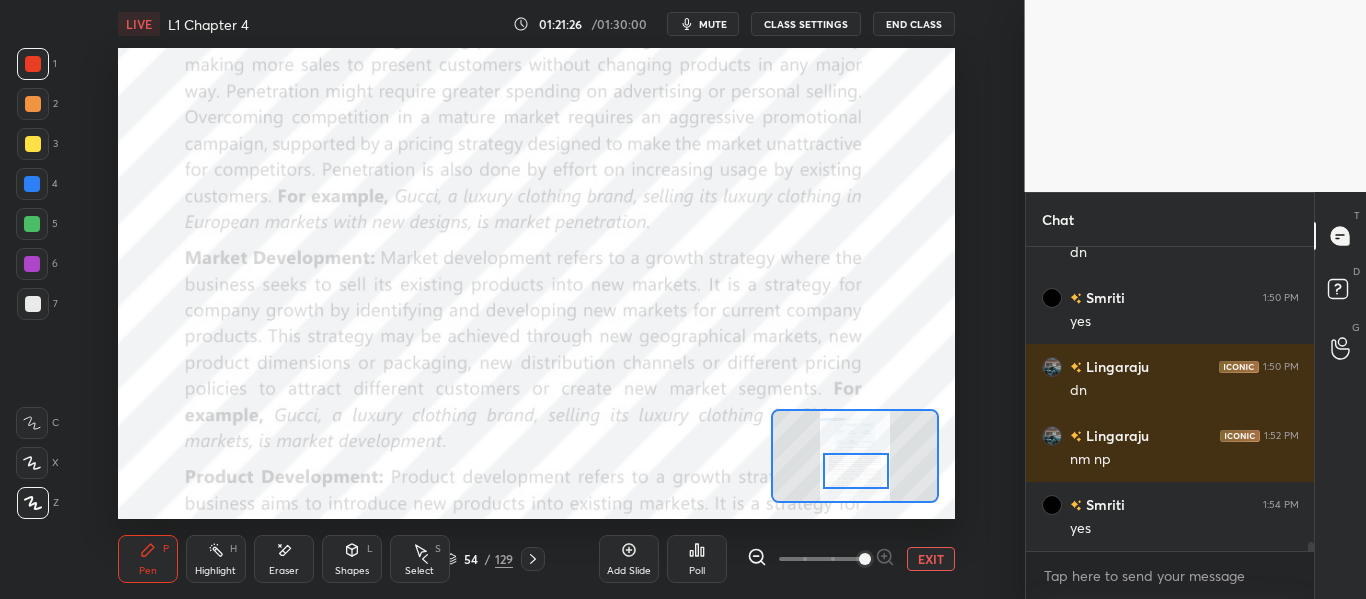 click at bounding box center (855, 471) 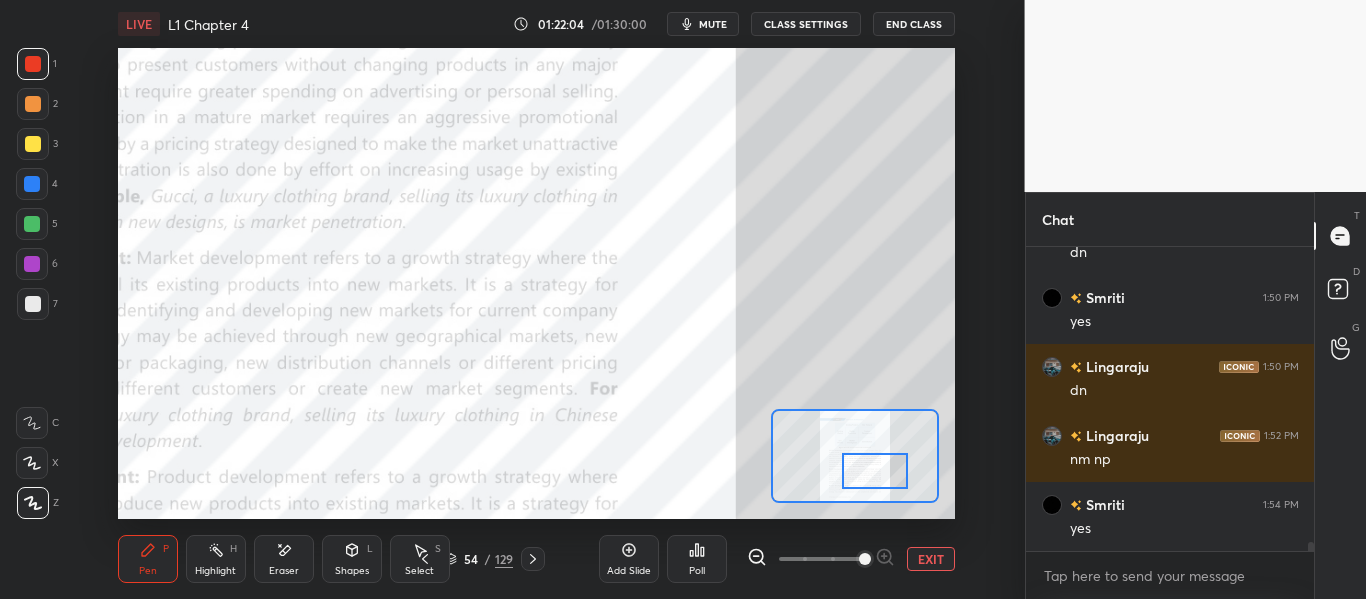 click at bounding box center [874, 471] 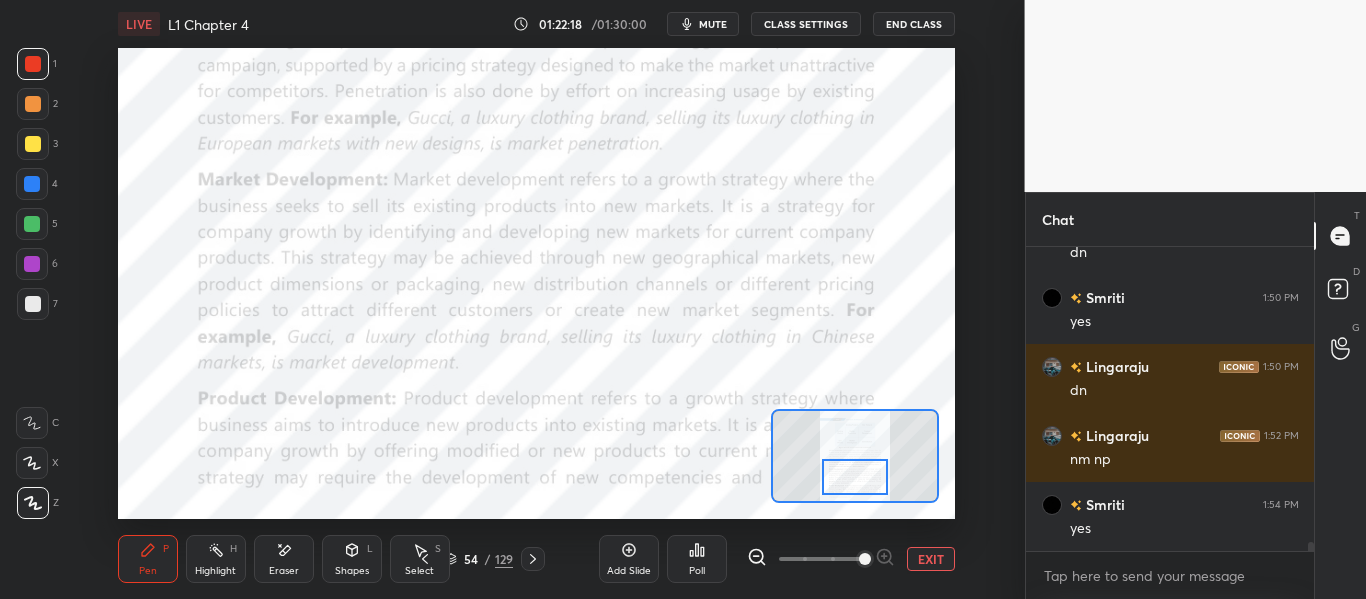 drag, startPoint x: 881, startPoint y: 479, endPoint x: 860, endPoint y: 485, distance: 21.84033 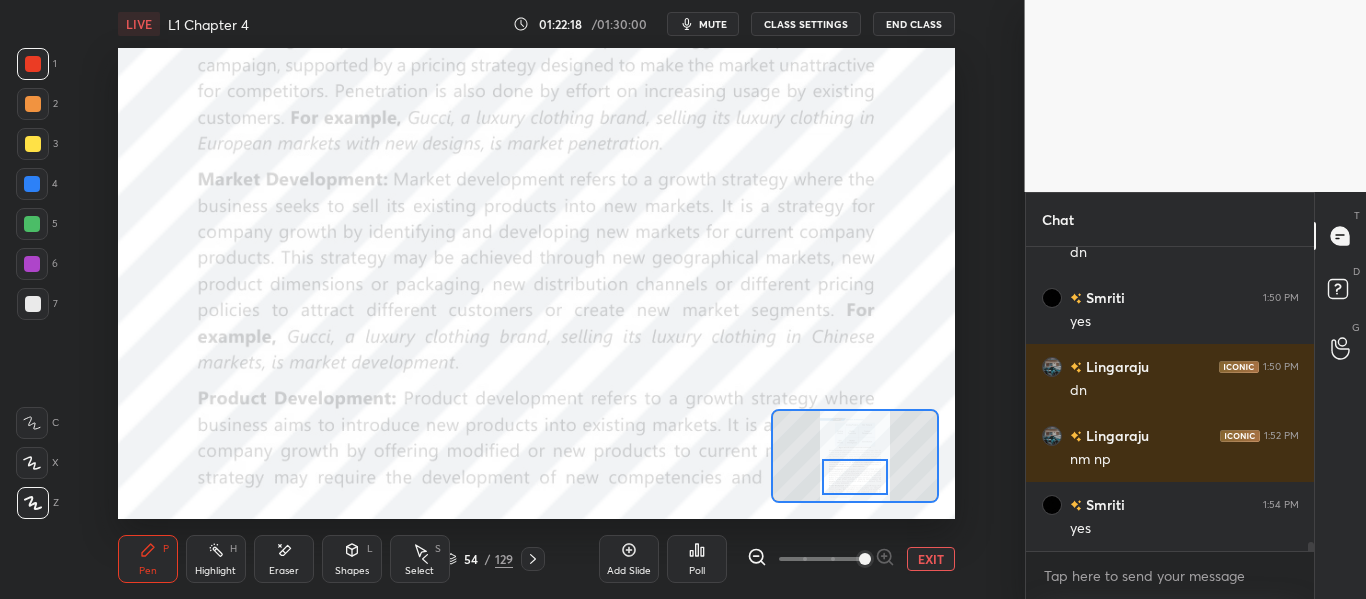 click at bounding box center [854, 477] 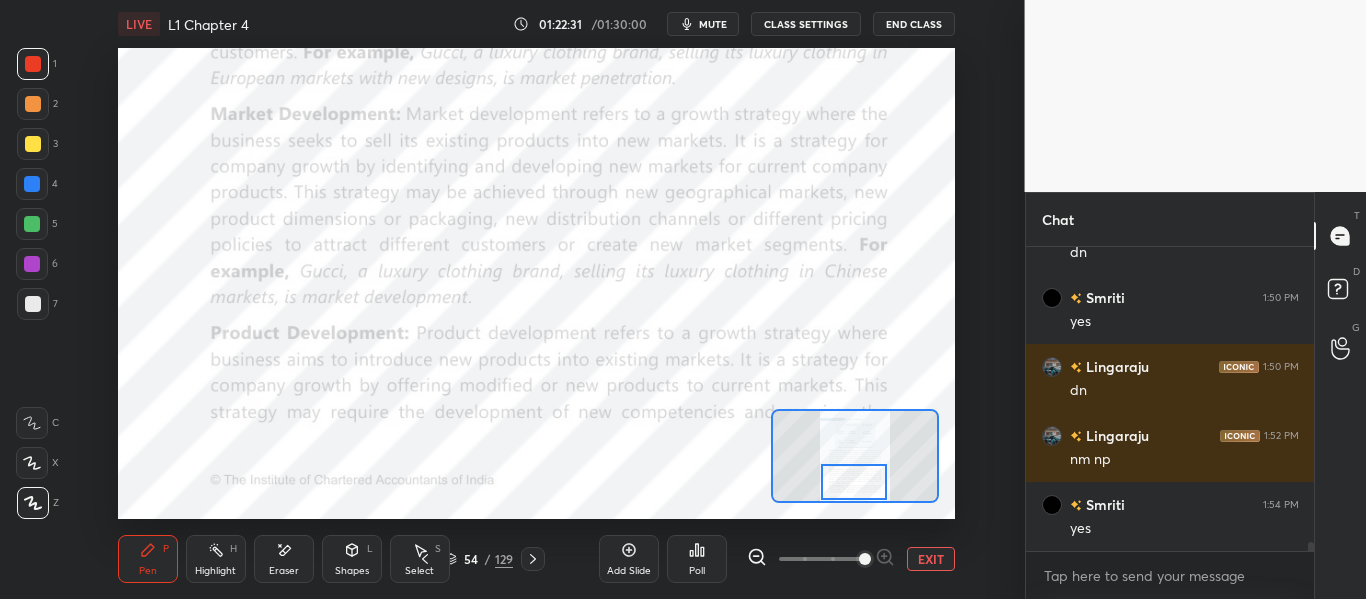 click at bounding box center (853, 482) 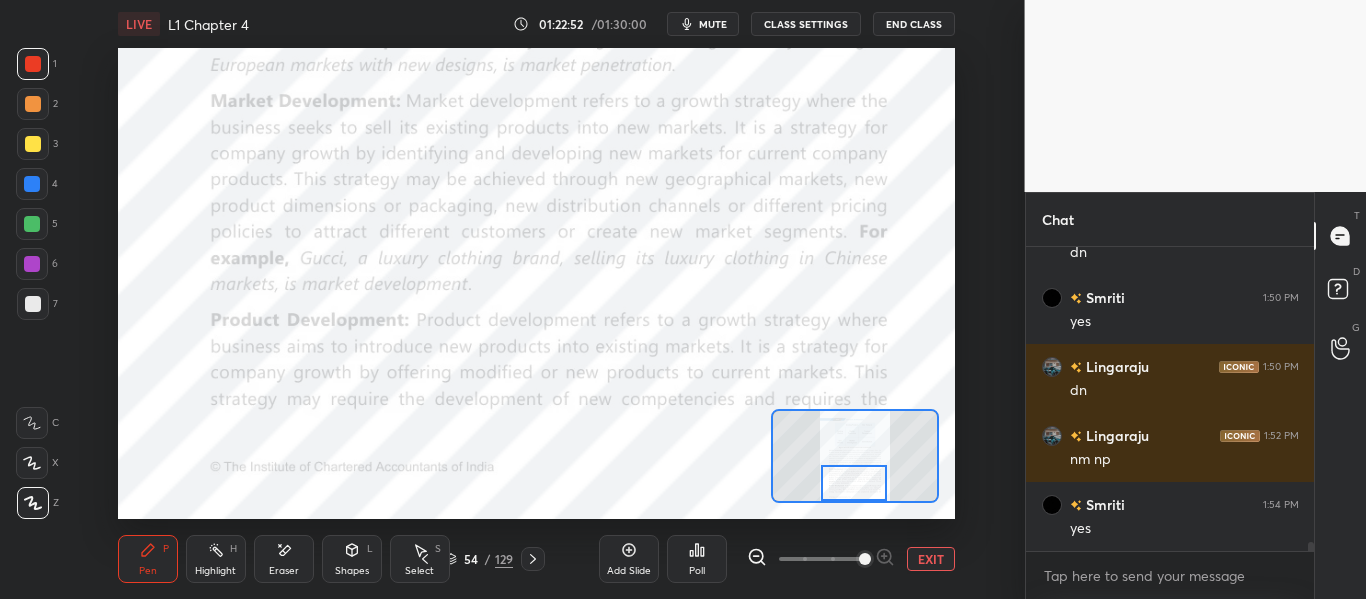 scroll, scrollTop: 9768, scrollLeft: 0, axis: vertical 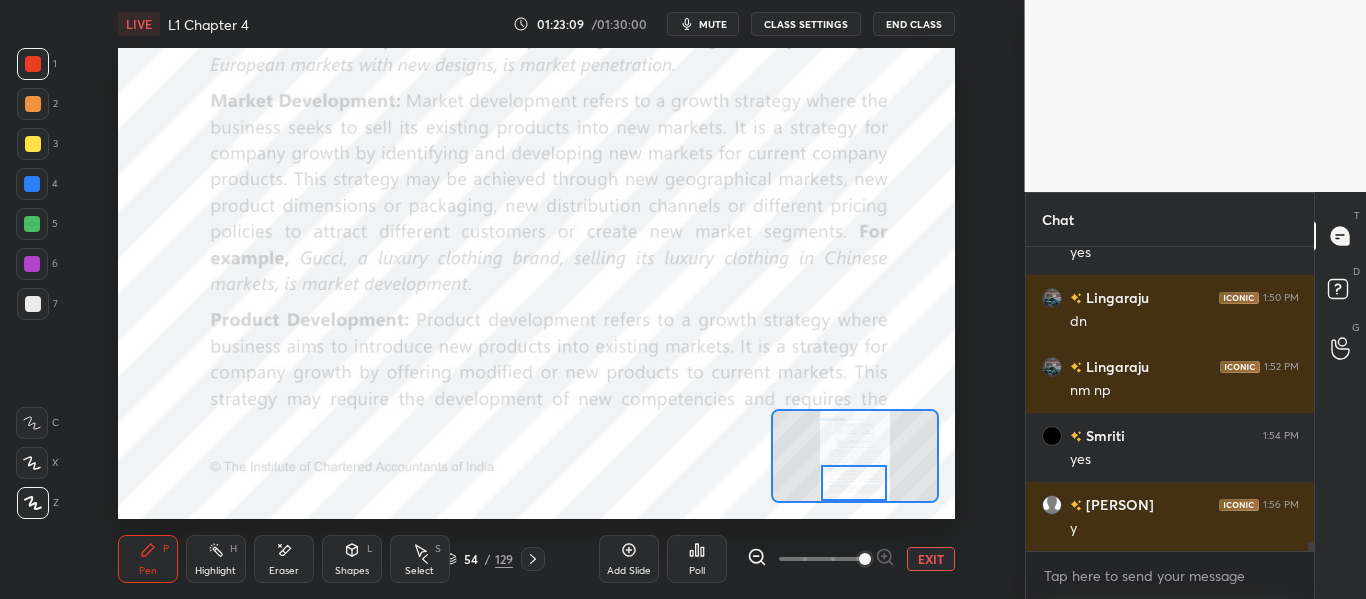 click 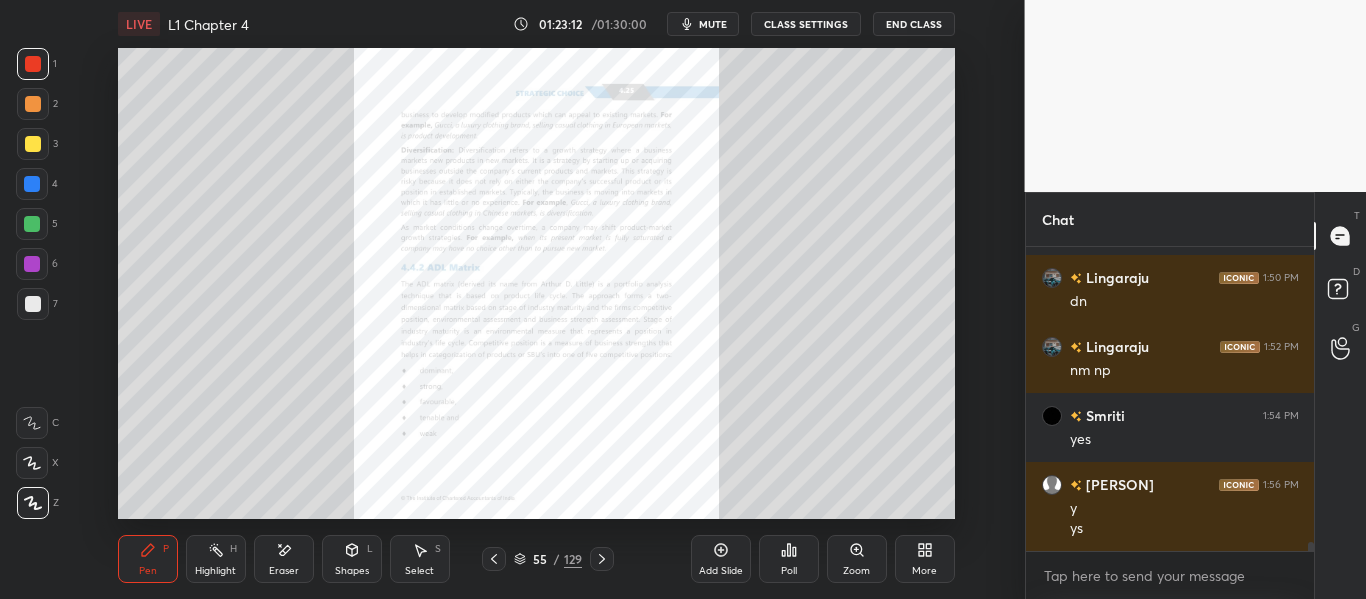 scroll, scrollTop: 9926, scrollLeft: 0, axis: vertical 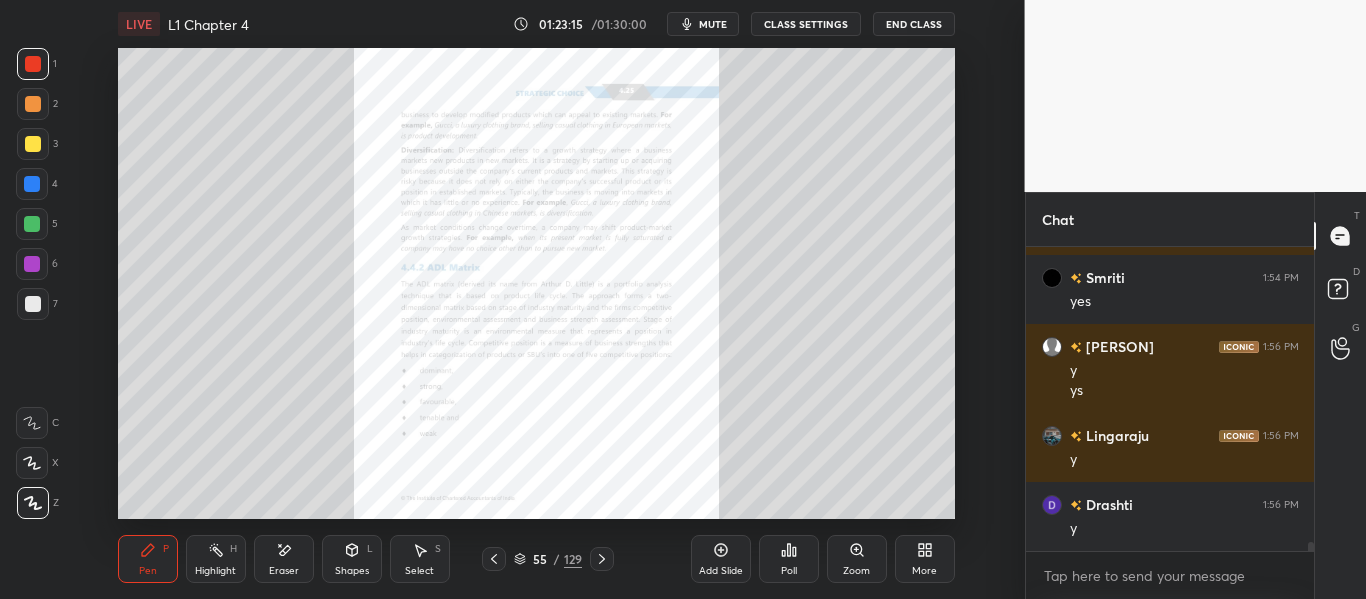 click 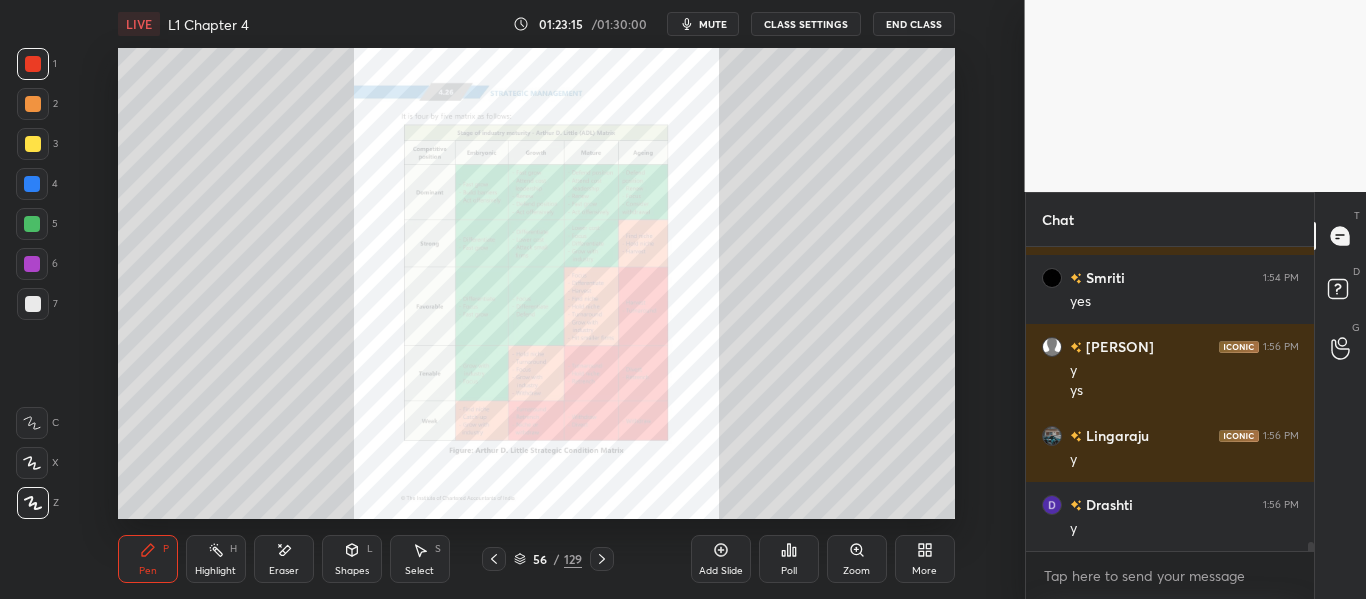 click 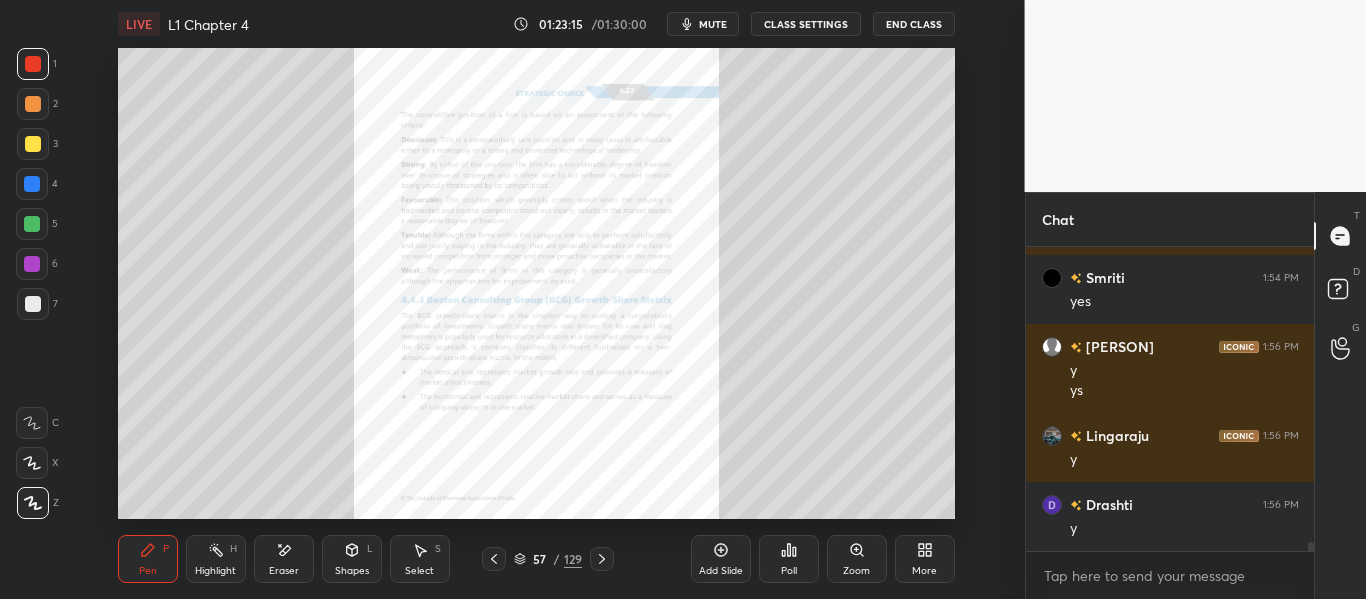 click 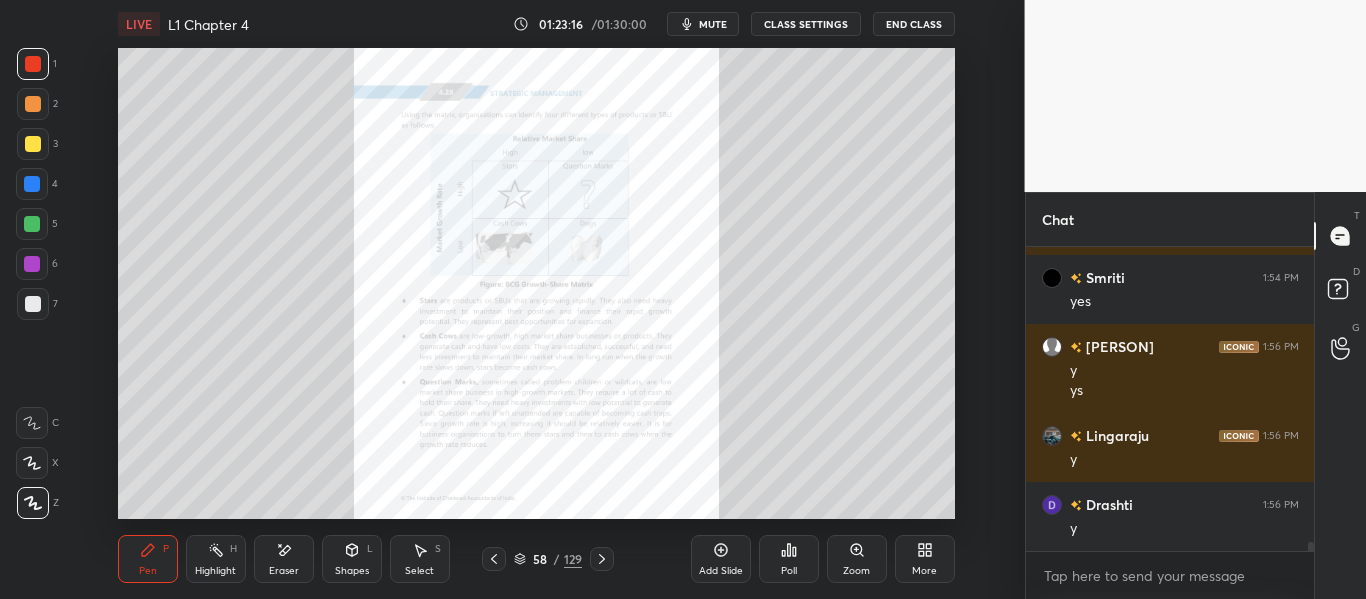 click 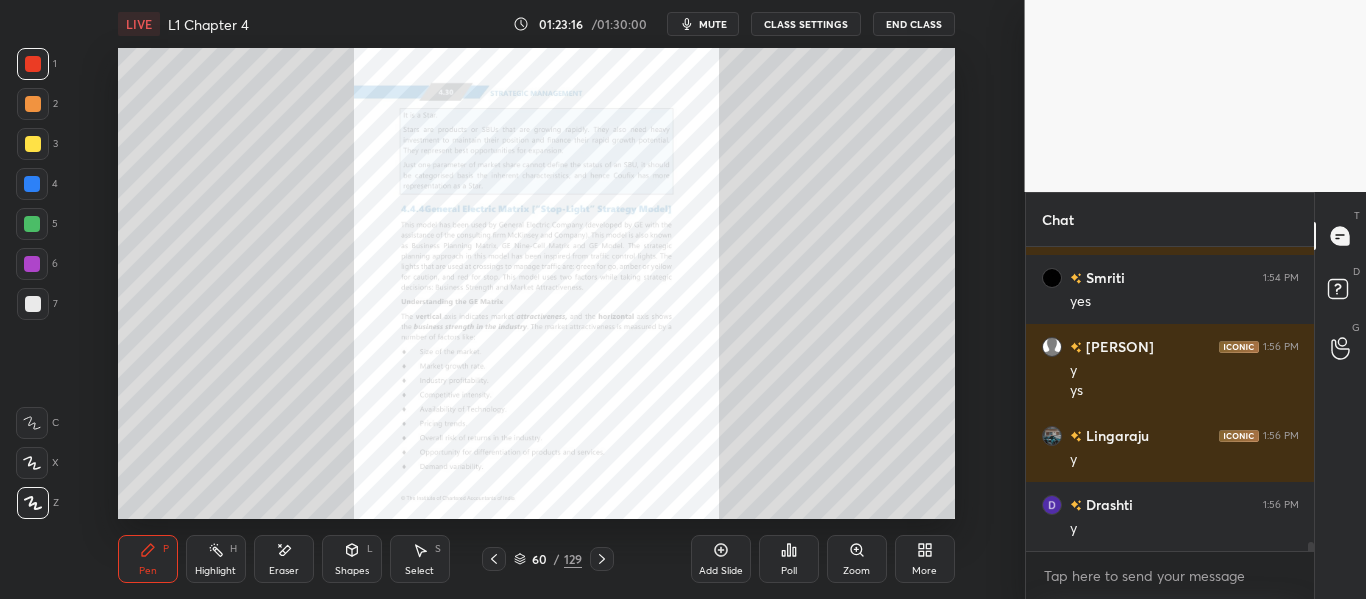 click 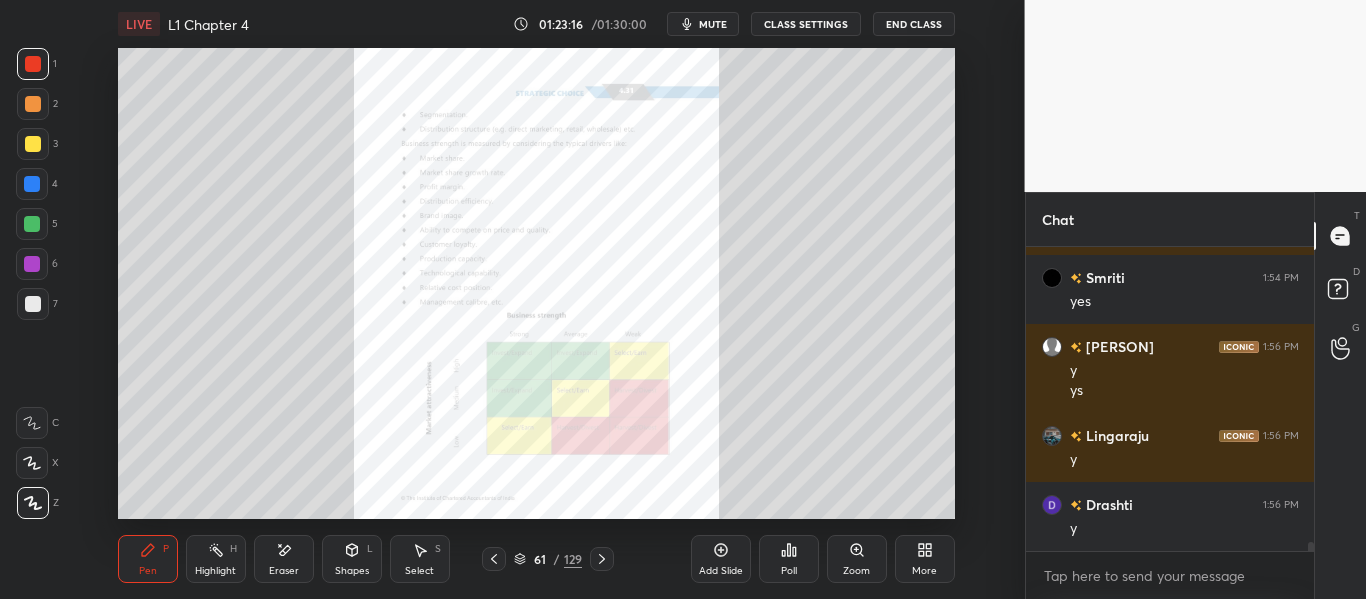 click 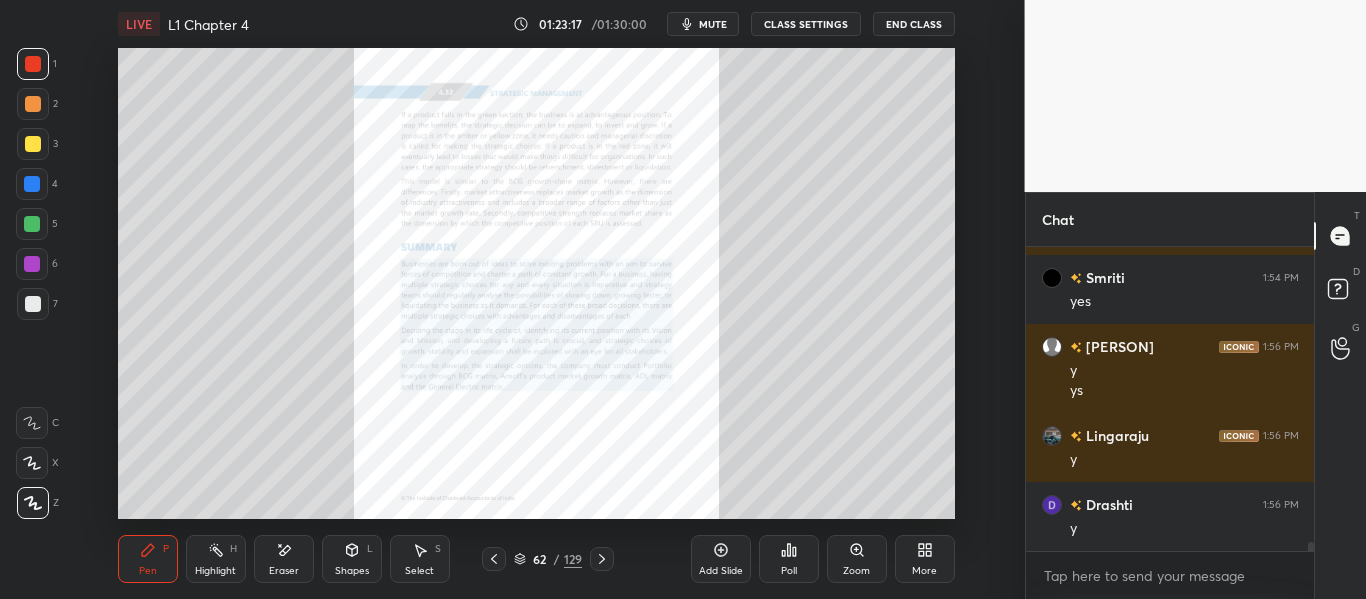 click 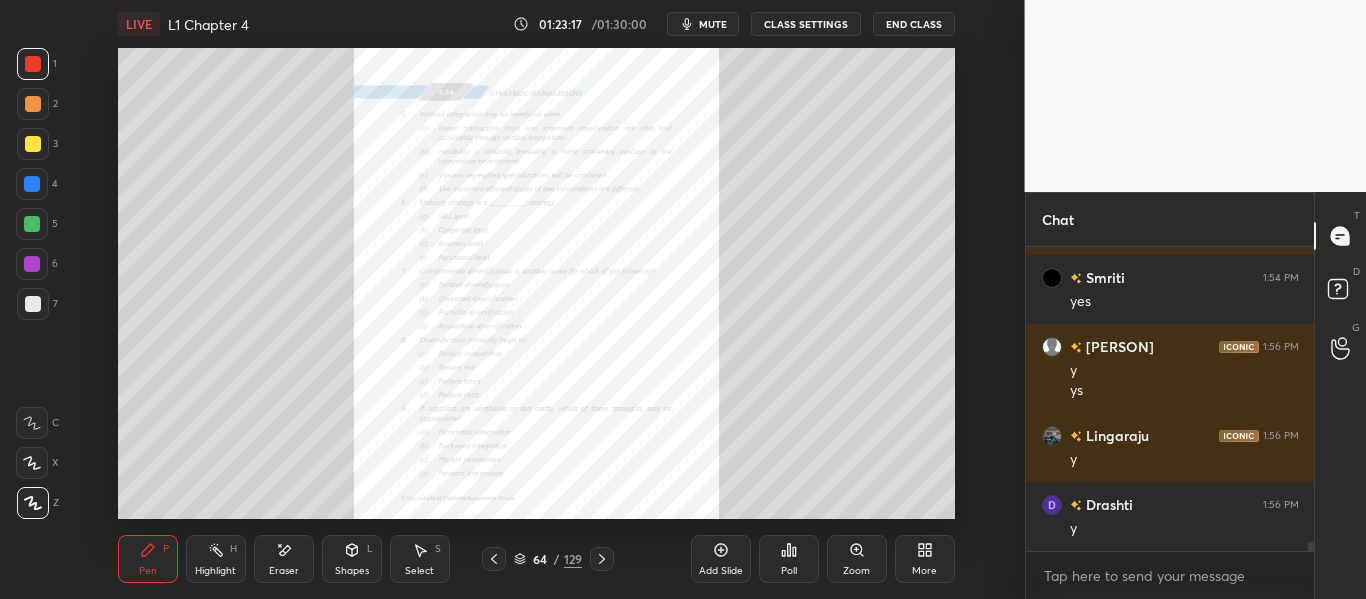 click 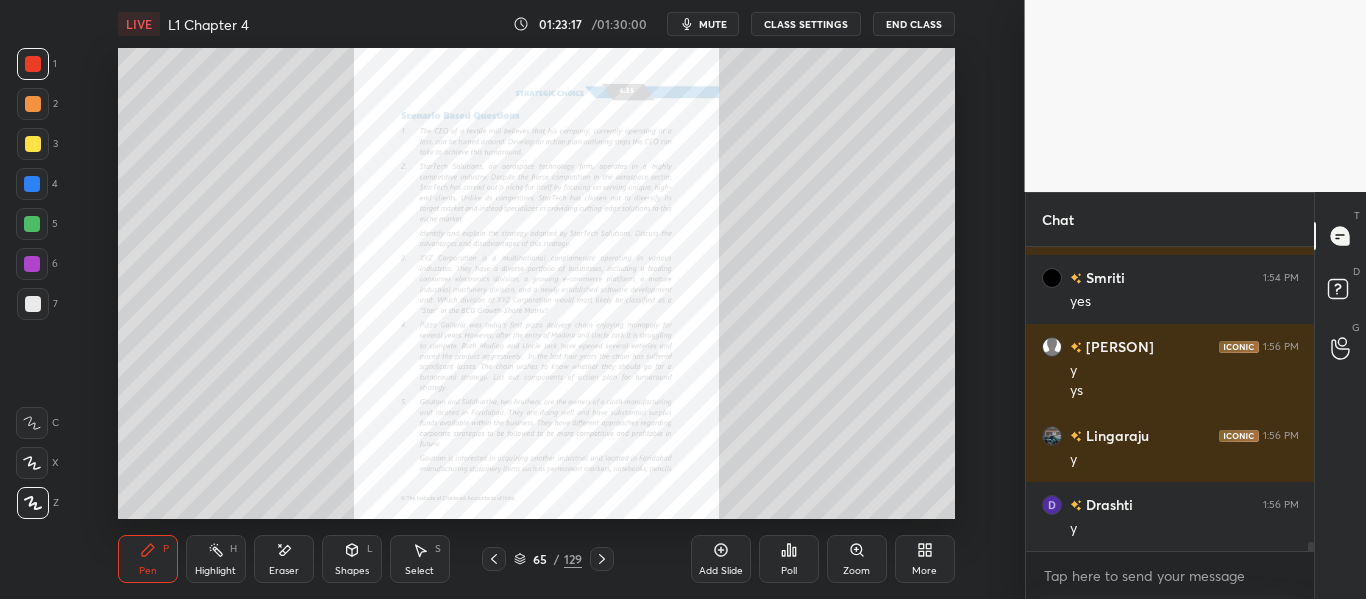 click 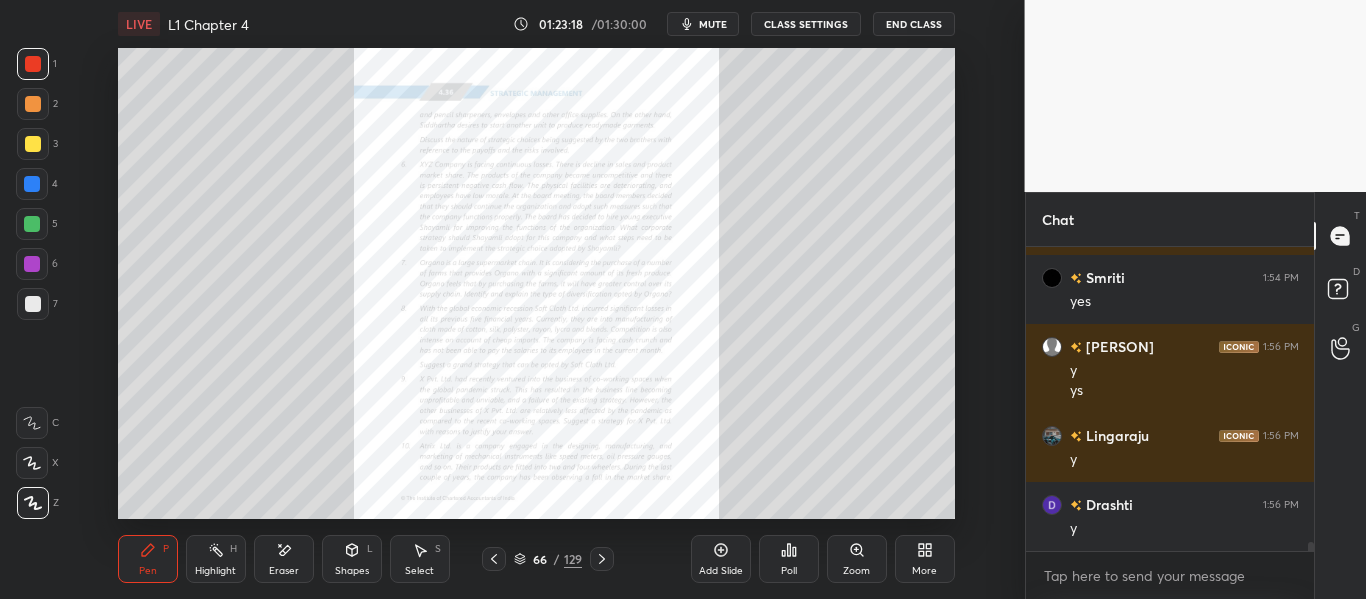 click 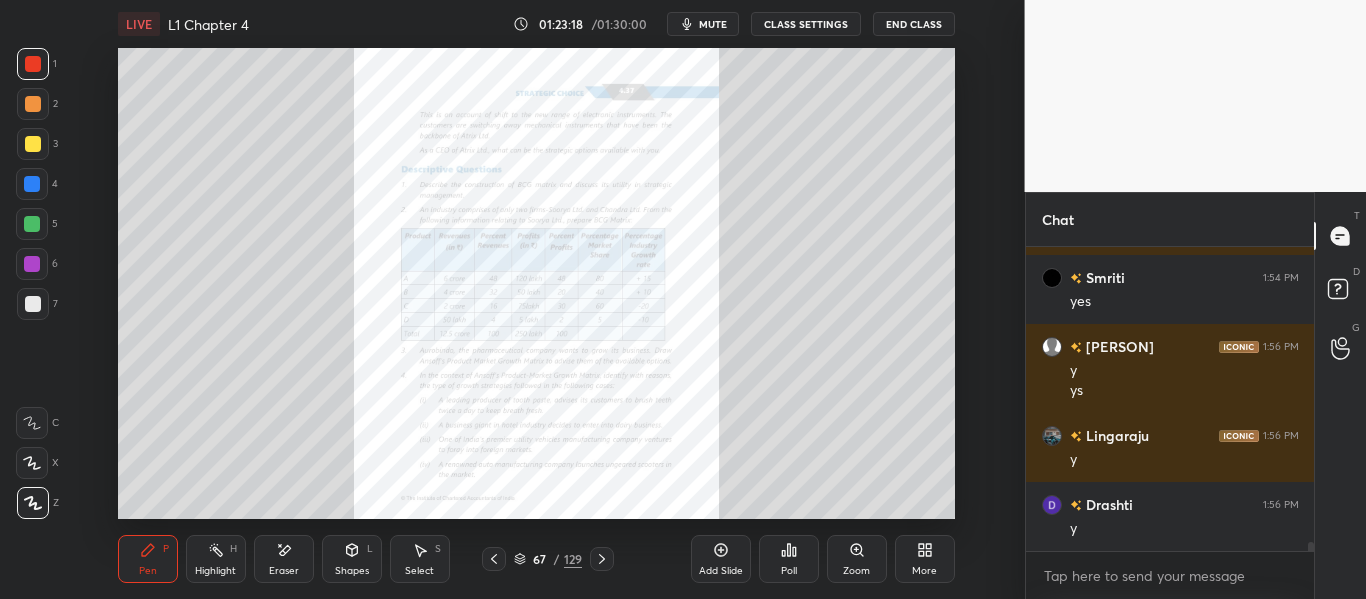 scroll, scrollTop: 9995, scrollLeft: 0, axis: vertical 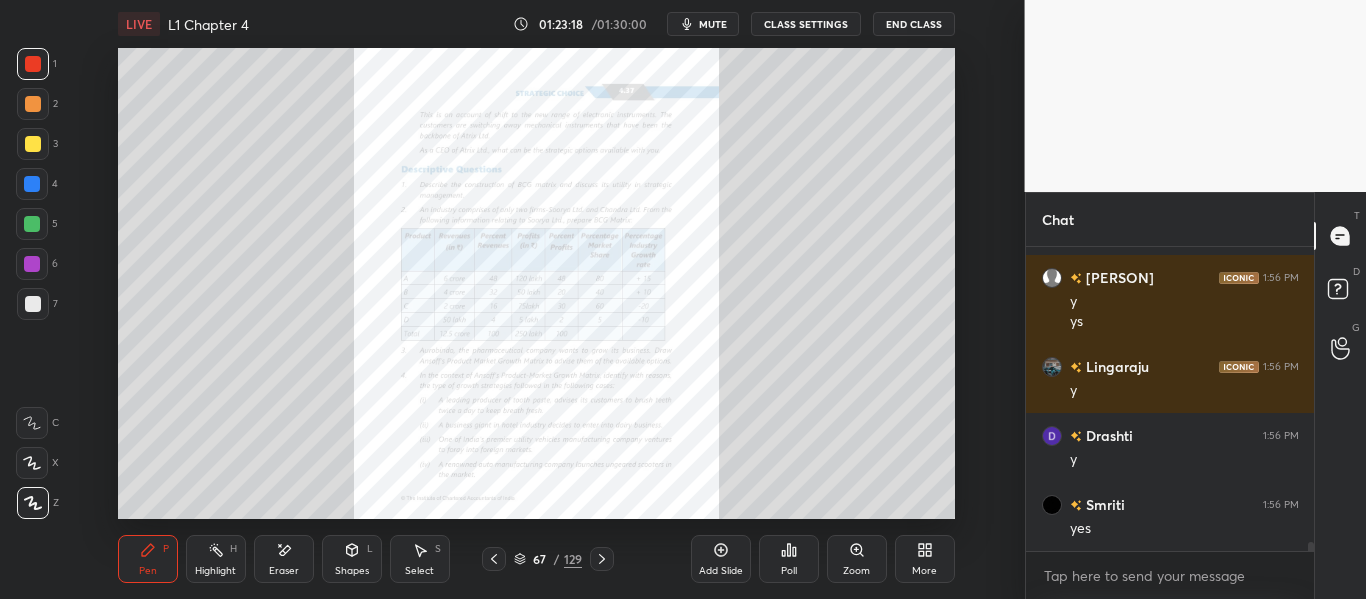 click 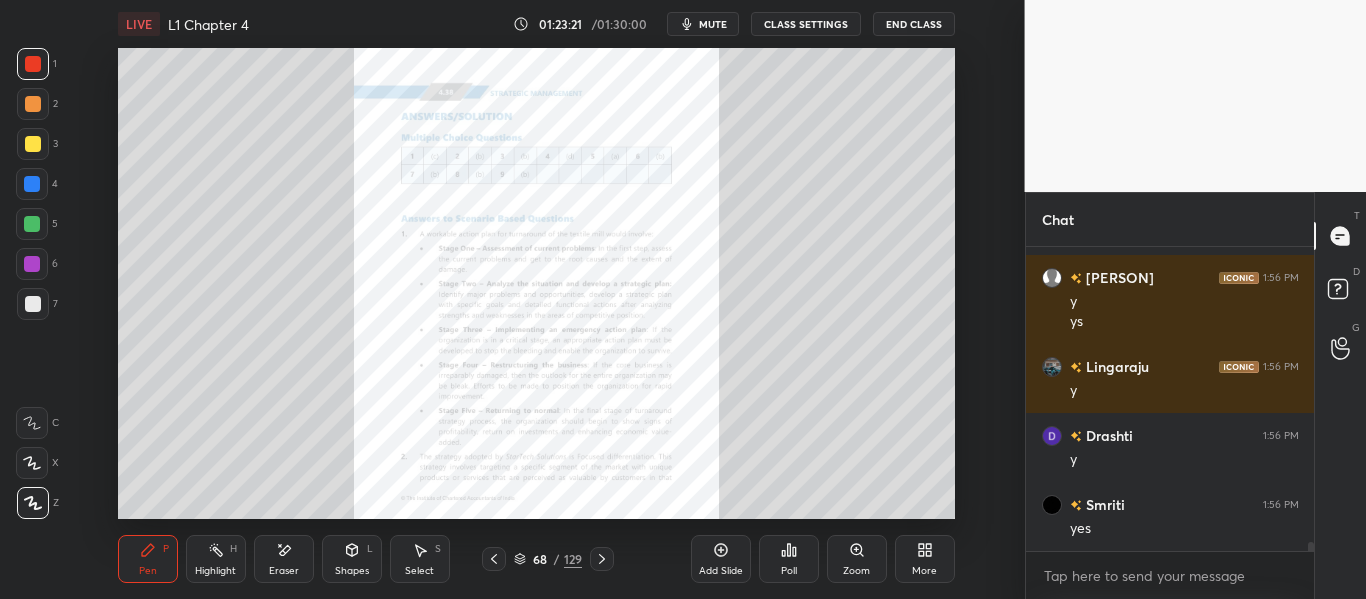 click 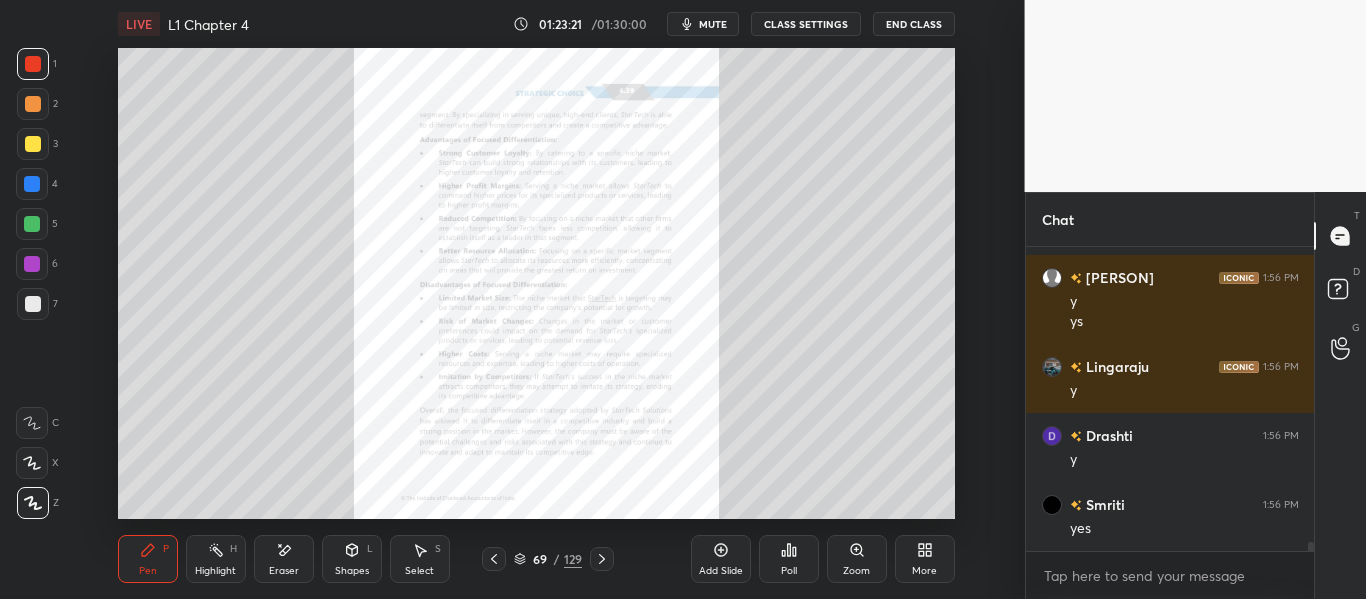 click 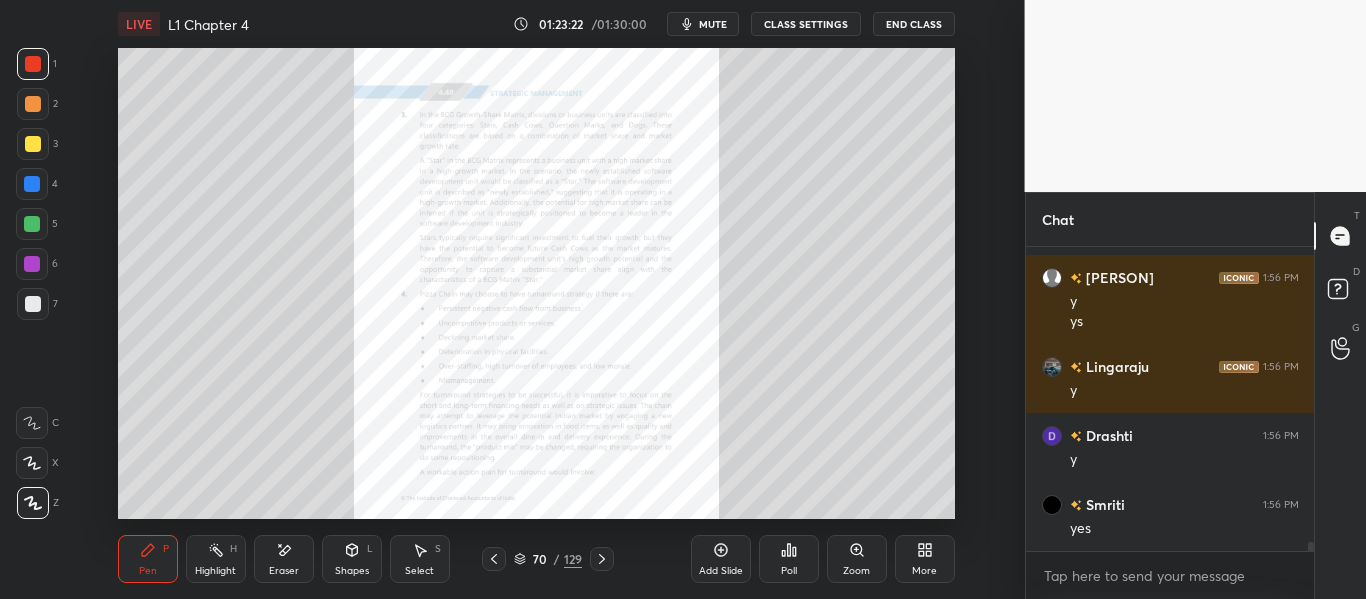 click 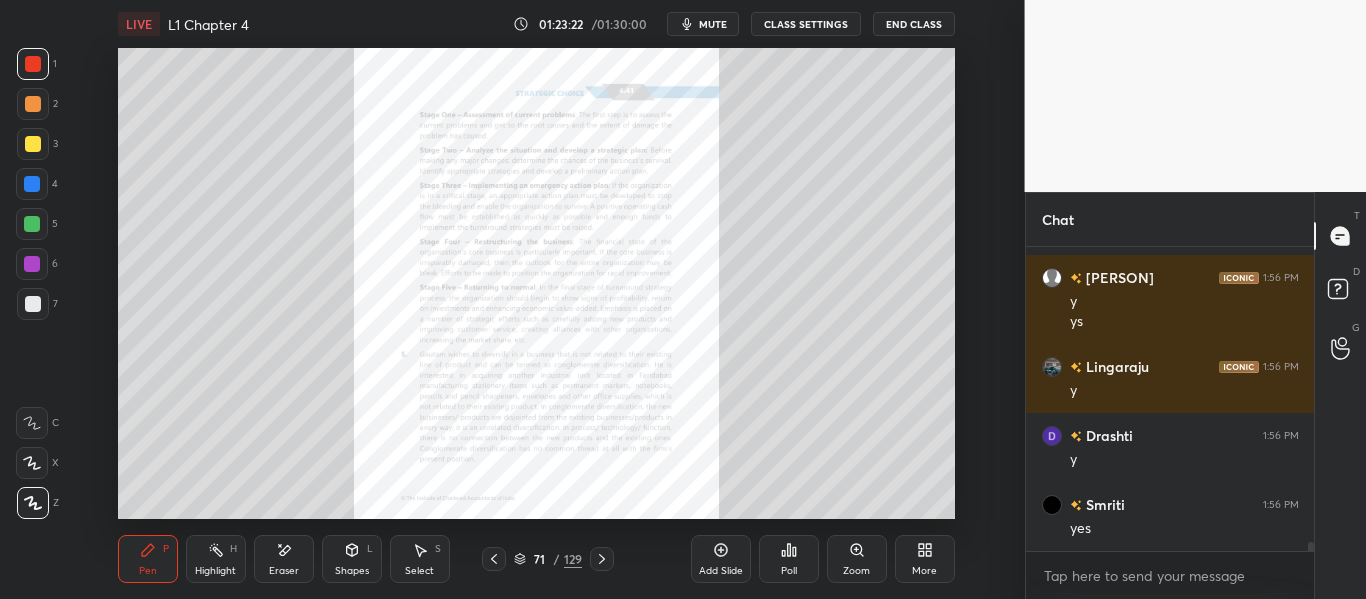 click 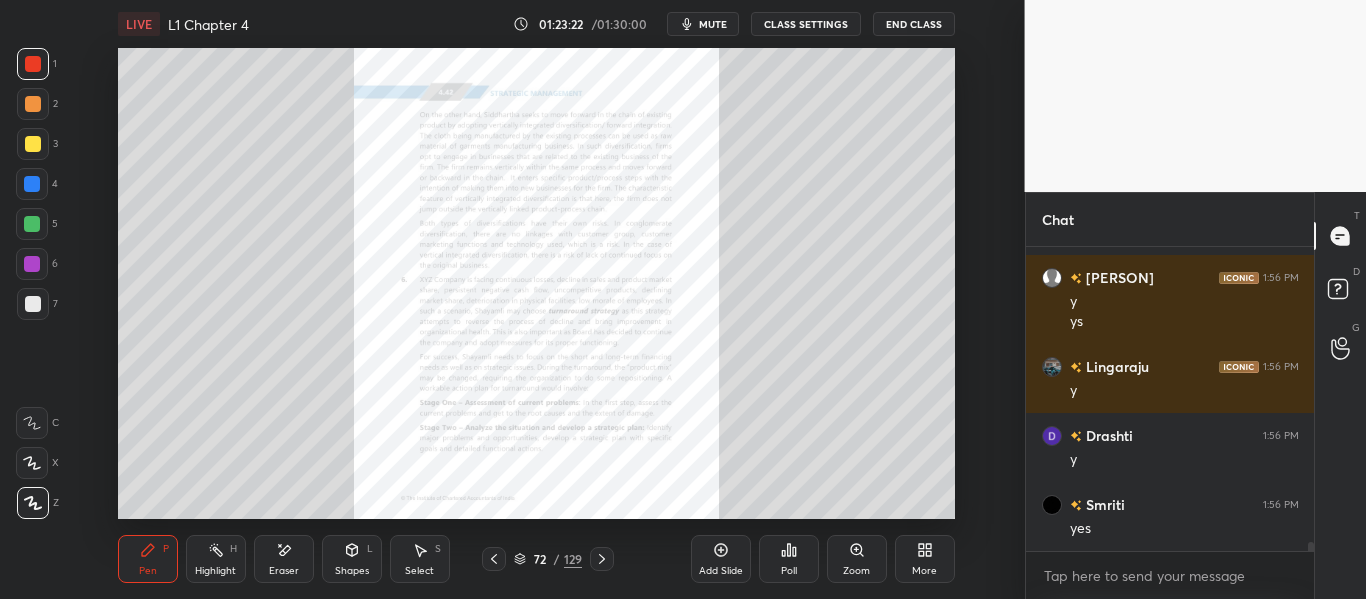 click 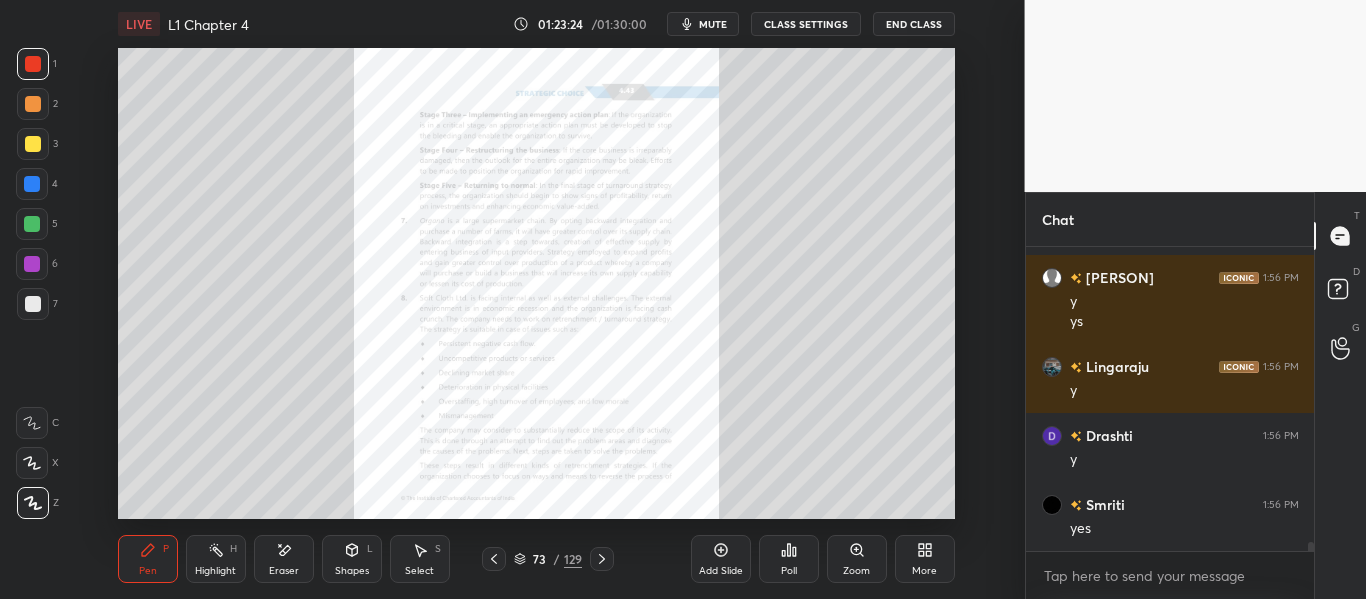 click 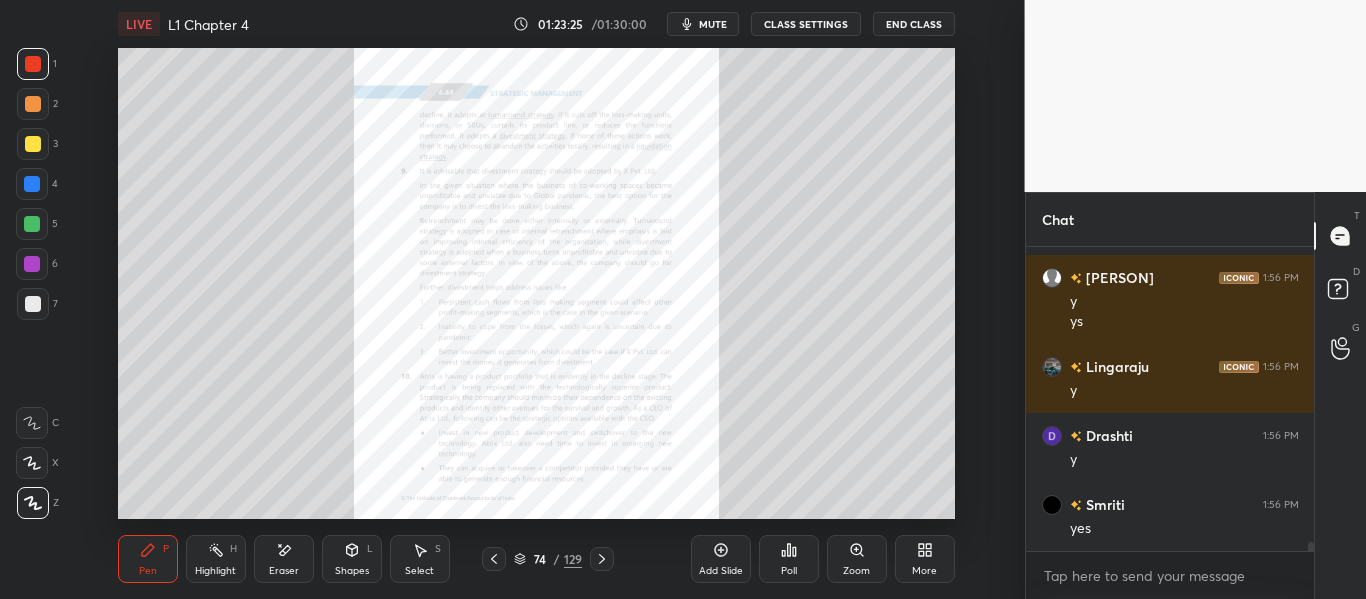 click 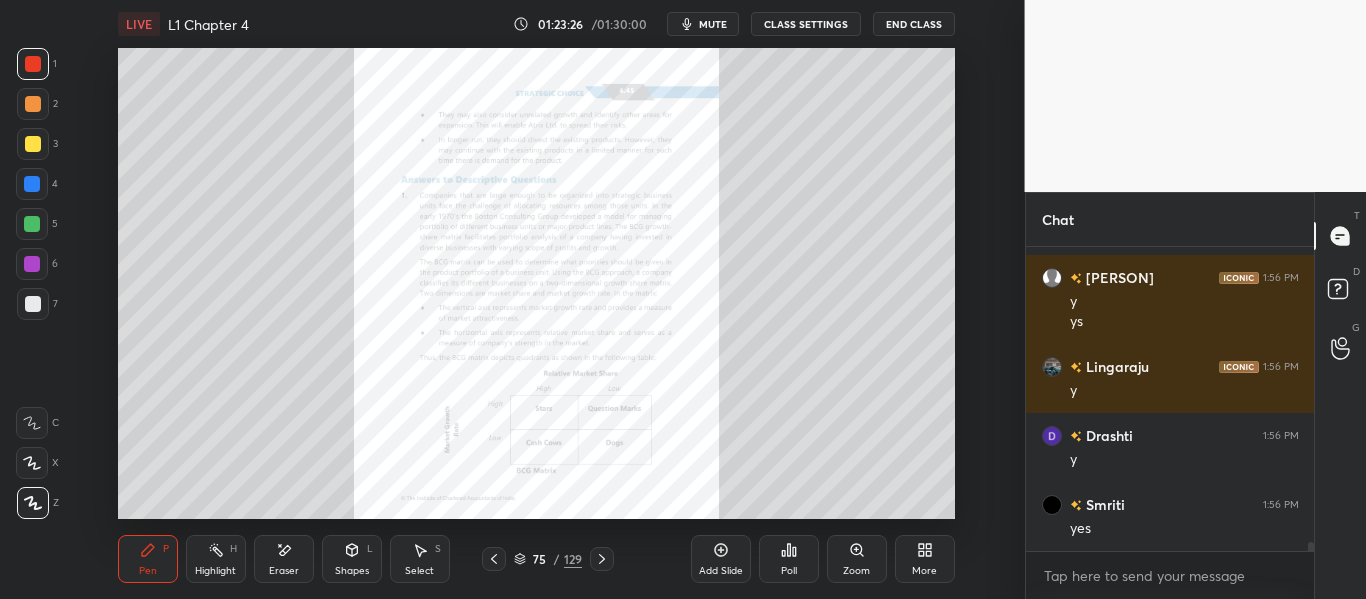 click 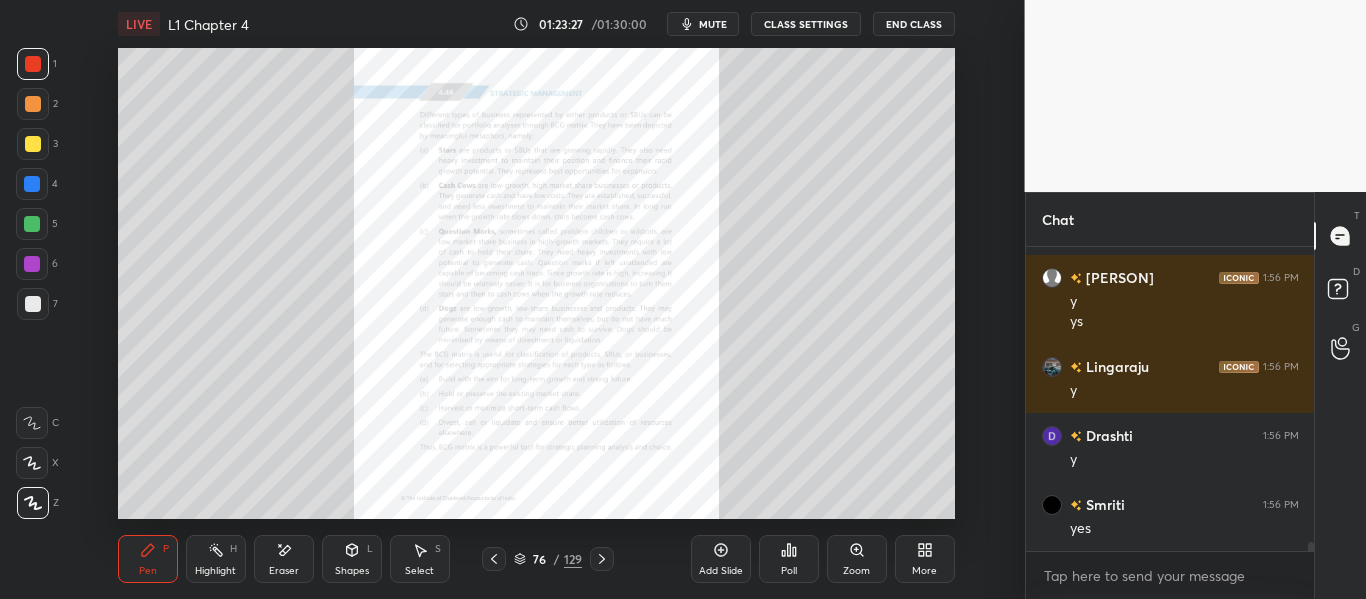 click 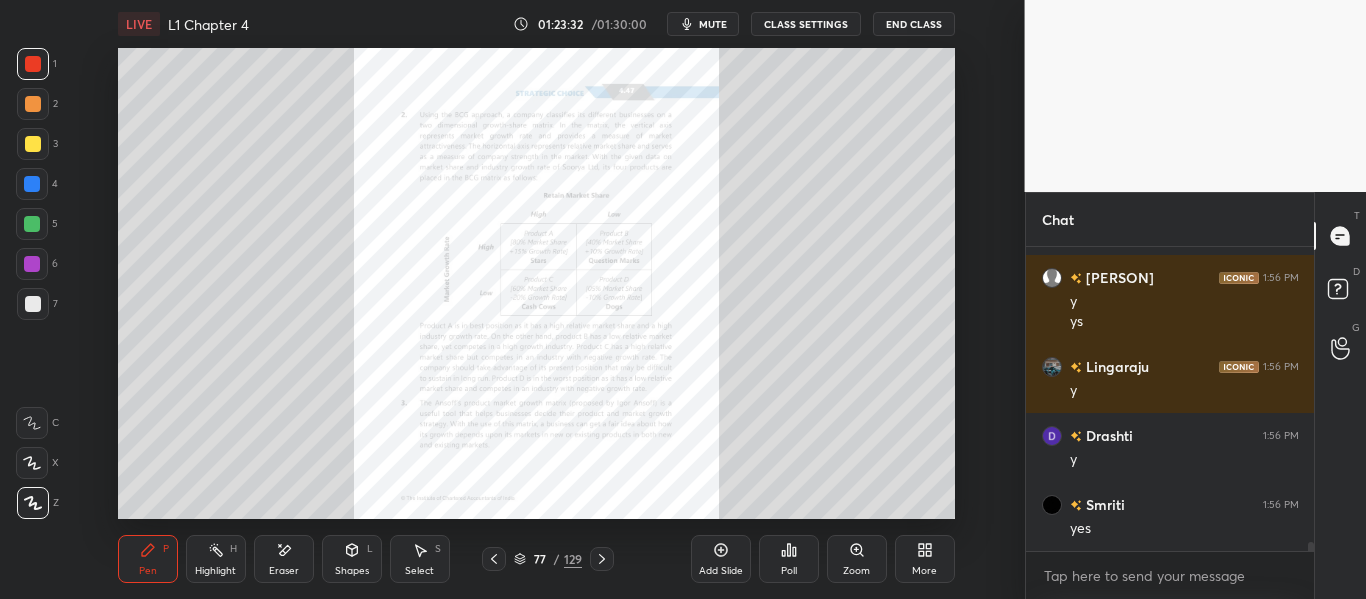 click 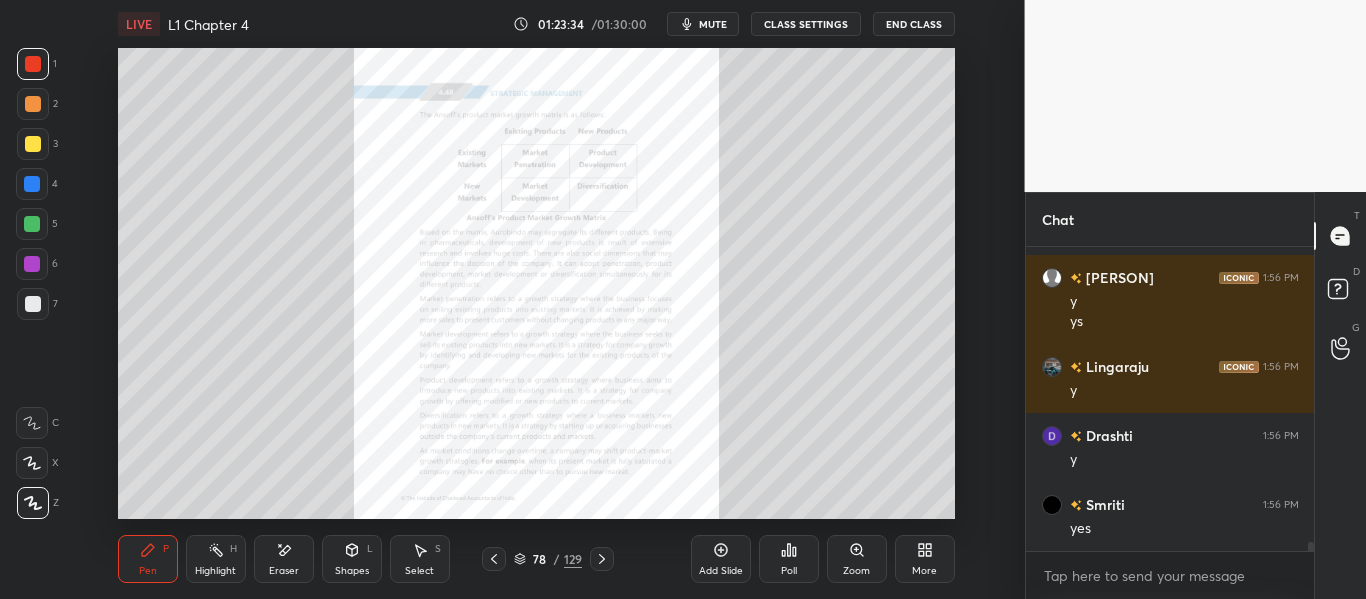 click 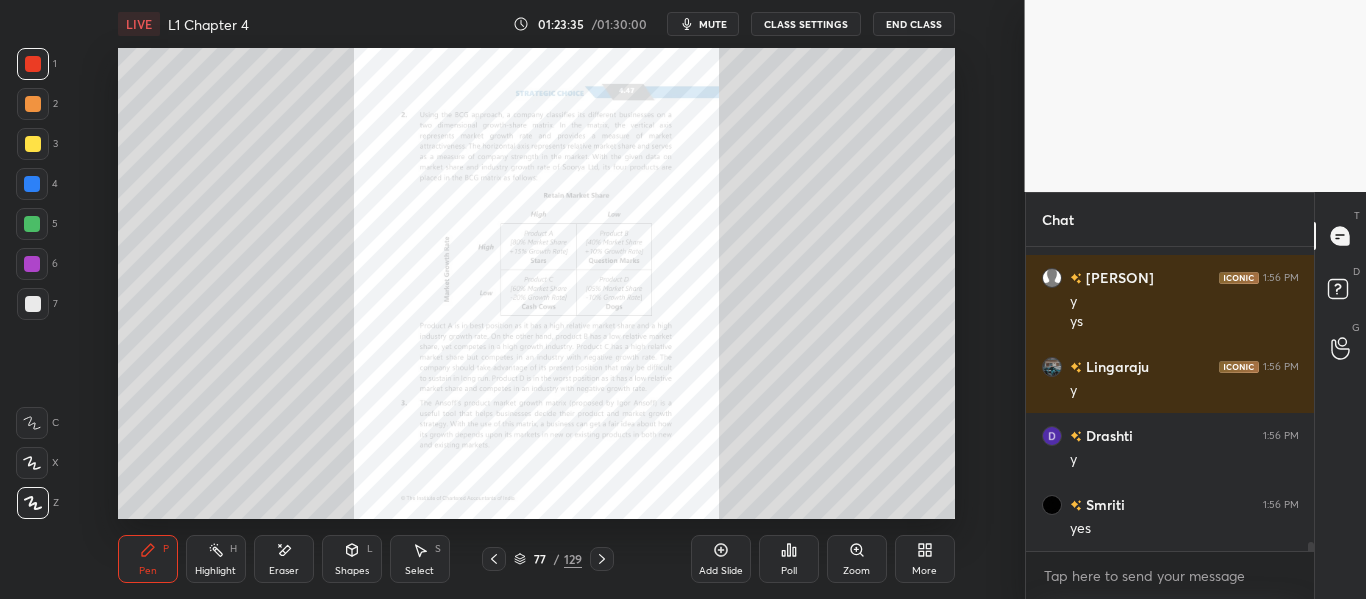 click 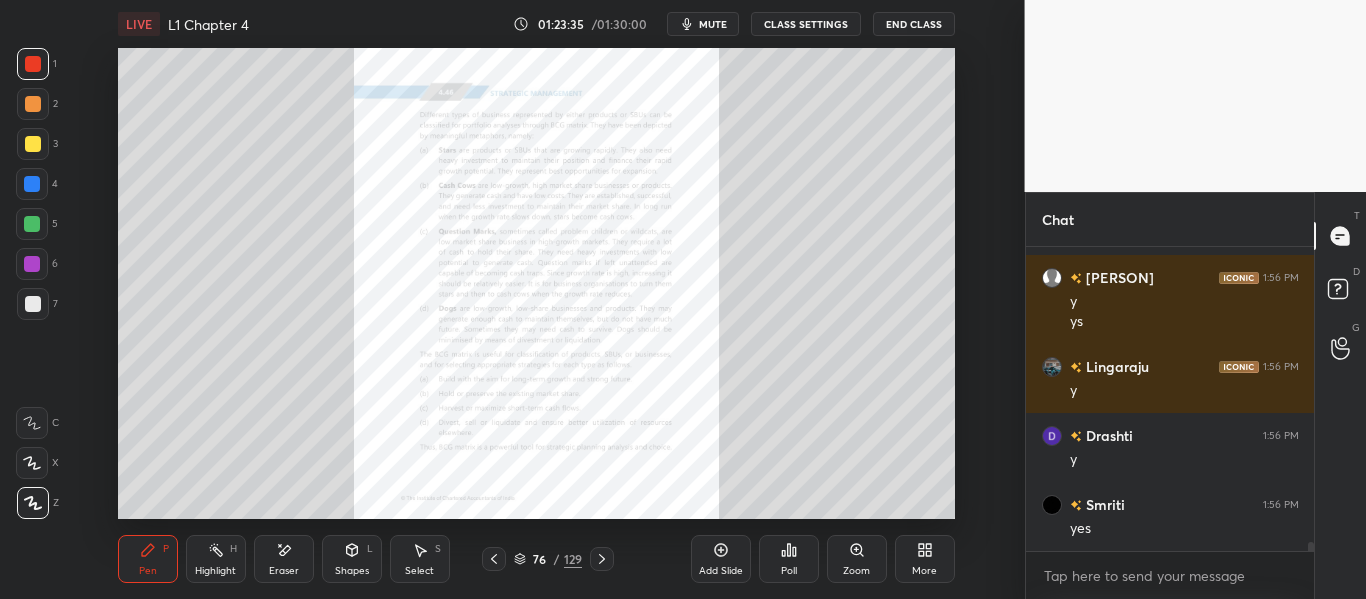 click 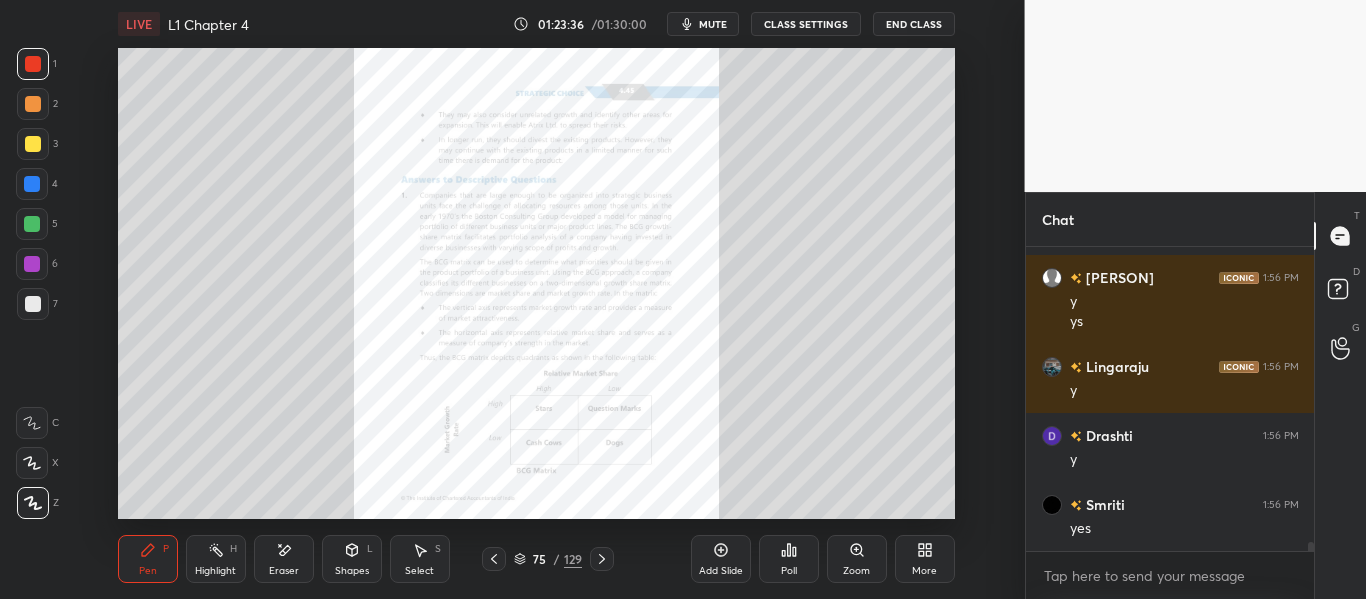 click 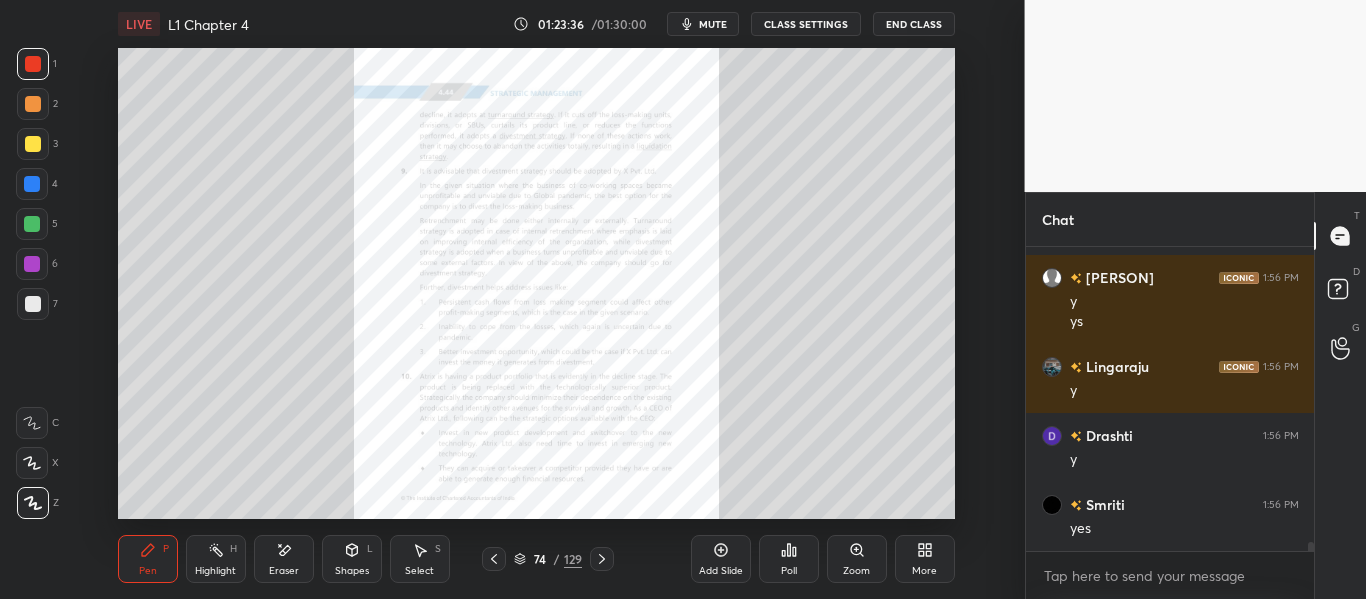 click at bounding box center (494, 559) 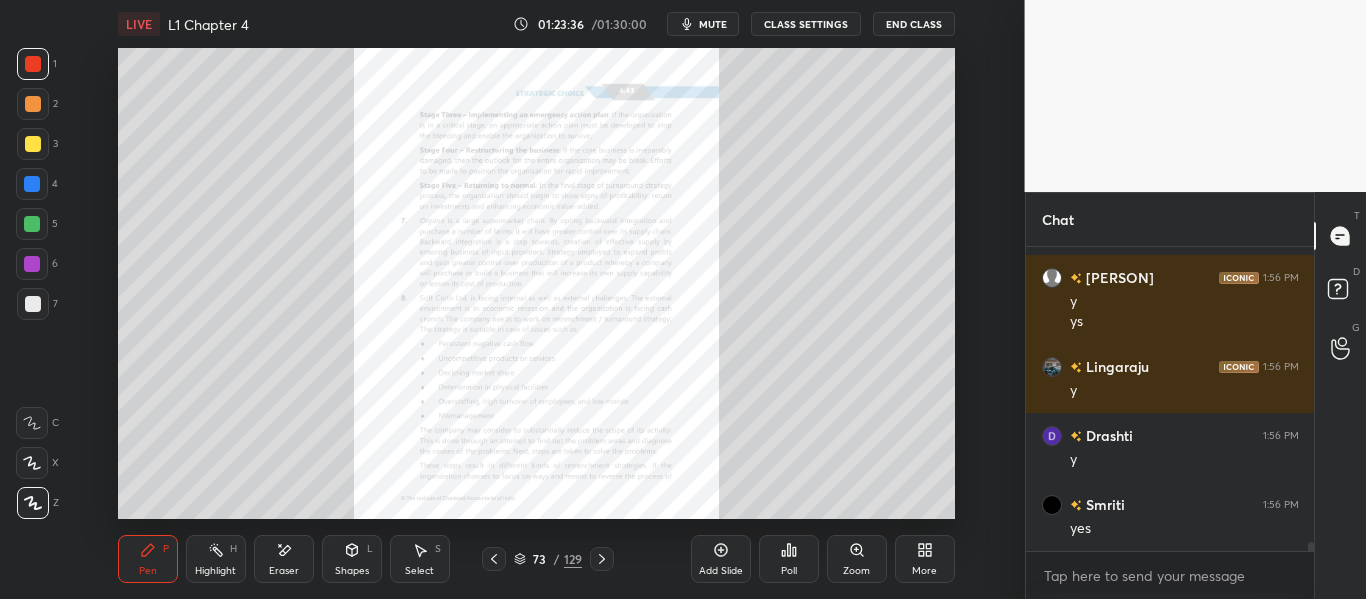 click at bounding box center (494, 559) 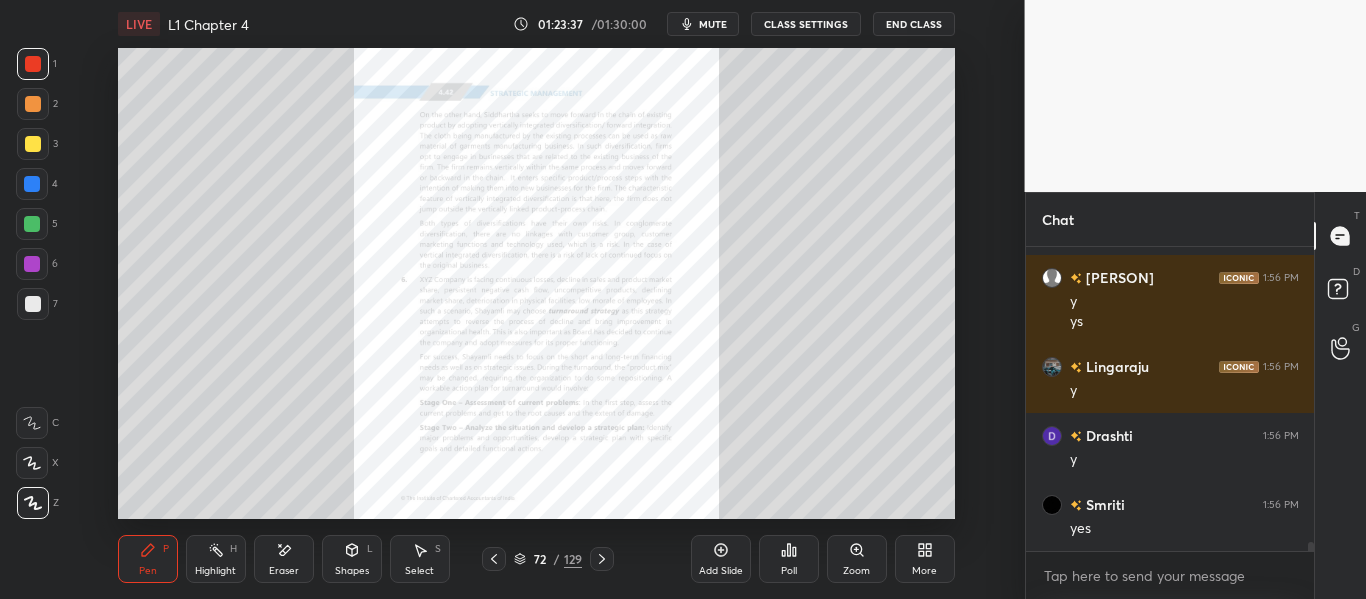 click 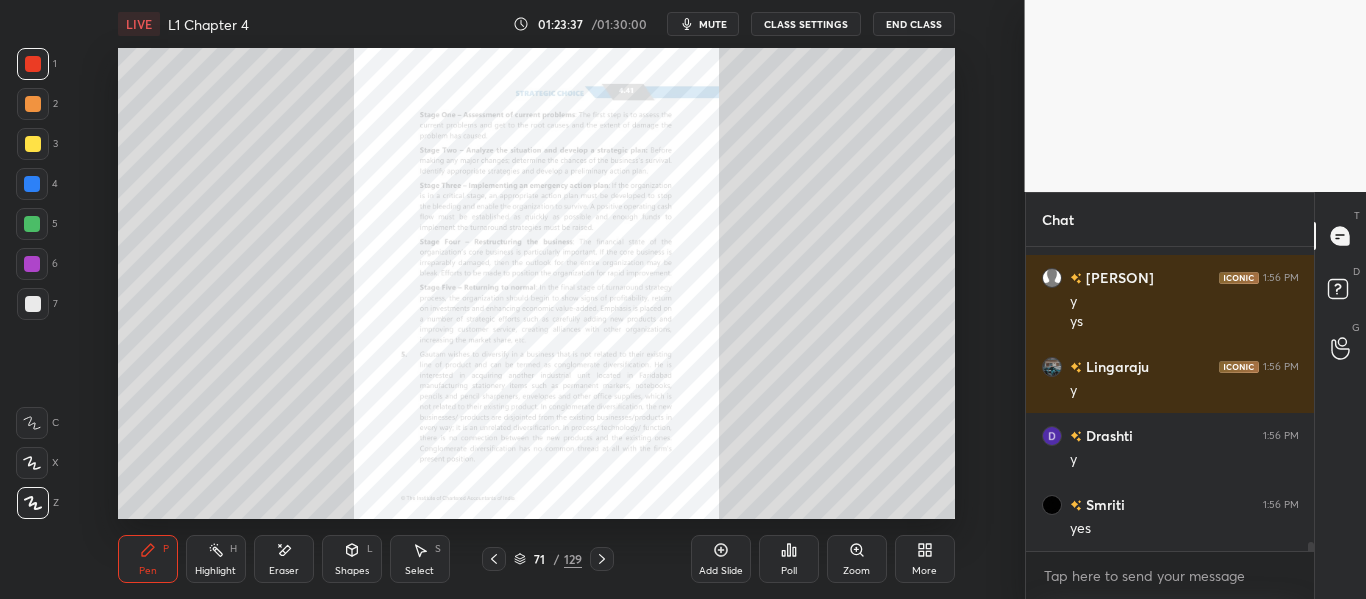 click 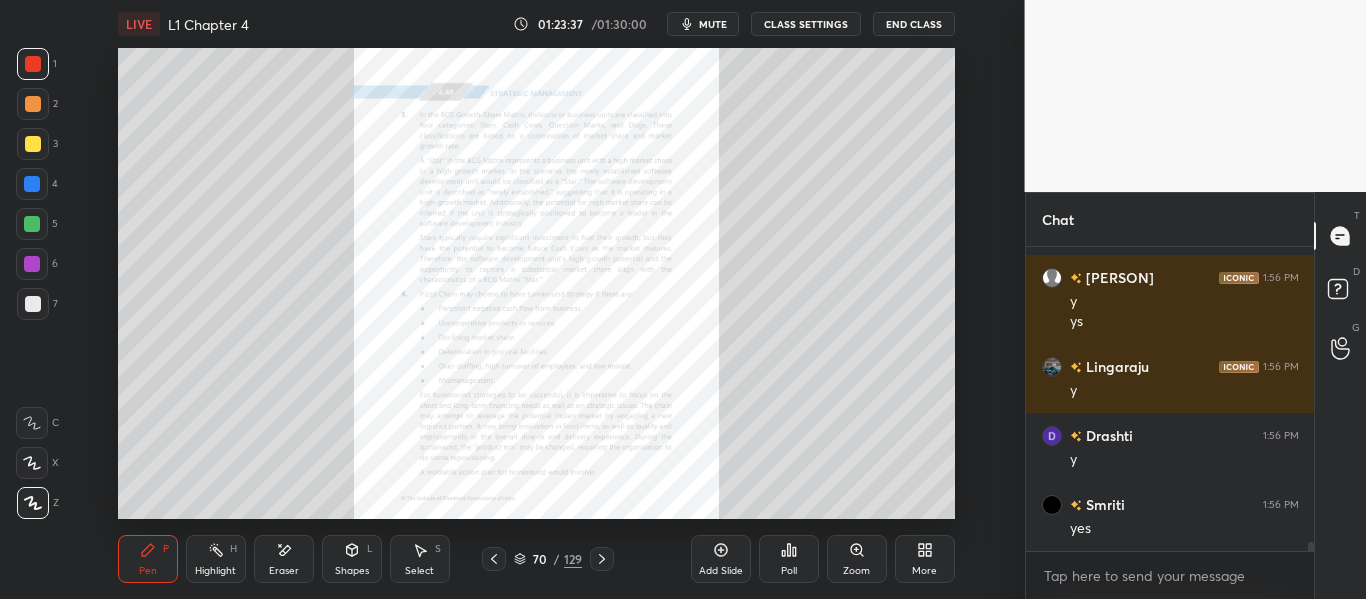 click 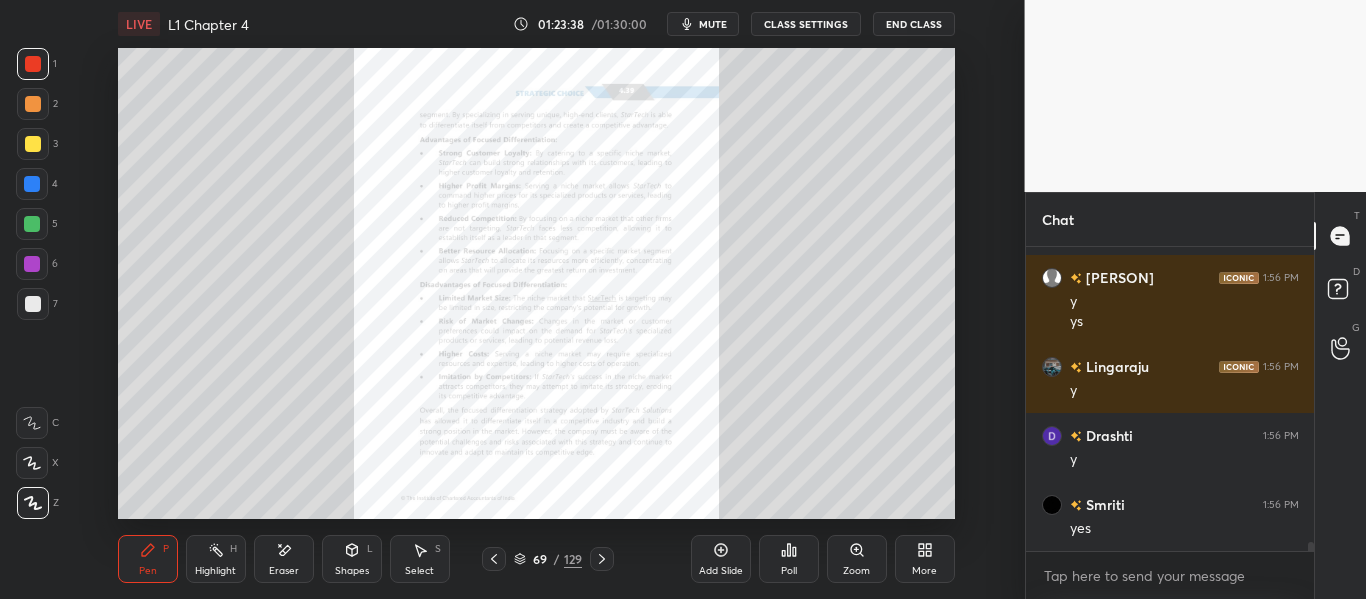 click at bounding box center (494, 559) 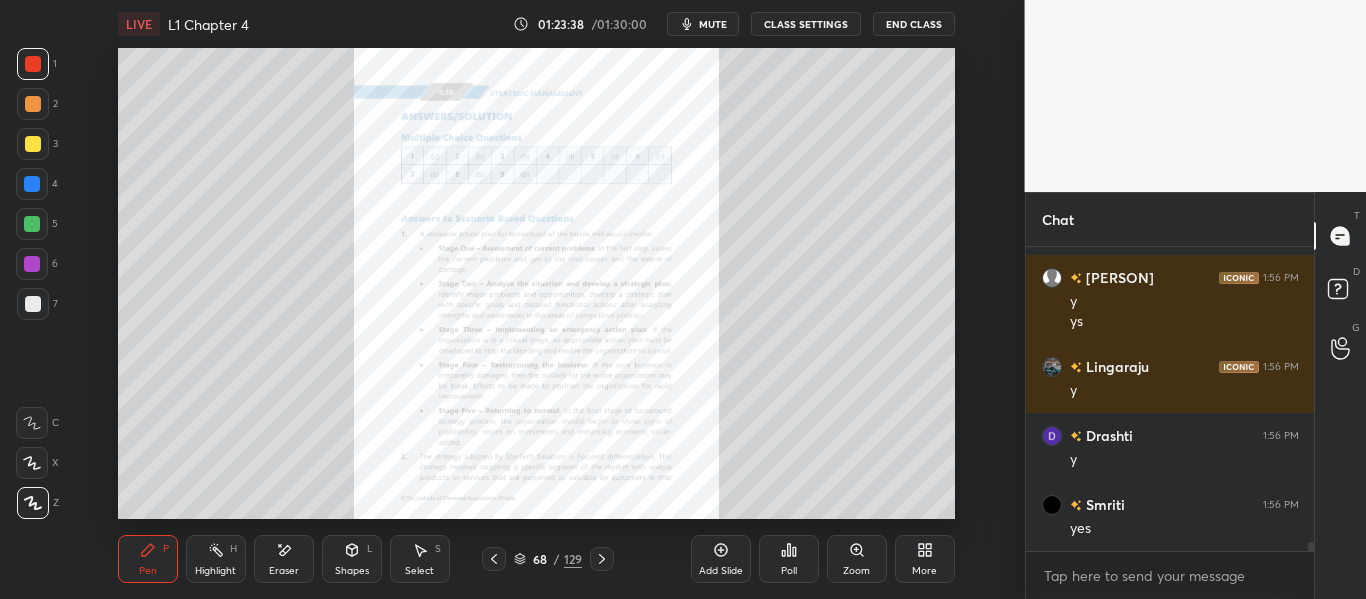 click at bounding box center [494, 559] 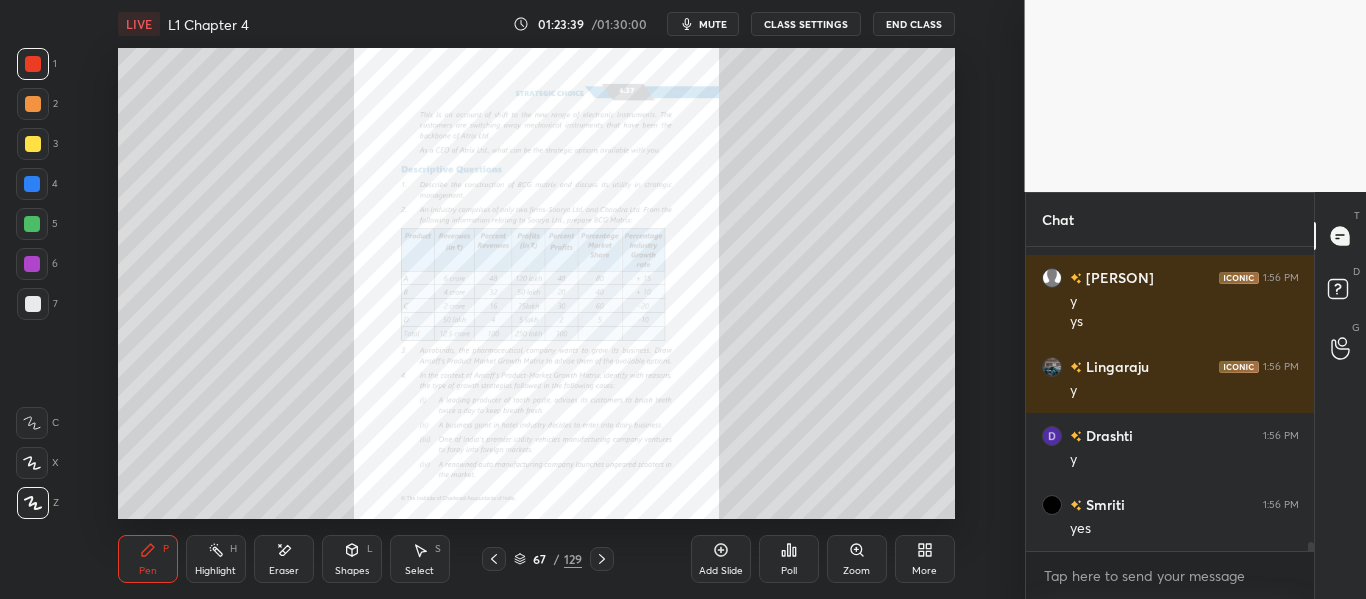 click at bounding box center (494, 559) 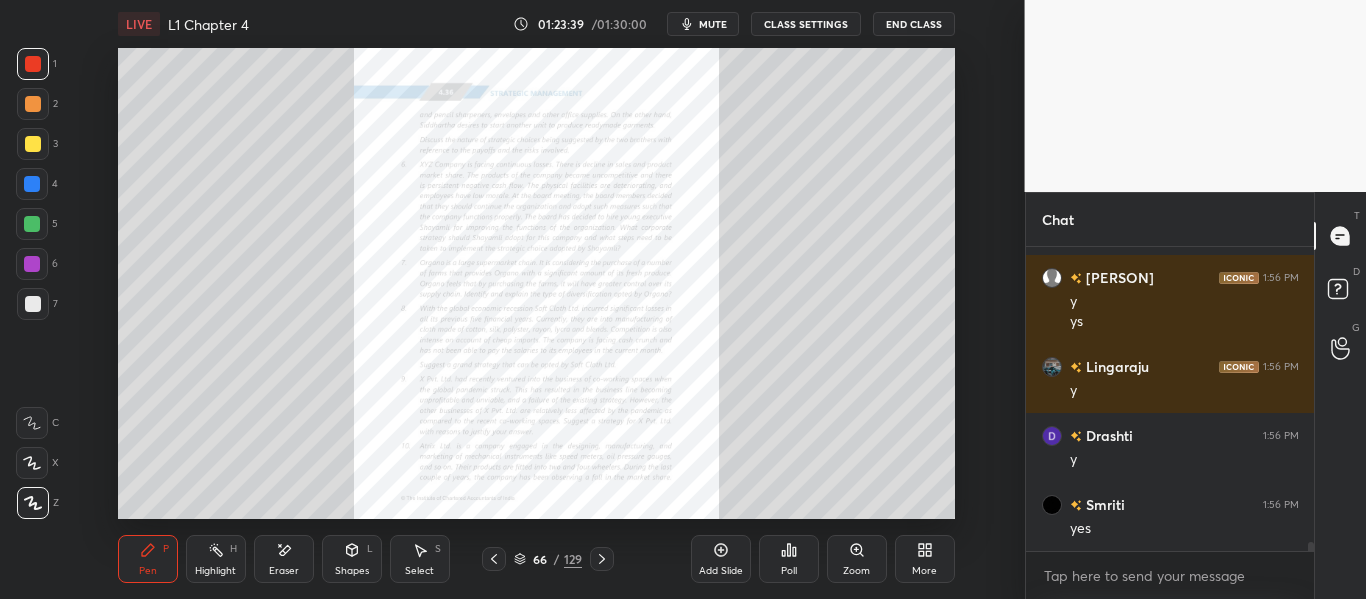 click 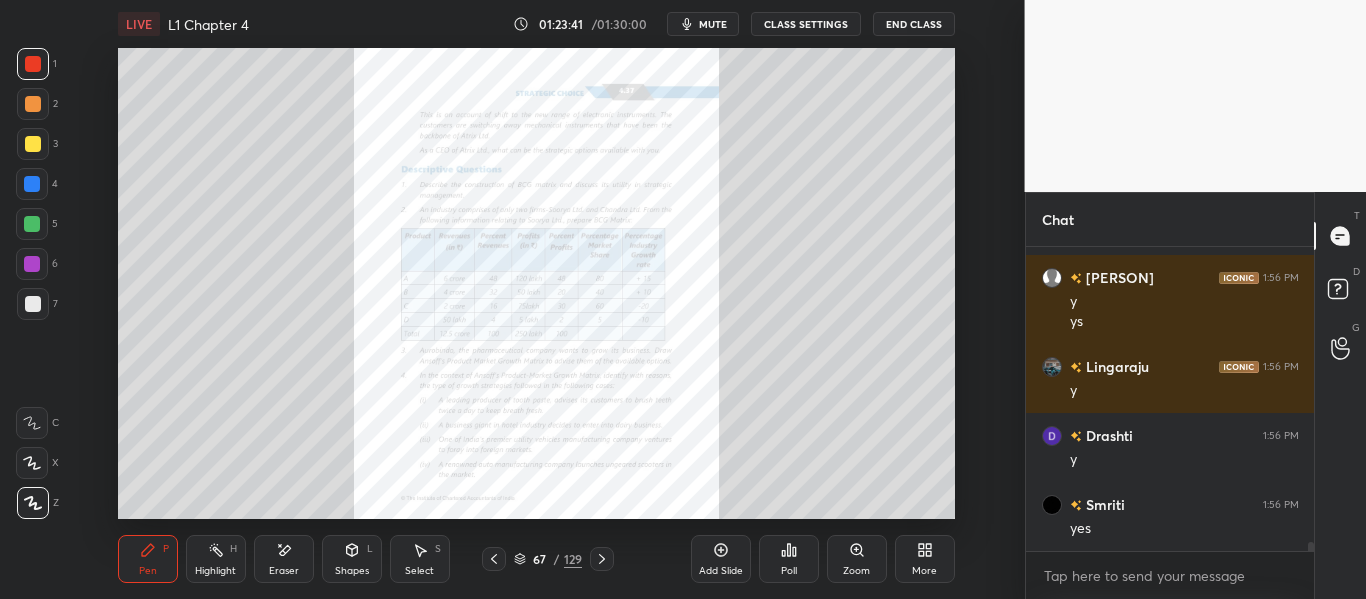 click on "Zoom" at bounding box center [857, 559] 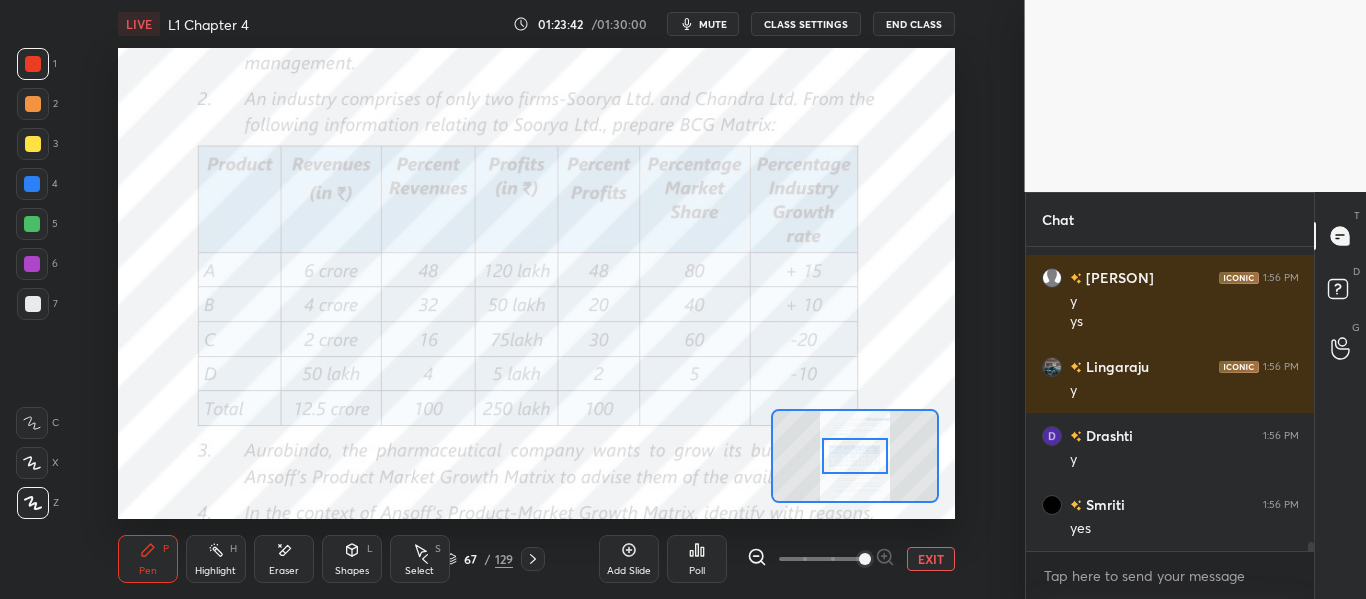 click at bounding box center (865, 559) 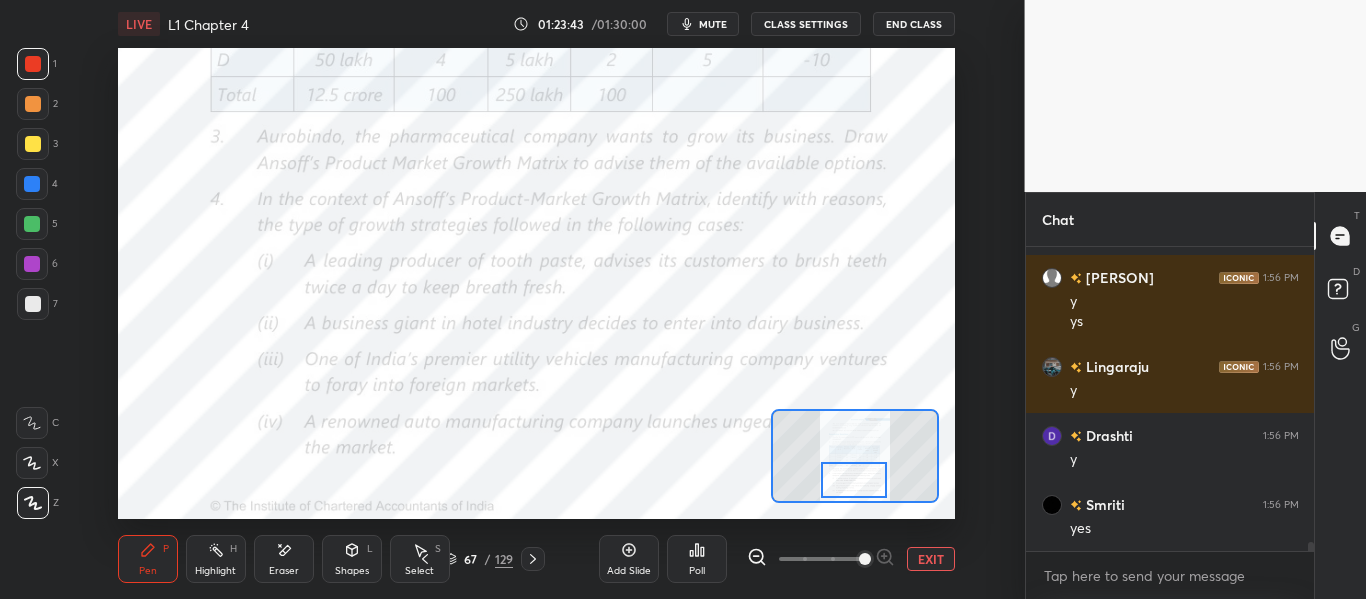 drag, startPoint x: 863, startPoint y: 448, endPoint x: 862, endPoint y: 472, distance: 24.020824 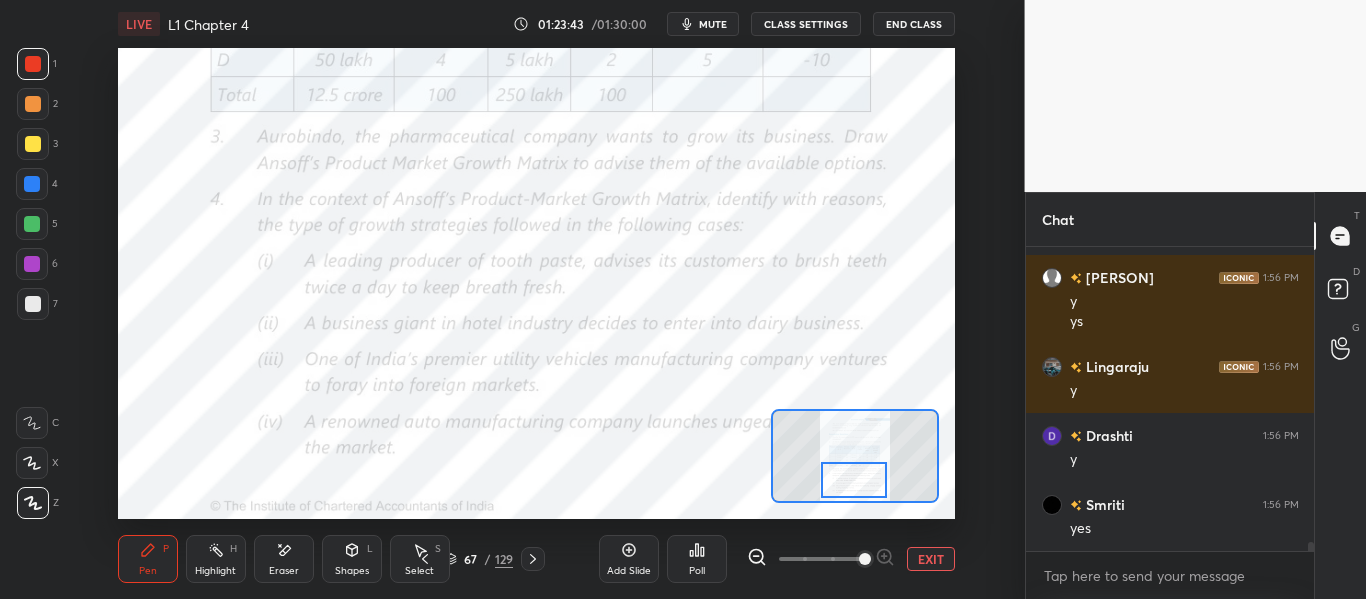 click at bounding box center (853, 480) 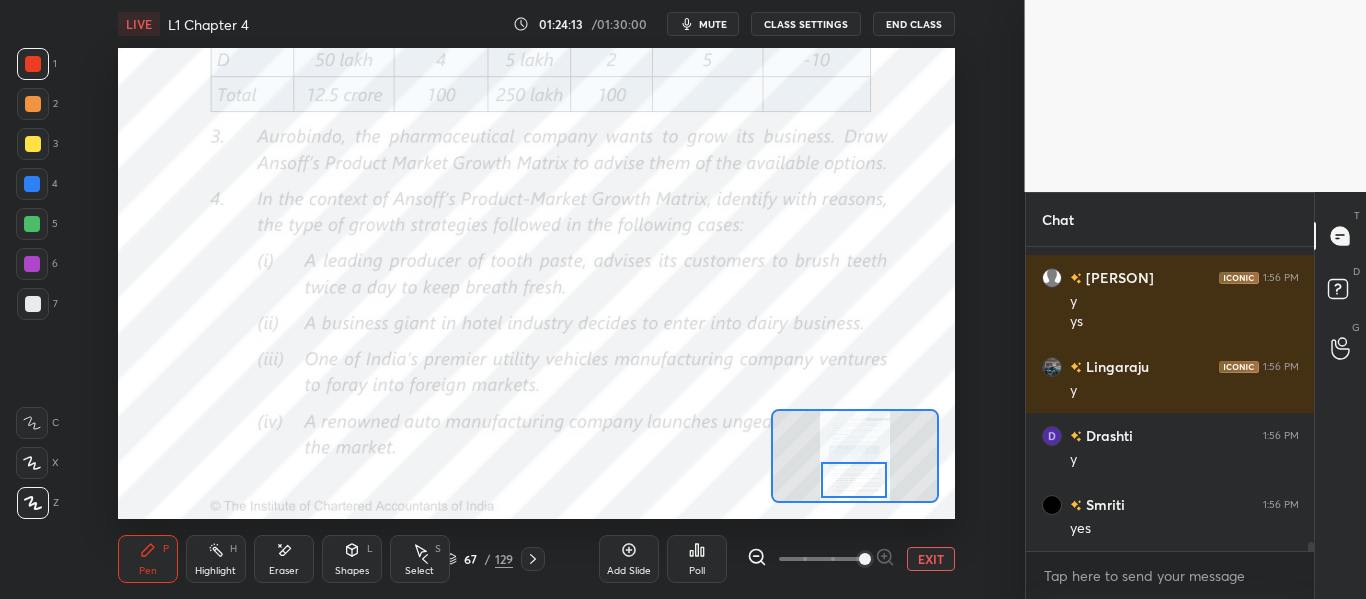 click 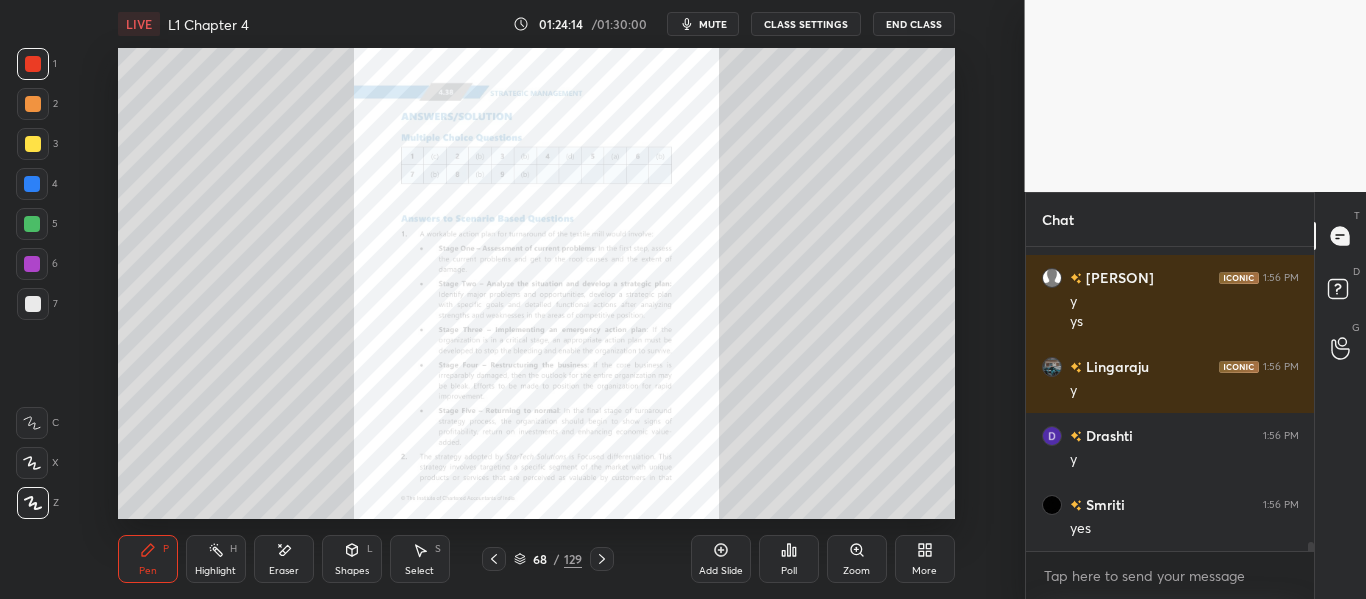 click at bounding box center (602, 559) 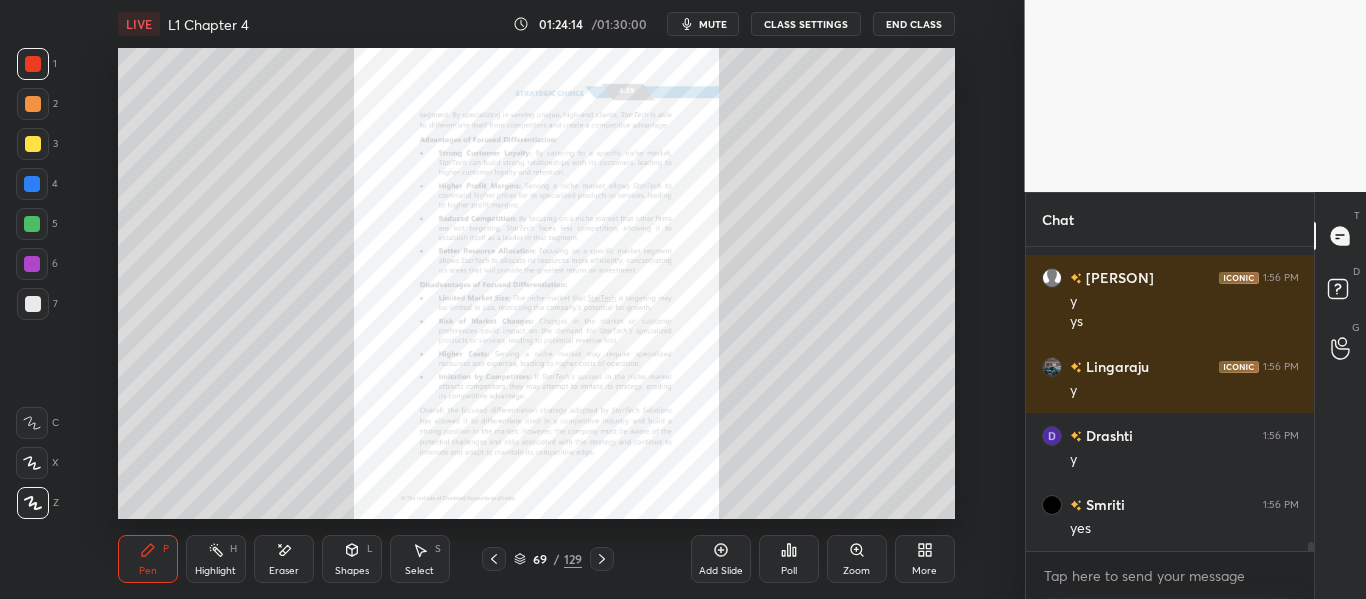 click 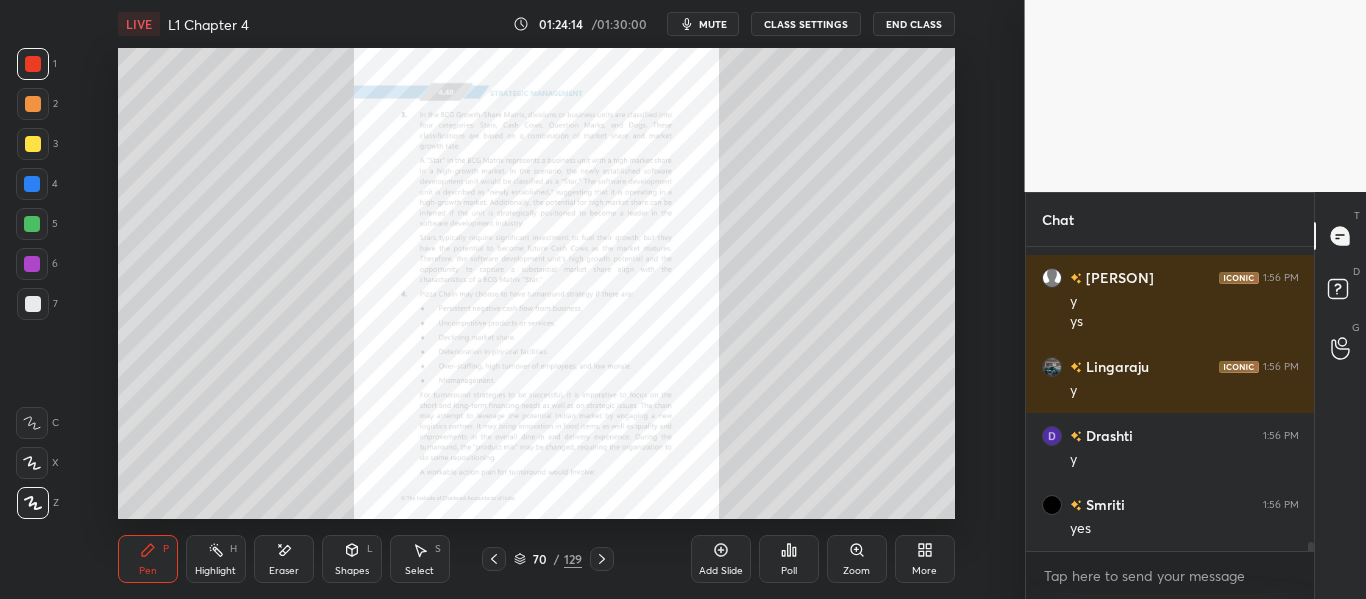 click 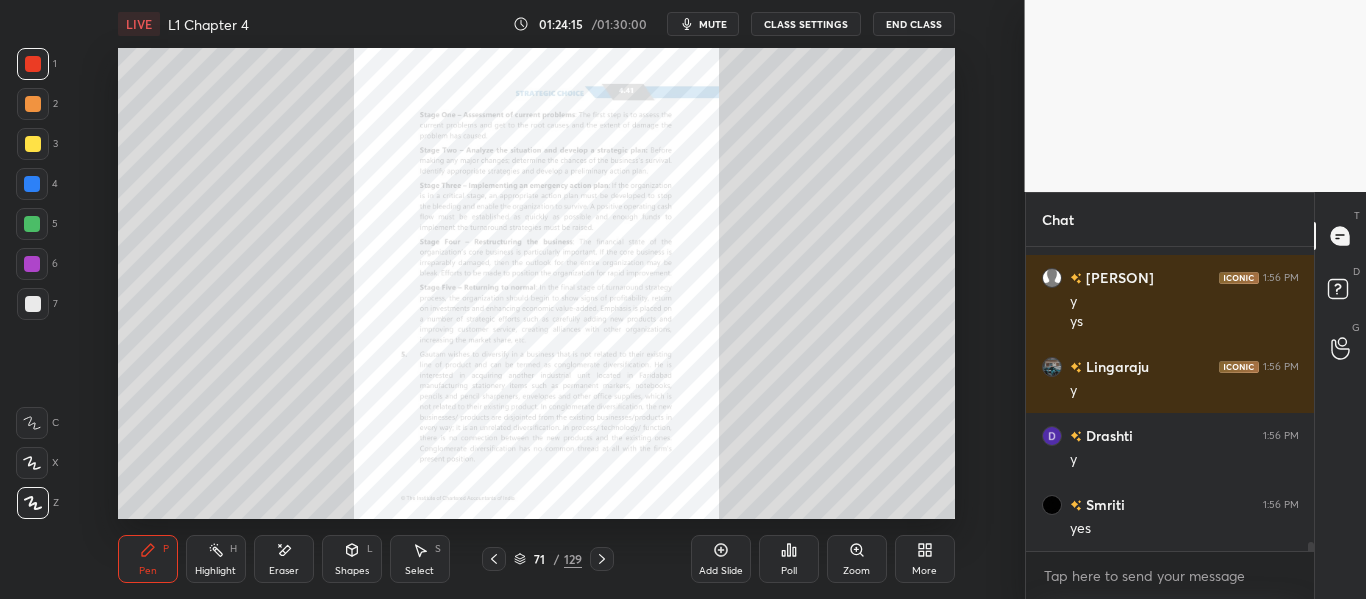 click 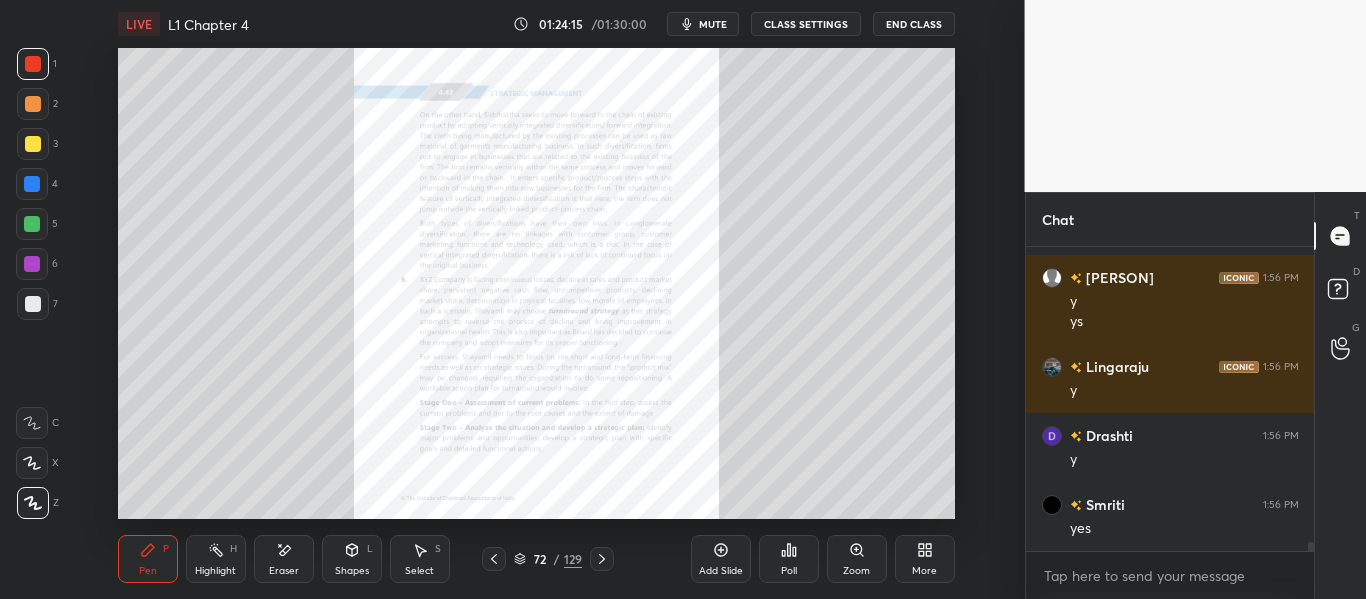 click 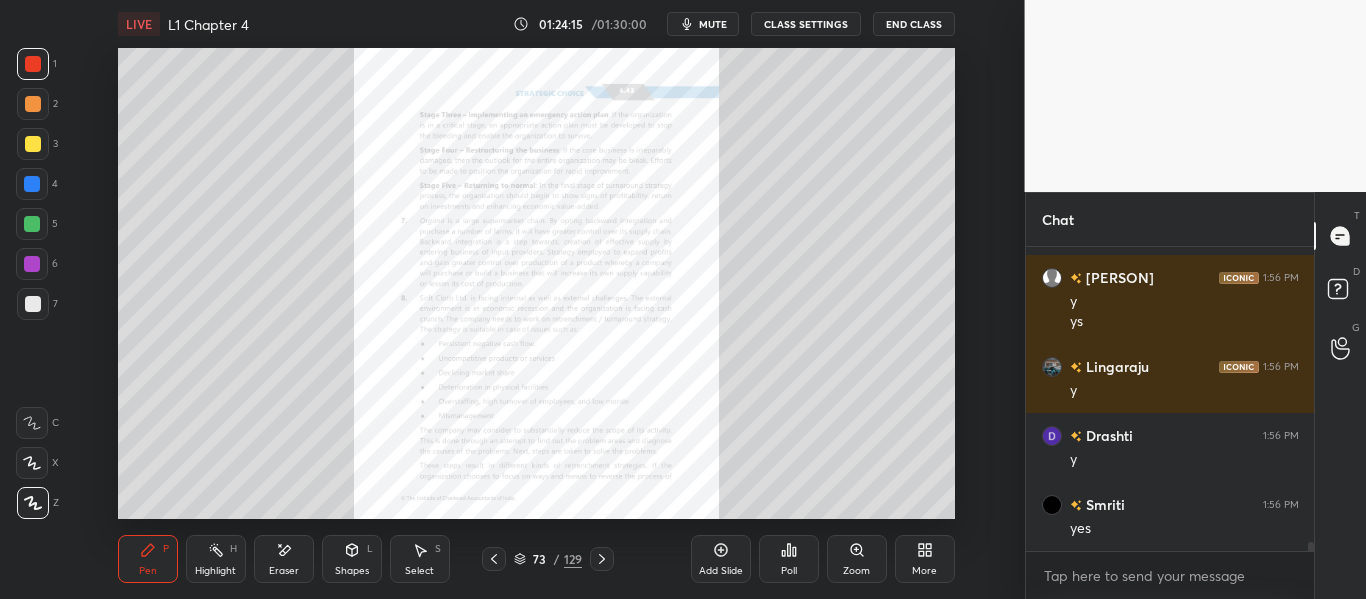 click 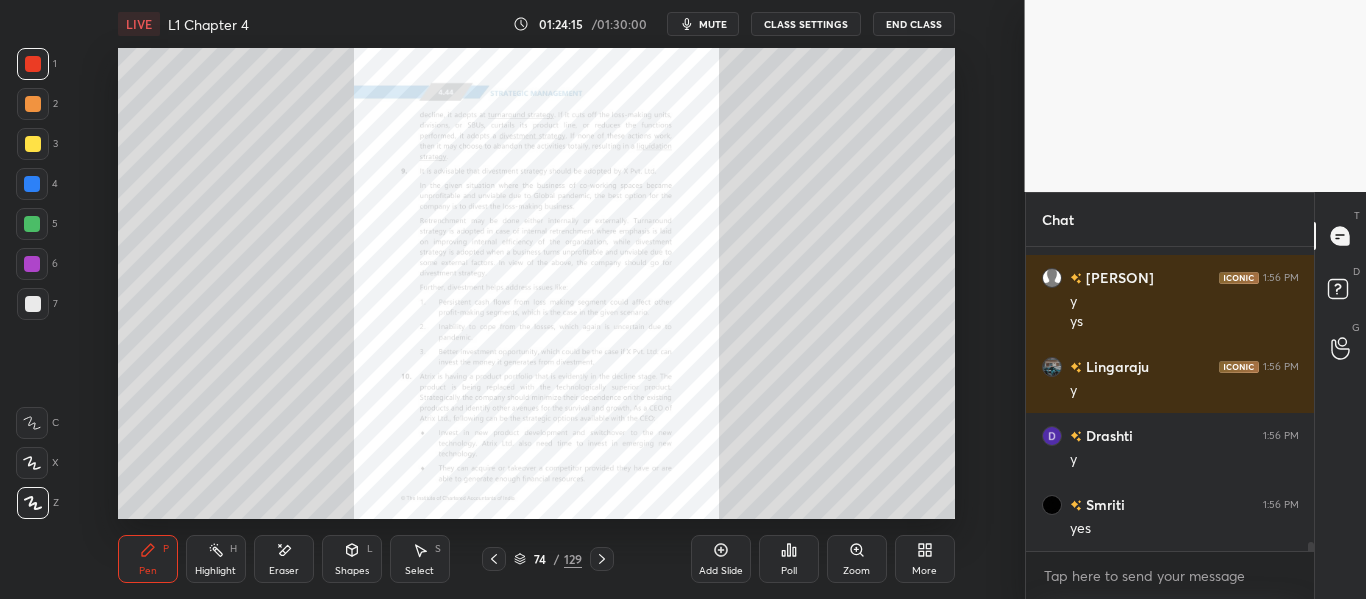 click 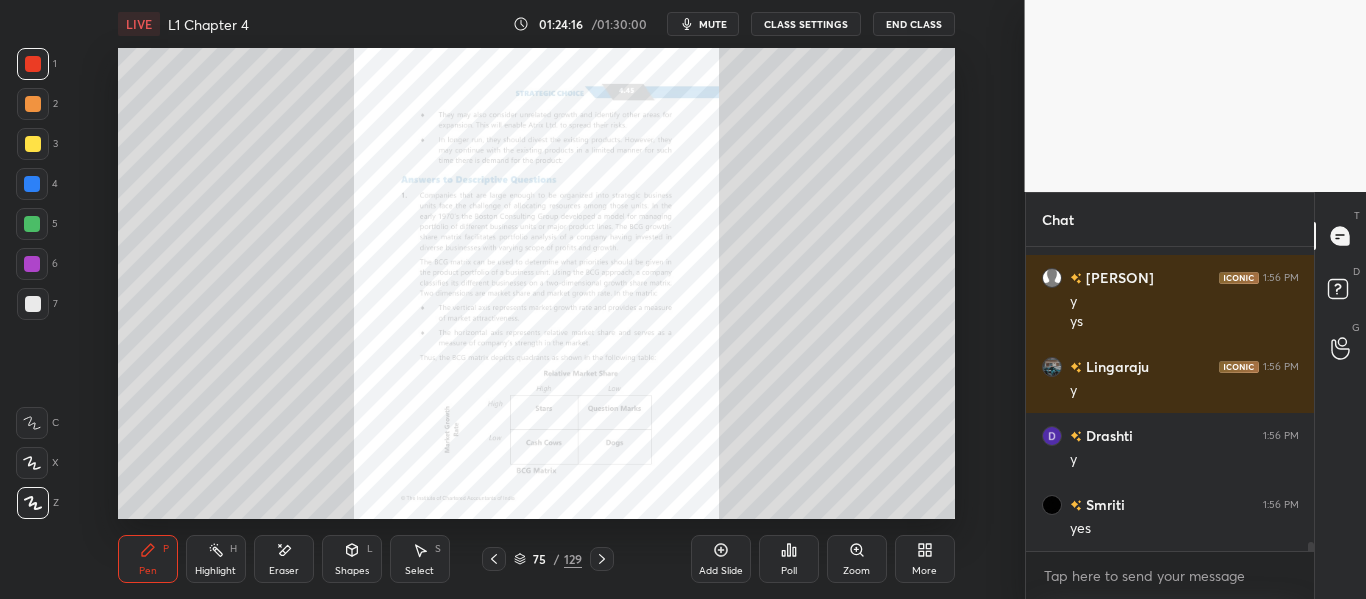 click 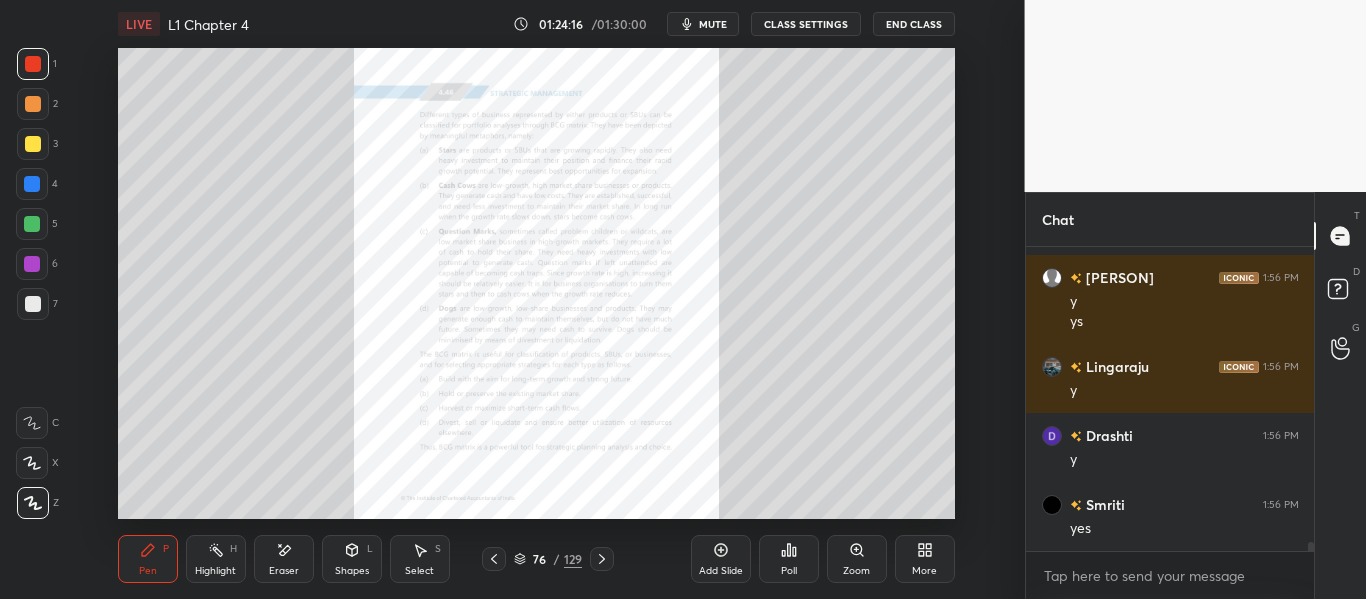 click 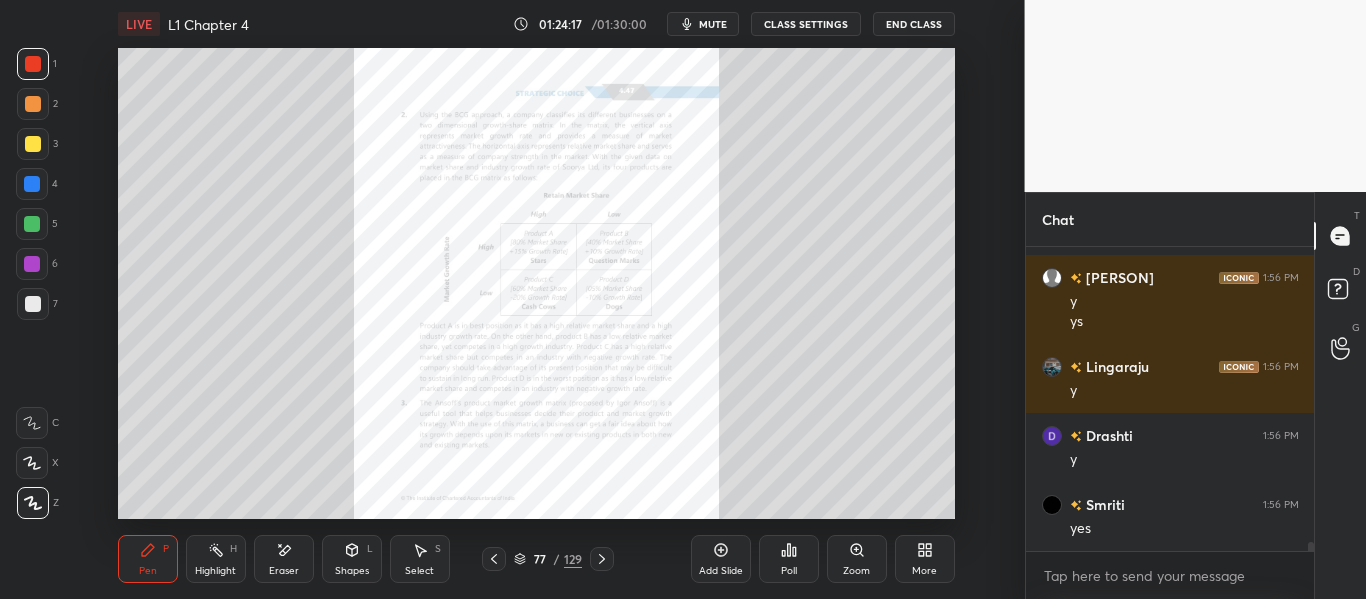 click 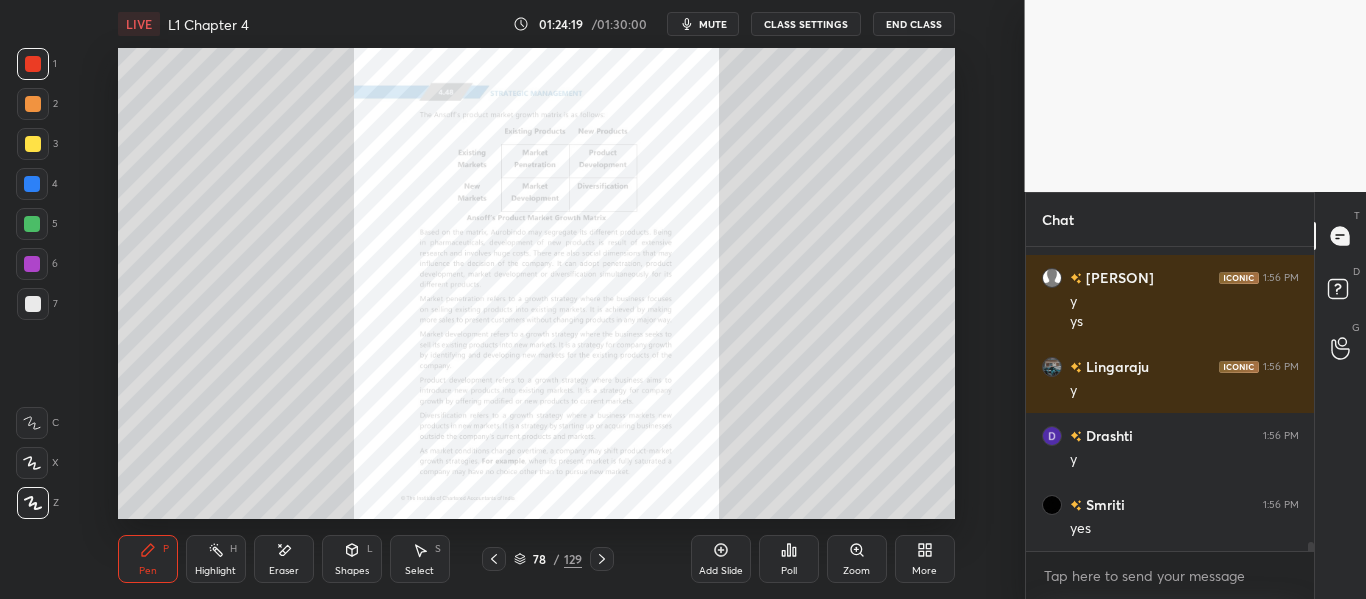 click on "78 / 129" at bounding box center [547, 559] 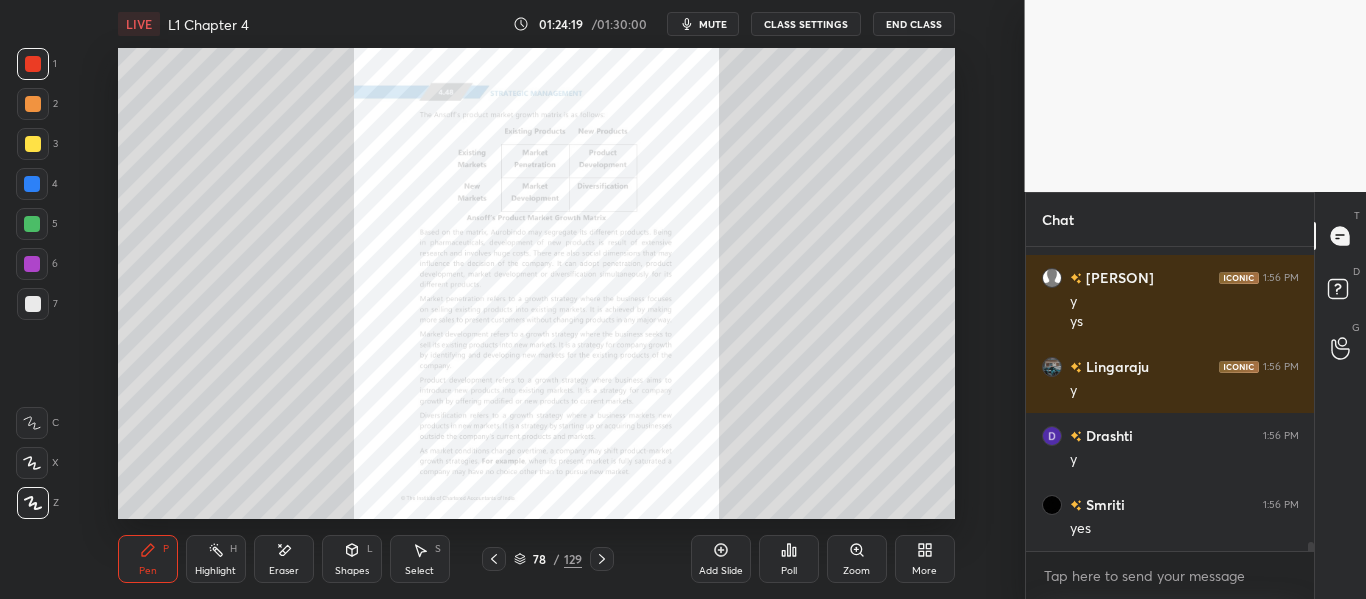 click 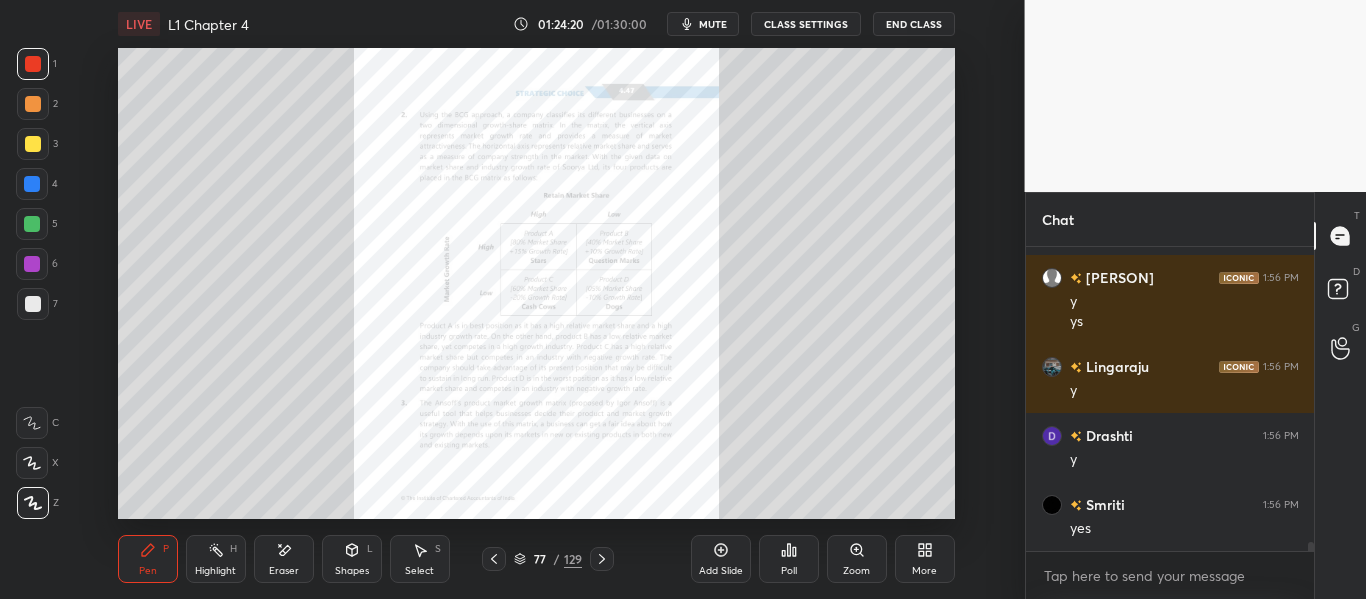 click on "Zoom" at bounding box center [856, 571] 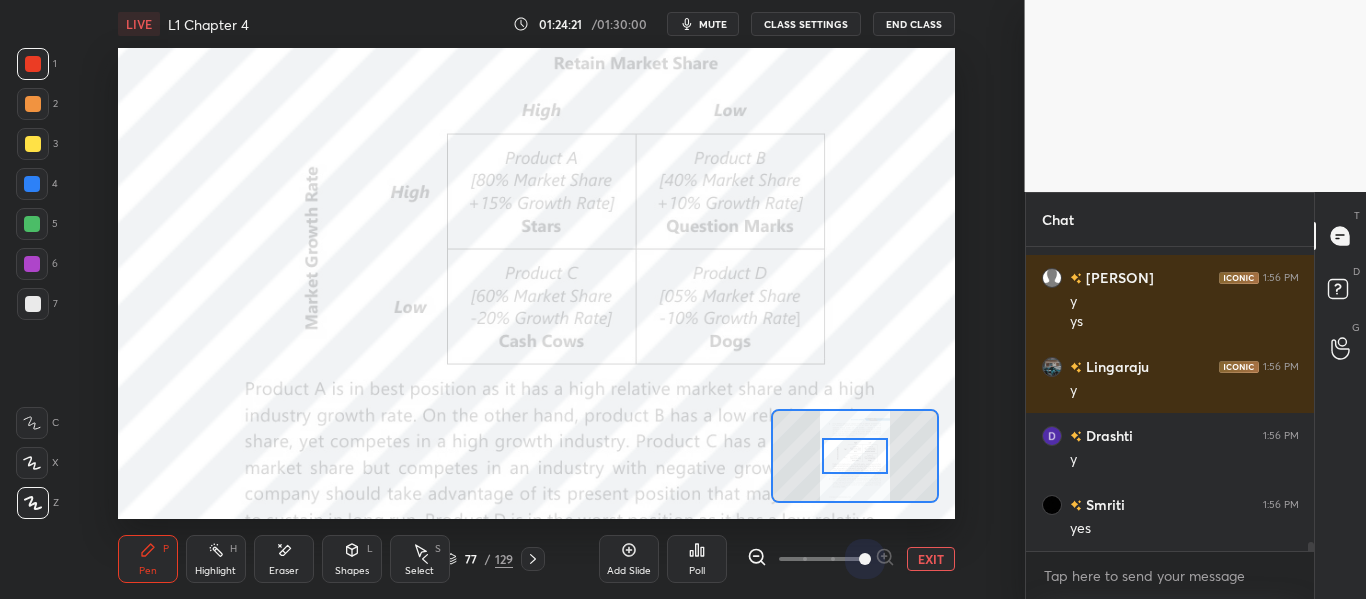 click at bounding box center (821, 559) 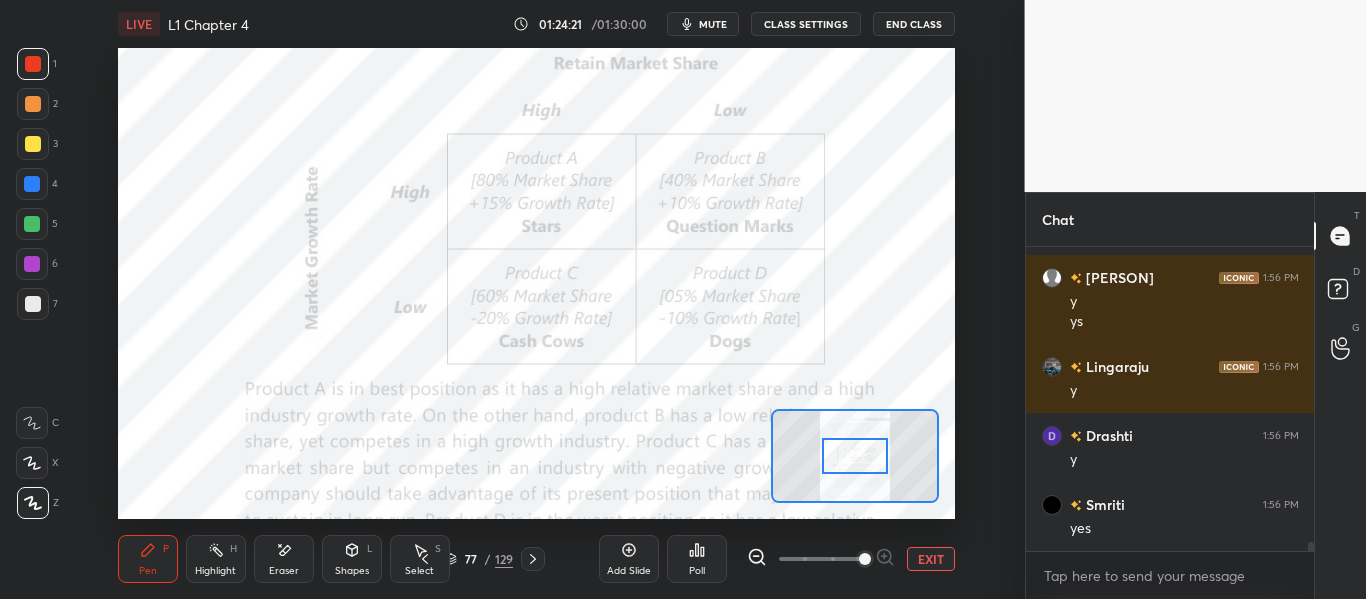 click at bounding box center [865, 559] 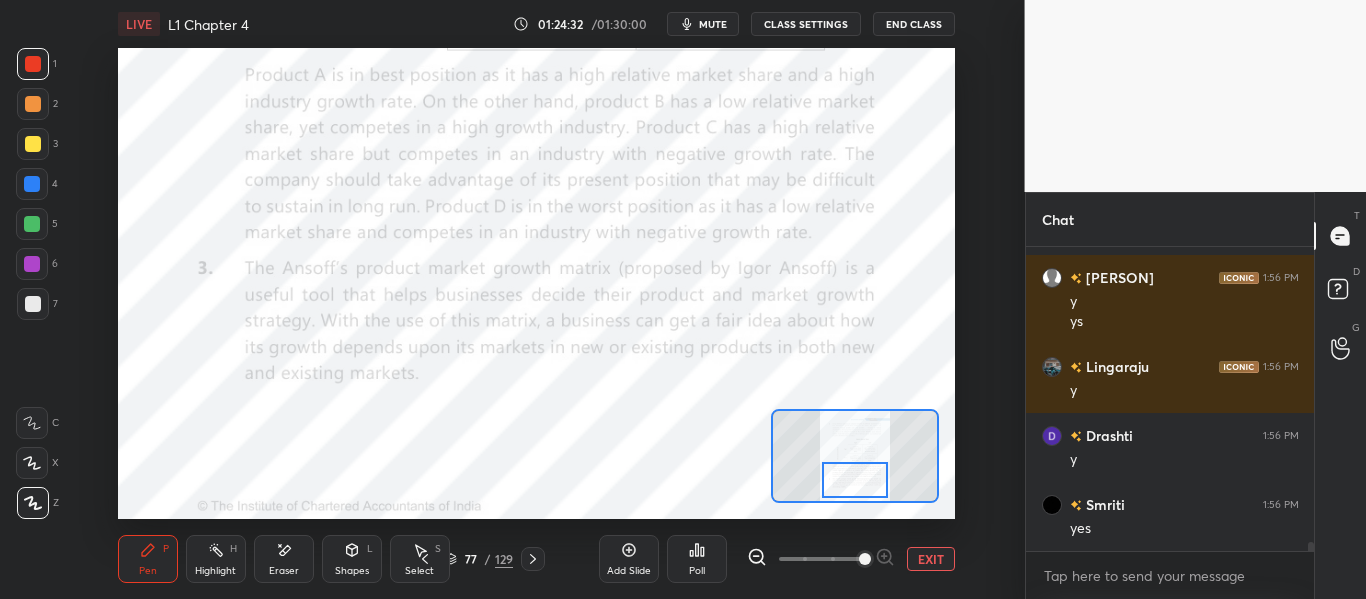 drag, startPoint x: 860, startPoint y: 455, endPoint x: 860, endPoint y: 482, distance: 27 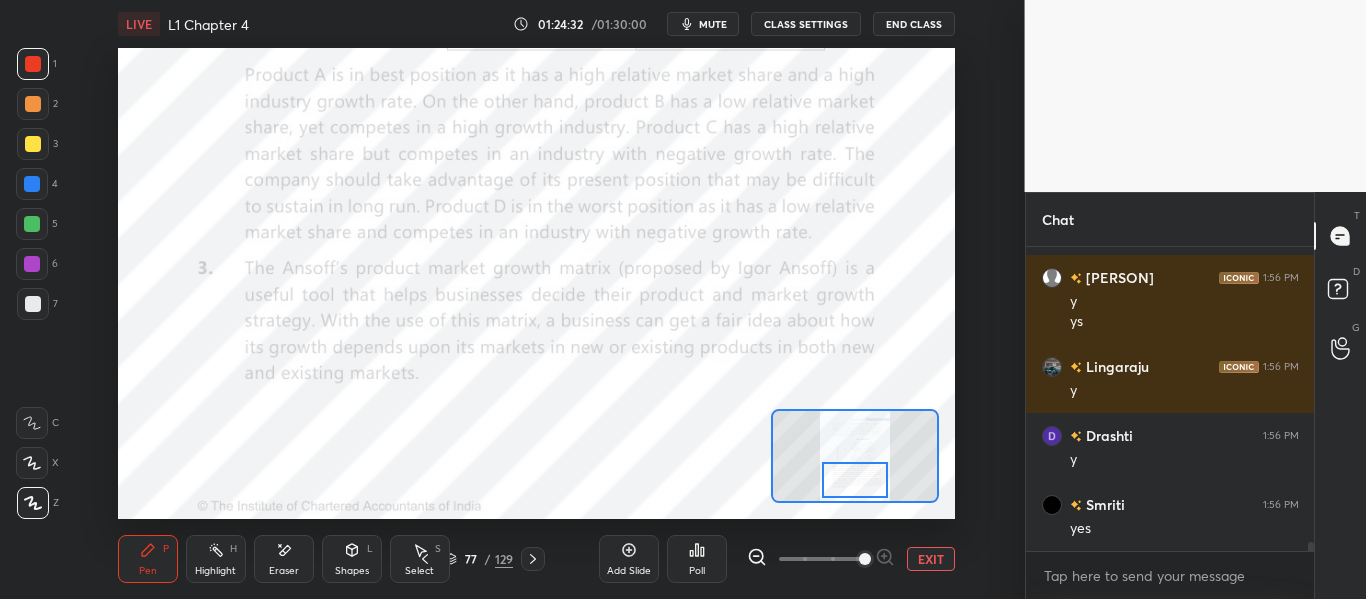 click at bounding box center (854, 480) 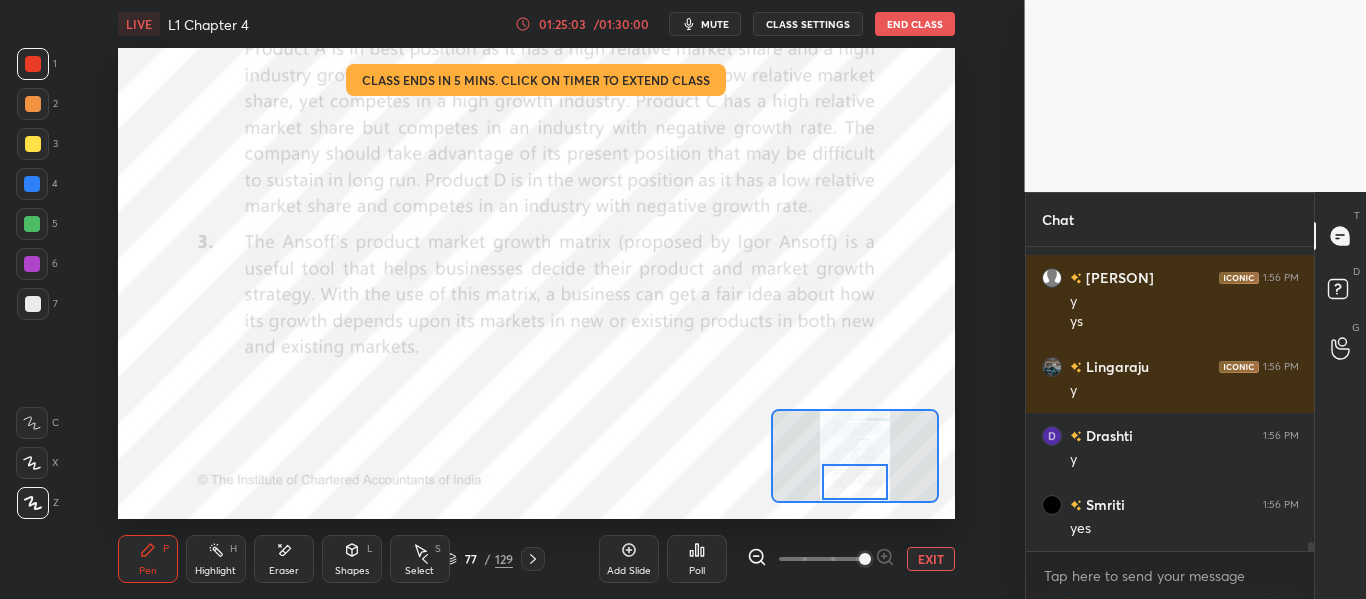 click 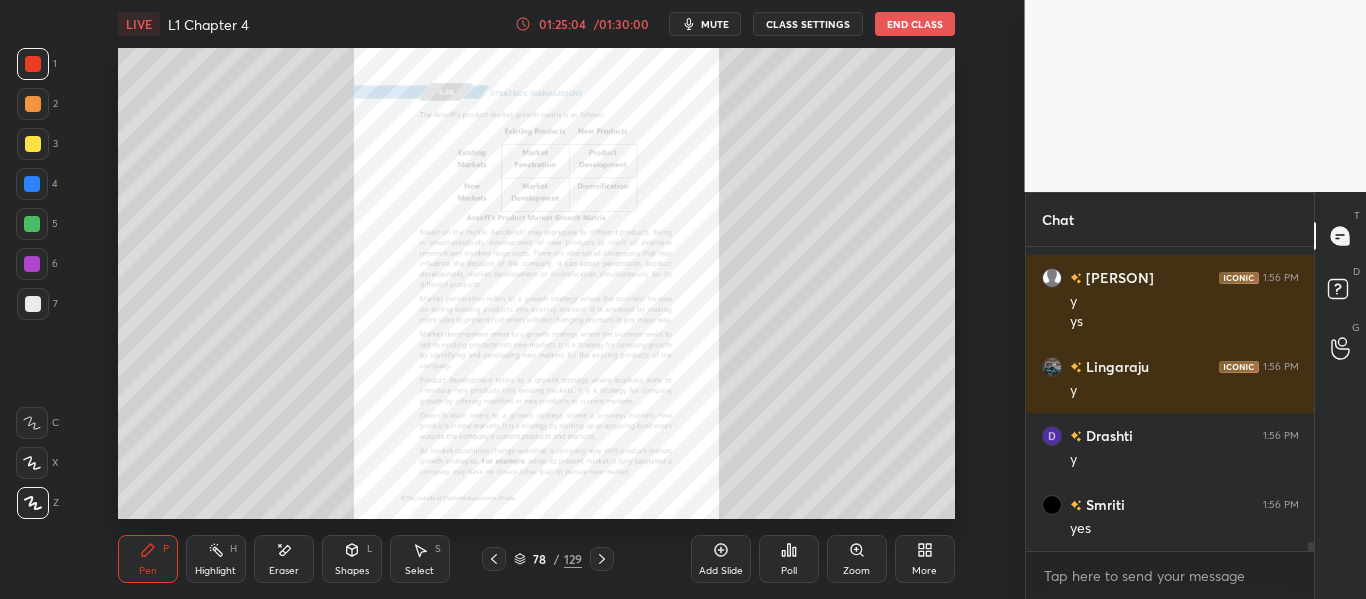 click on "Zoom" at bounding box center [856, 571] 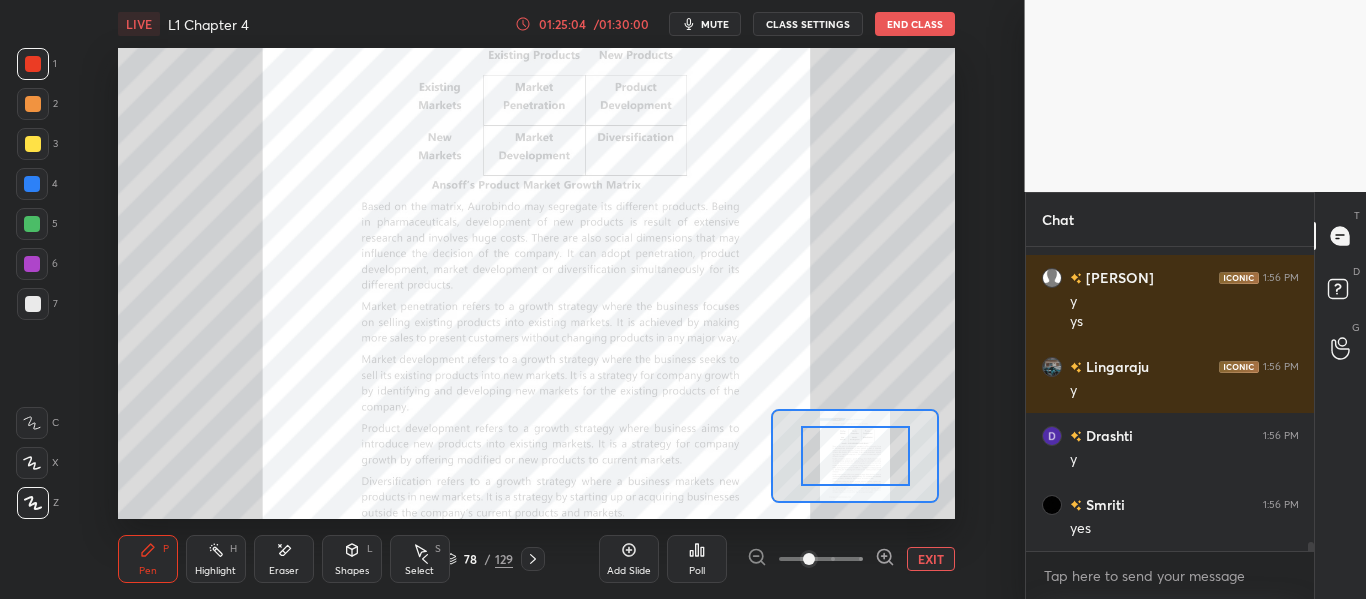 click at bounding box center [821, 559] 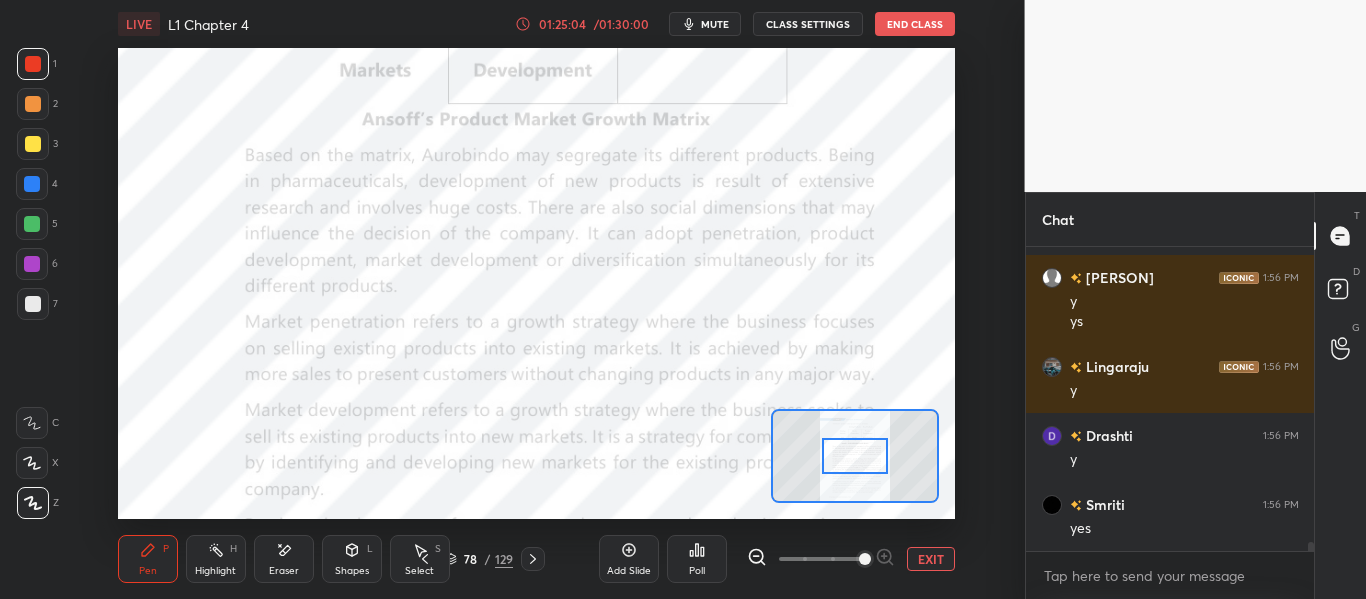 click at bounding box center (865, 559) 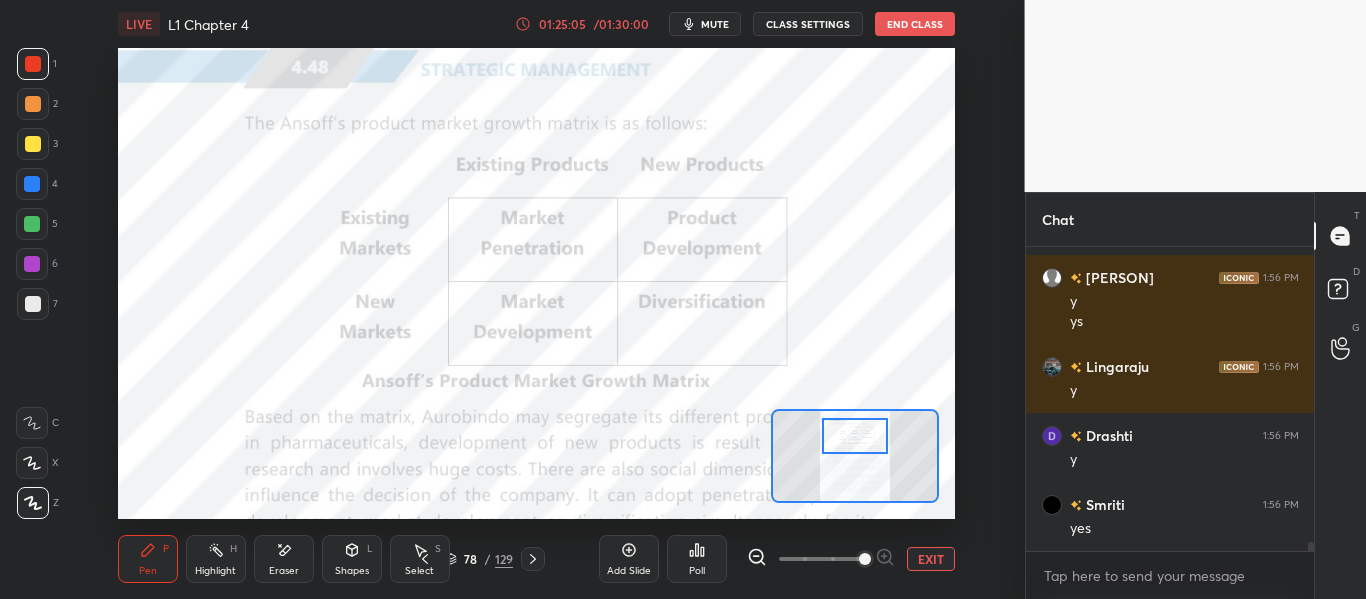 drag, startPoint x: 854, startPoint y: 460, endPoint x: 854, endPoint y: 440, distance: 20 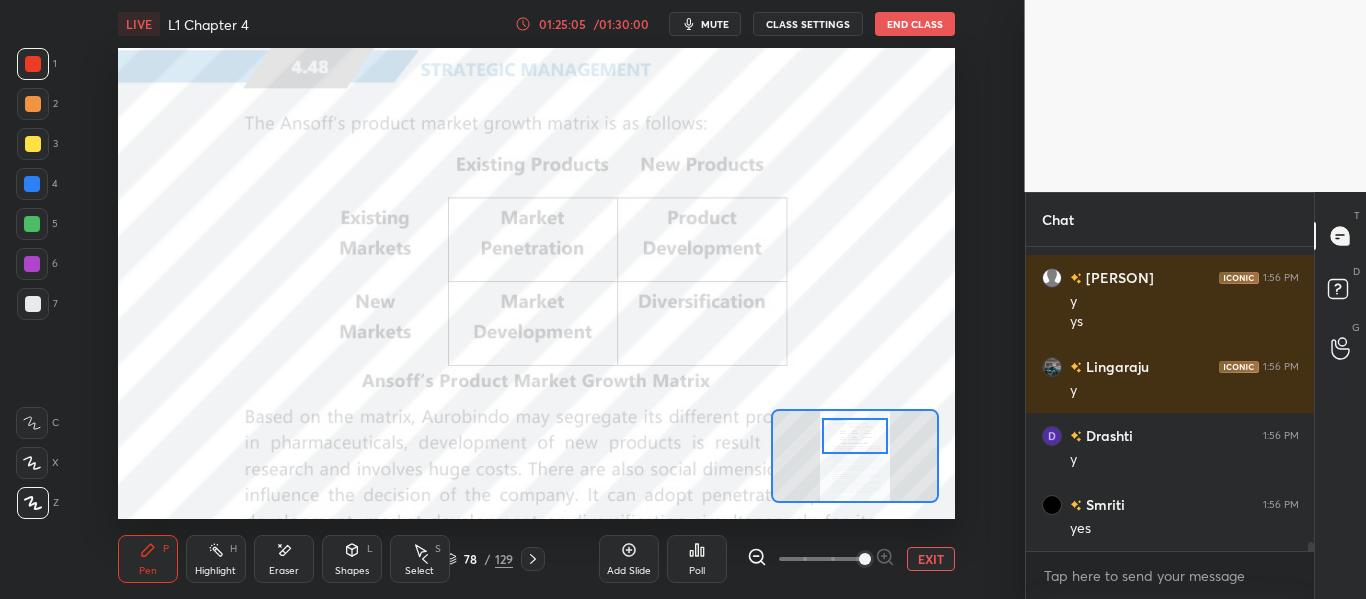 click at bounding box center [854, 436] 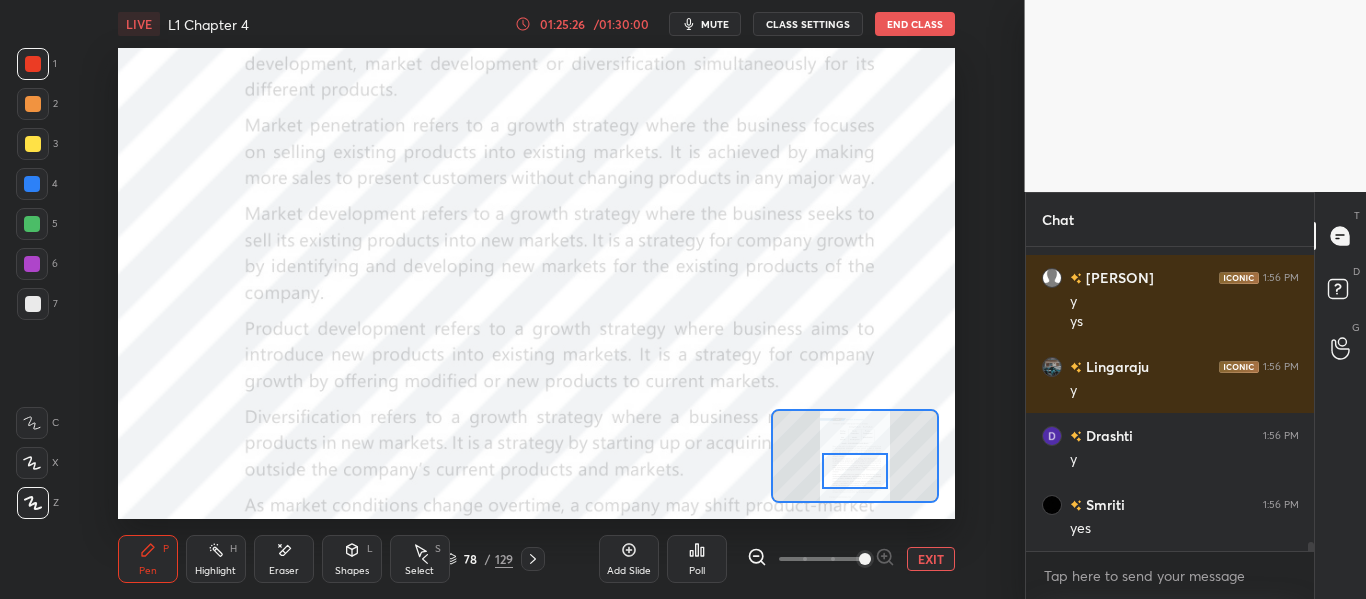 drag, startPoint x: 852, startPoint y: 448, endPoint x: 852, endPoint y: 478, distance: 30 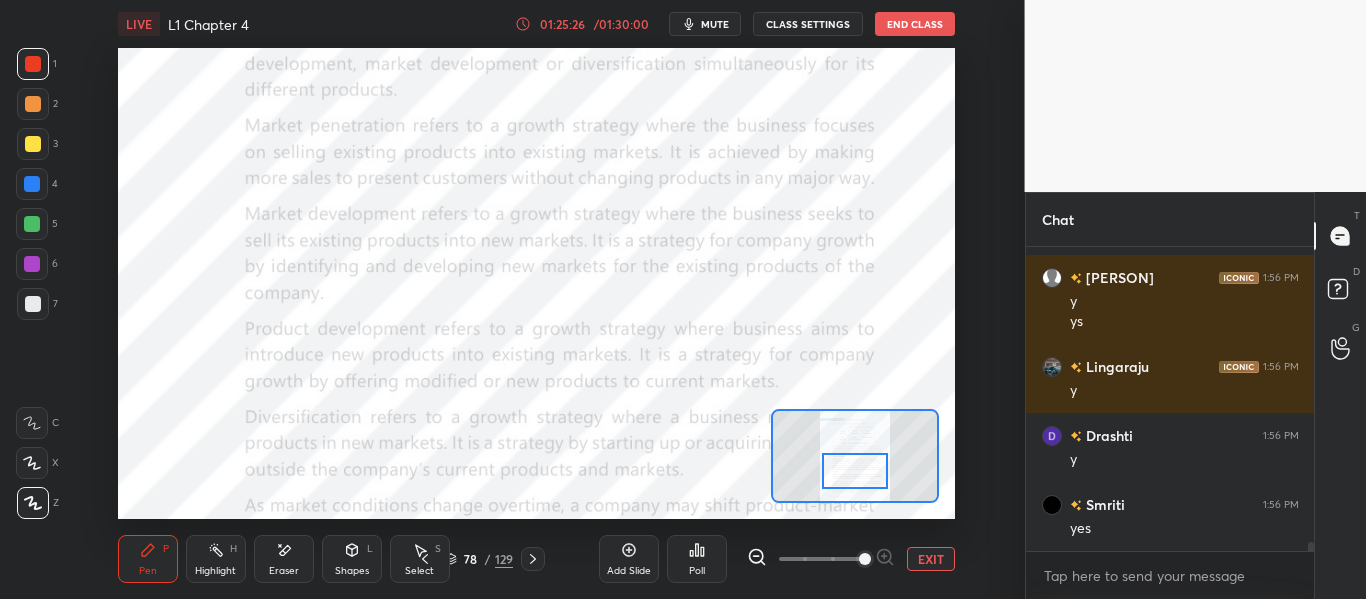click at bounding box center [854, 471] 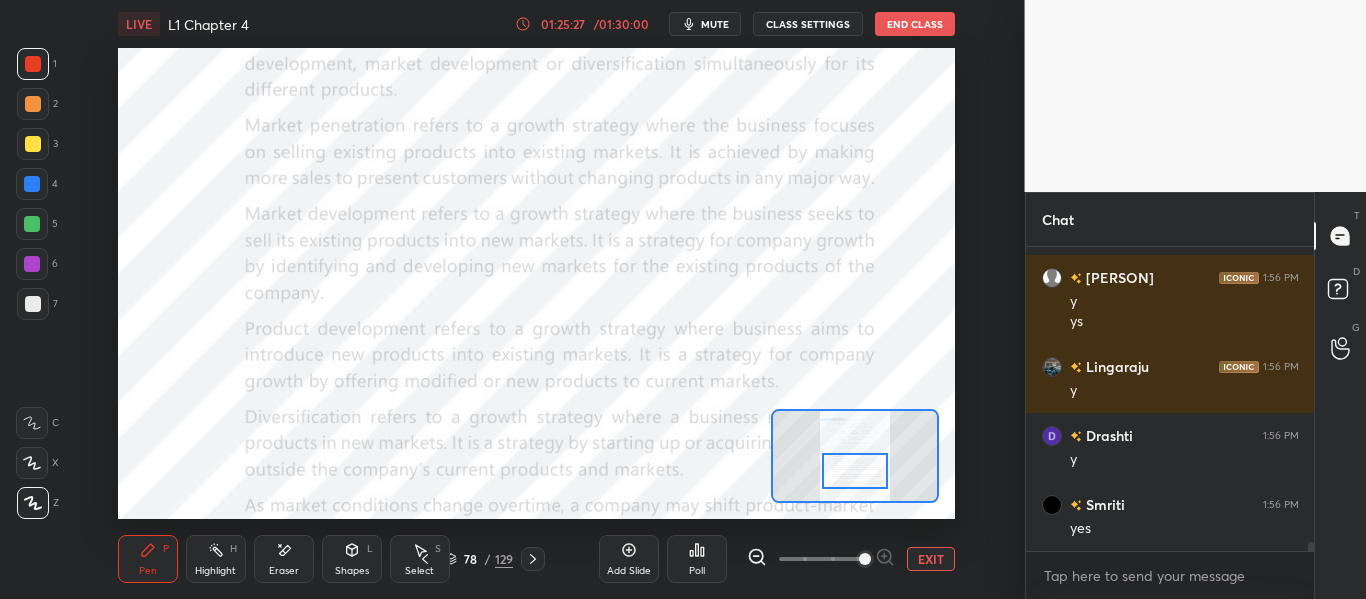click on "Shapes L" at bounding box center (352, 559) 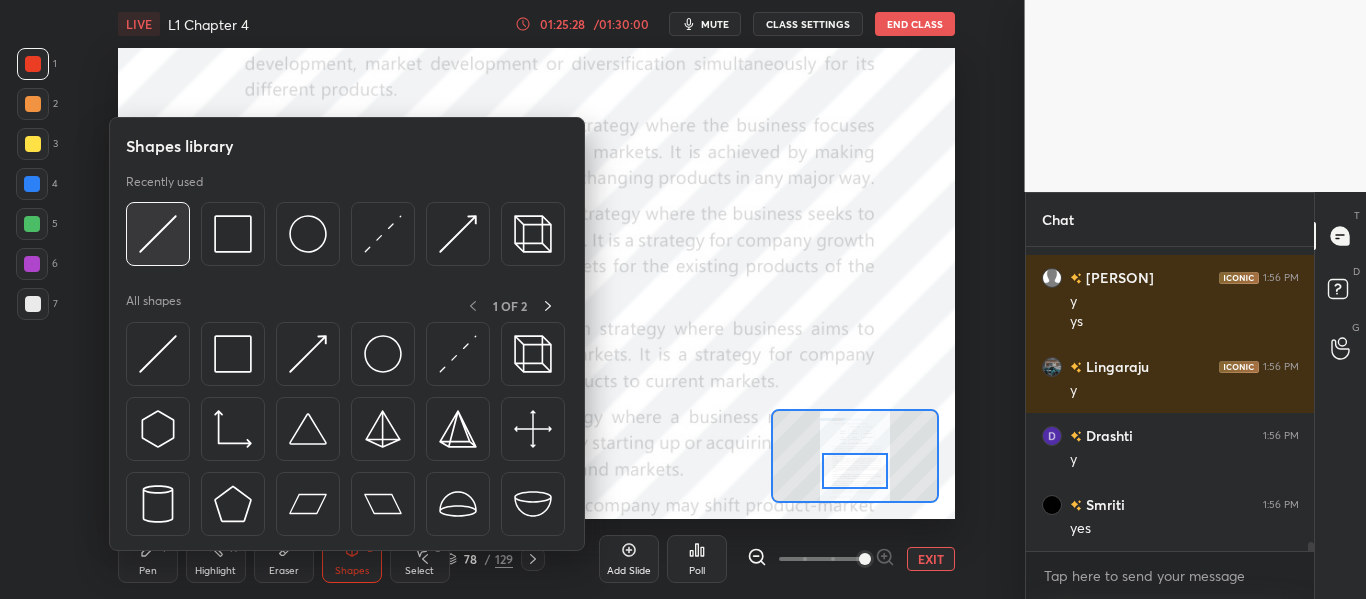 click at bounding box center (158, 234) 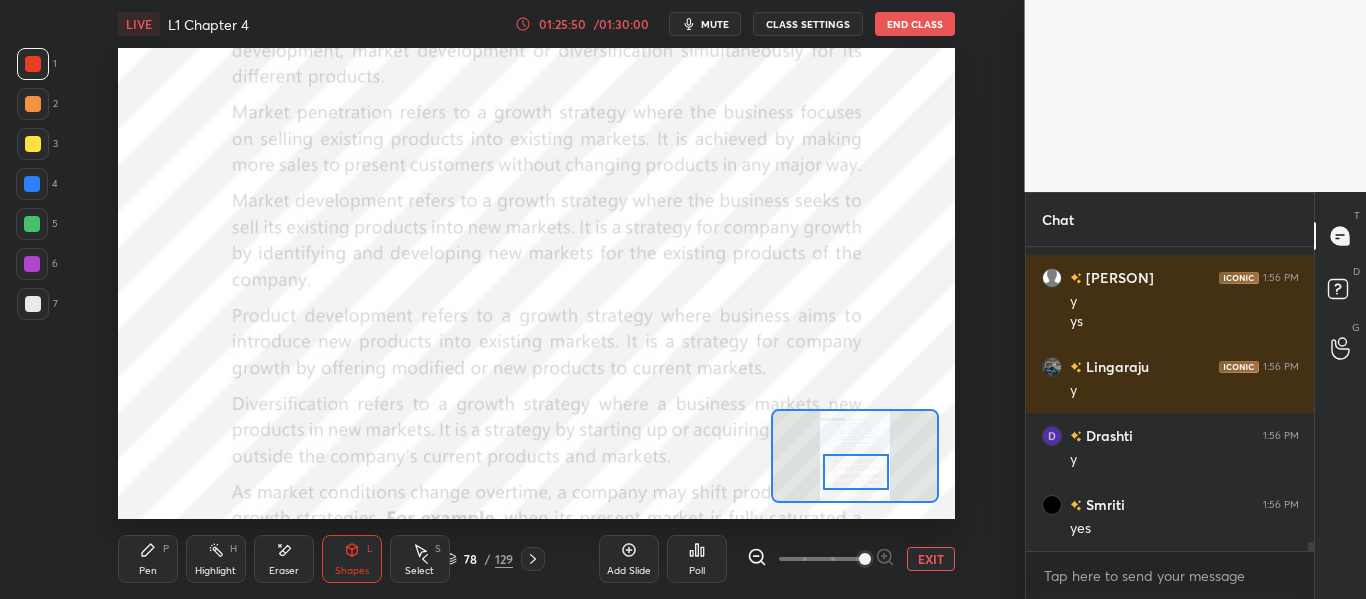 click at bounding box center (855, 472) 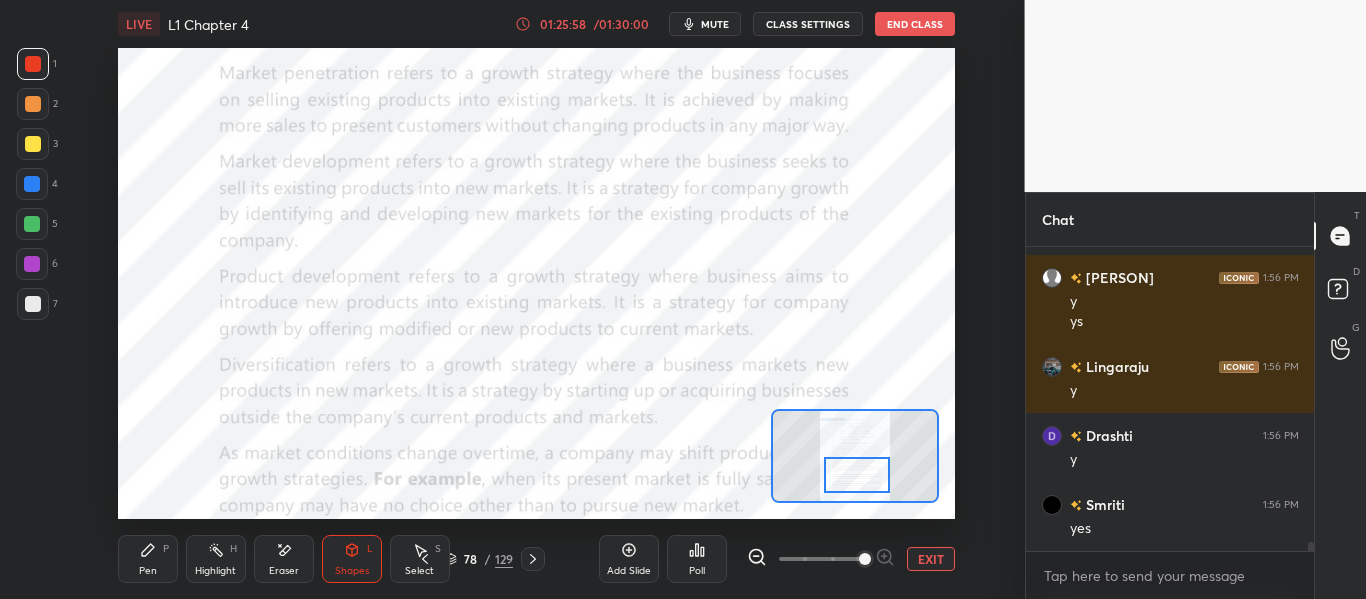click 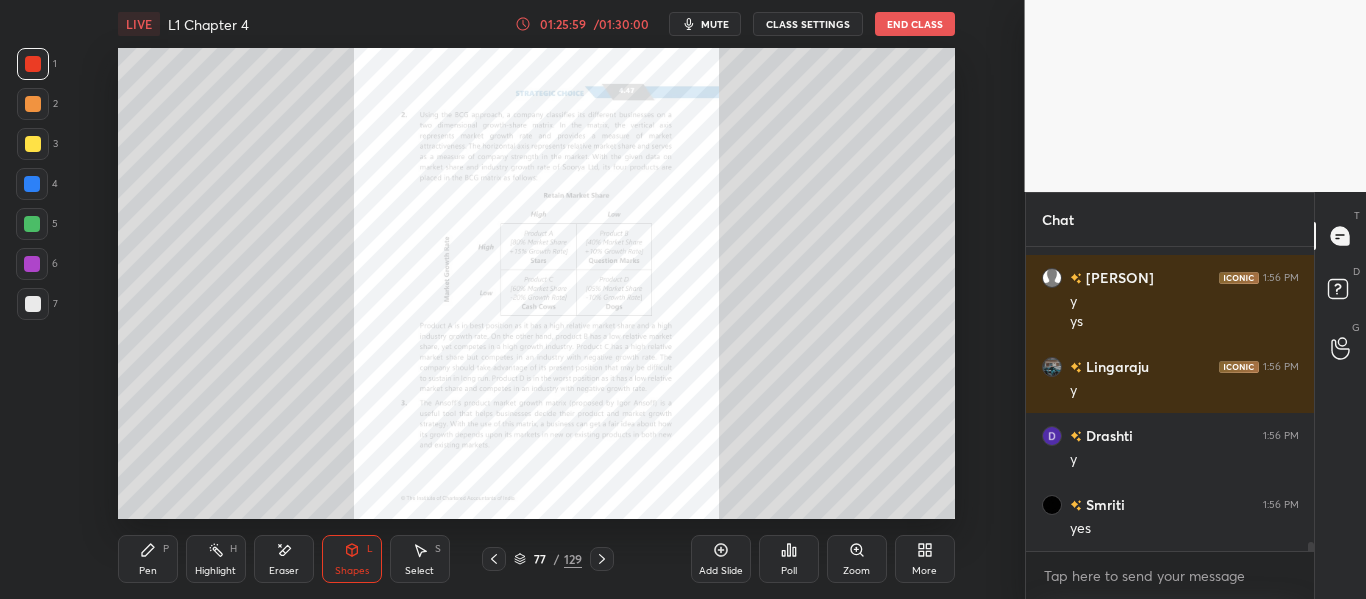 click 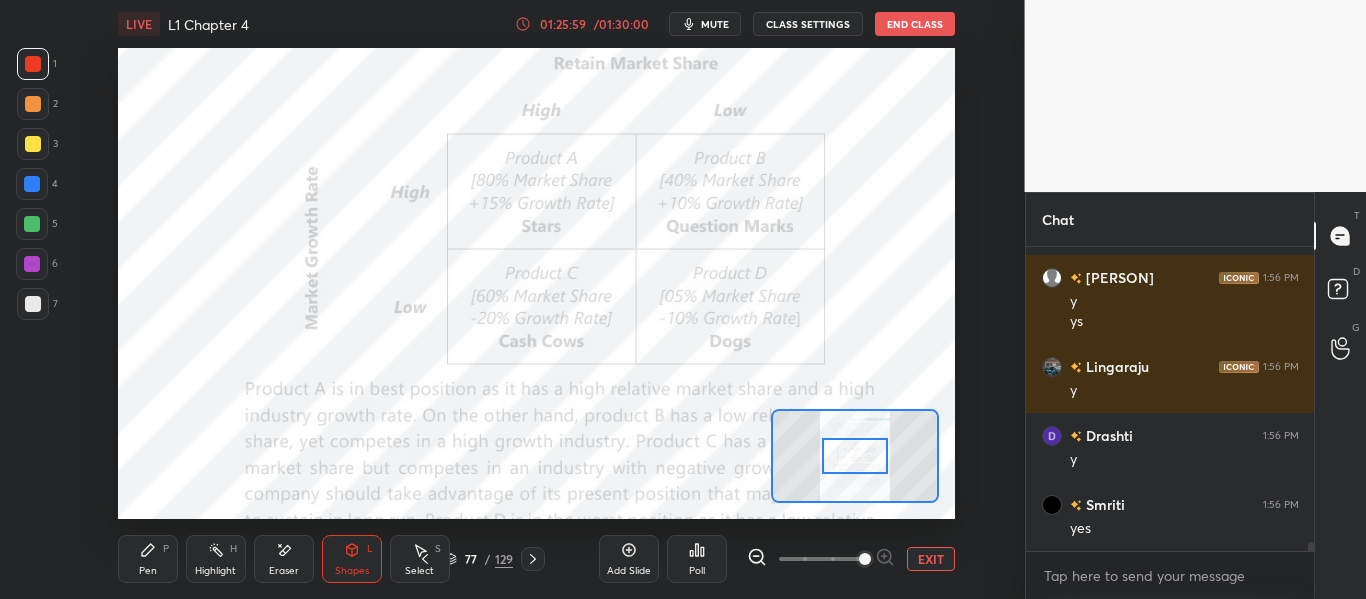 drag, startPoint x: 861, startPoint y: 553, endPoint x: 884, endPoint y: 504, distance: 54.129475 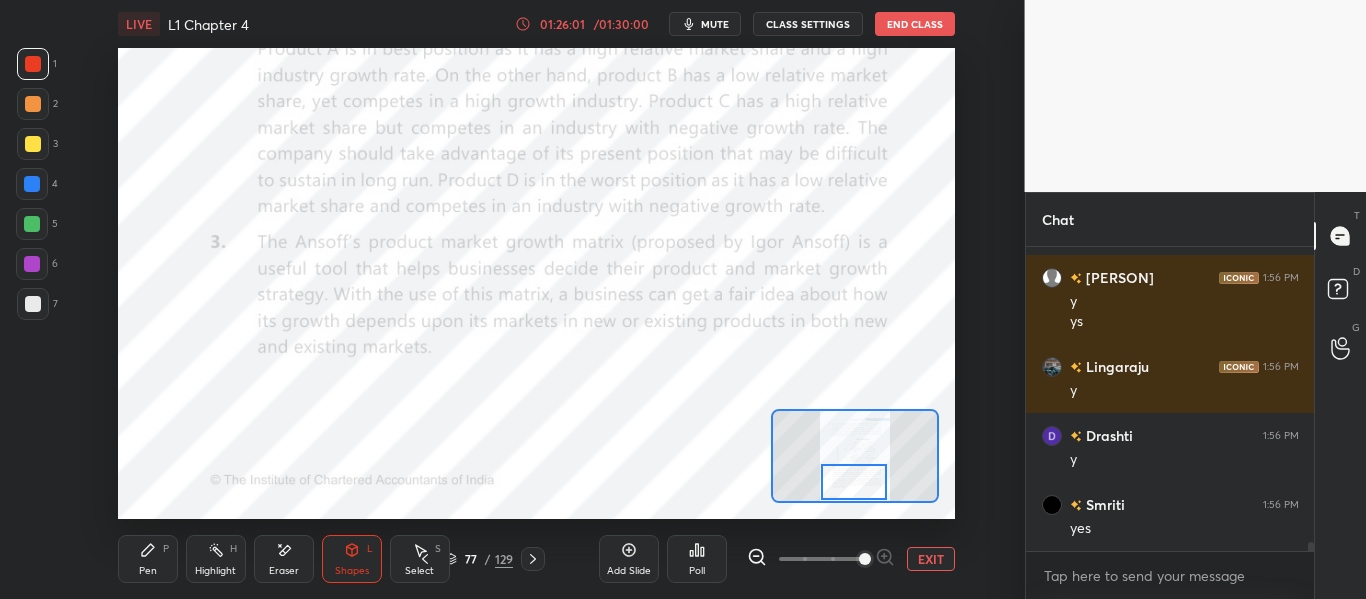 drag, startPoint x: 855, startPoint y: 442, endPoint x: 852, endPoint y: 466, distance: 24.186773 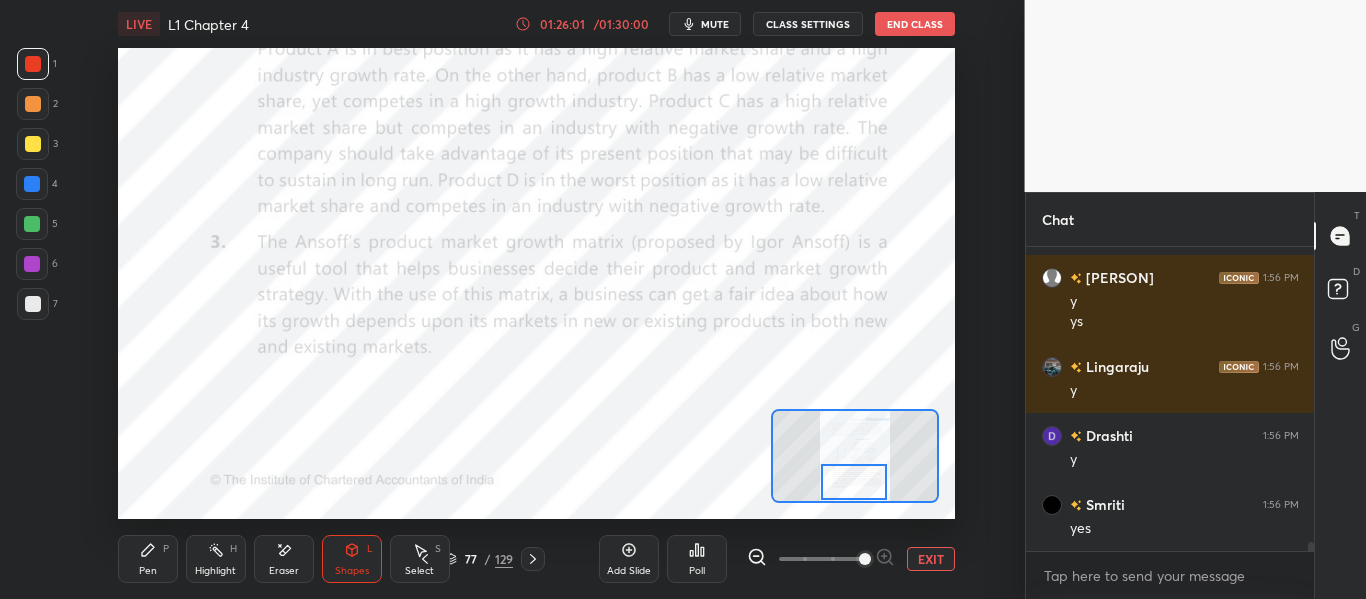 click at bounding box center [853, 482] 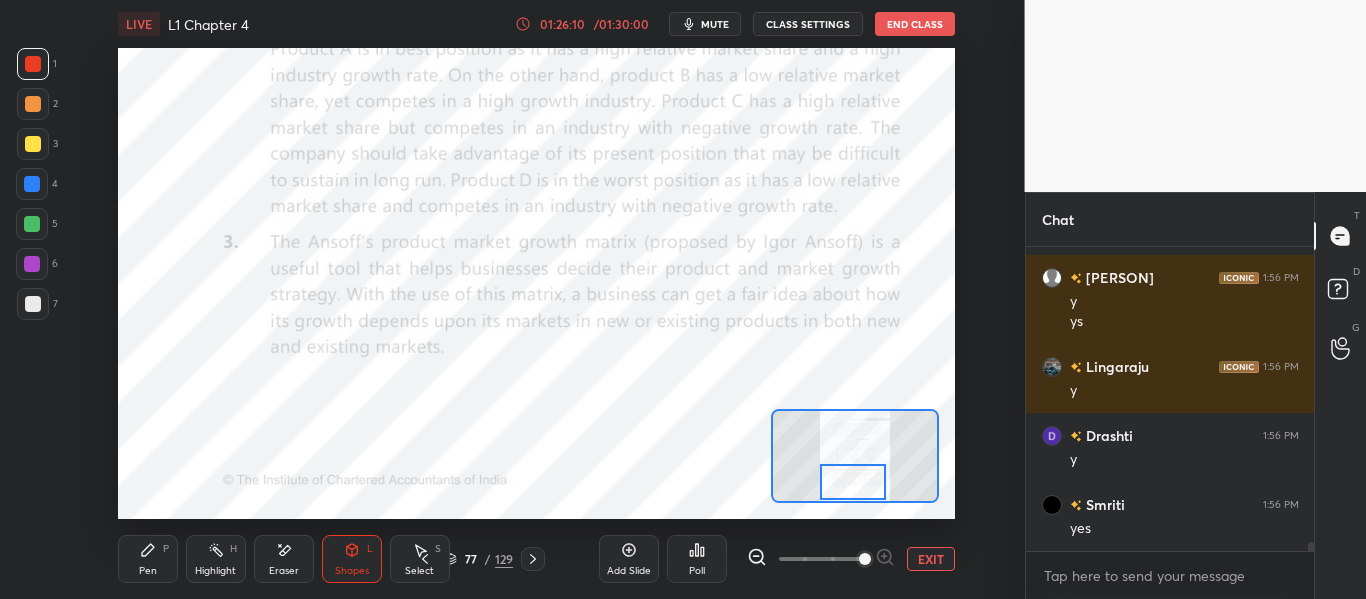 click 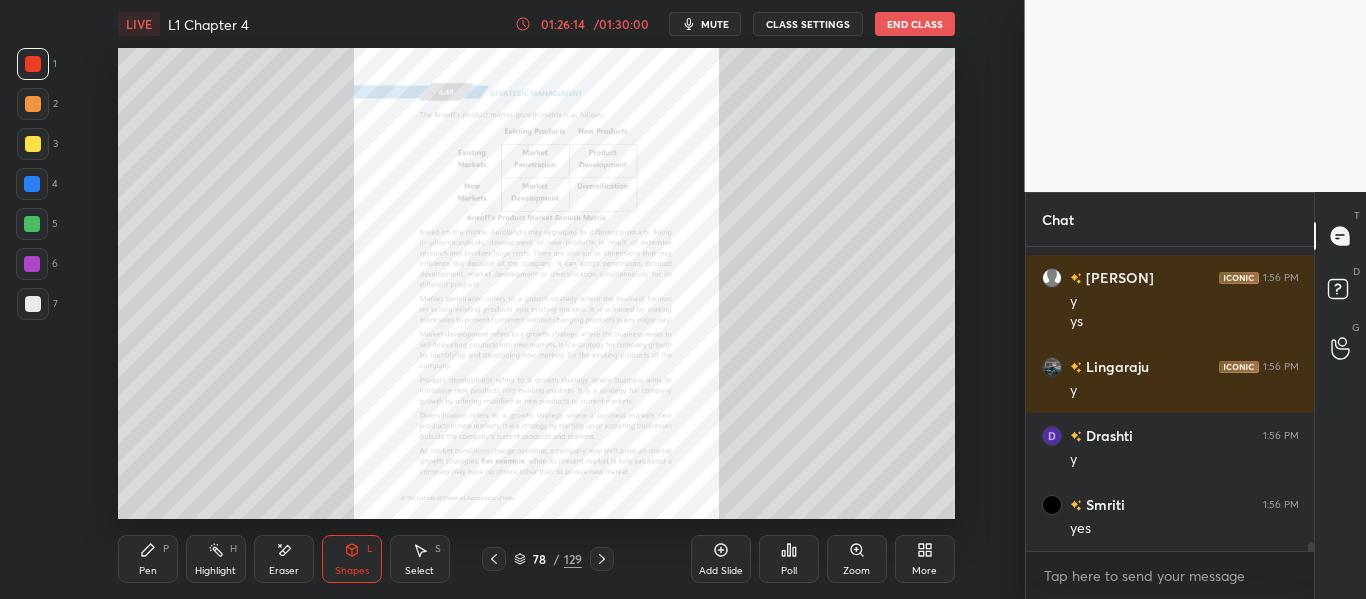 click on "Zoom" at bounding box center (857, 559) 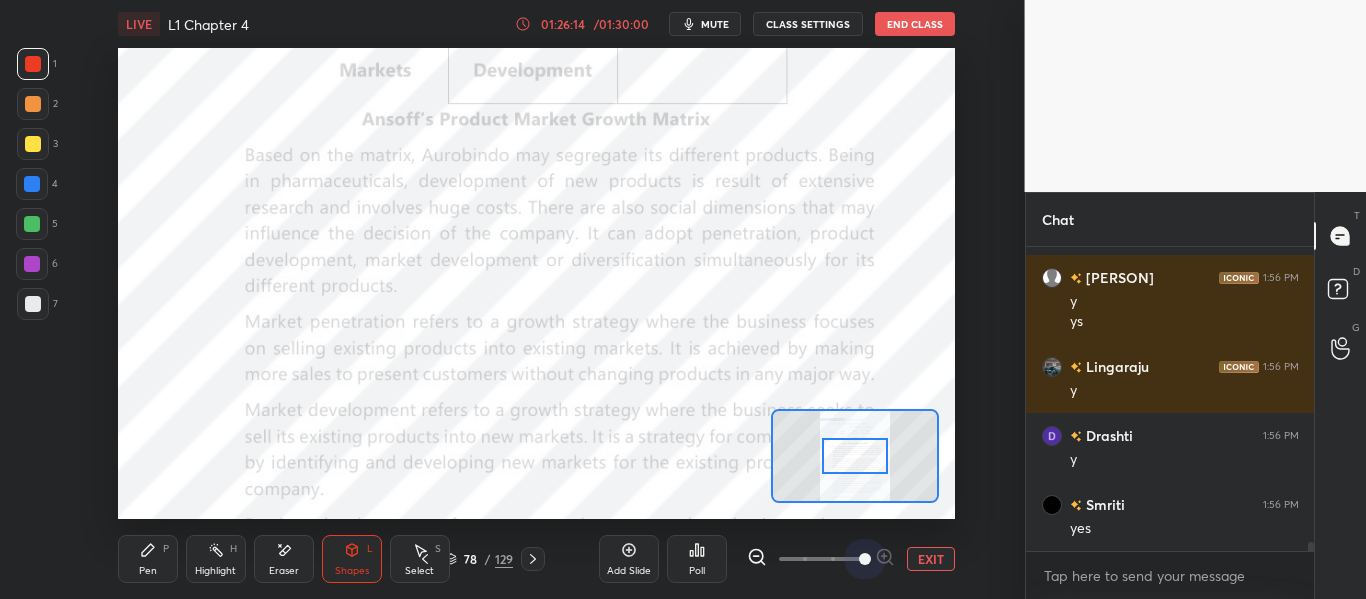 click at bounding box center (821, 559) 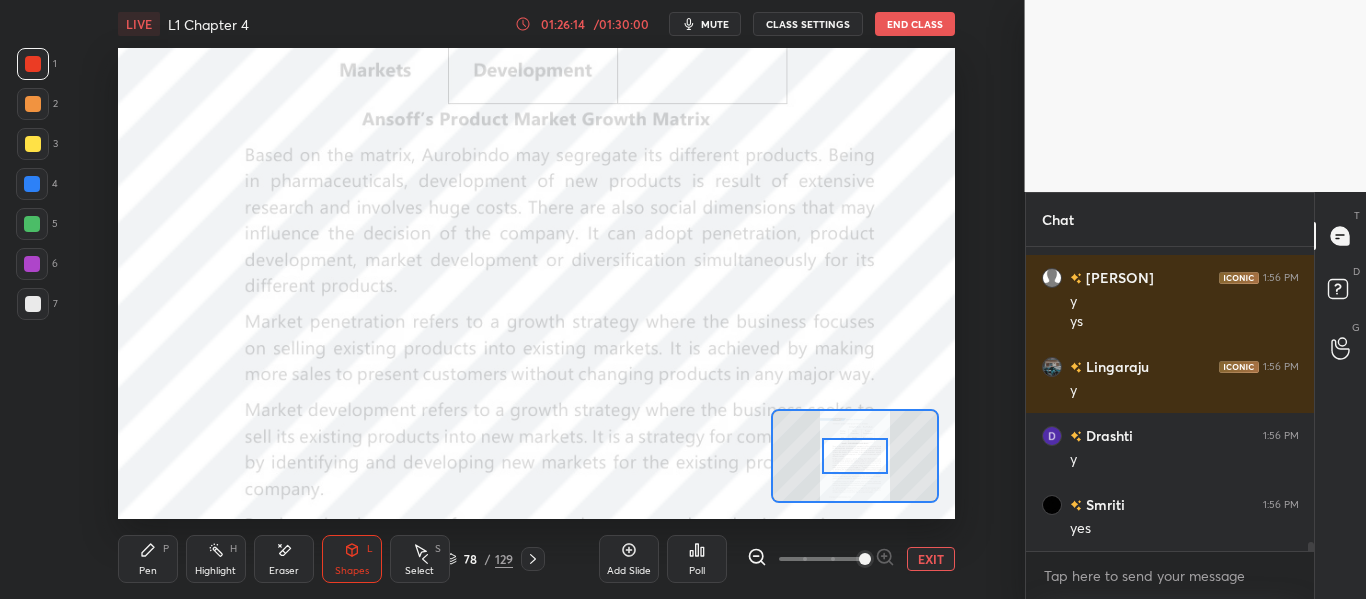 click at bounding box center (865, 559) 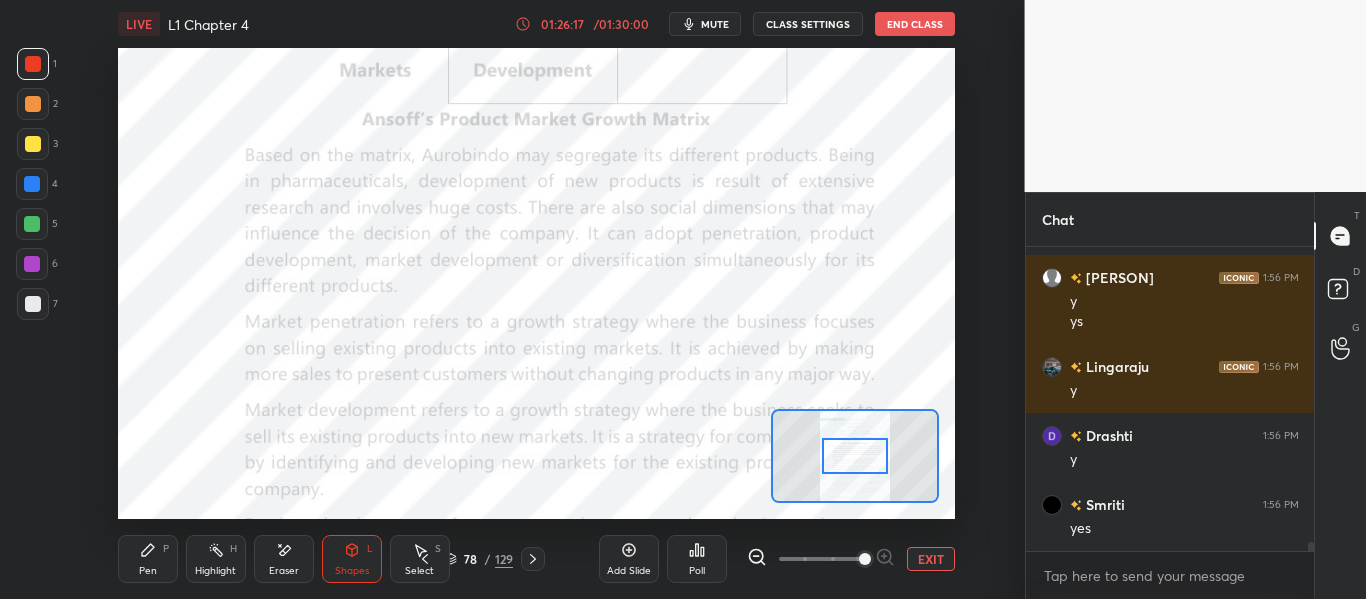 scroll, scrollTop: 10064, scrollLeft: 0, axis: vertical 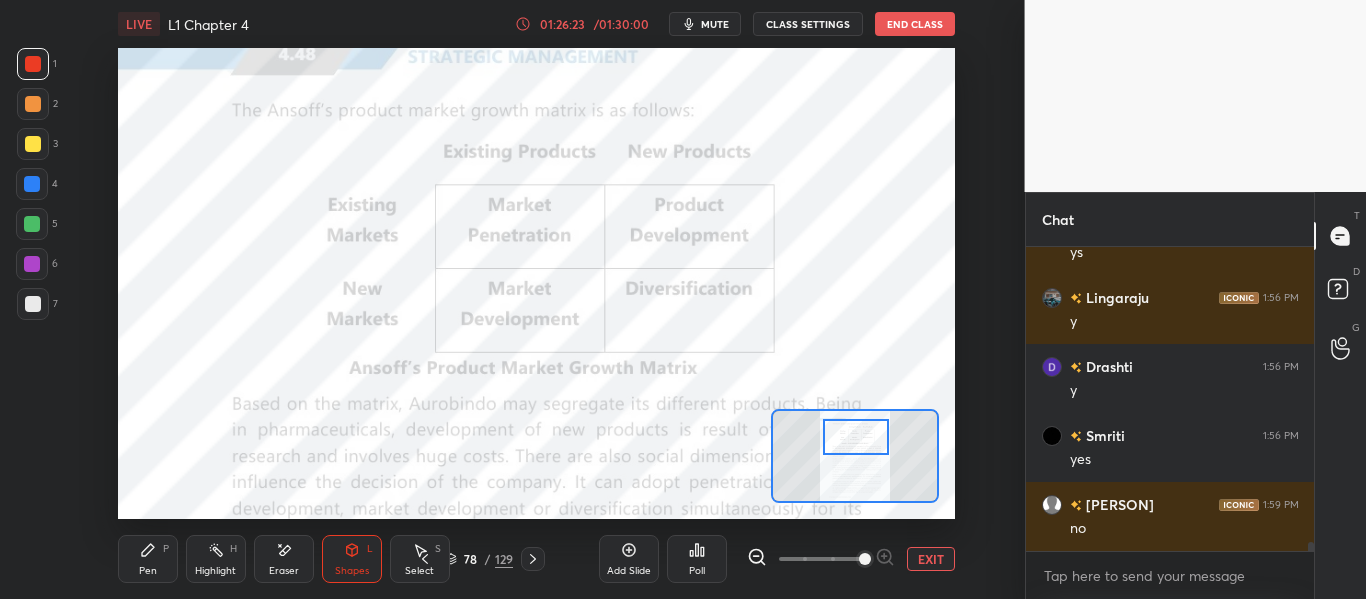 drag, startPoint x: 860, startPoint y: 457, endPoint x: 861, endPoint y: 438, distance: 19.026299 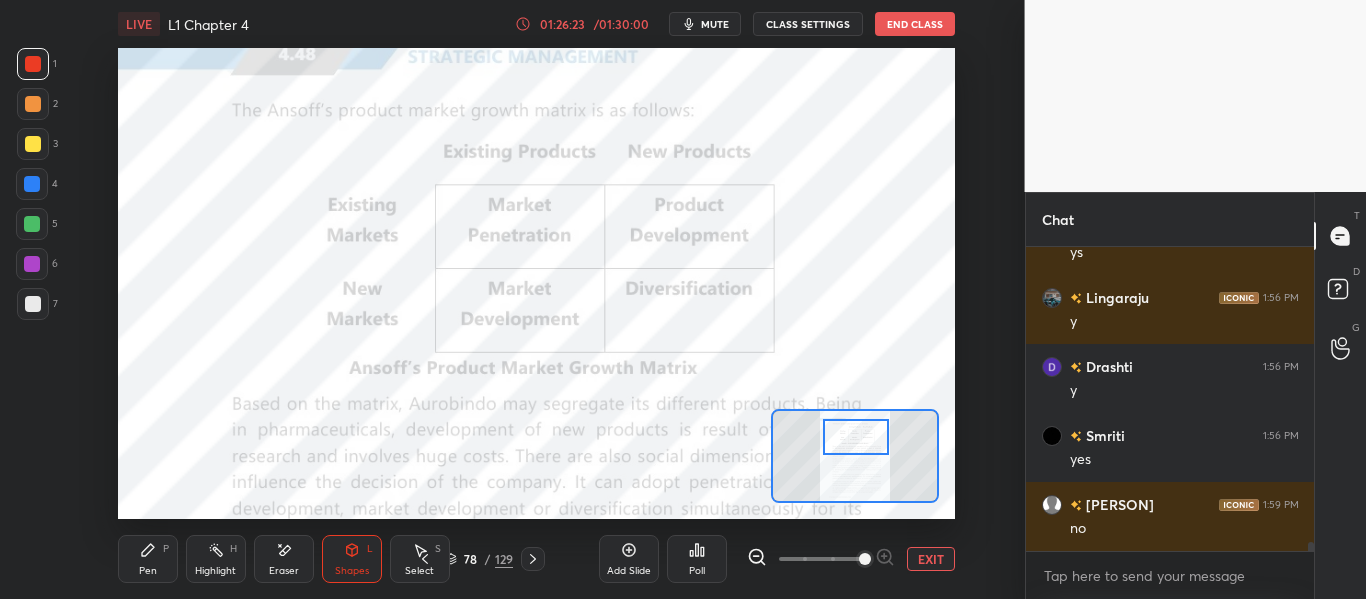 click at bounding box center [855, 437] 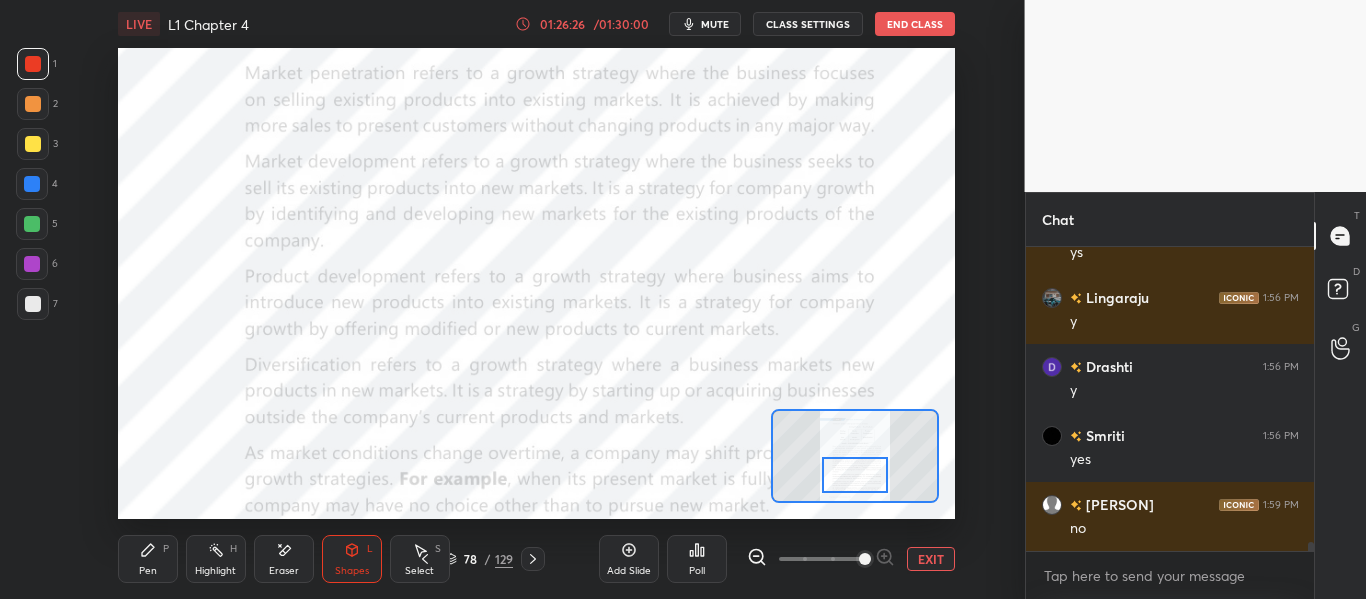 drag, startPoint x: 854, startPoint y: 428, endPoint x: 853, endPoint y: 466, distance: 38.013157 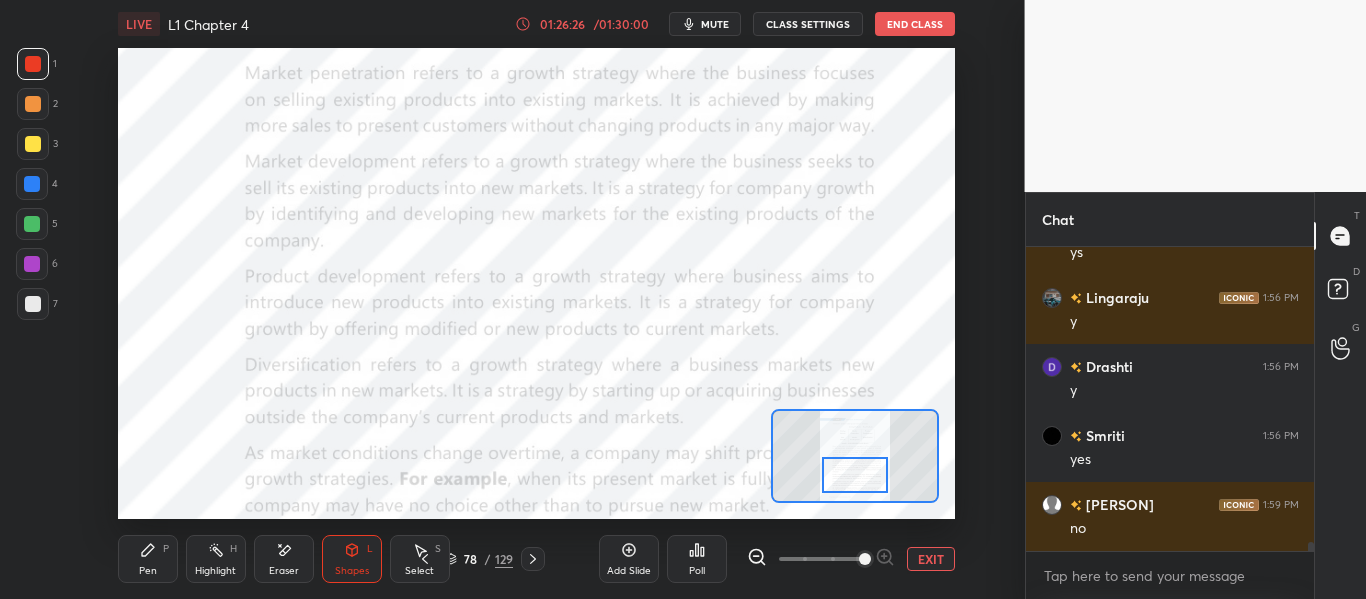 click at bounding box center [854, 475] 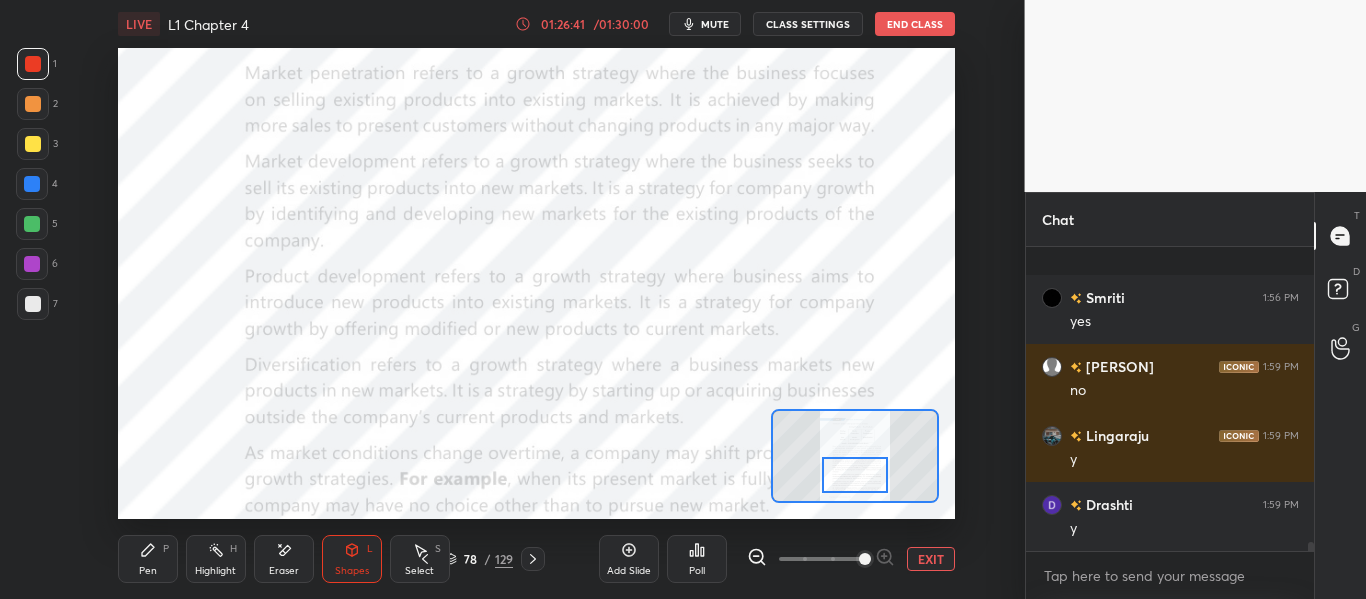 scroll, scrollTop: 10340, scrollLeft: 0, axis: vertical 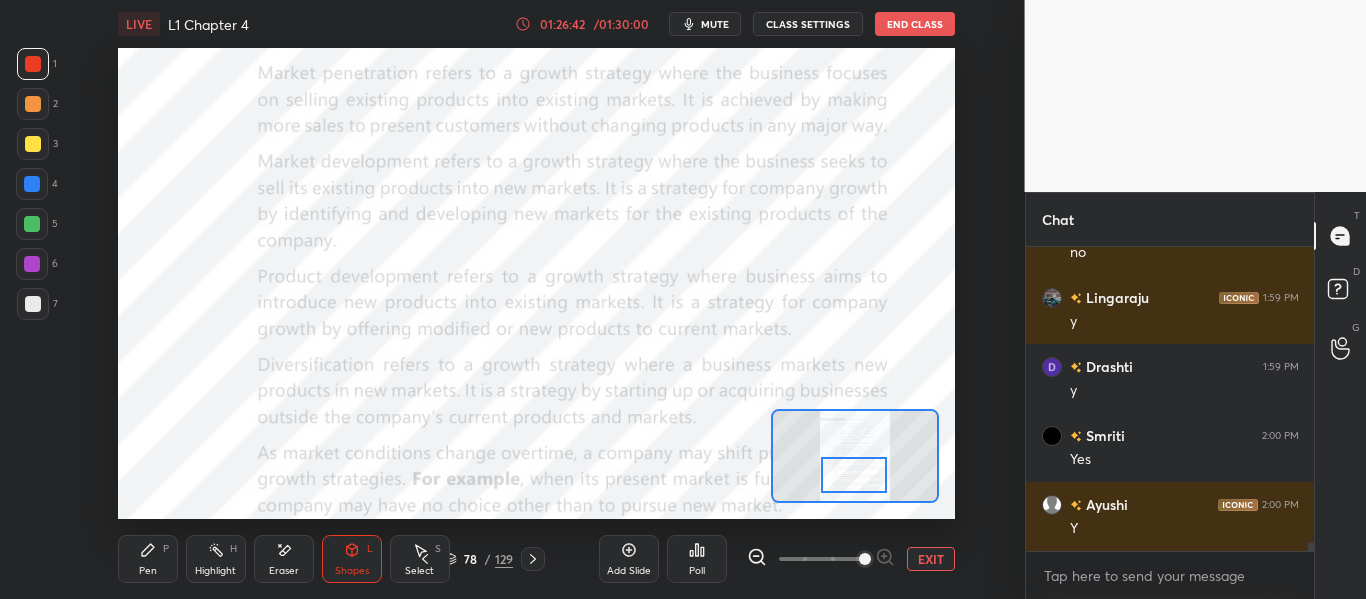 click at bounding box center (853, 475) 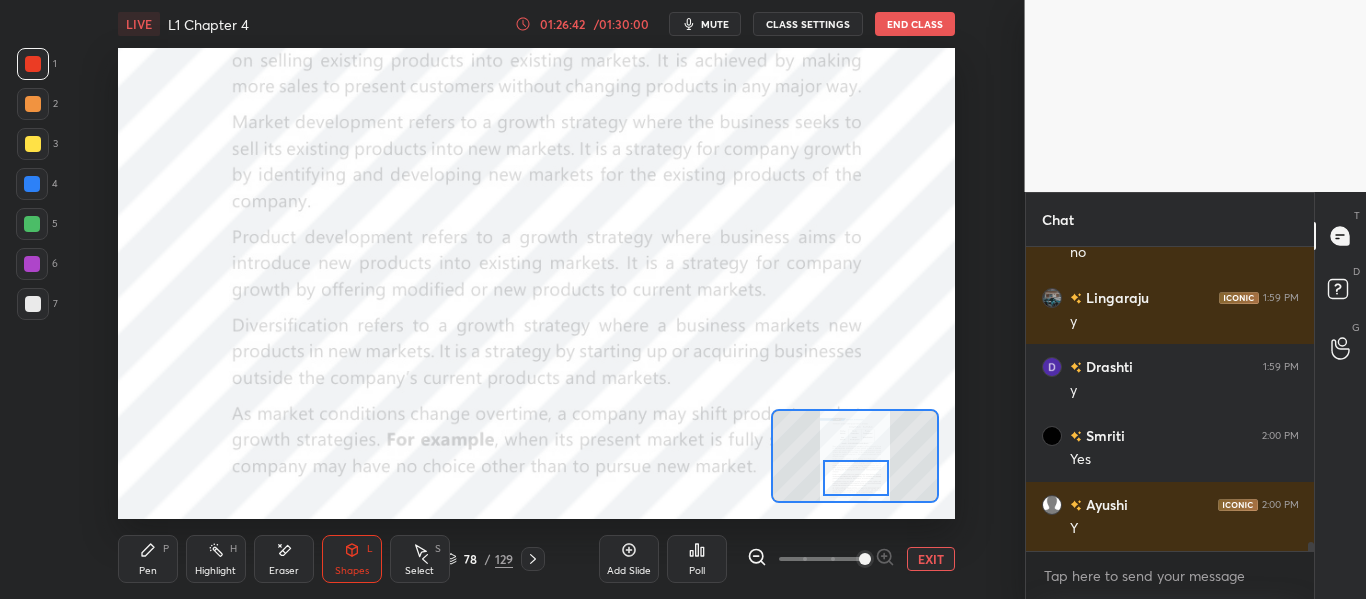 click at bounding box center [855, 478] 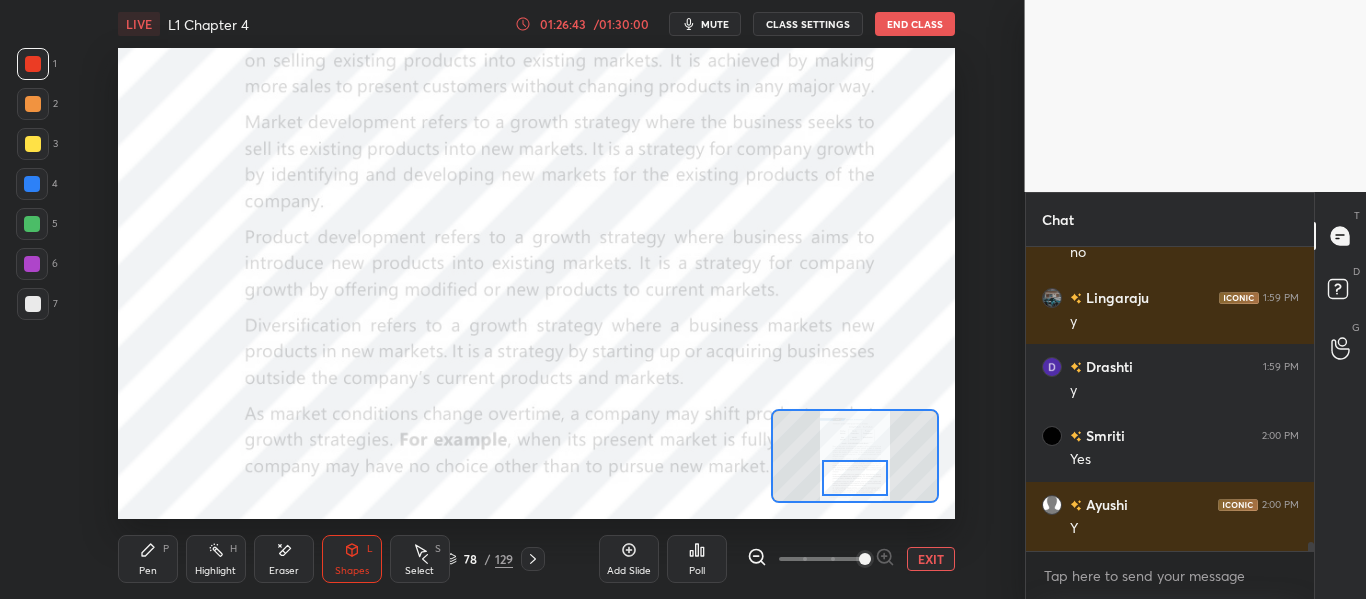 click at bounding box center [854, 478] 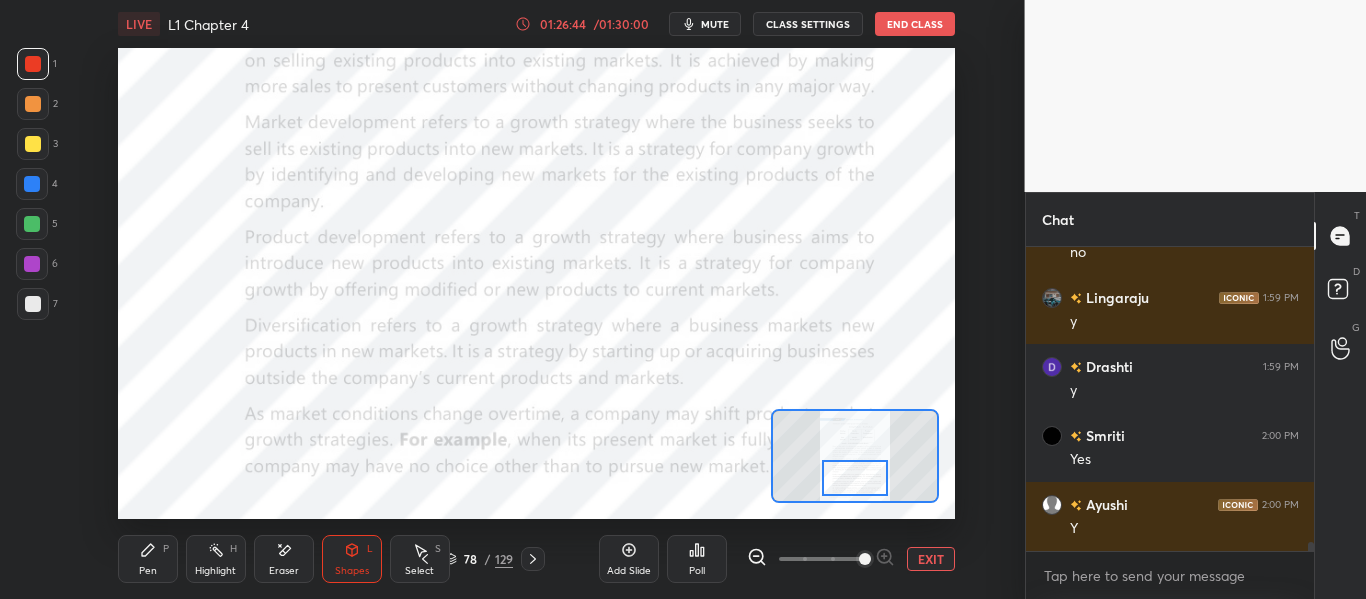 click 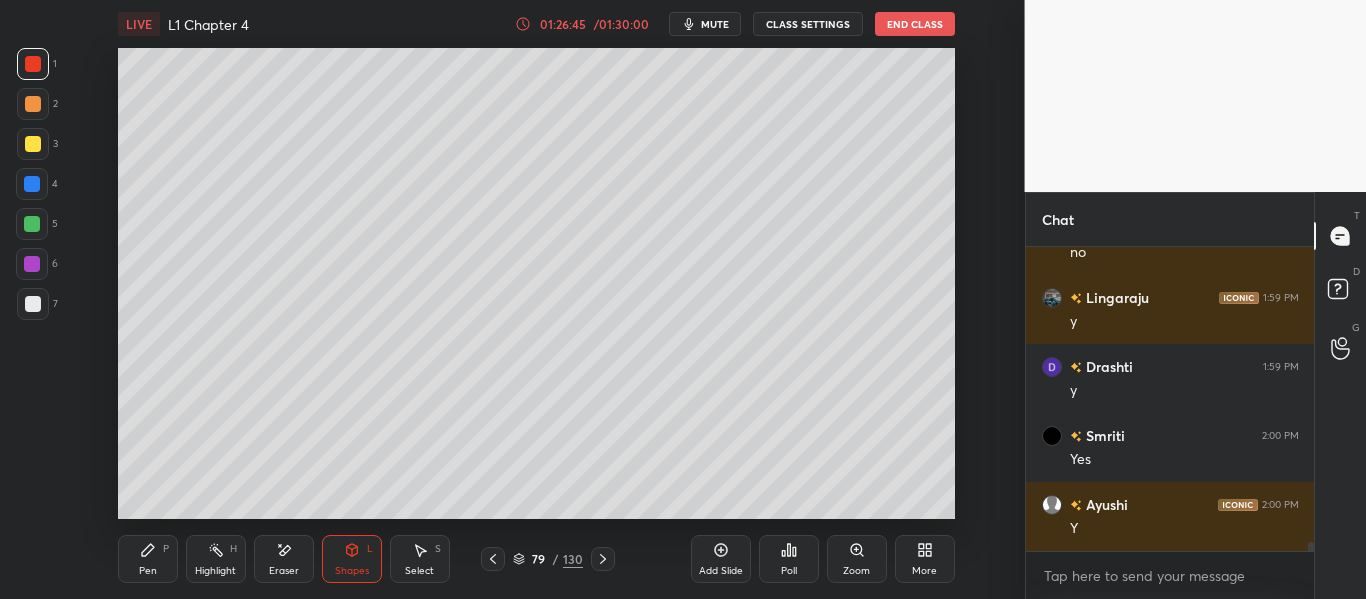 click 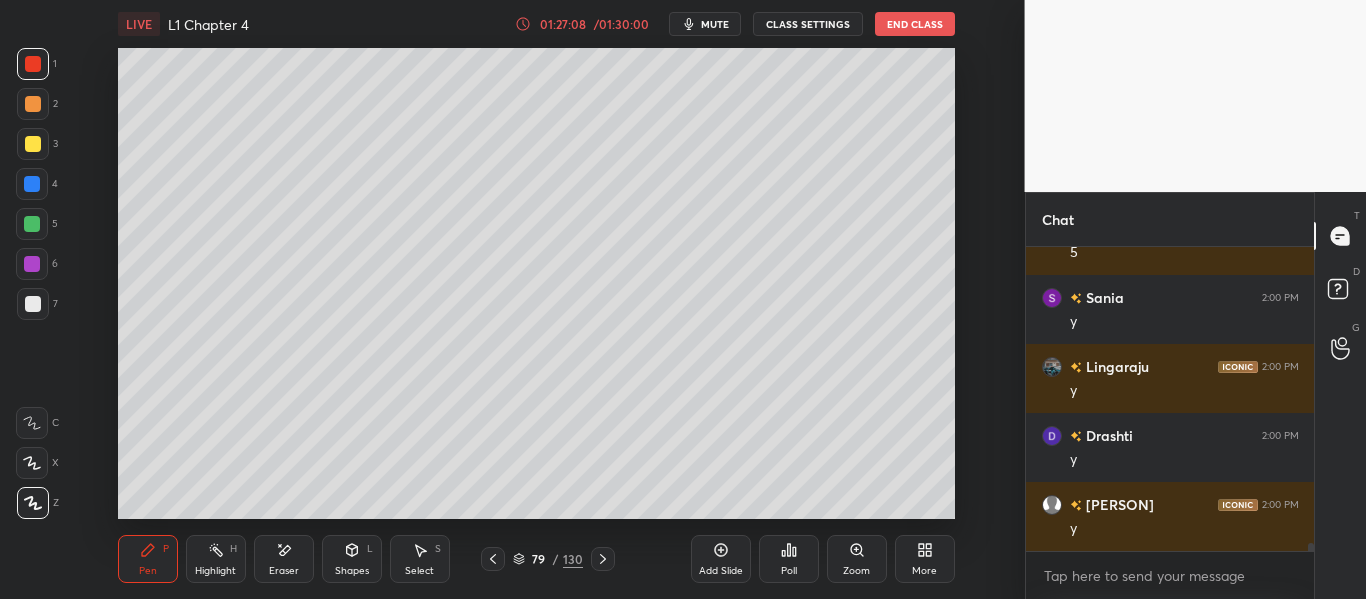 scroll, scrollTop: 10705, scrollLeft: 0, axis: vertical 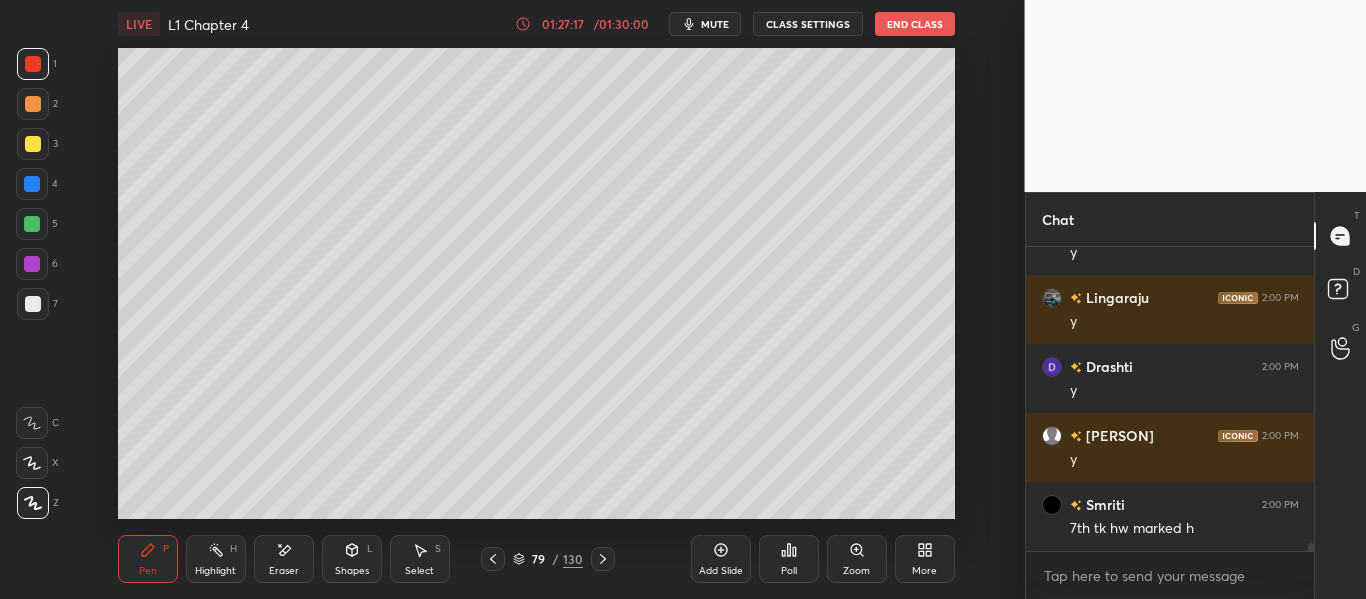 click 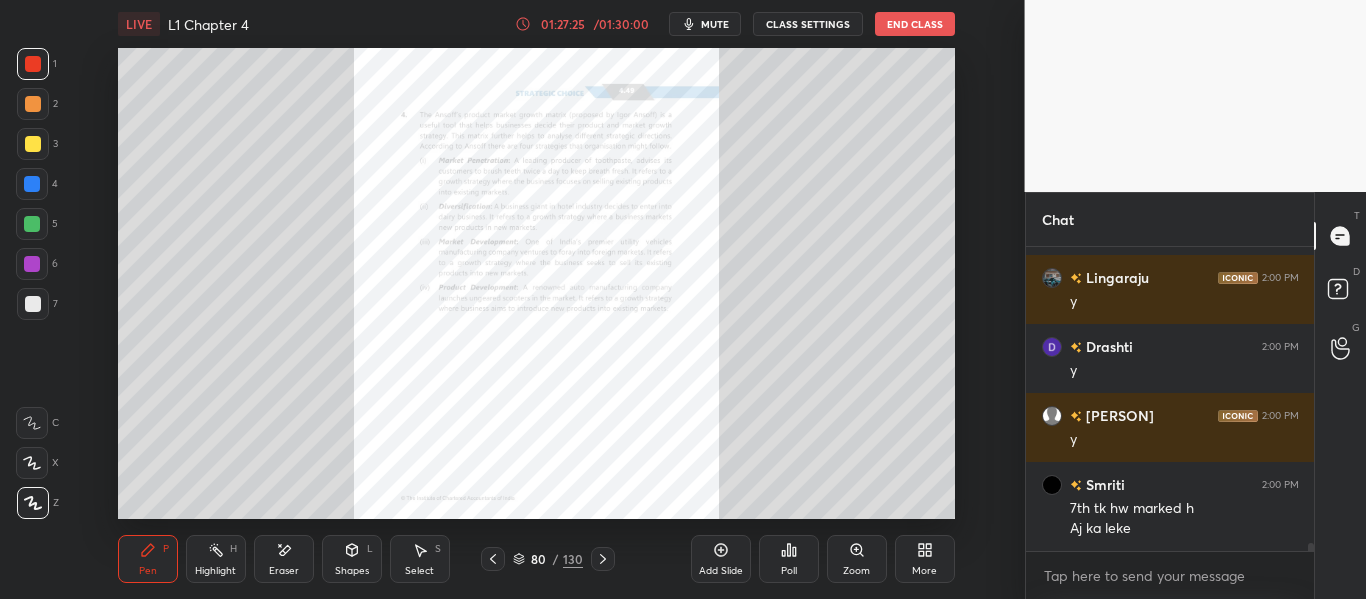 scroll, scrollTop: 10745, scrollLeft: 0, axis: vertical 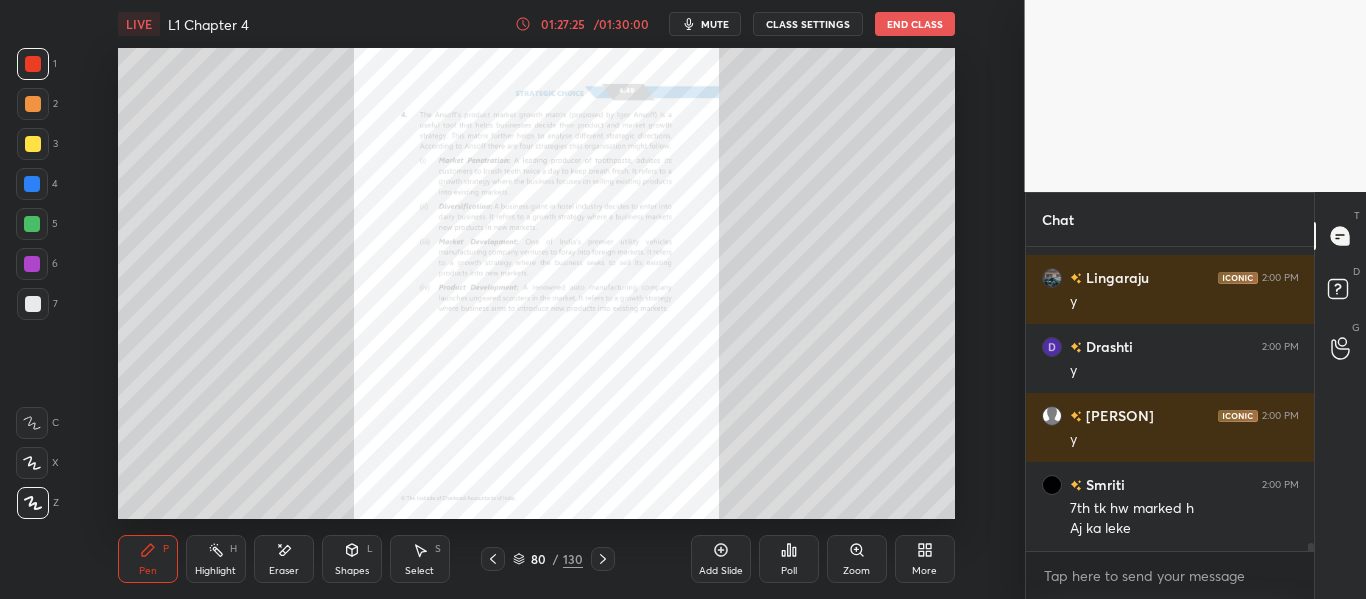 click 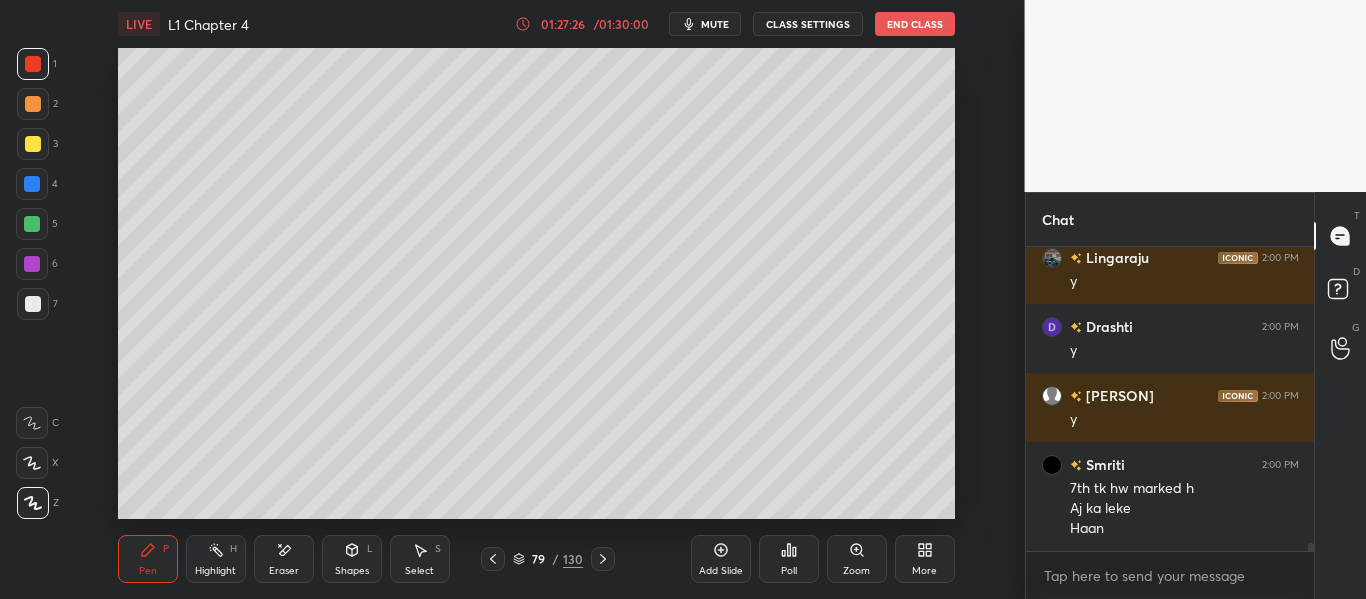 click 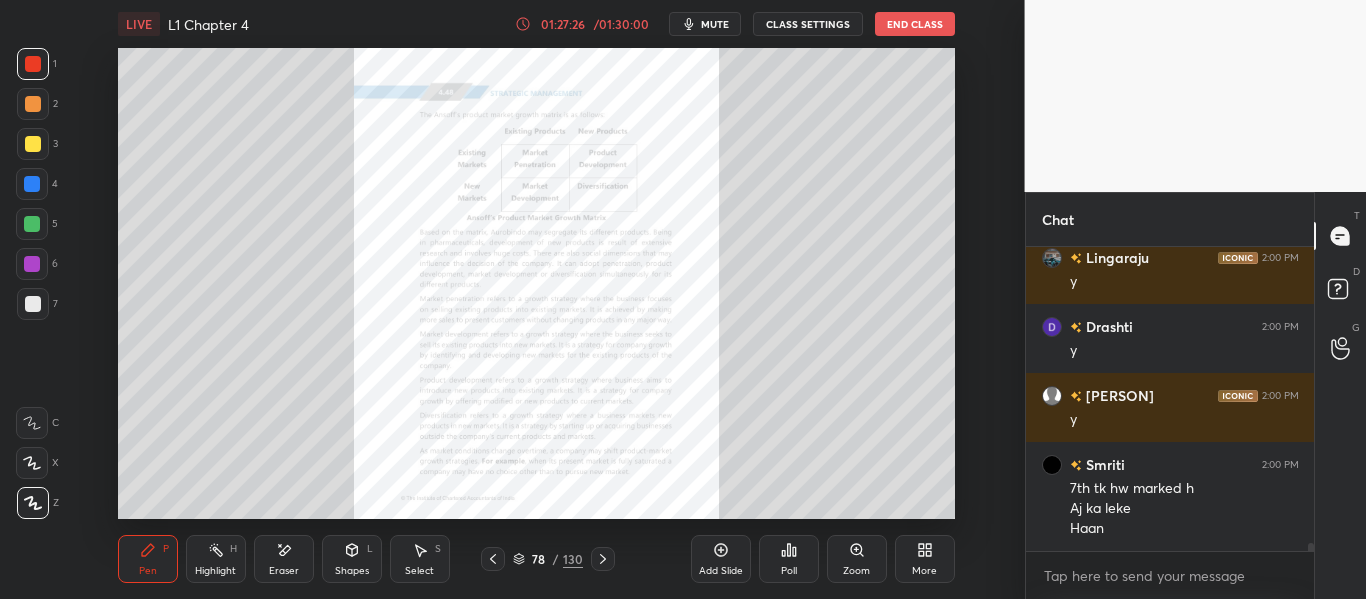 click 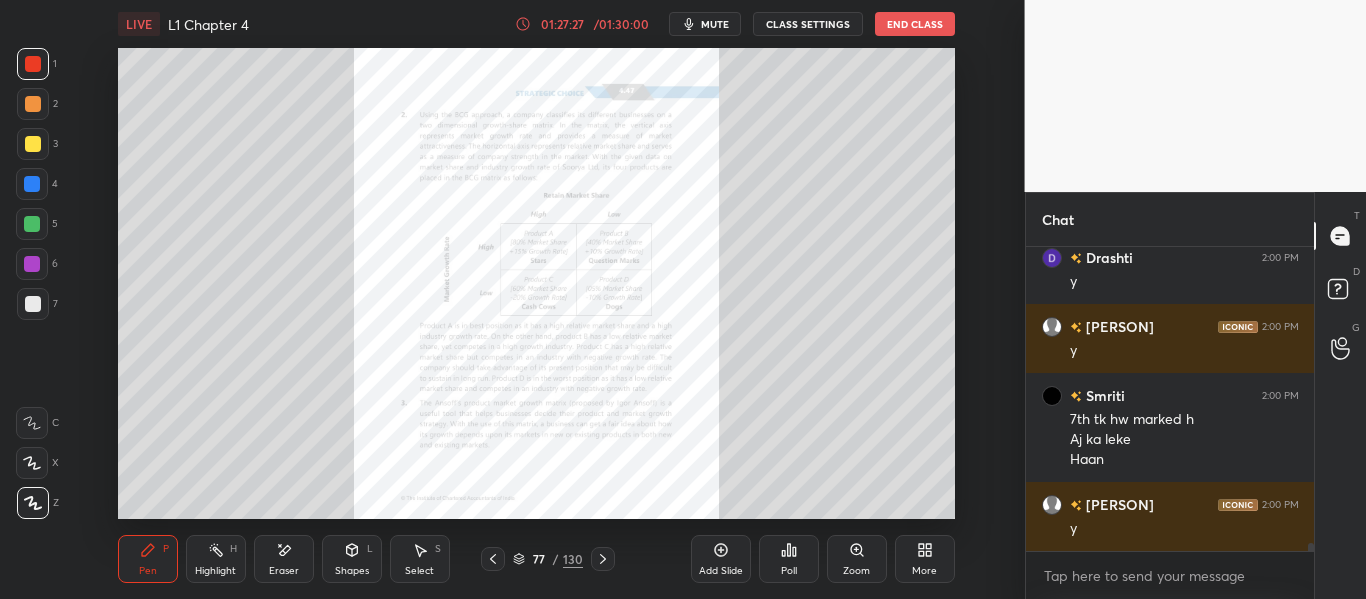 click 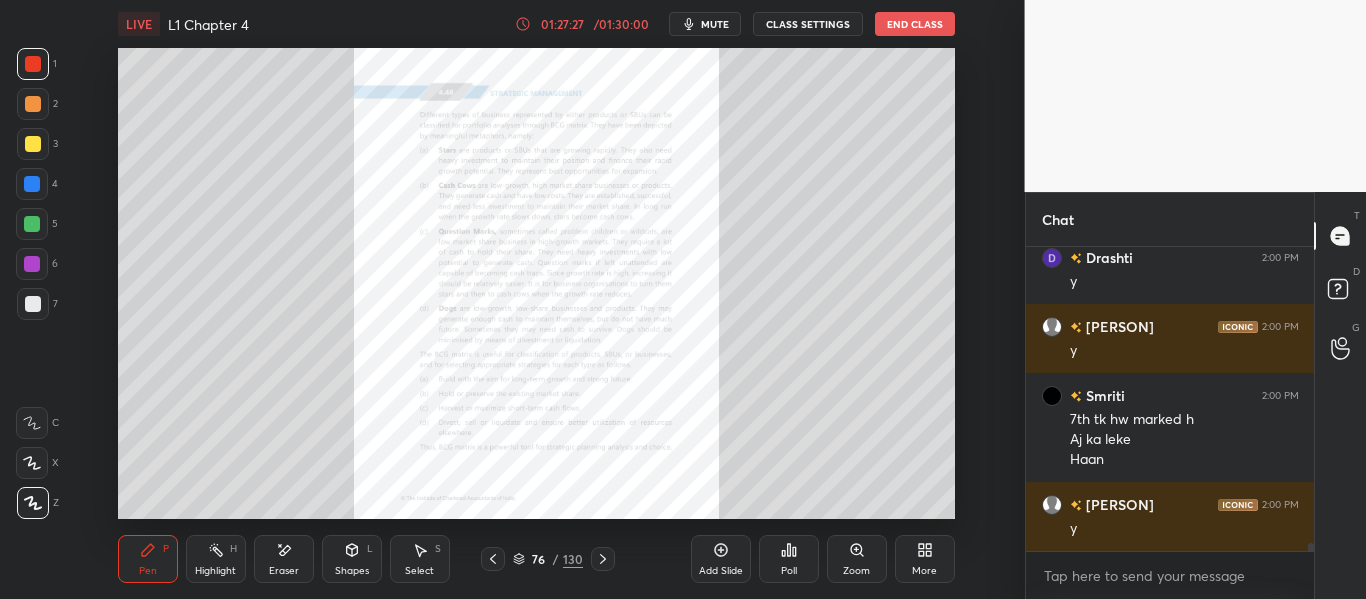 click 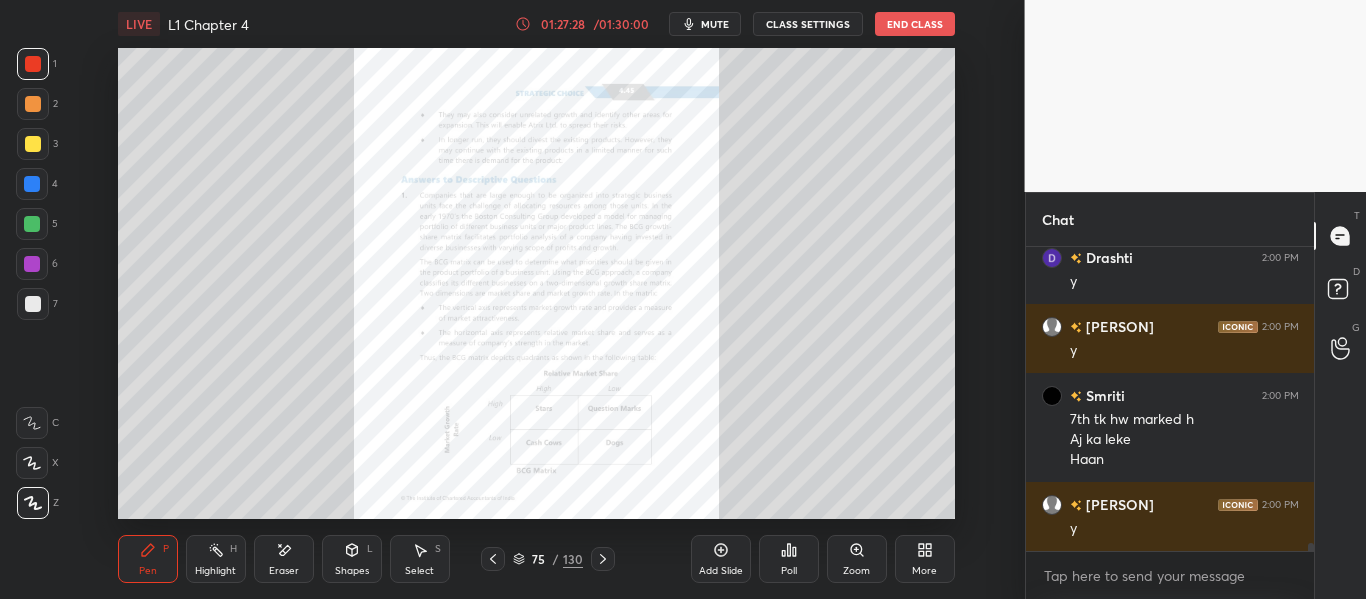 click 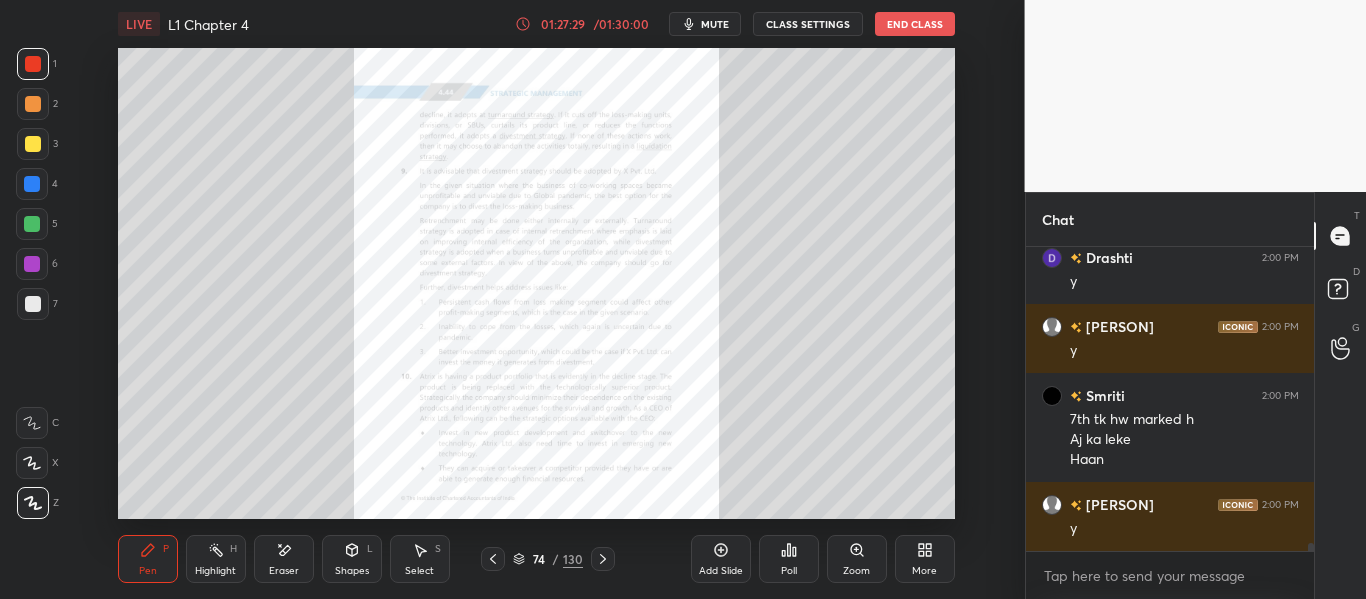 click 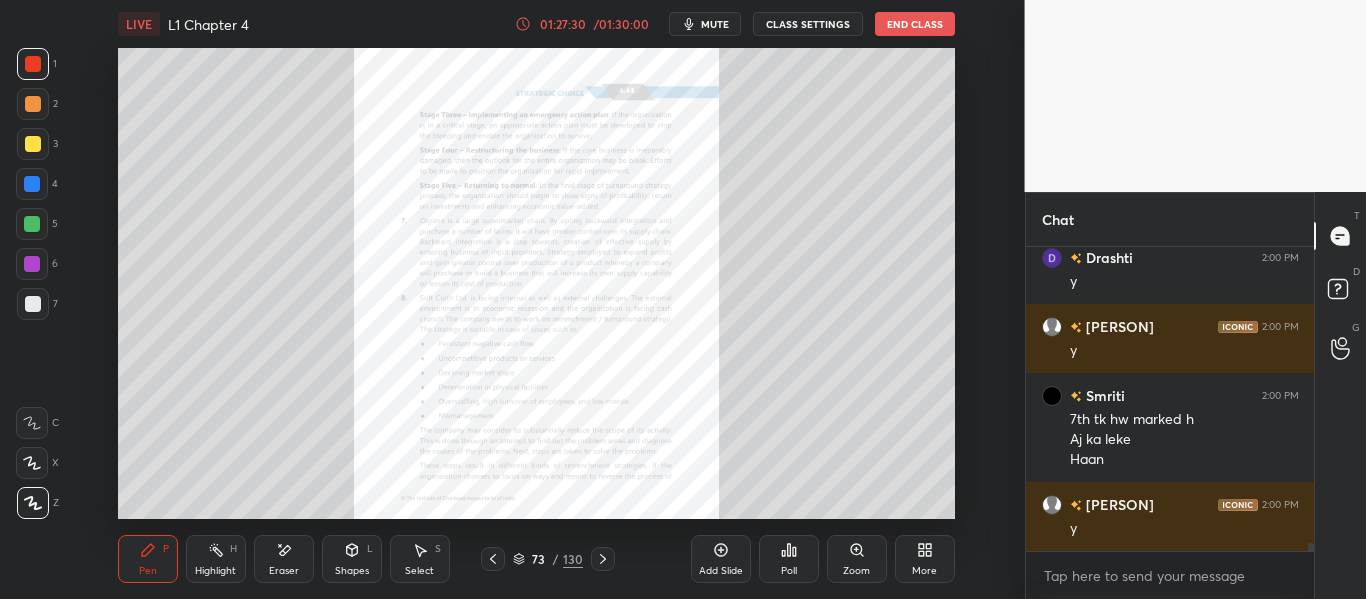 click 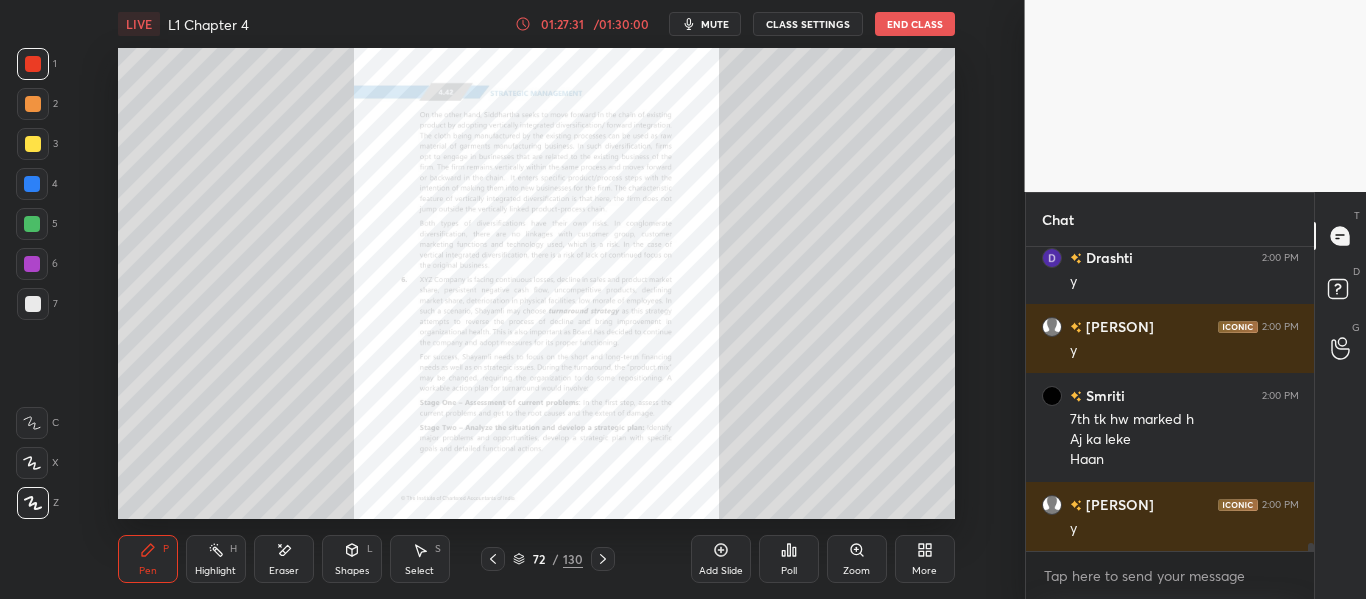 click 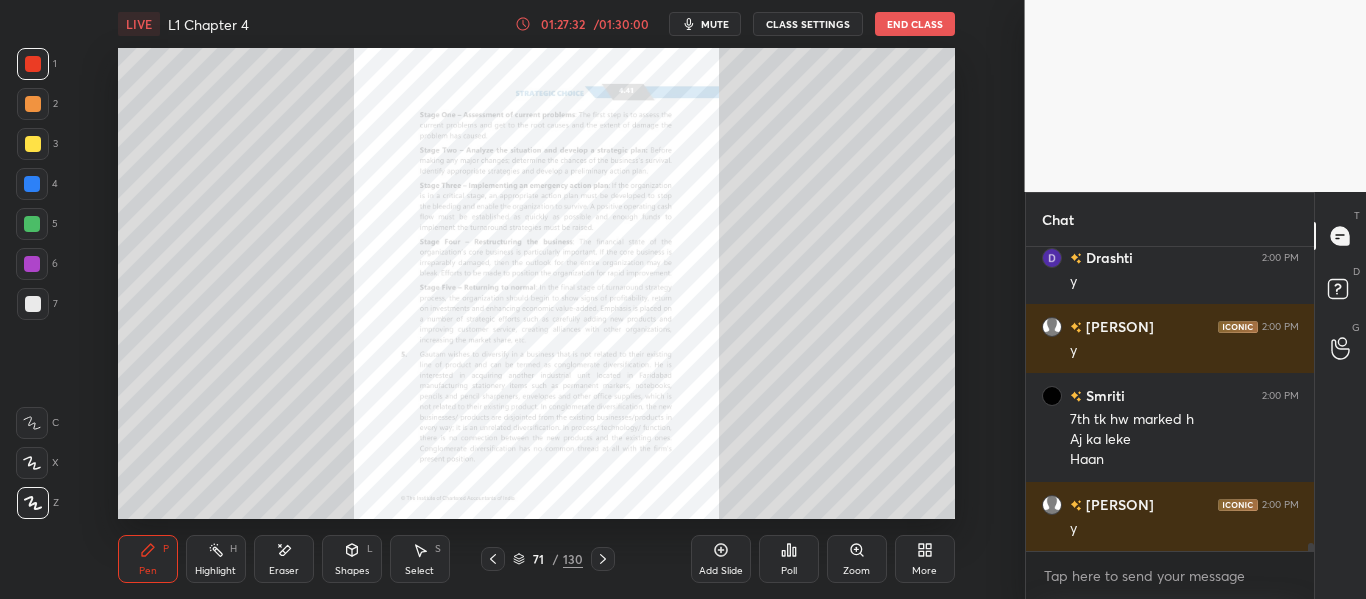 click 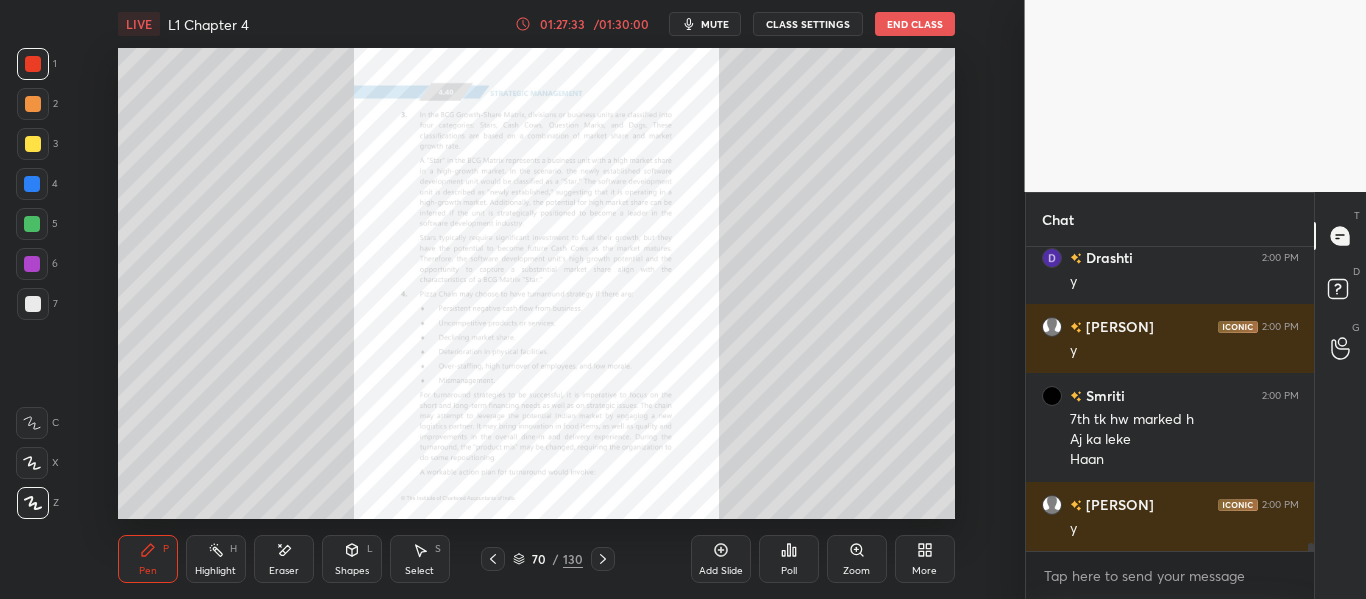 click 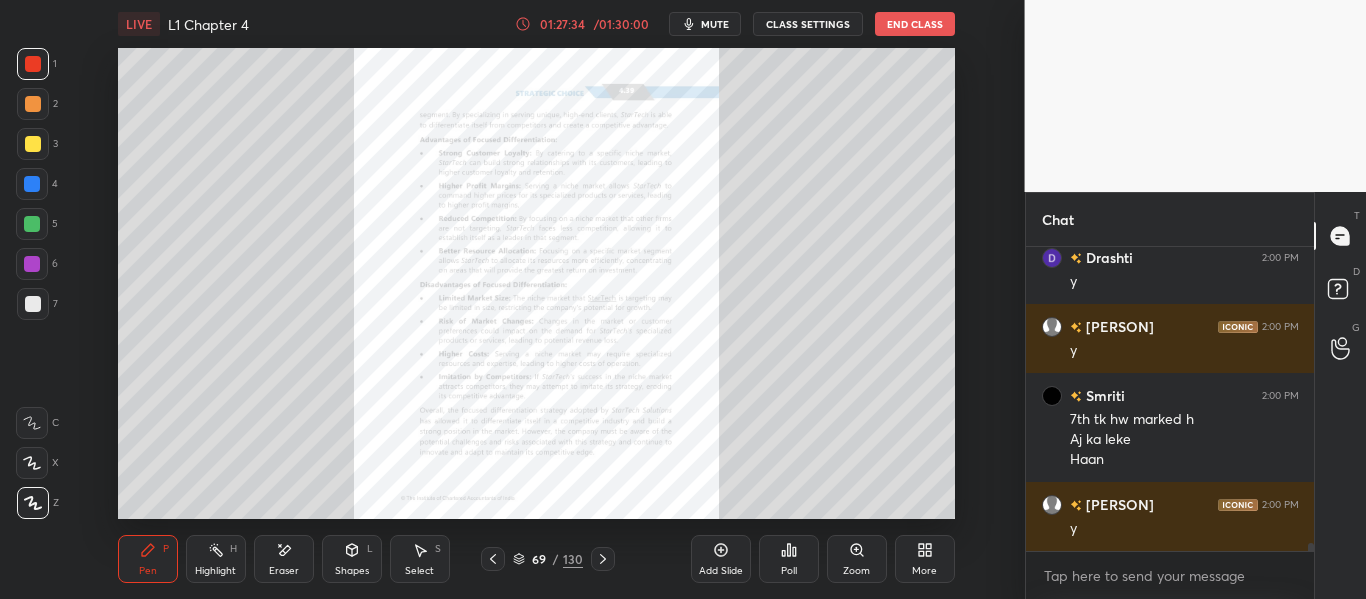 click 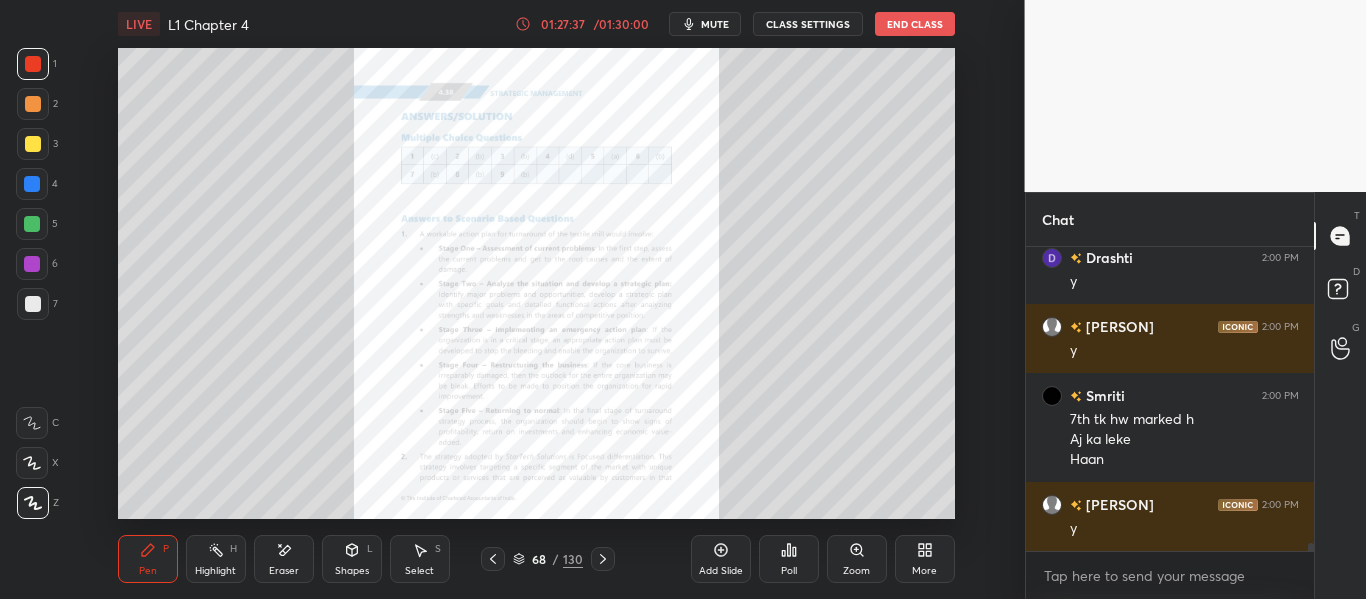 click 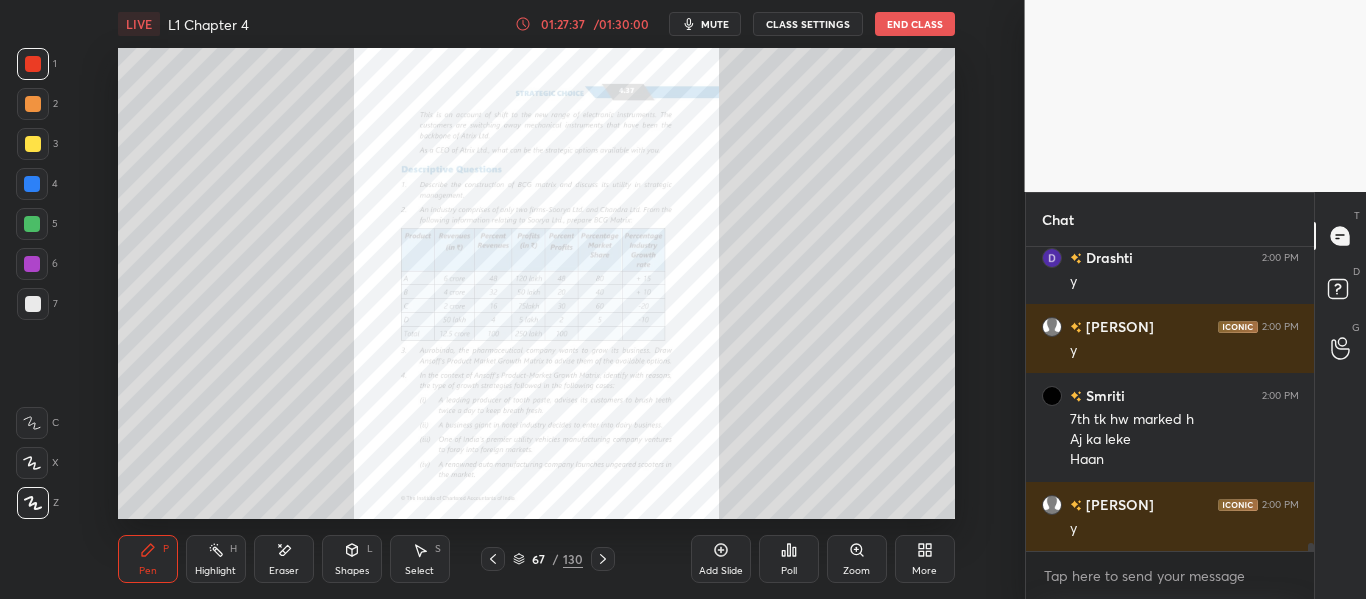 click 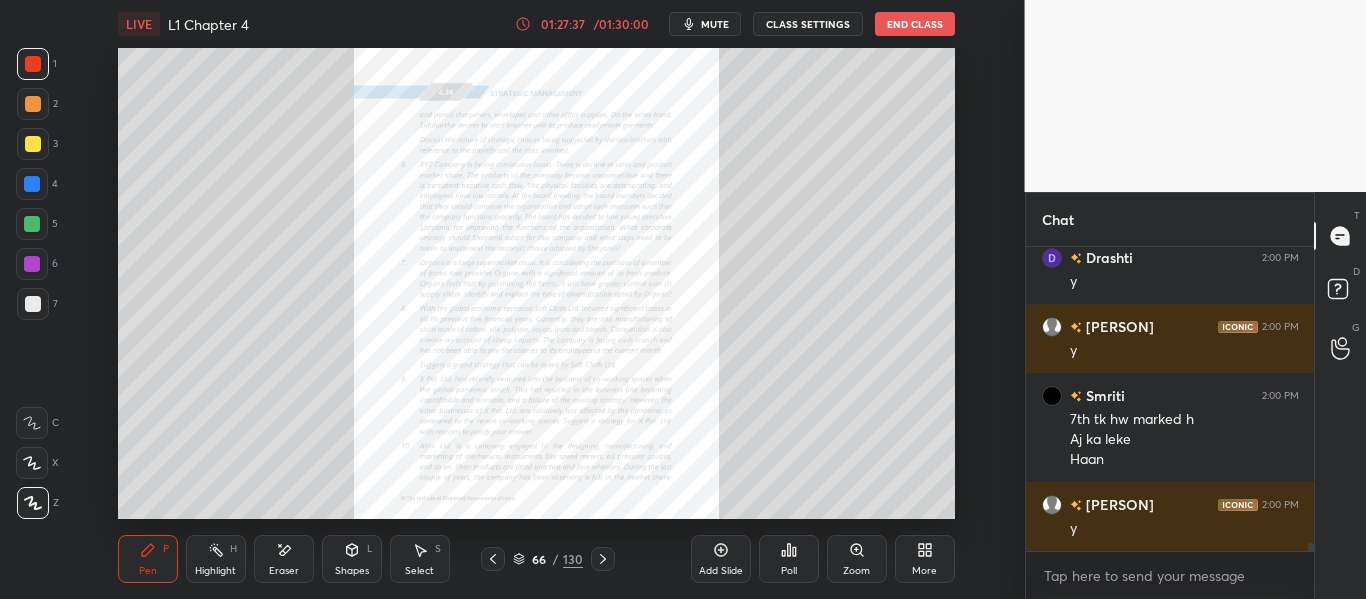 click 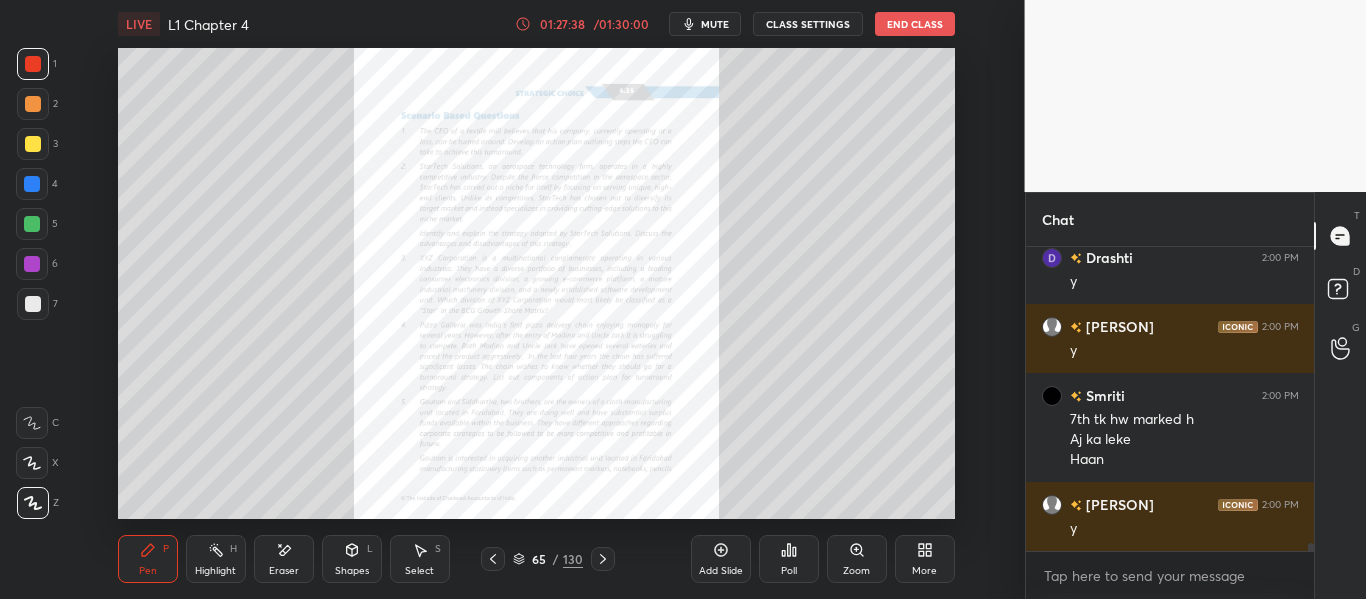 click 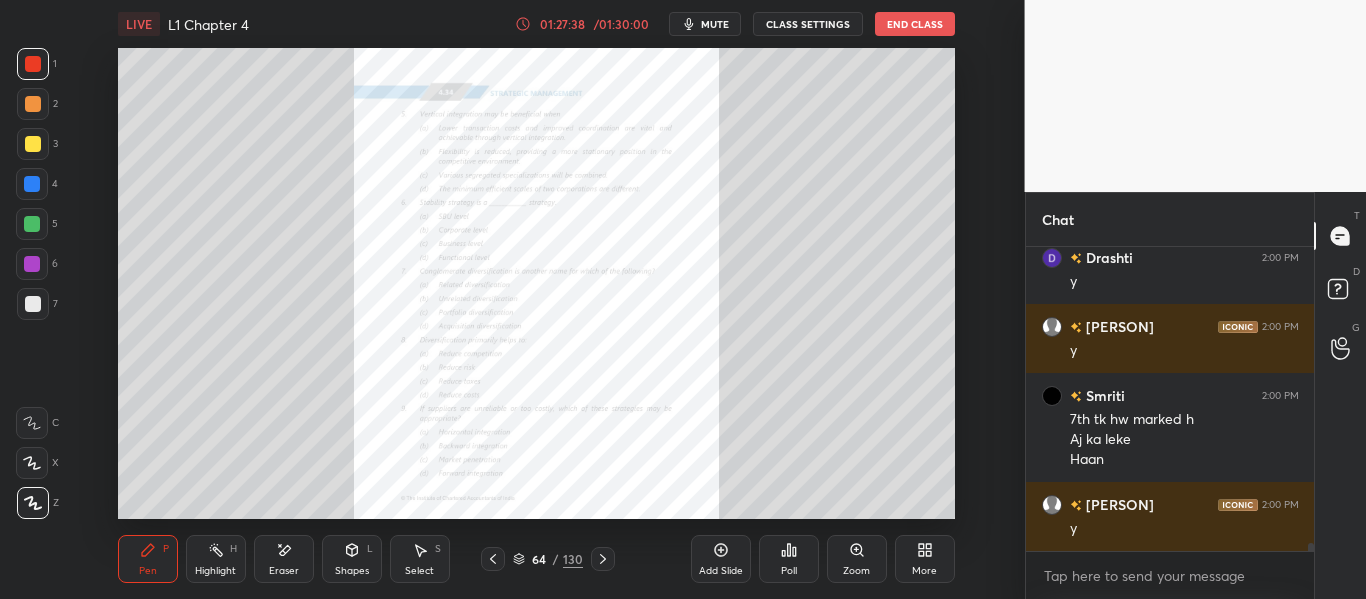 click 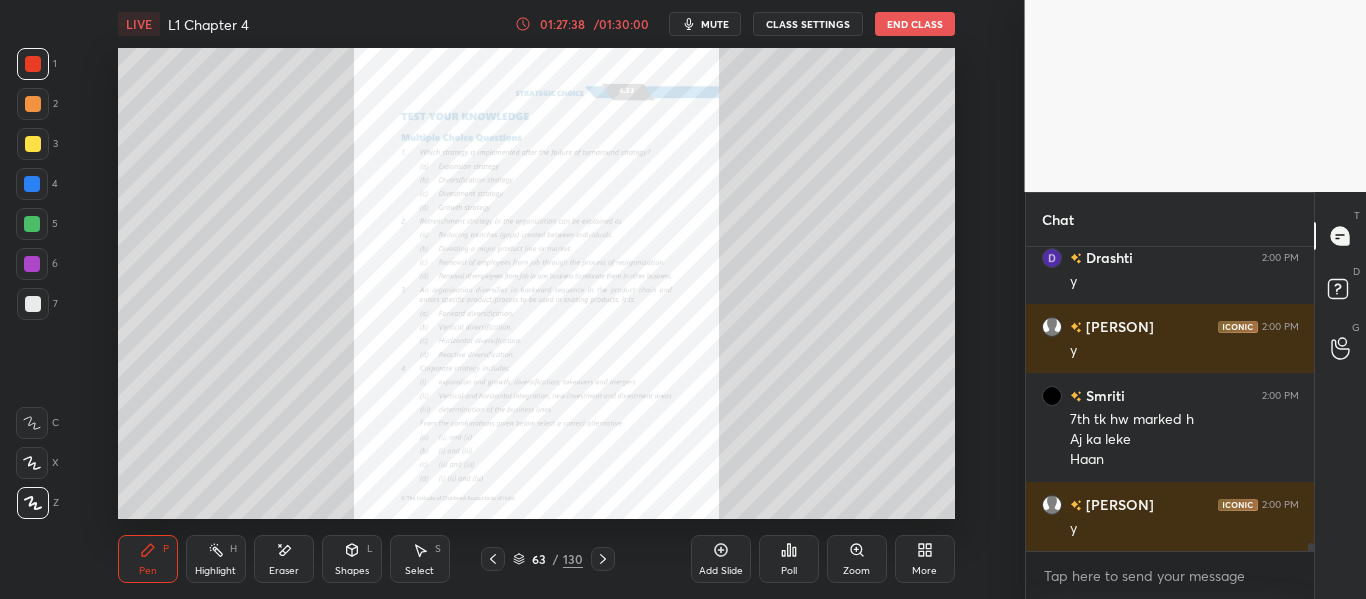 click 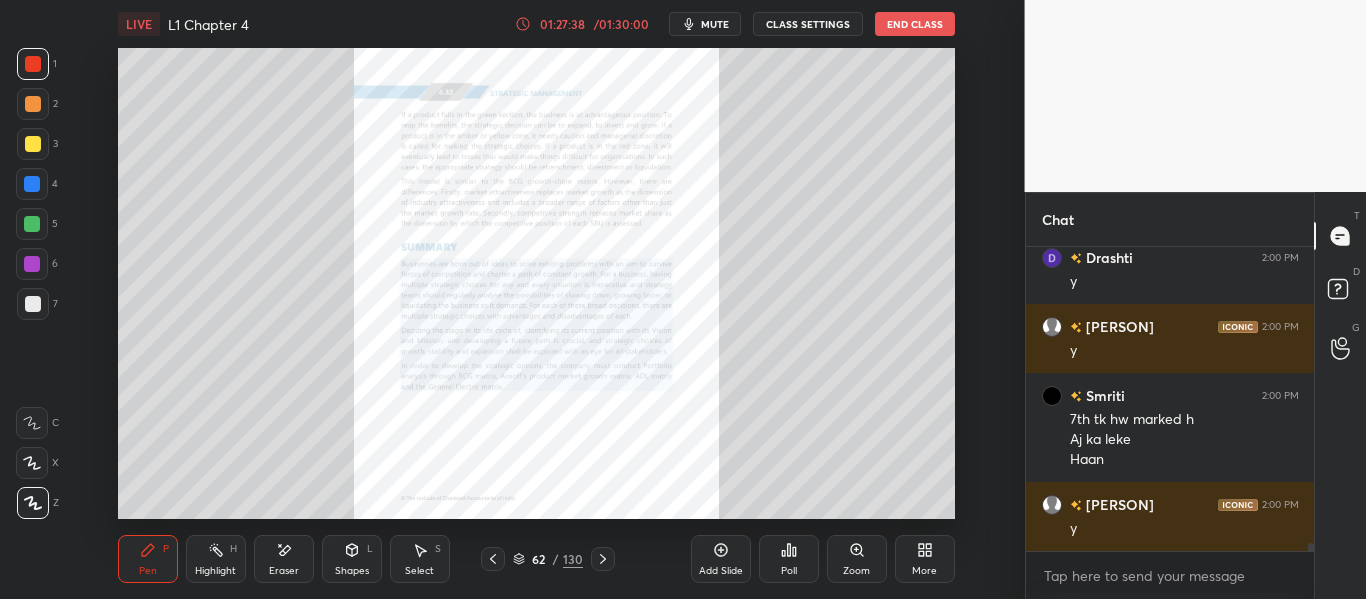 click 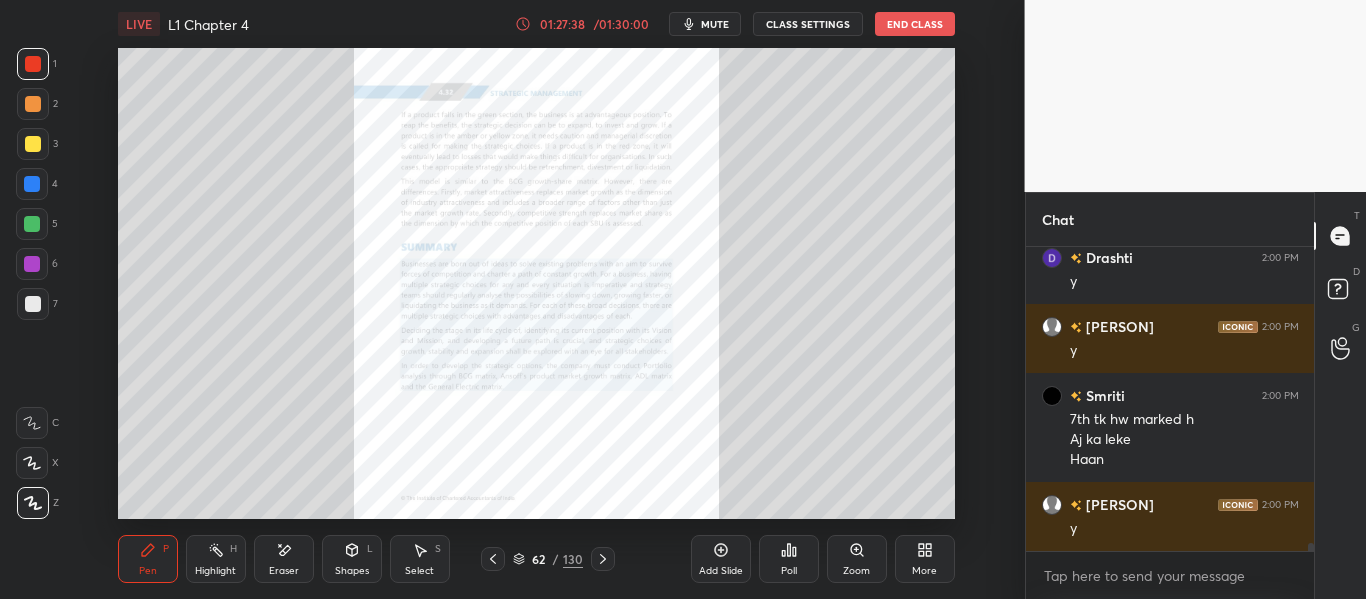 click 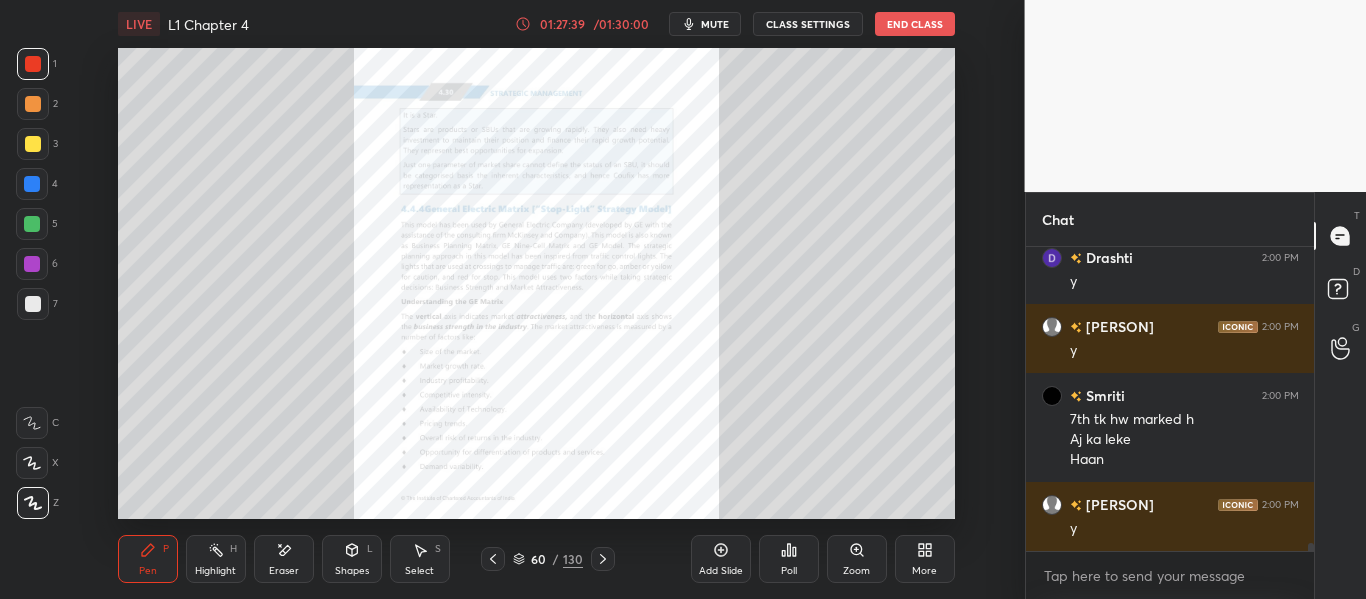 click 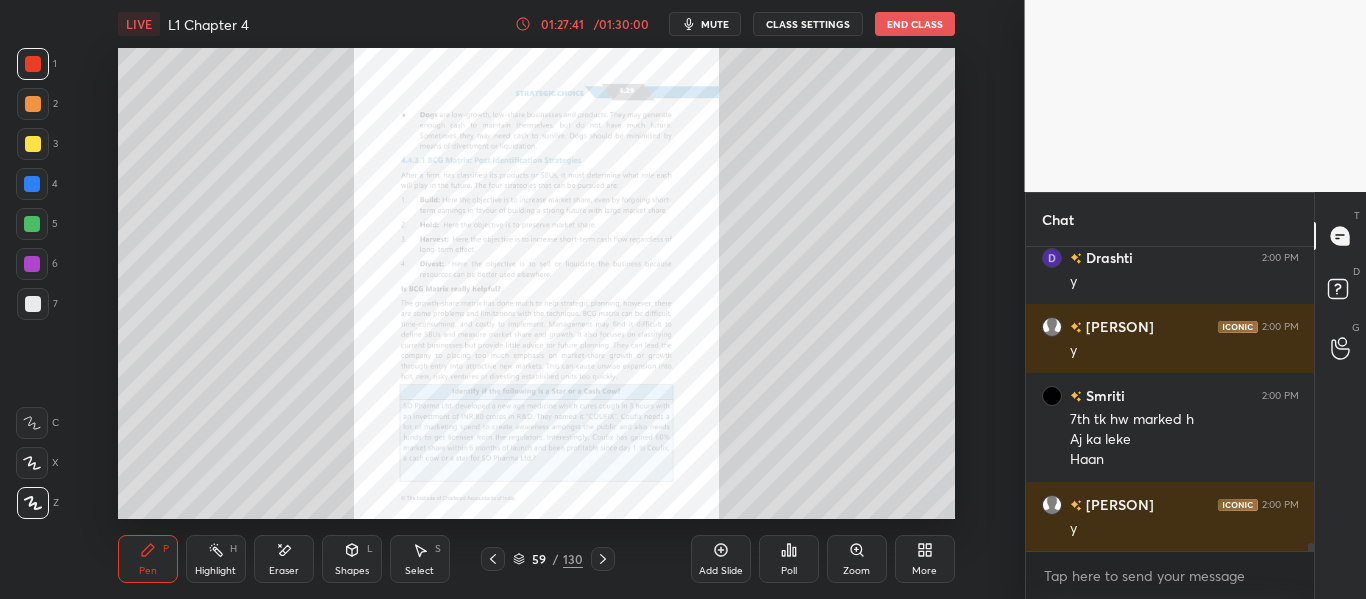 scroll, scrollTop: 10883, scrollLeft: 0, axis: vertical 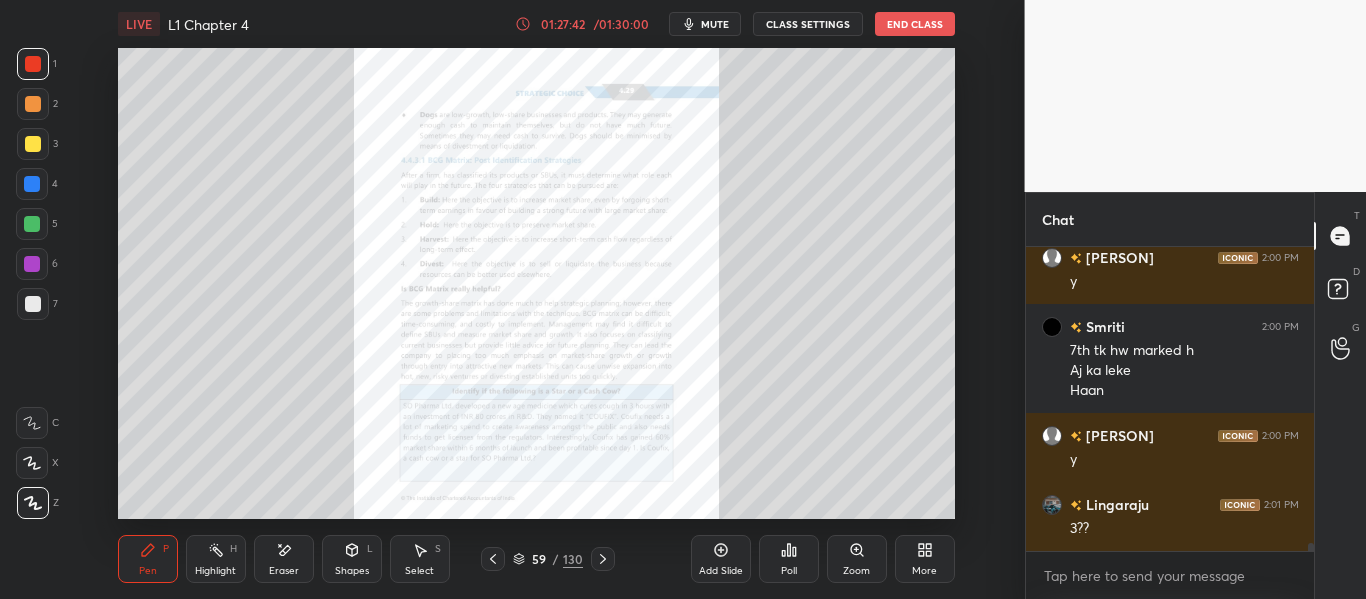 click 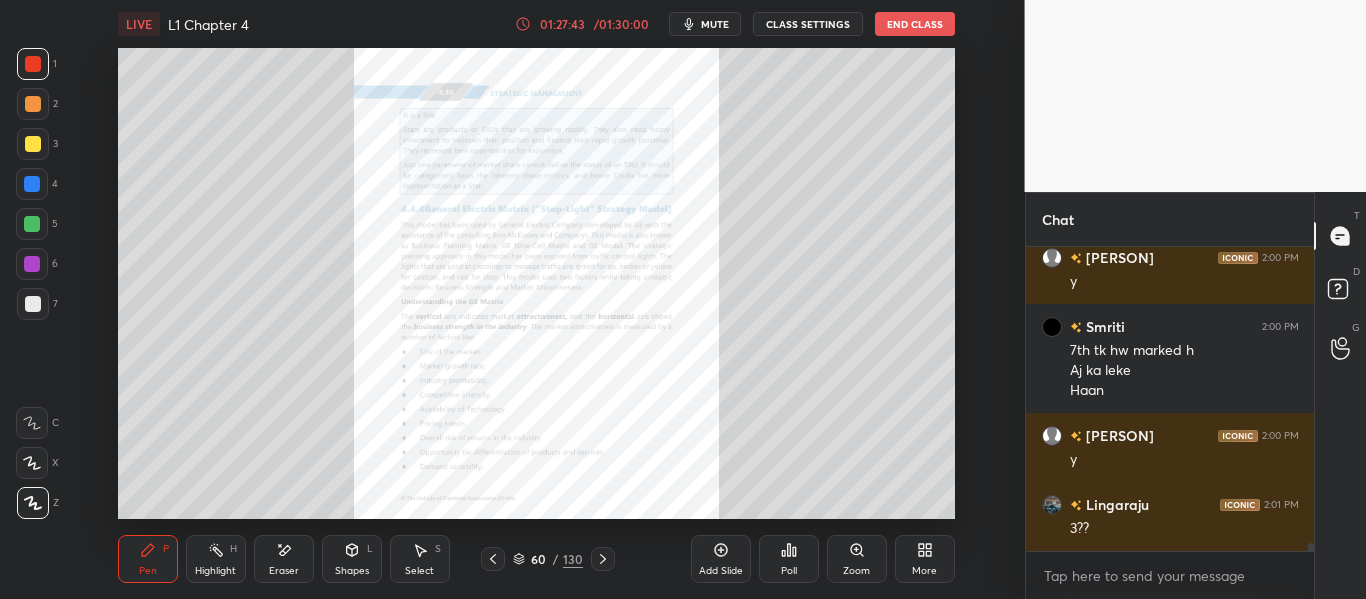 click 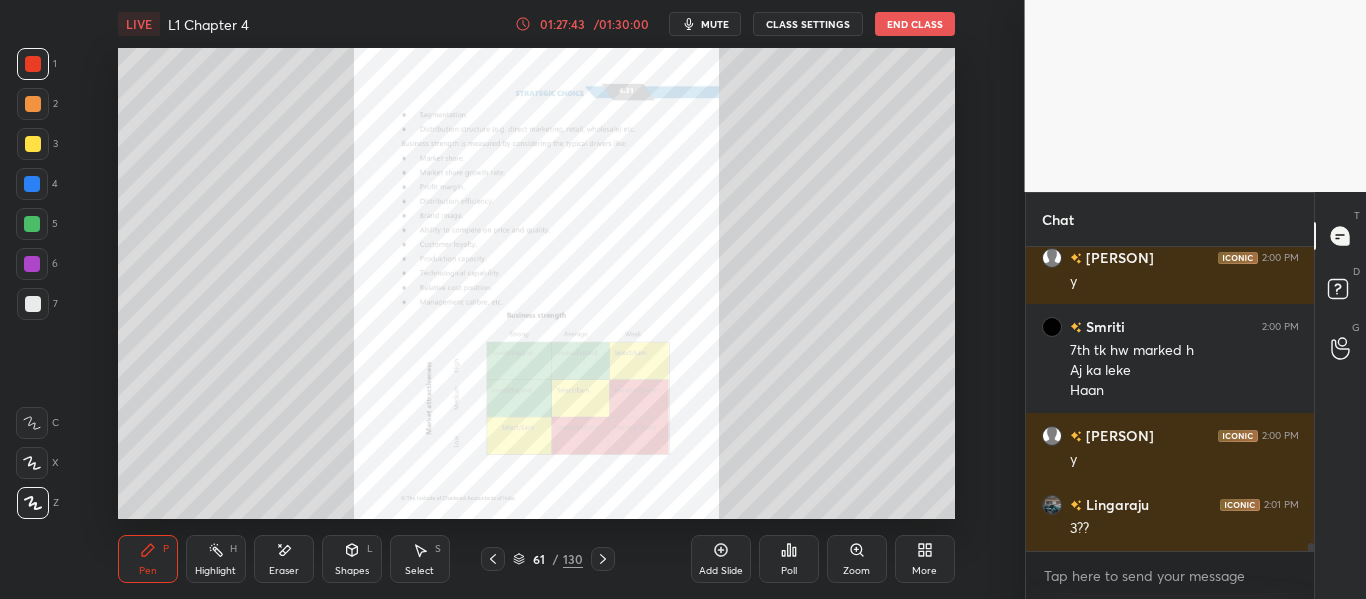 click 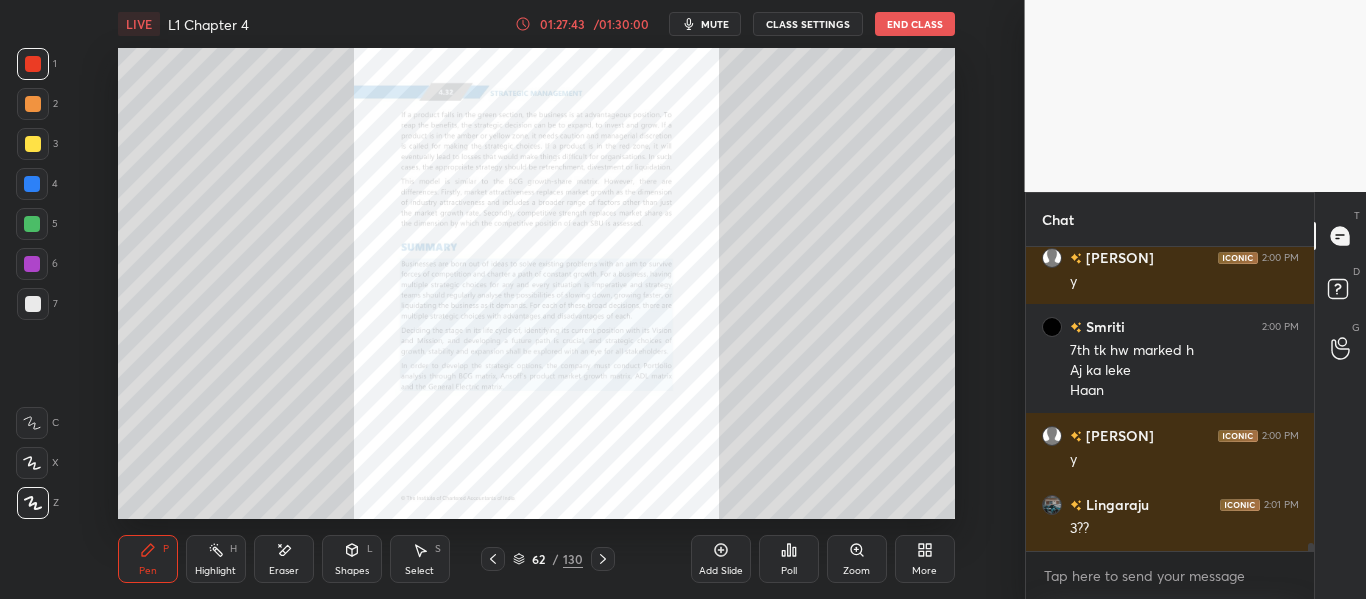 click 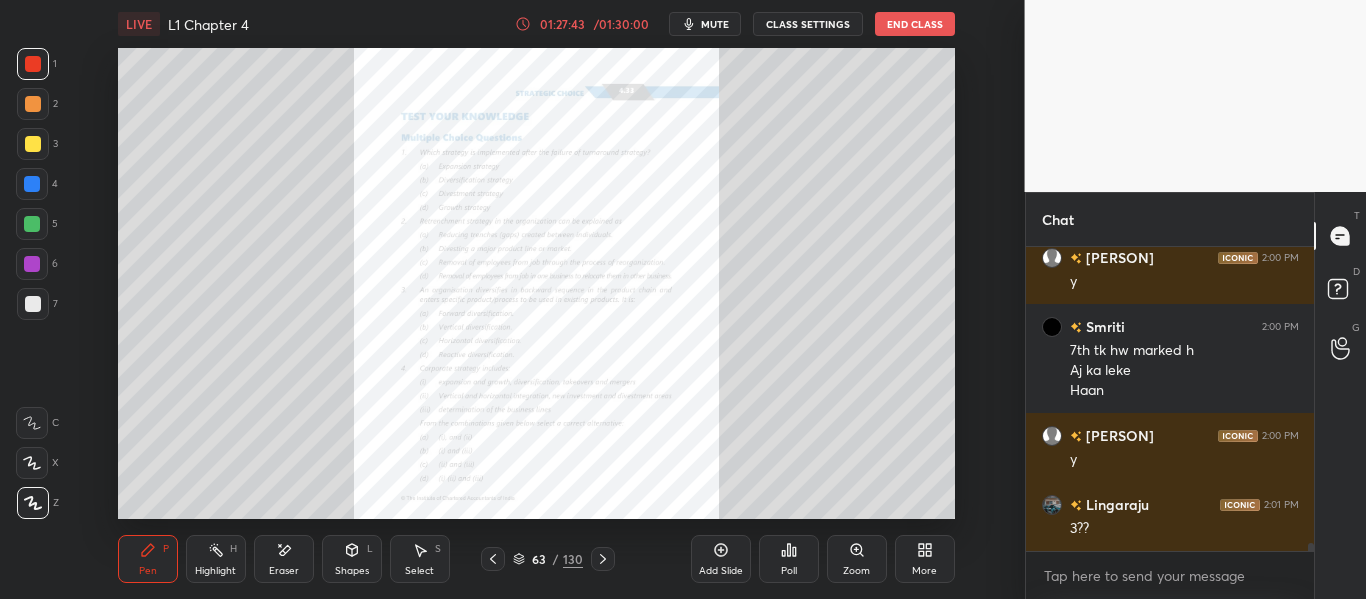 click 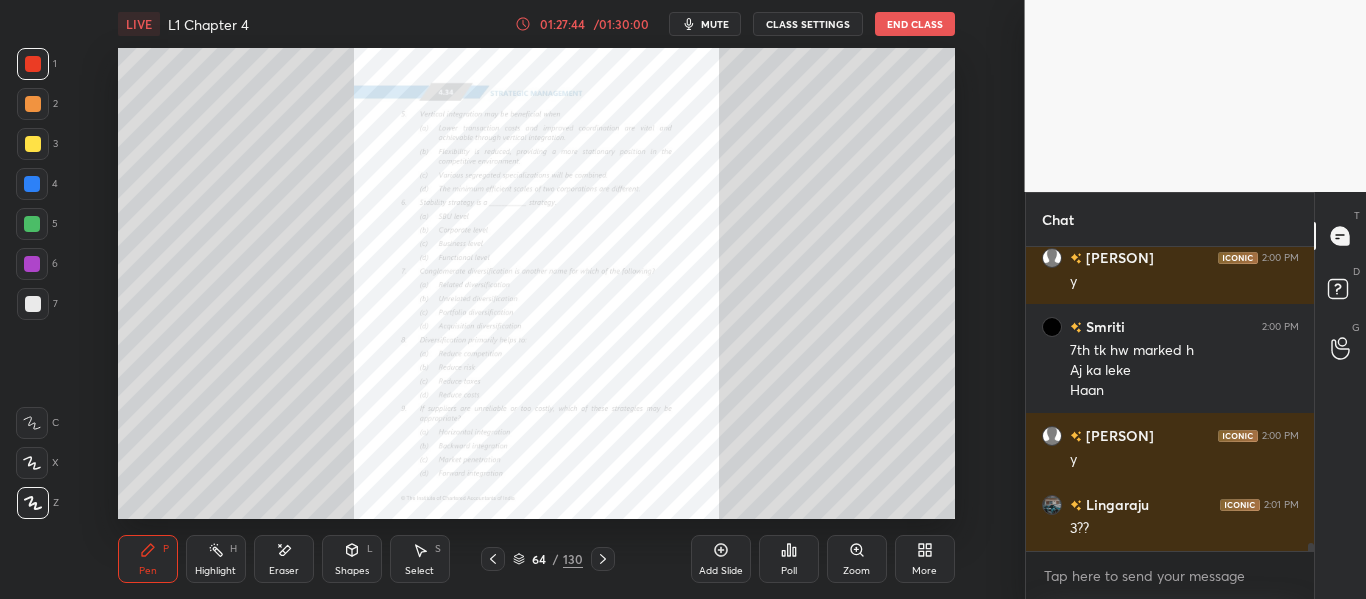 click 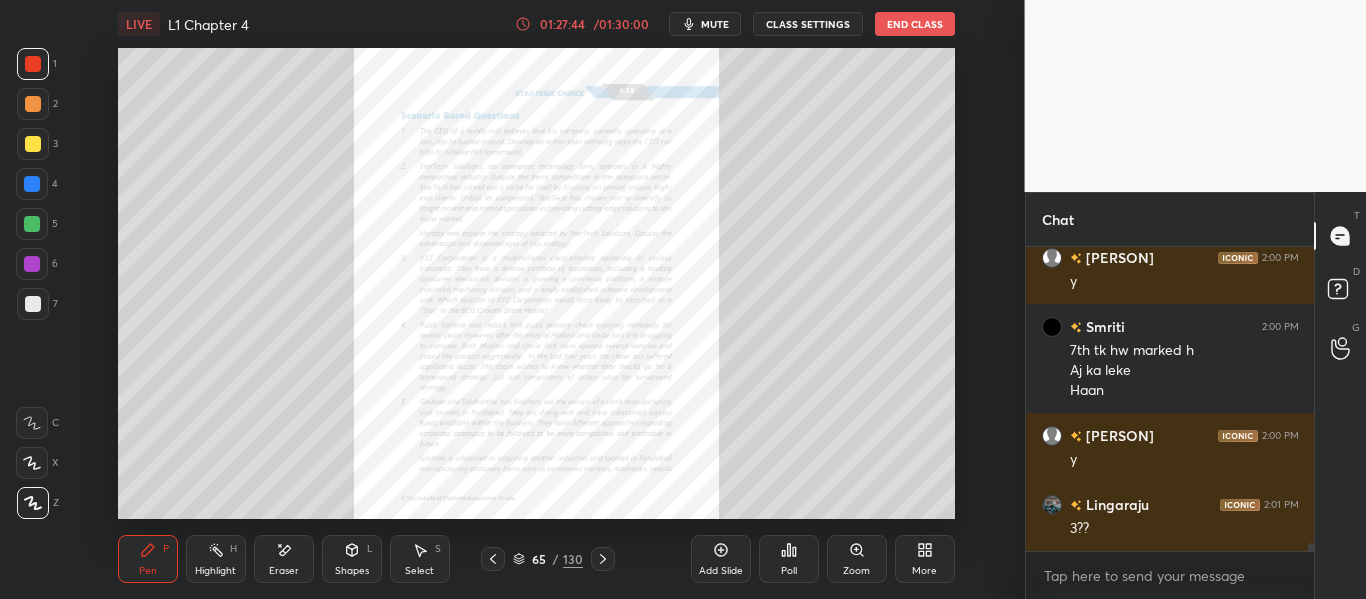 click 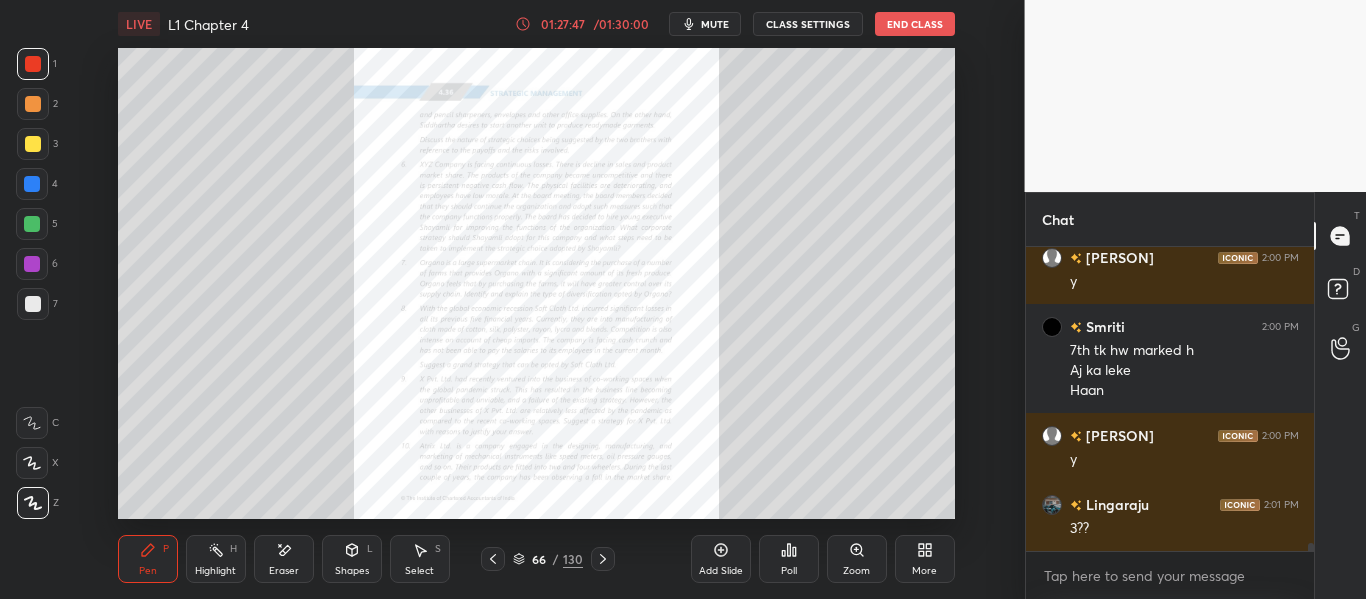 click 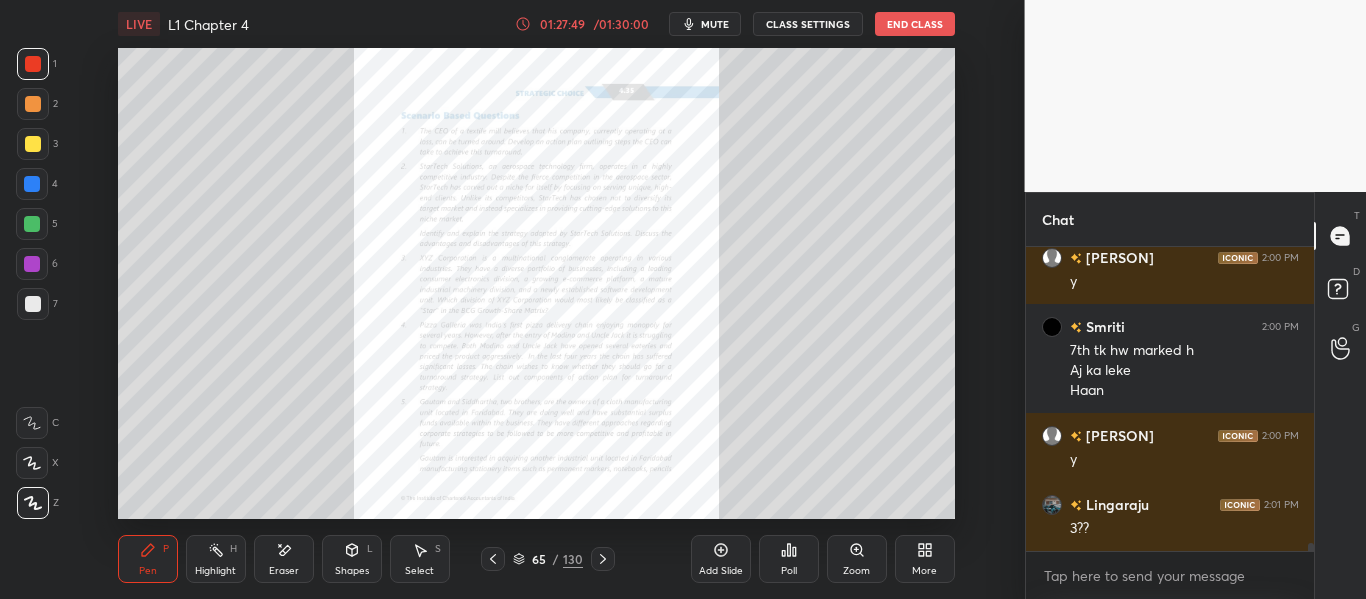 click on "Zoom" at bounding box center (857, 559) 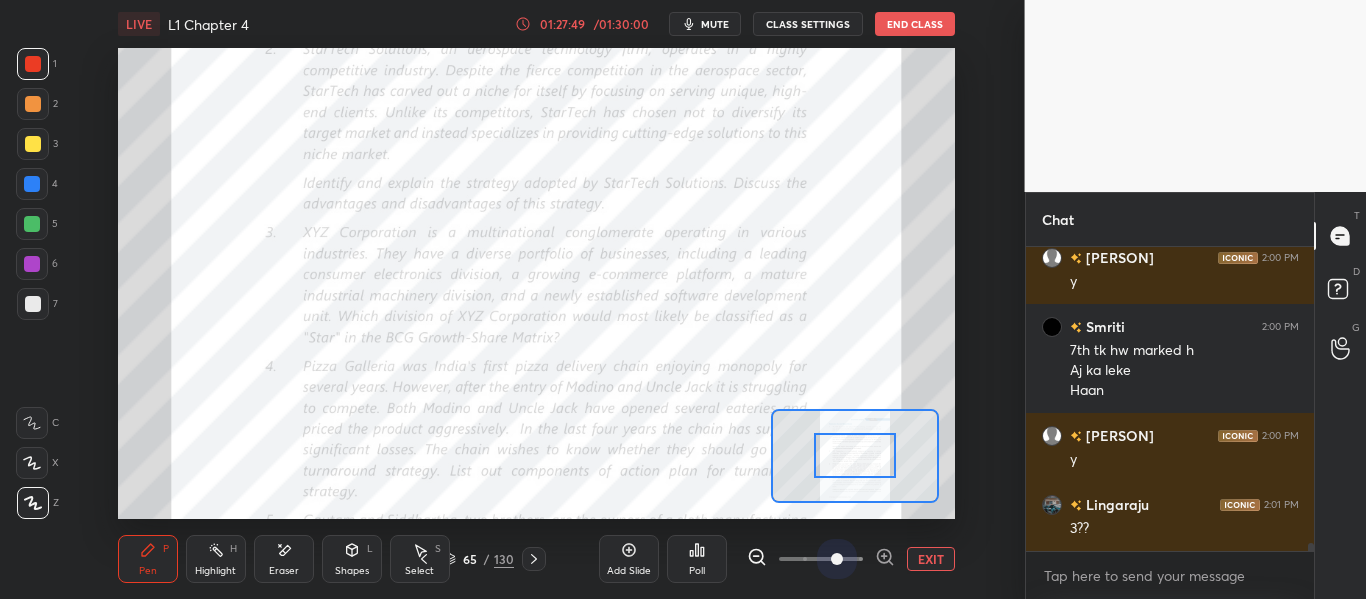 click at bounding box center (821, 559) 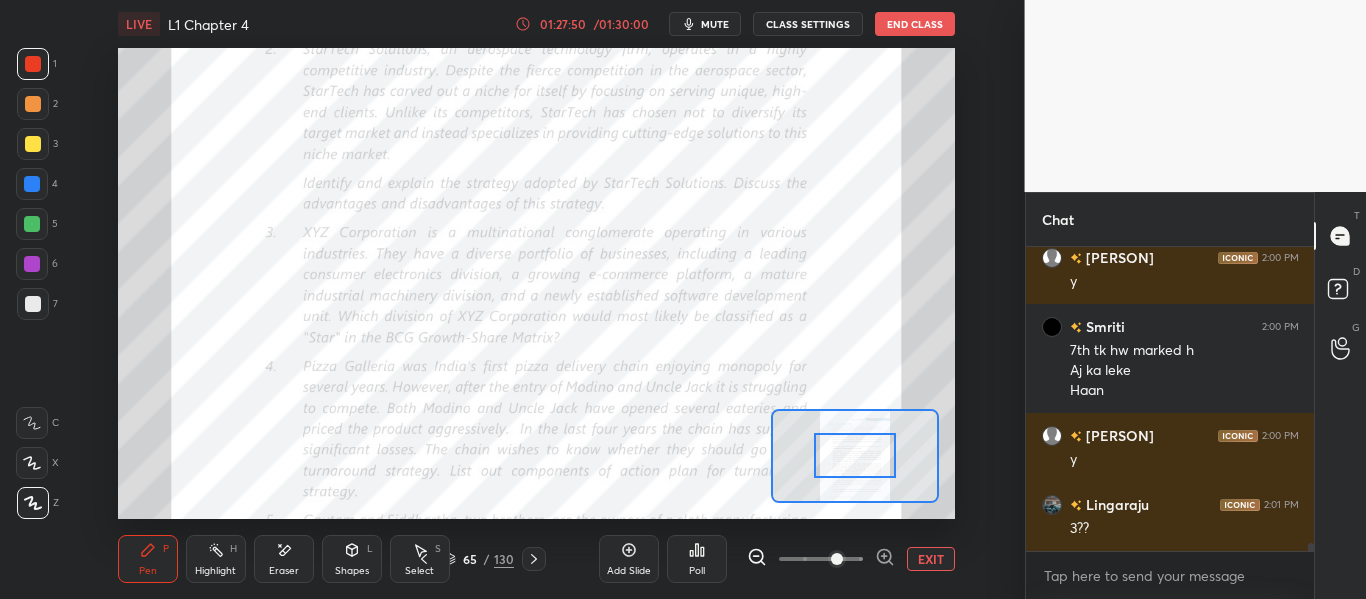 click at bounding box center [837, 559] 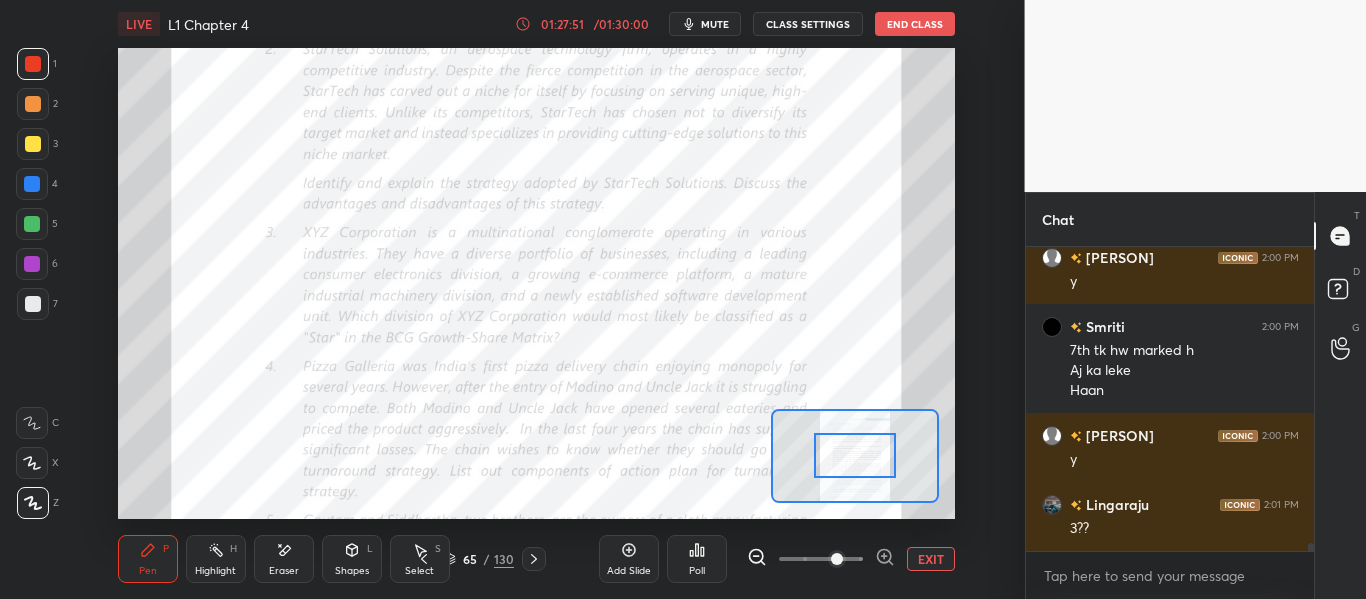 click at bounding box center (534, 559) 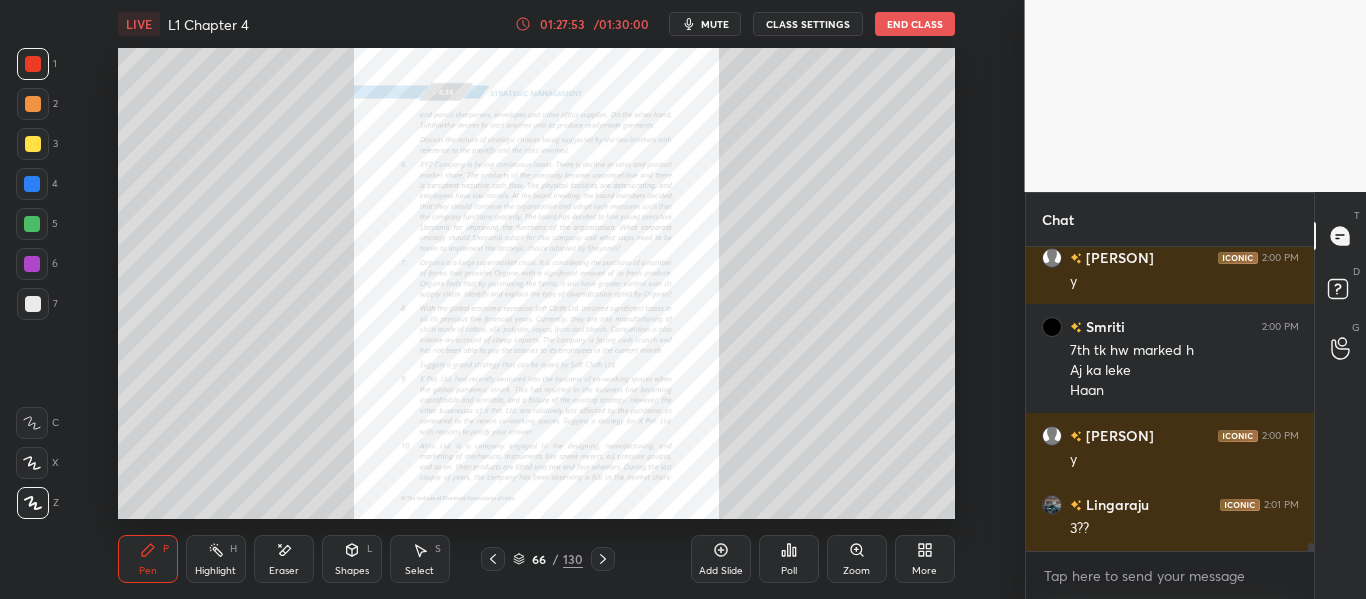 click 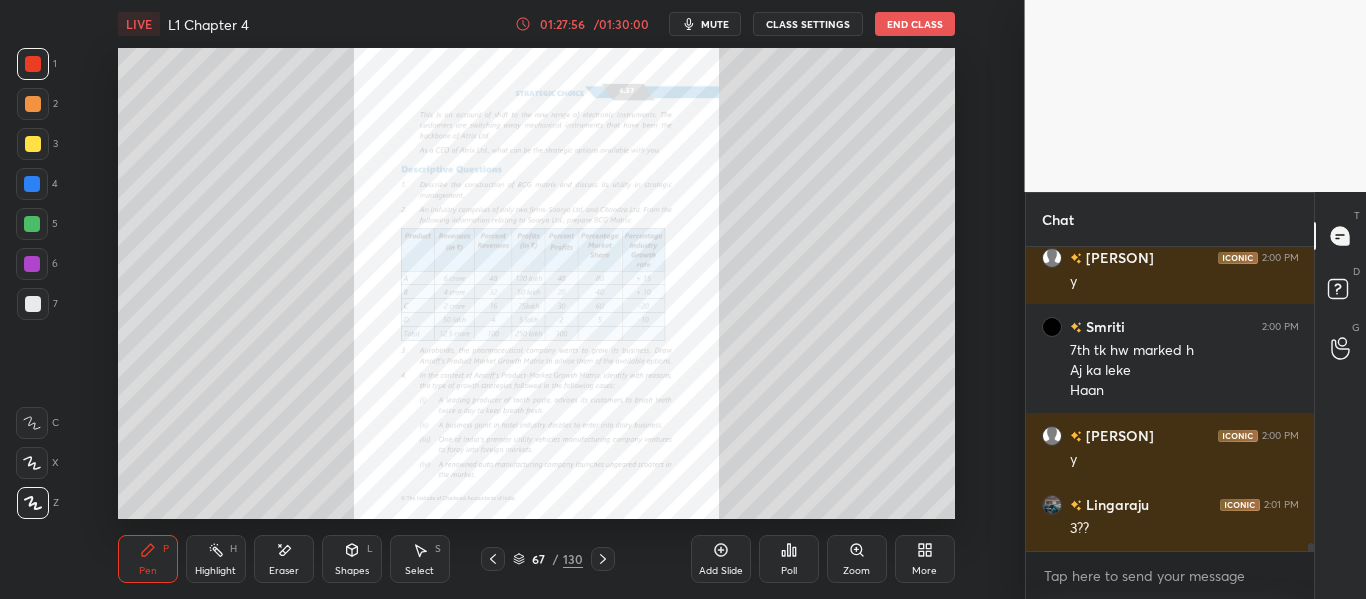 click 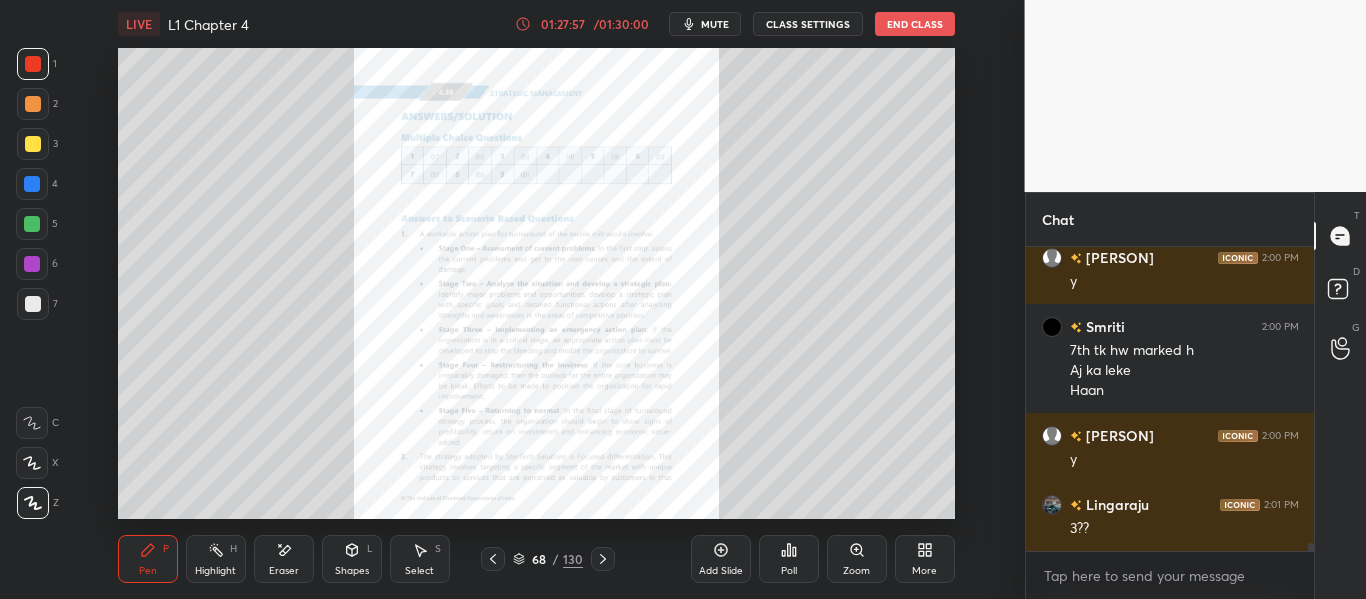scroll, scrollTop: 10903, scrollLeft: 0, axis: vertical 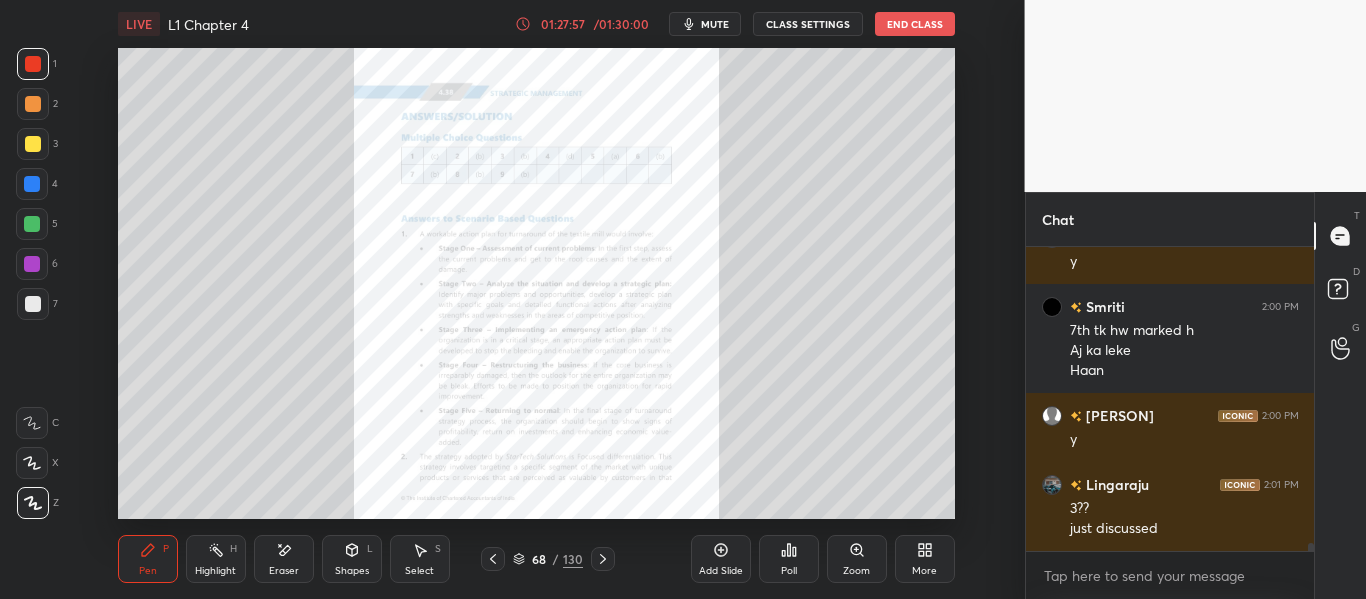 click 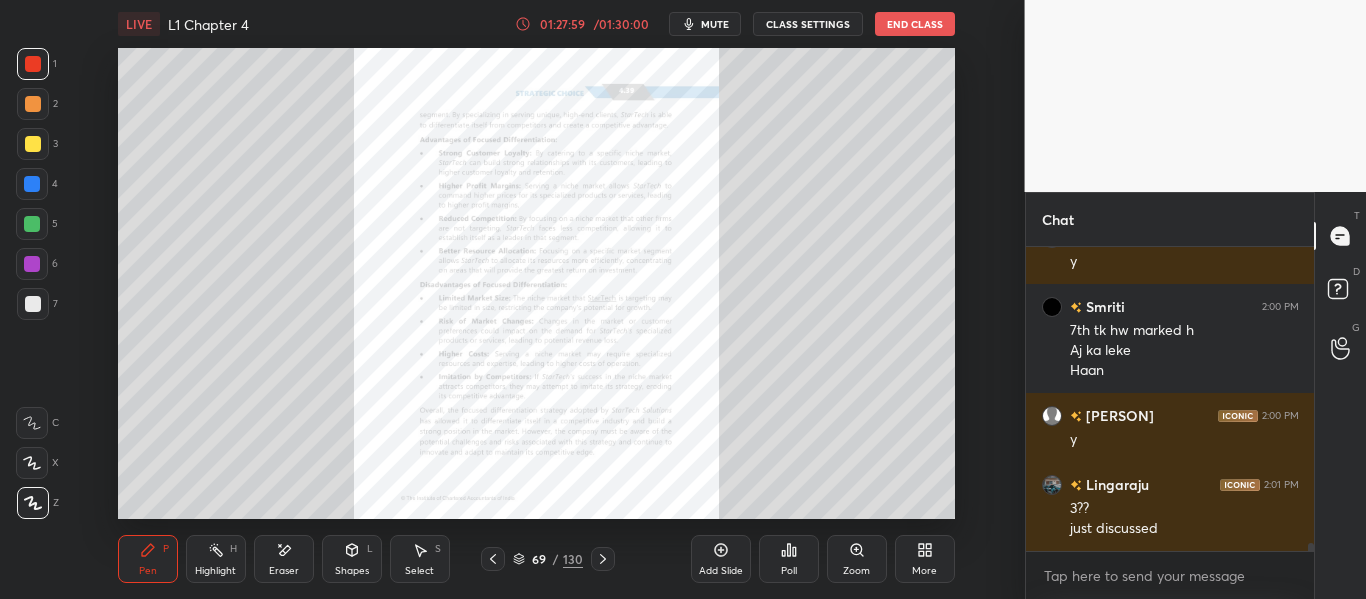 click 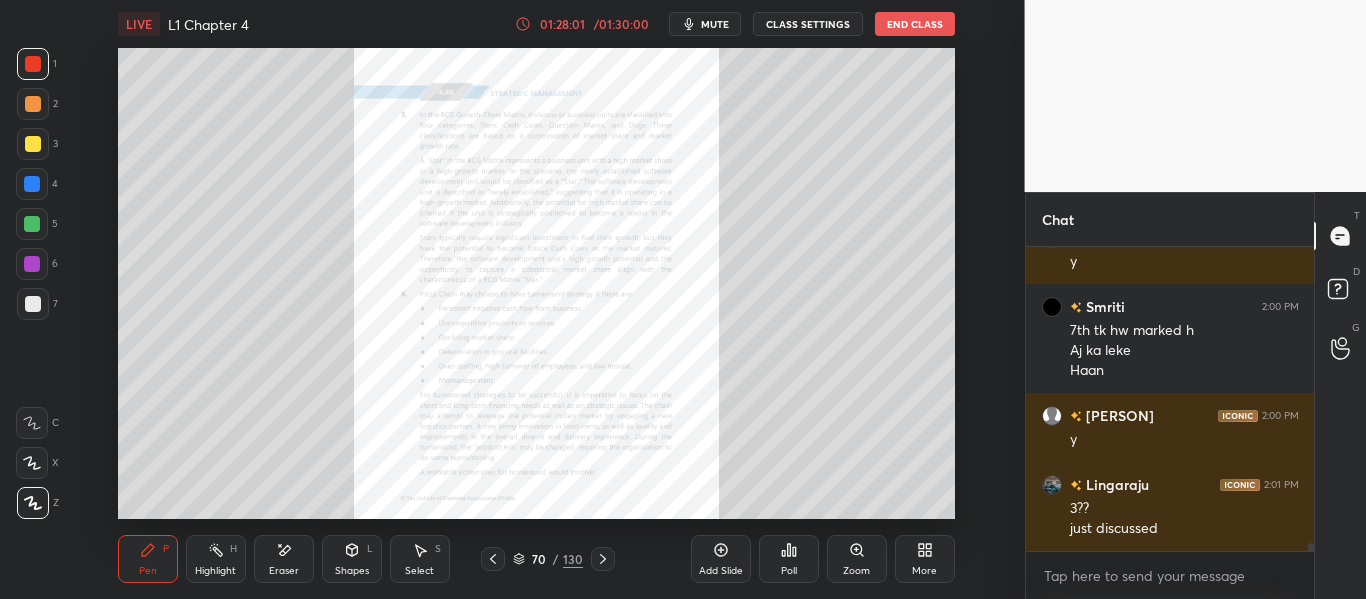 click 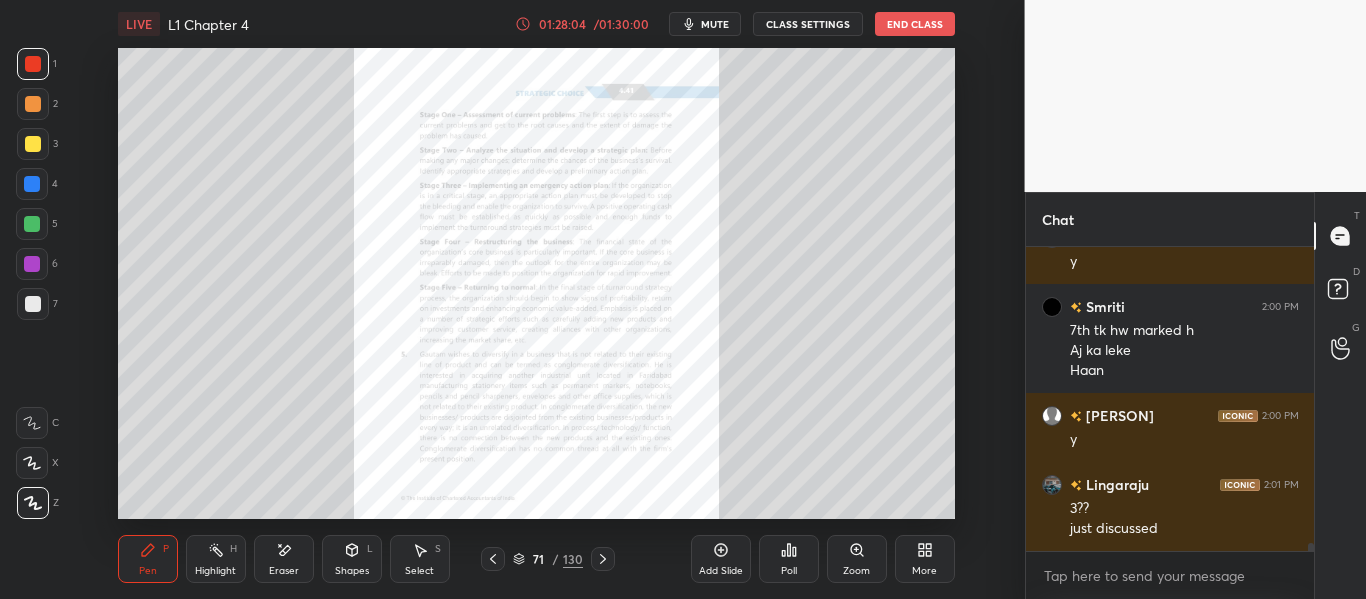 scroll, scrollTop: 10972, scrollLeft: 0, axis: vertical 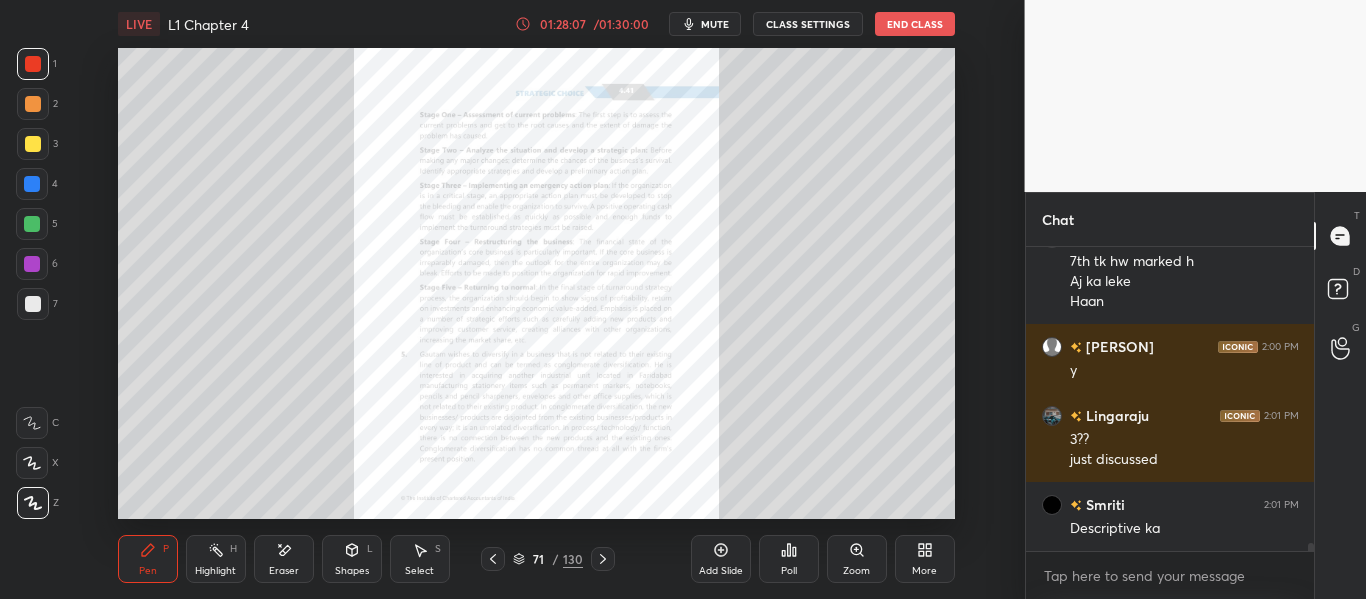 click 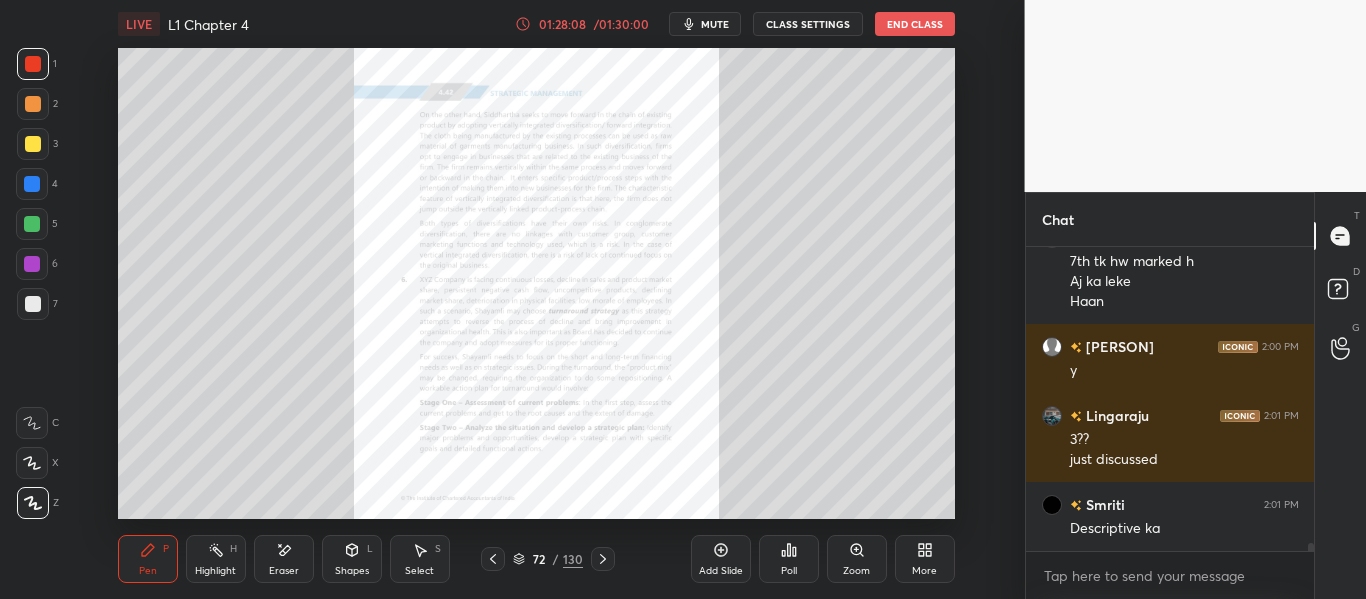 scroll, scrollTop: 10992, scrollLeft: 0, axis: vertical 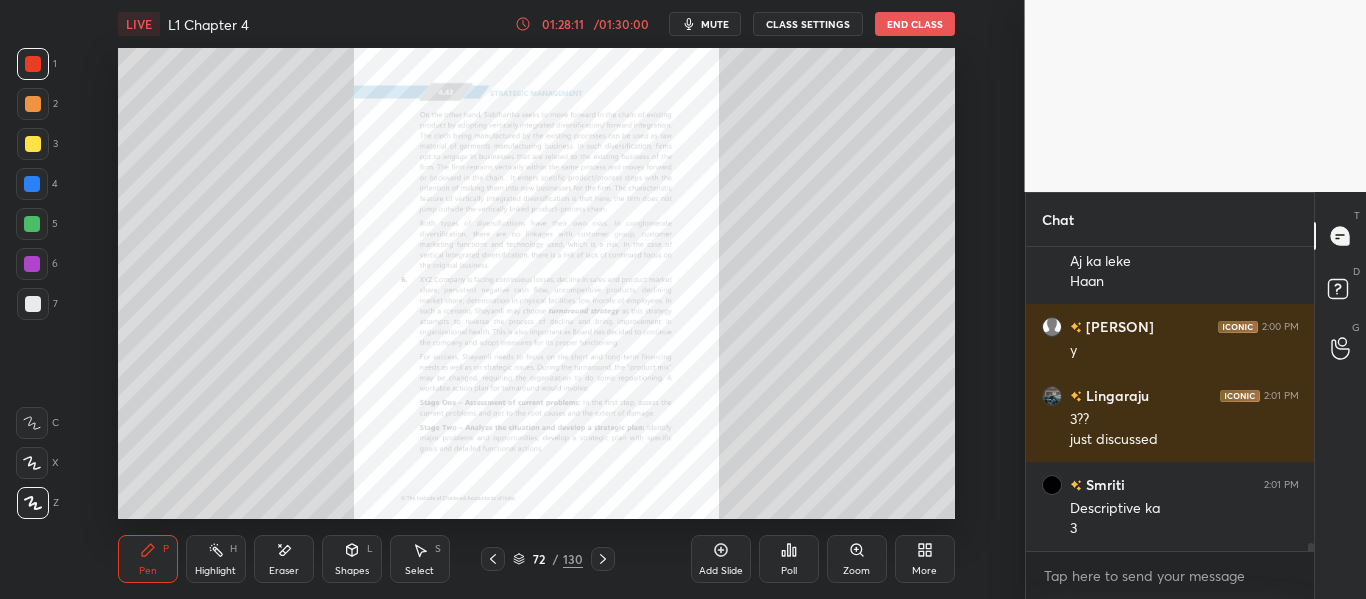 click 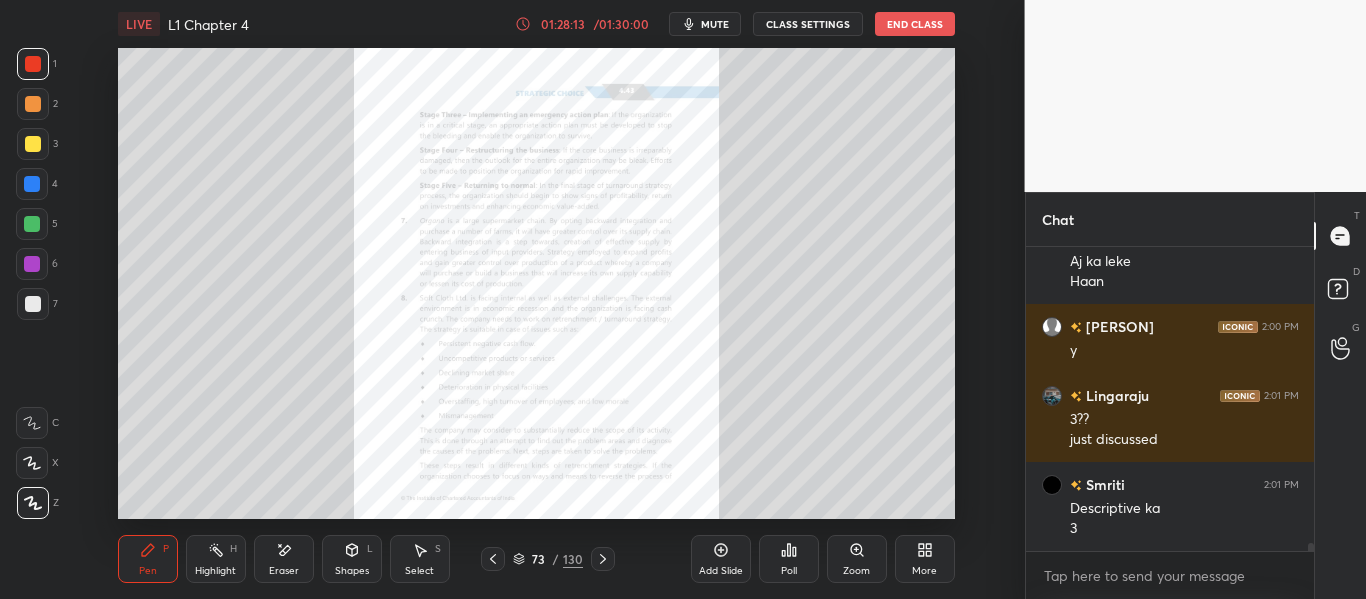click 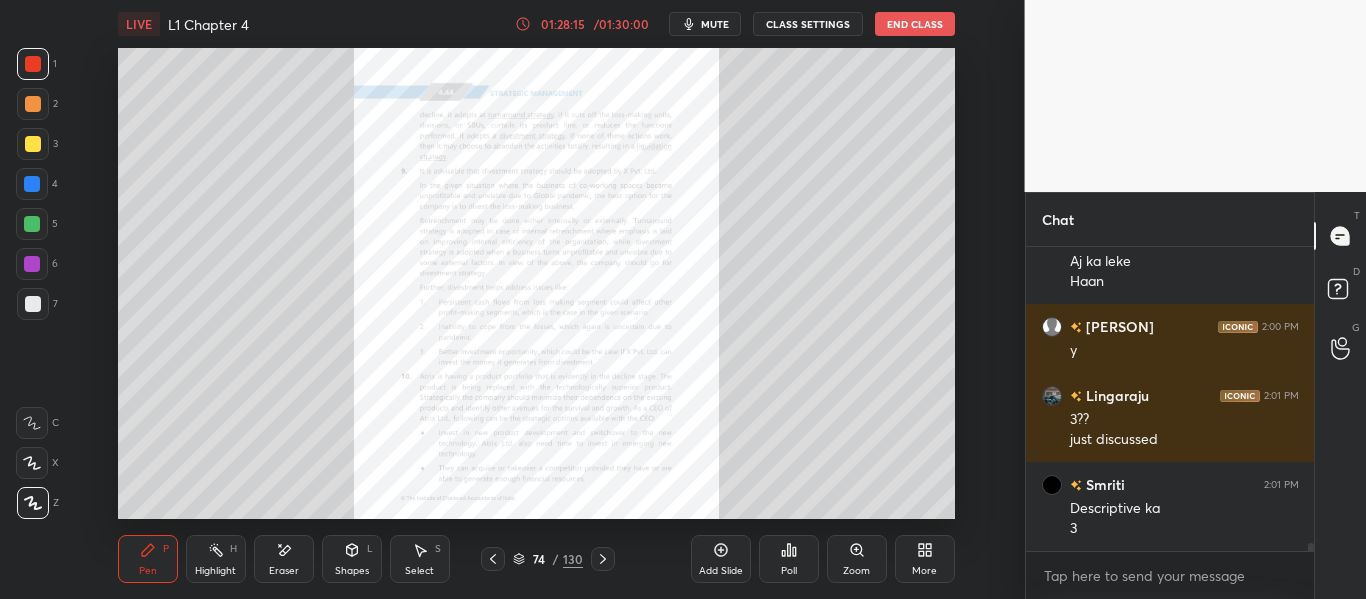 click 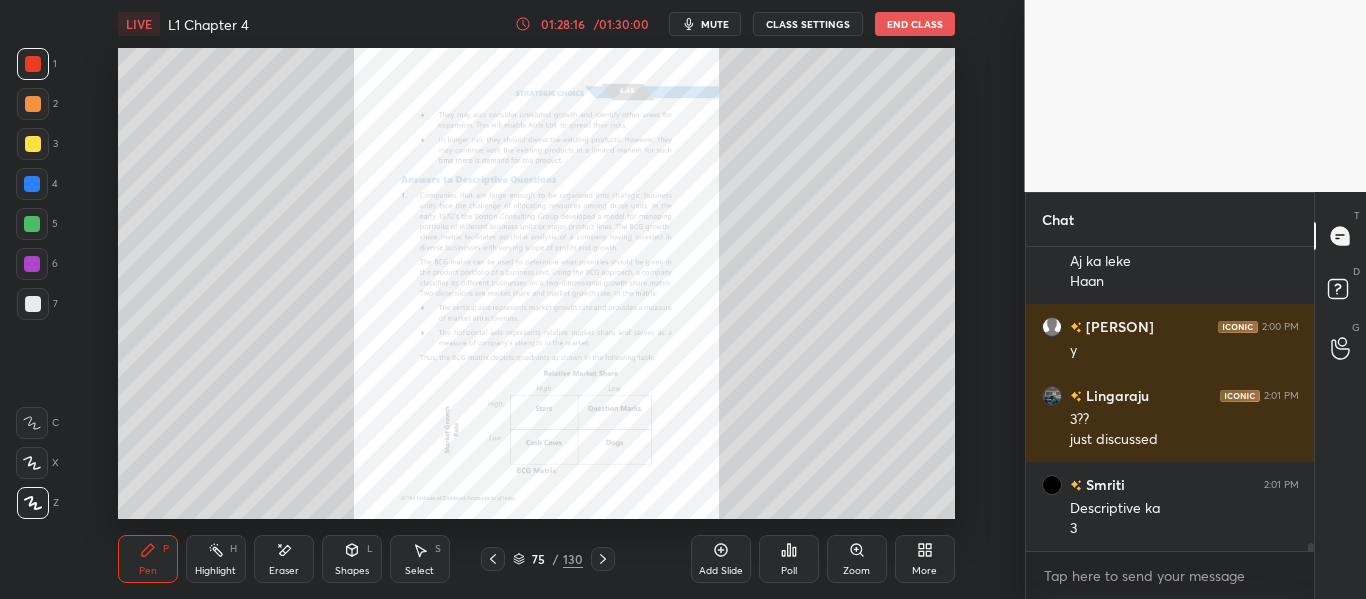 click 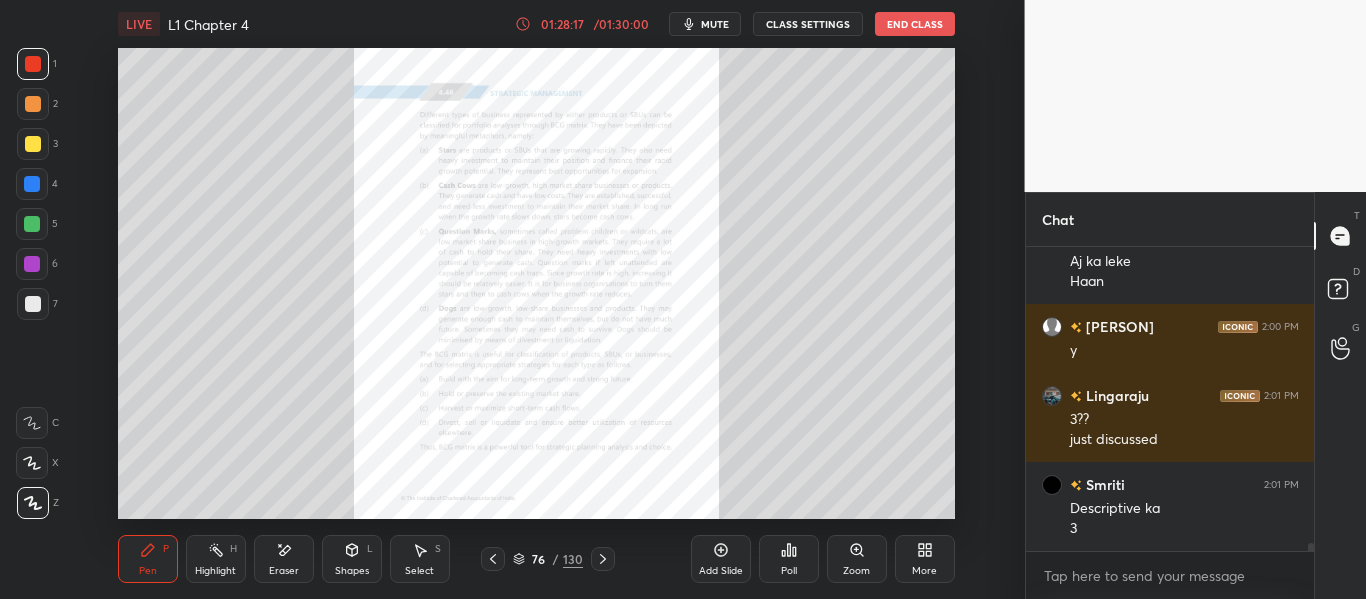 click 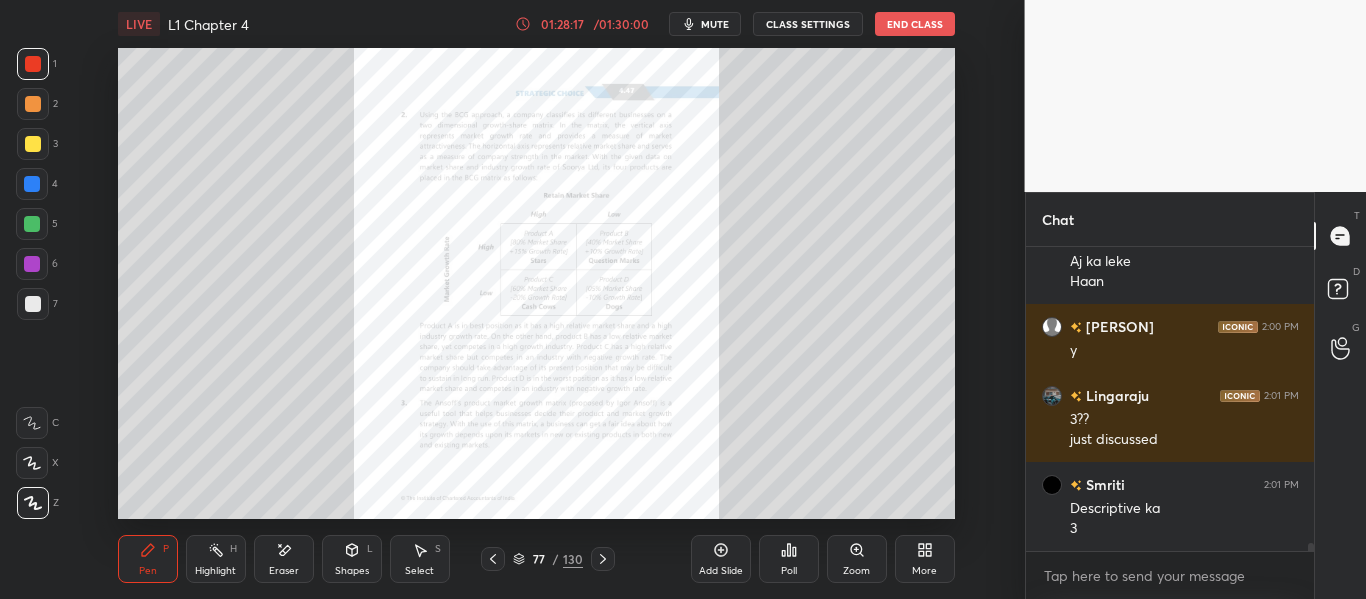 click 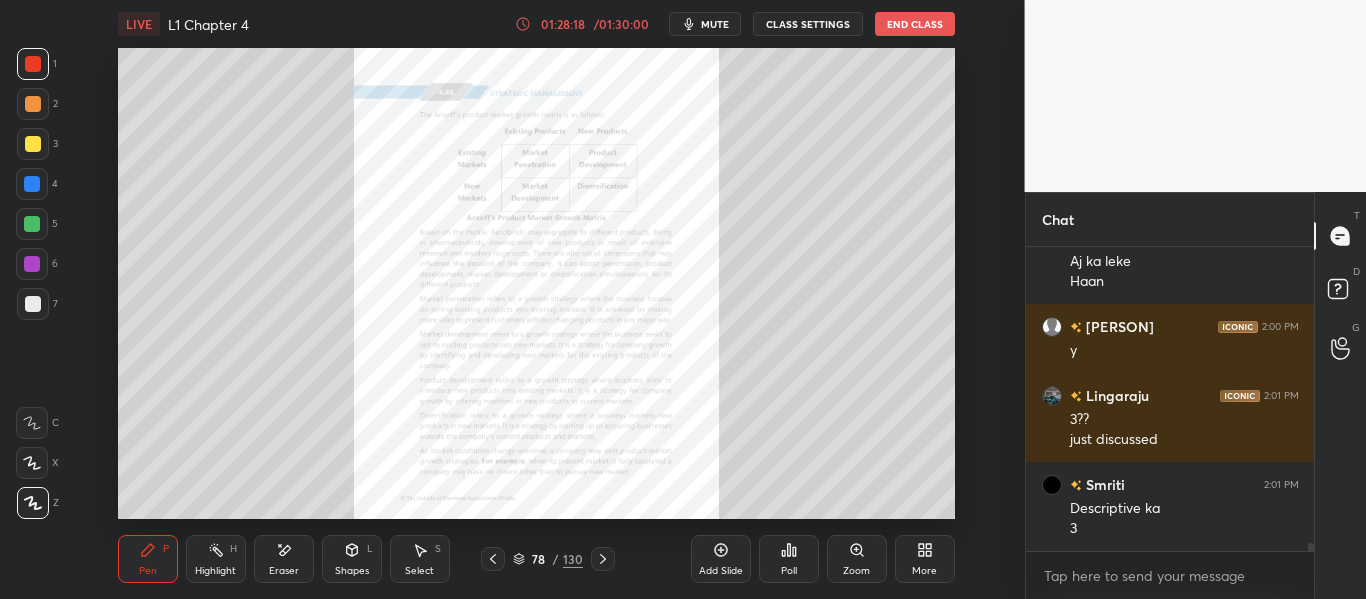 click 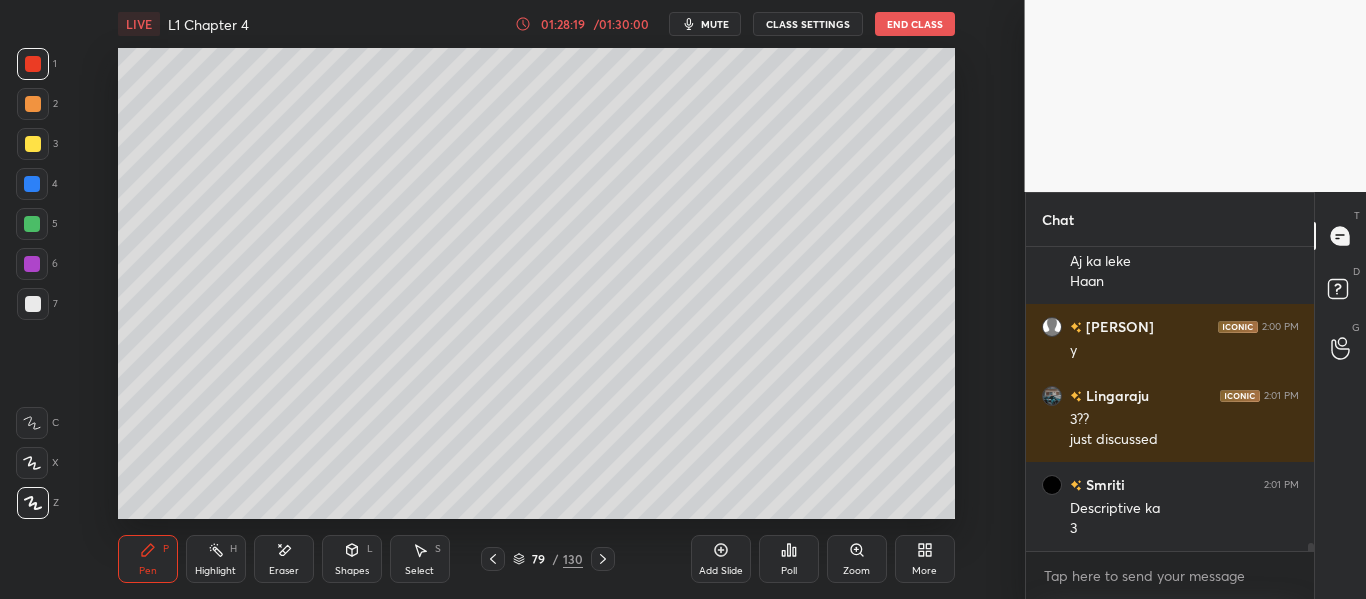 click on "More" at bounding box center [924, 571] 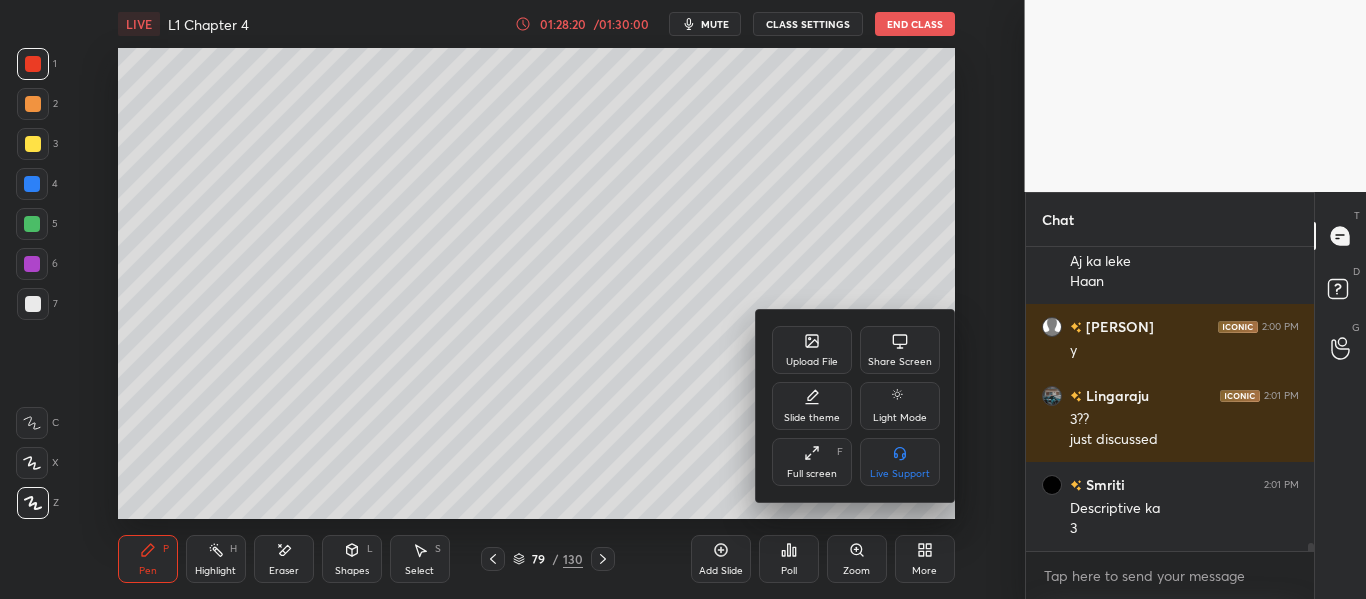 click on "Upload File" at bounding box center (812, 362) 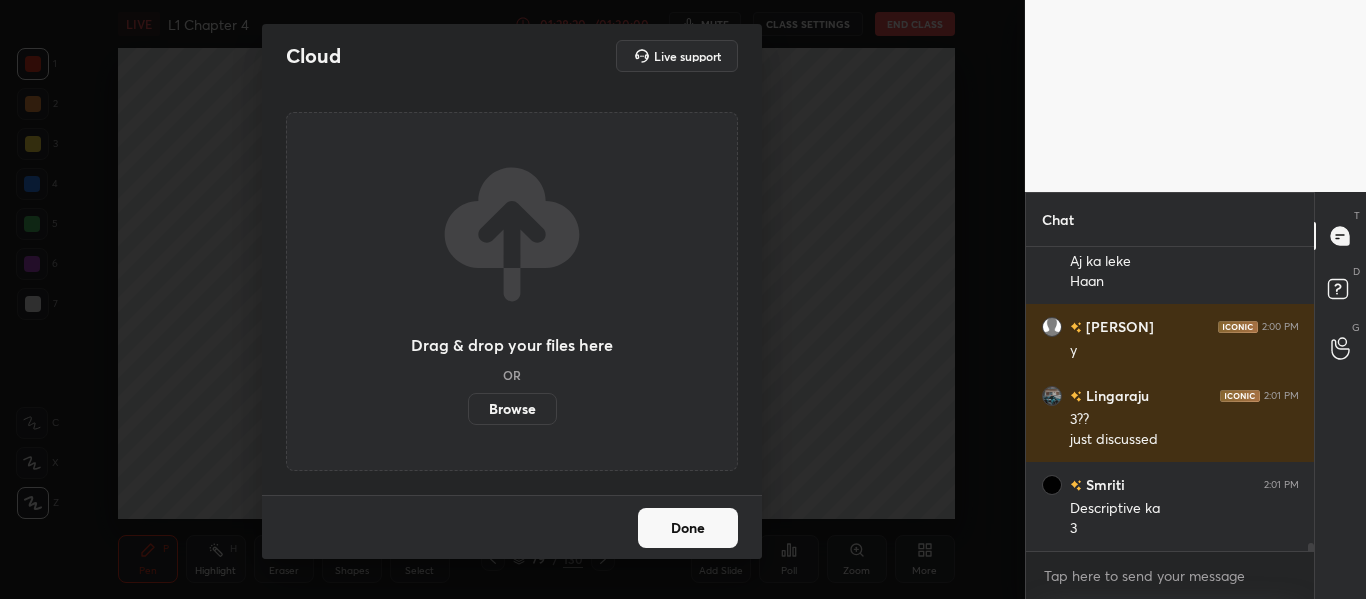 click on "Browse" at bounding box center (512, 409) 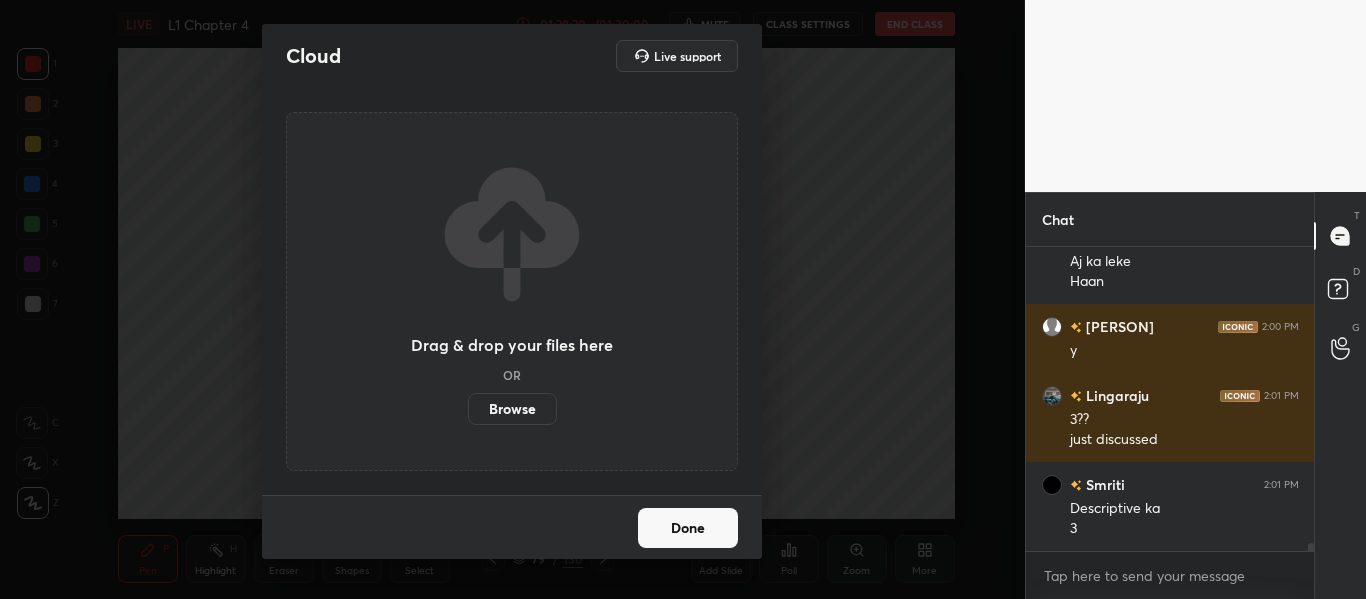 click on "Browse" at bounding box center [468, 409] 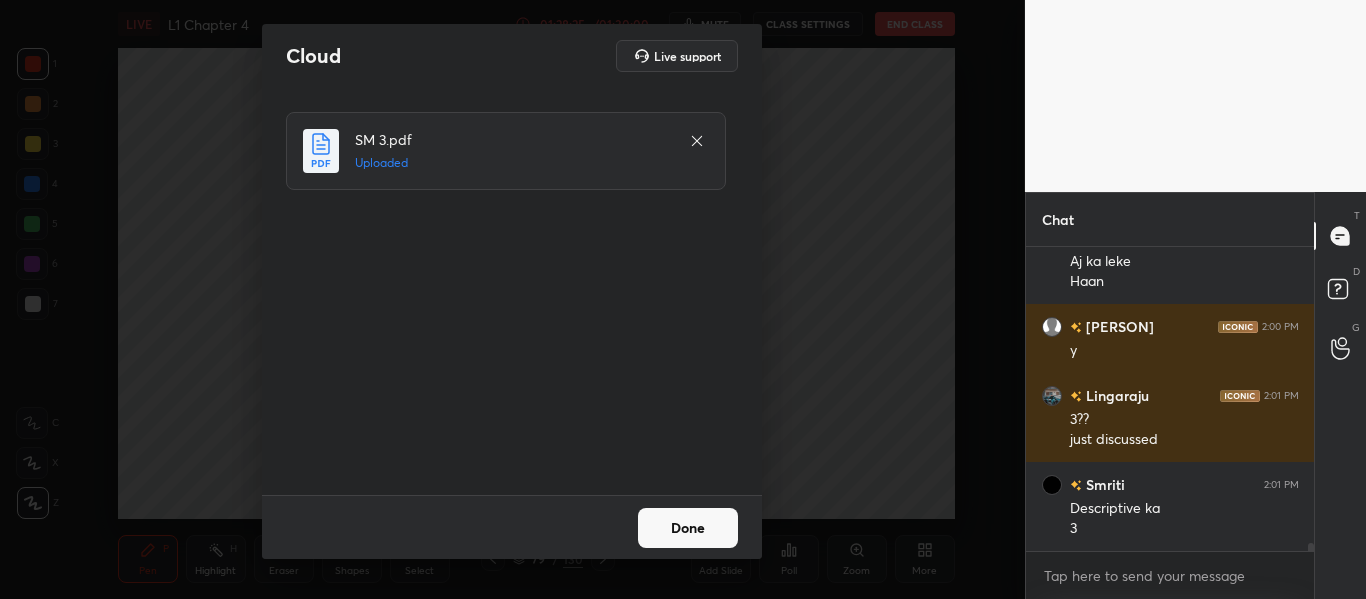 click on "Done" at bounding box center [688, 528] 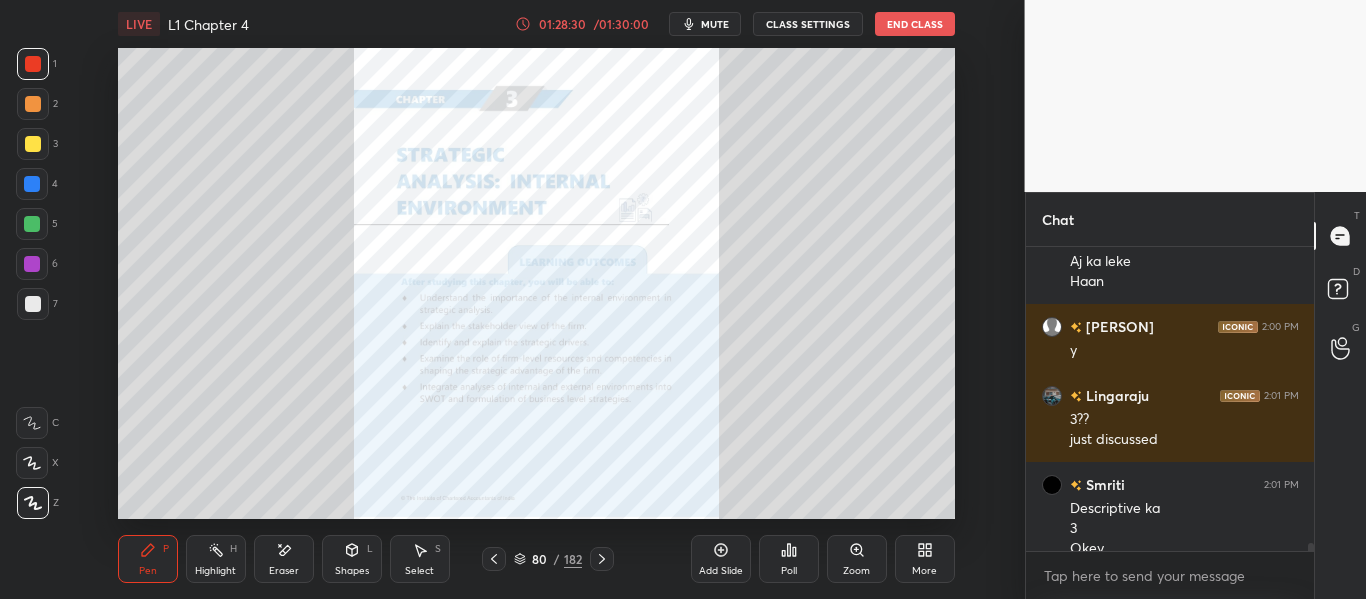 scroll, scrollTop: 11012, scrollLeft: 0, axis: vertical 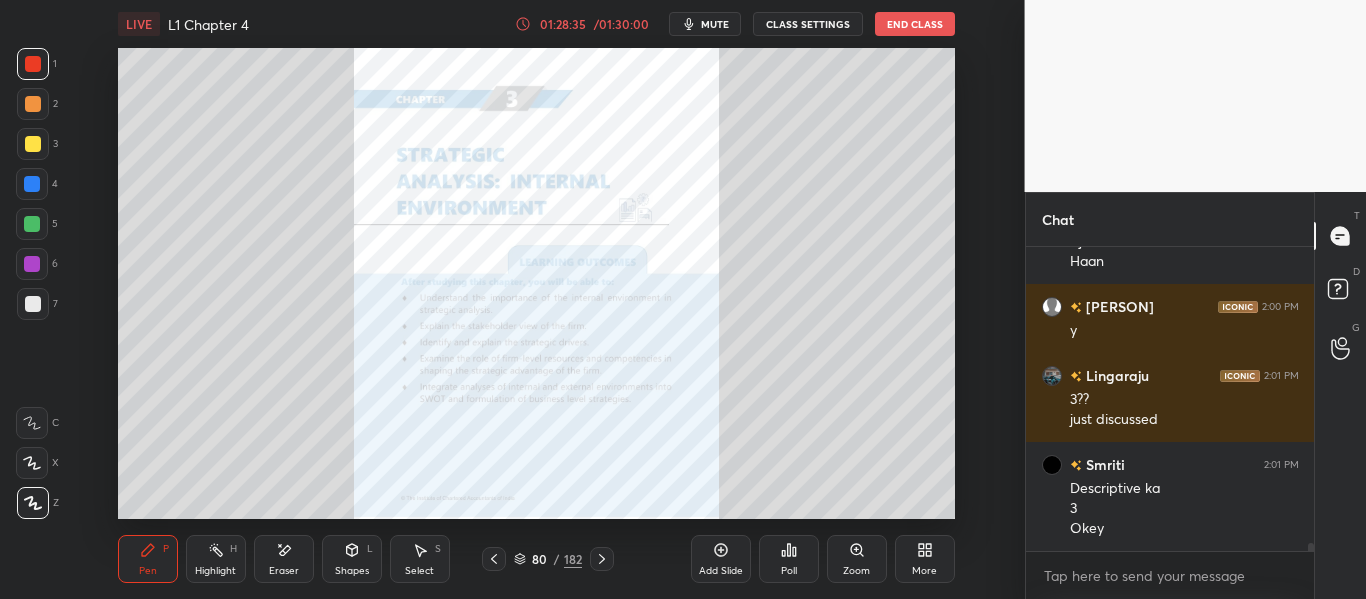 click 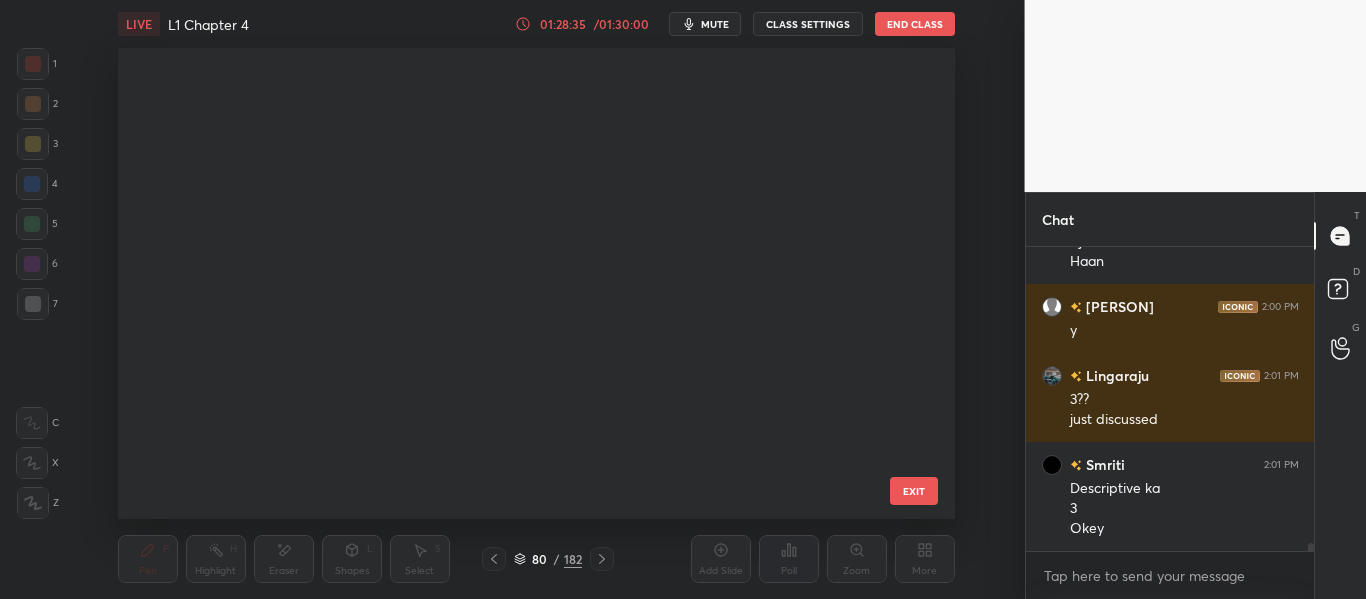 scroll, scrollTop: 3361, scrollLeft: 0, axis: vertical 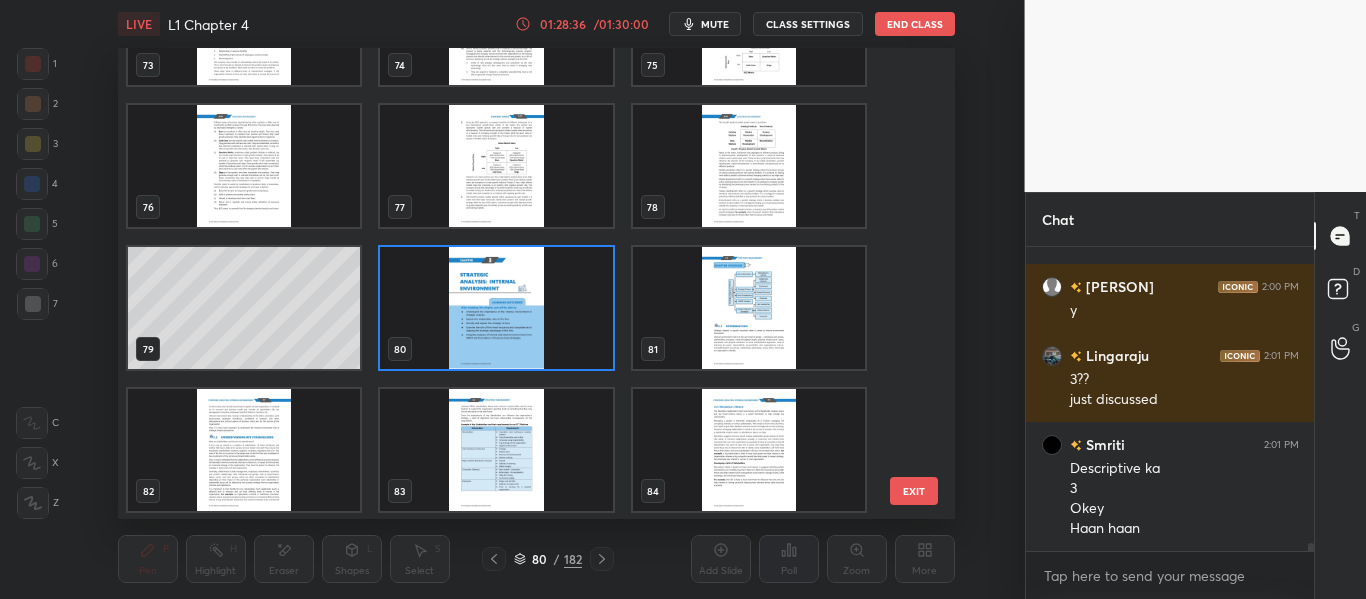 click at bounding box center [748, 308] 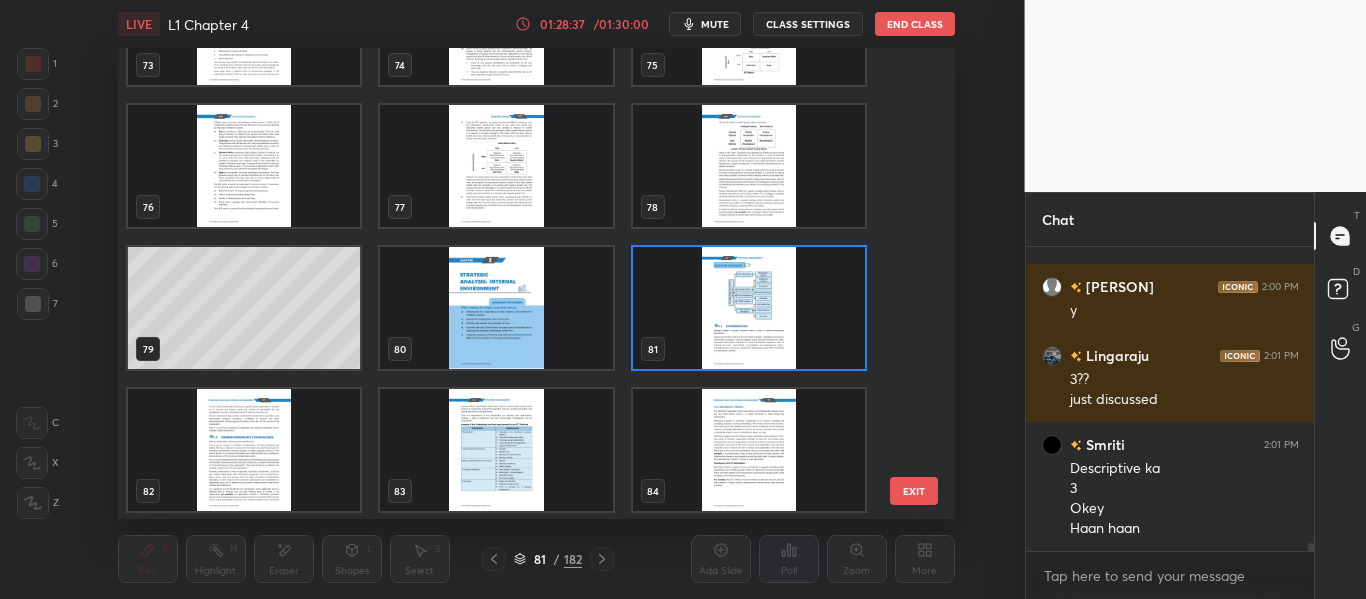 click at bounding box center (748, 308) 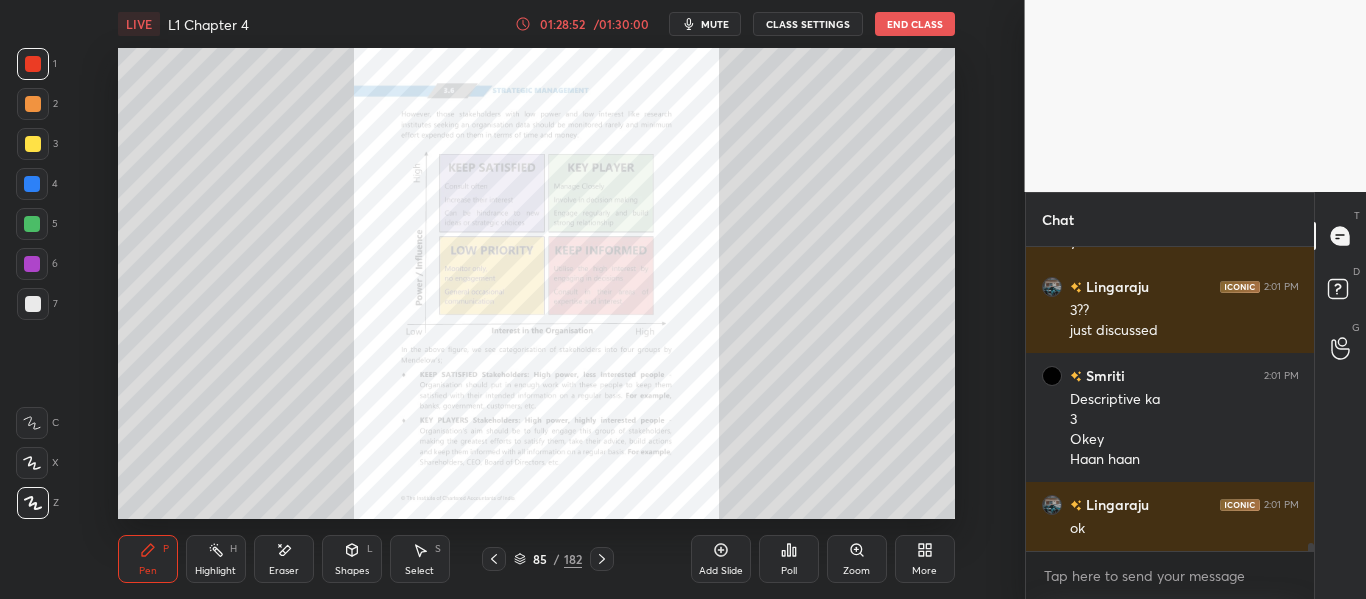scroll, scrollTop: 11170, scrollLeft: 0, axis: vertical 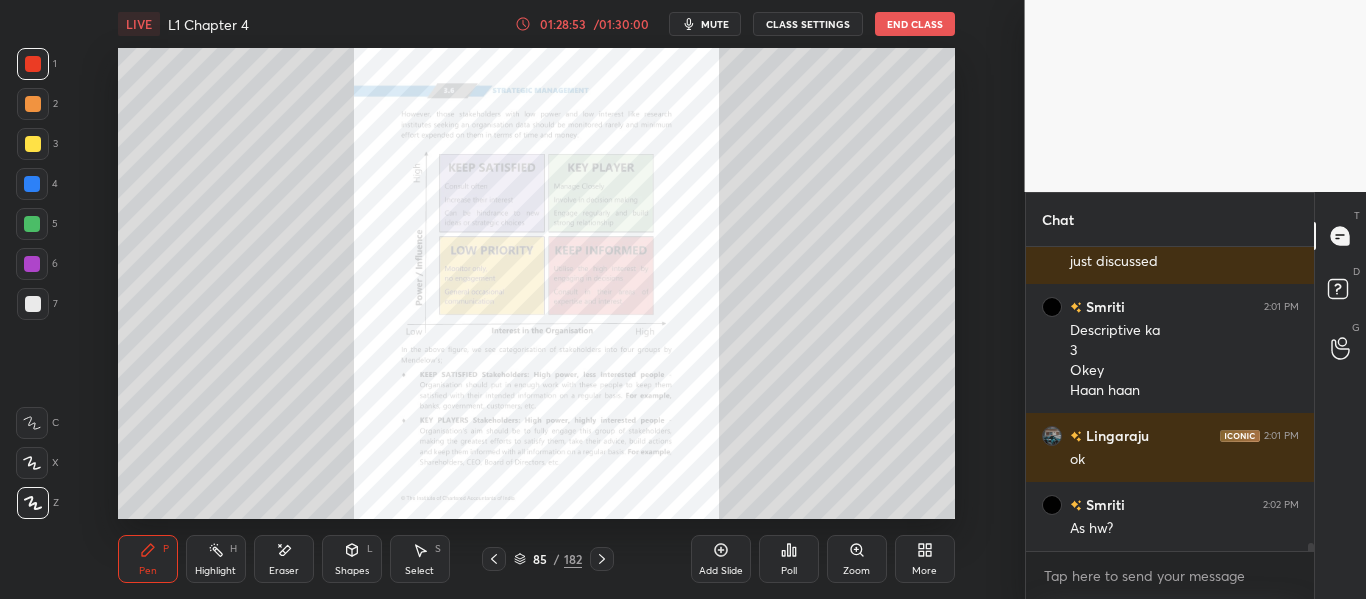 click at bounding box center [602, 559] 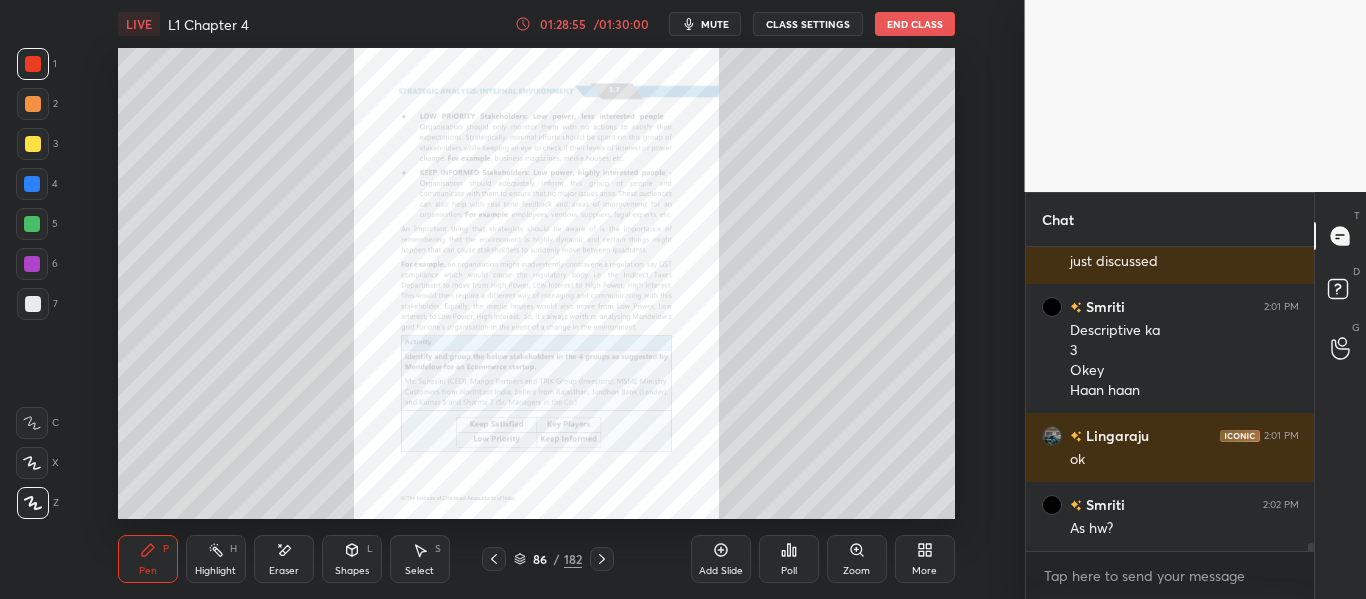 scroll, scrollTop: 11239, scrollLeft: 0, axis: vertical 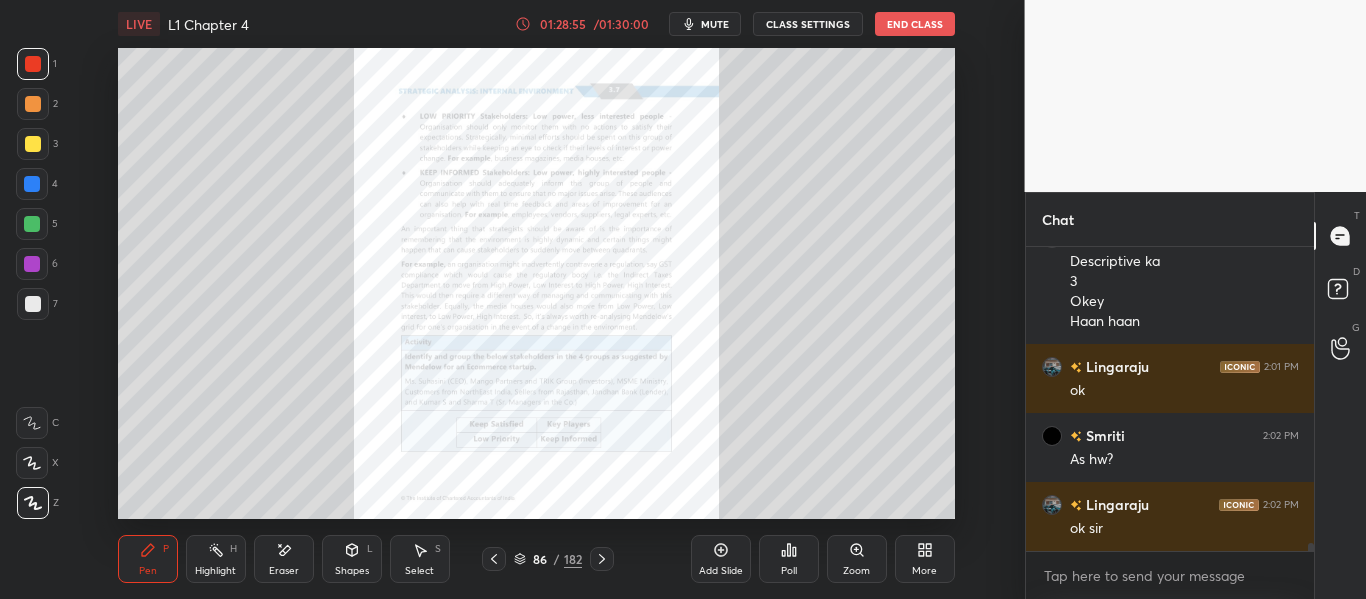 click 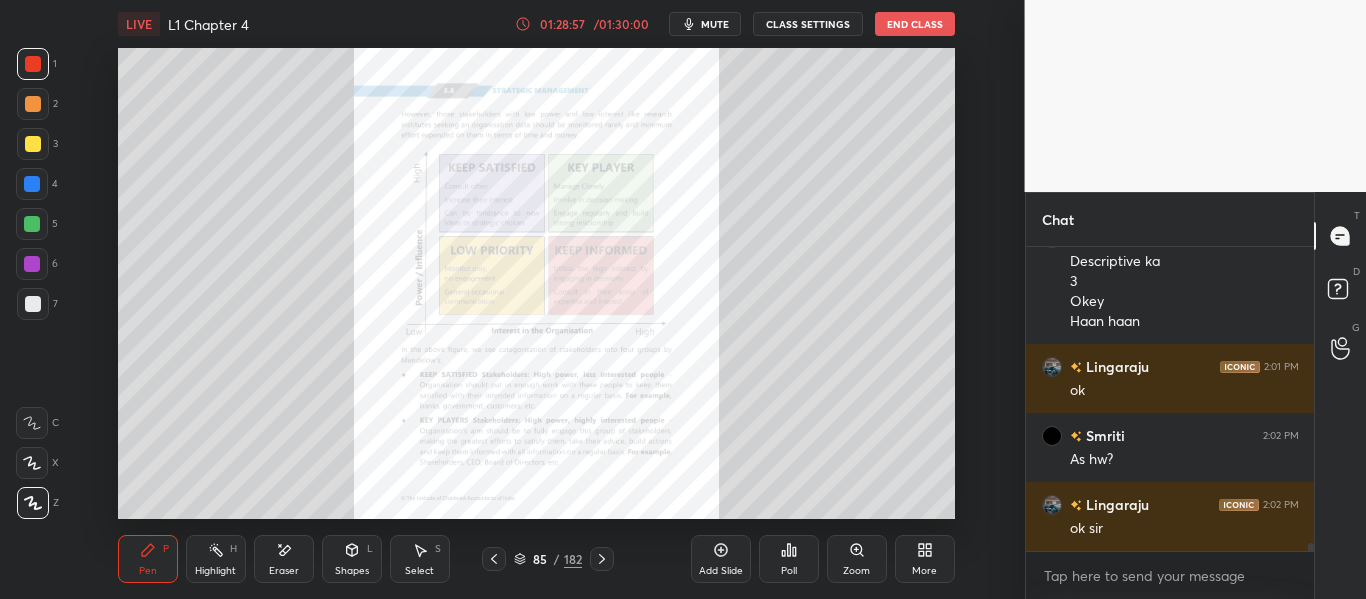 click 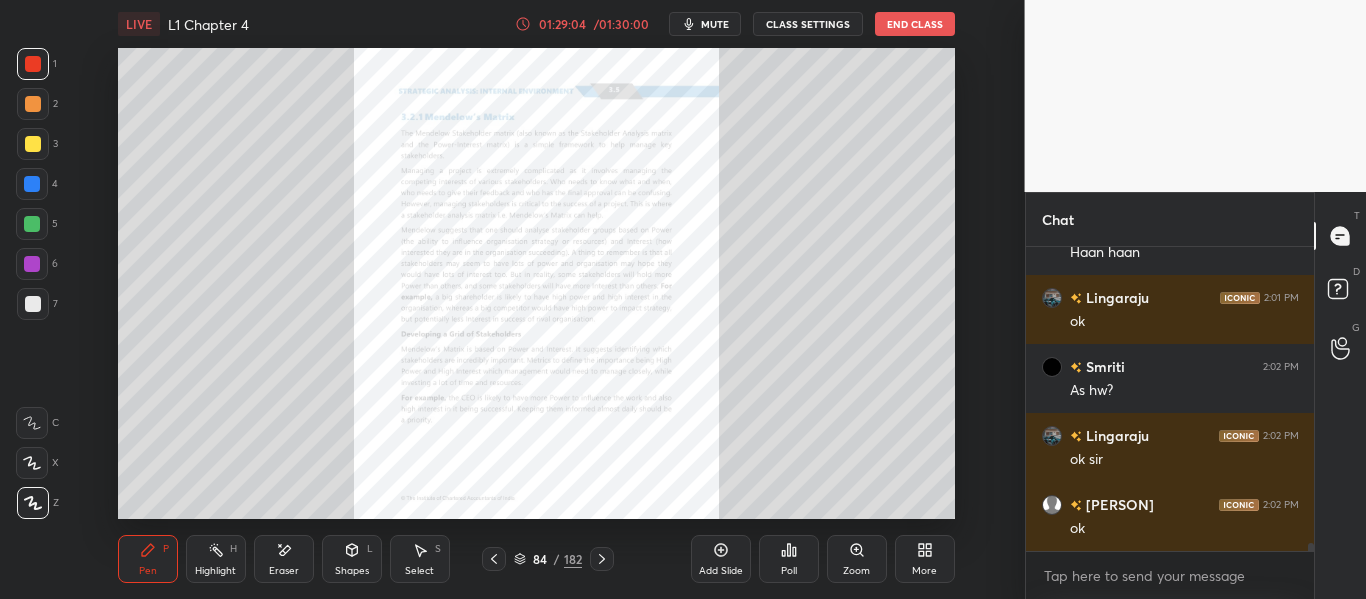 scroll, scrollTop: 11377, scrollLeft: 0, axis: vertical 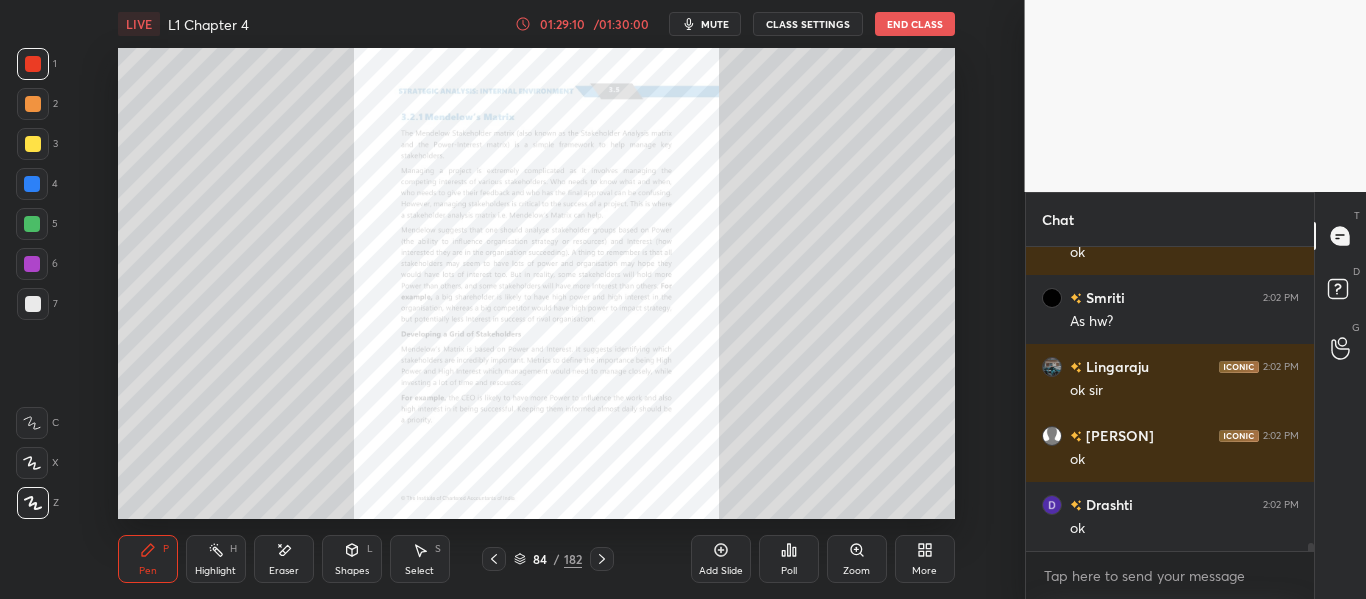 click 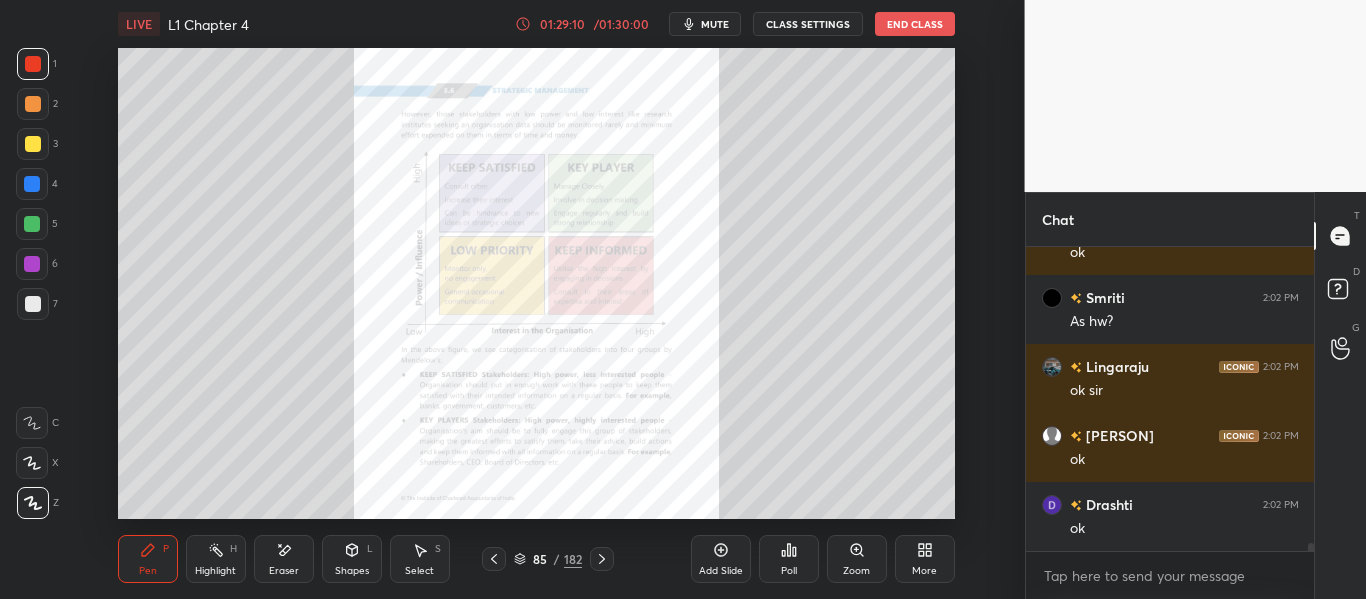click 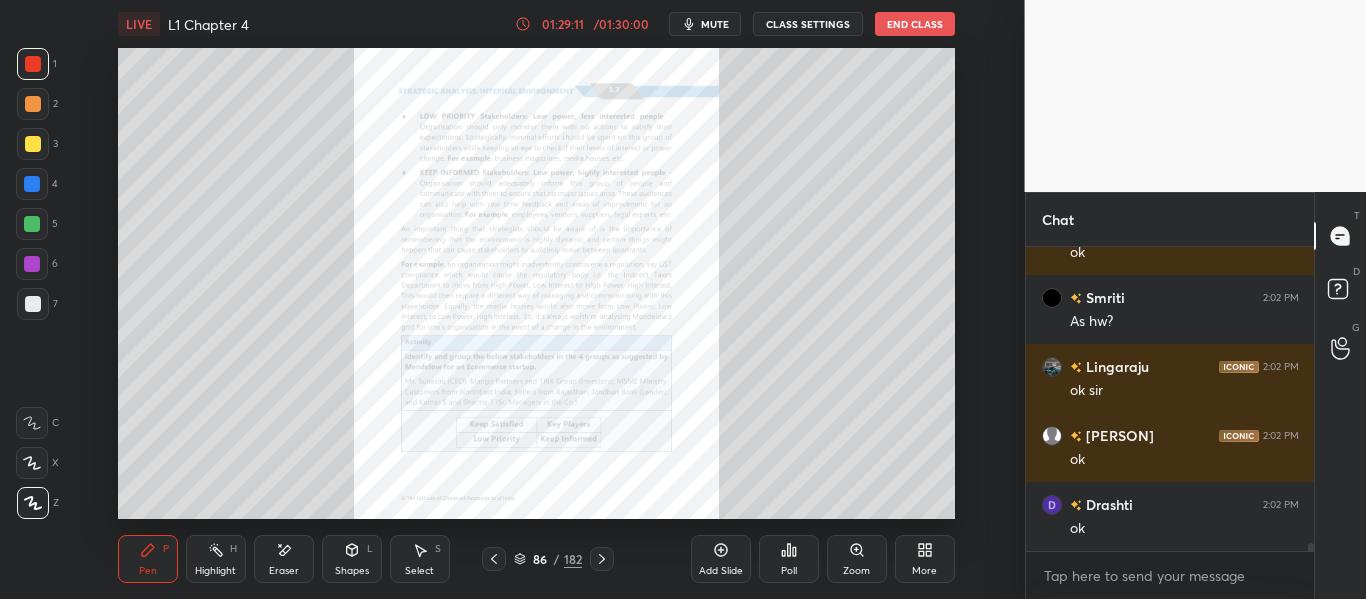 click 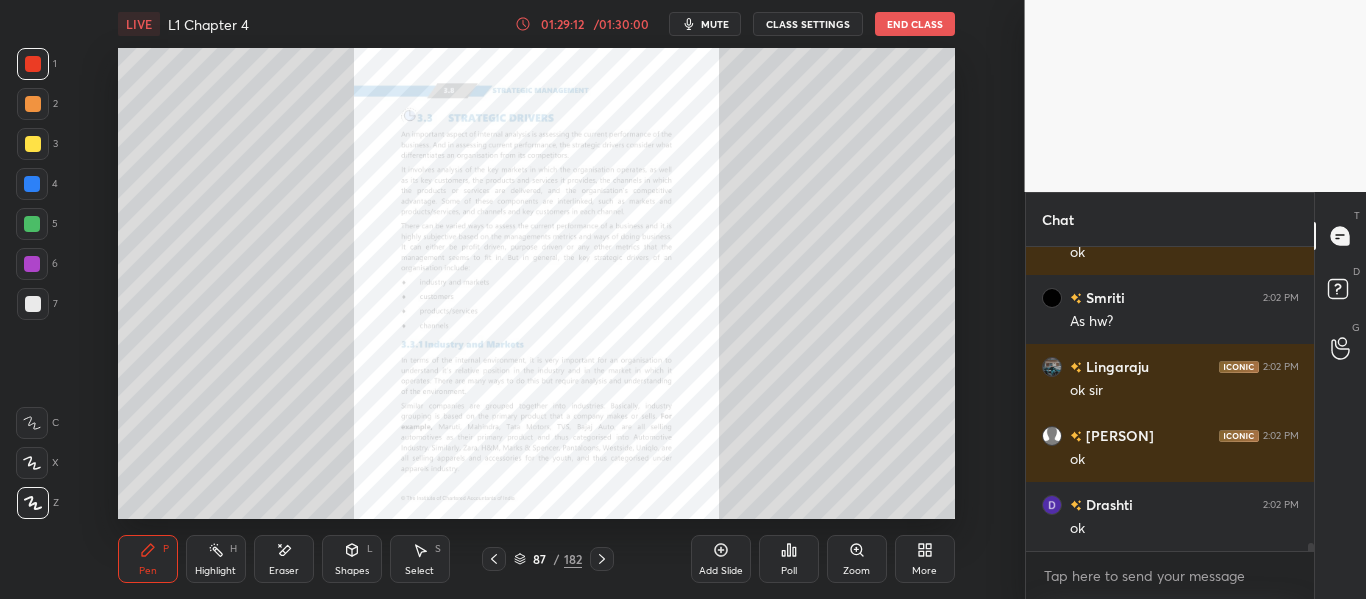 click 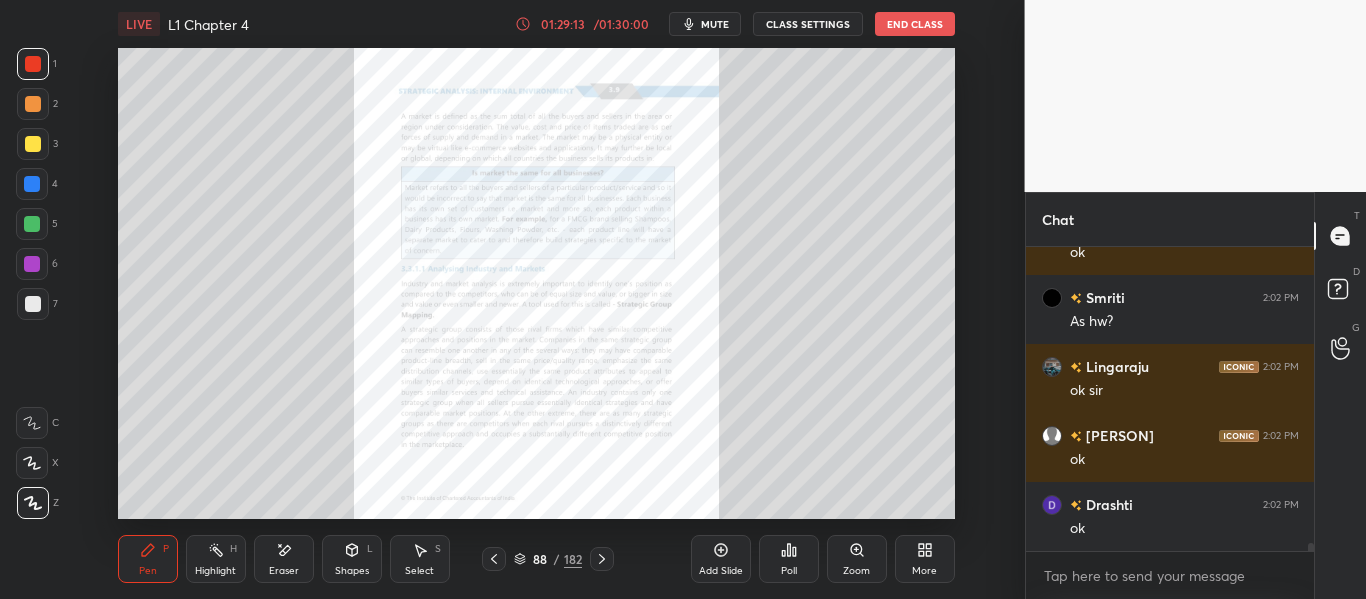 click 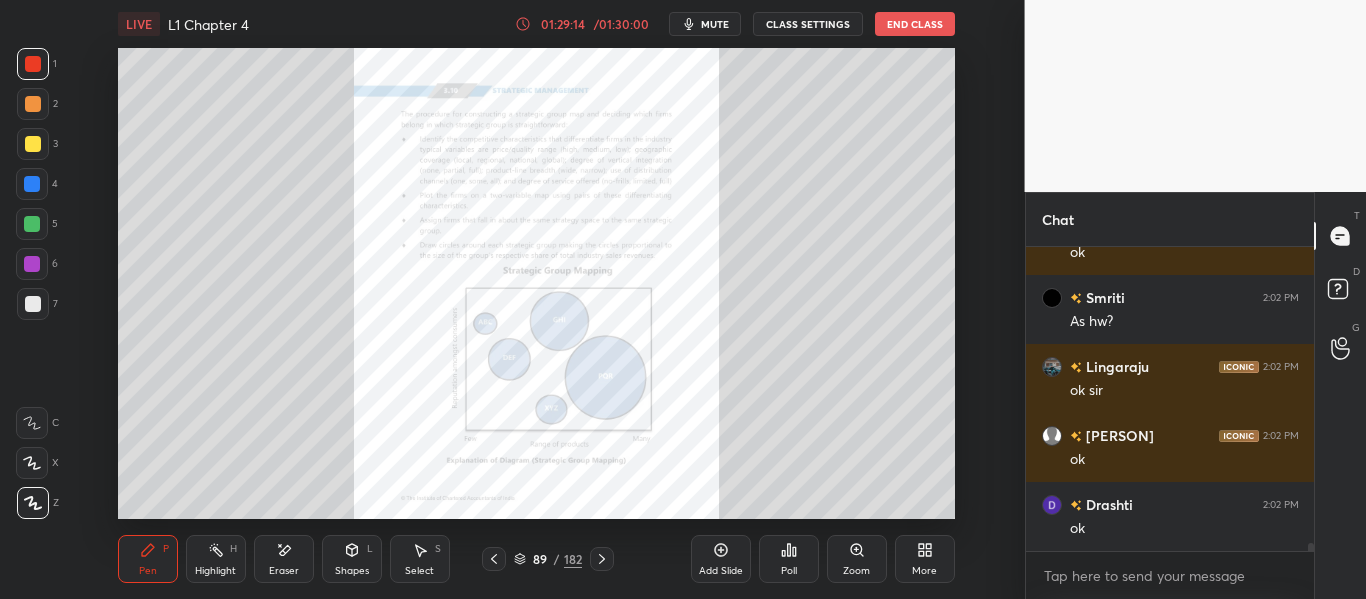 click 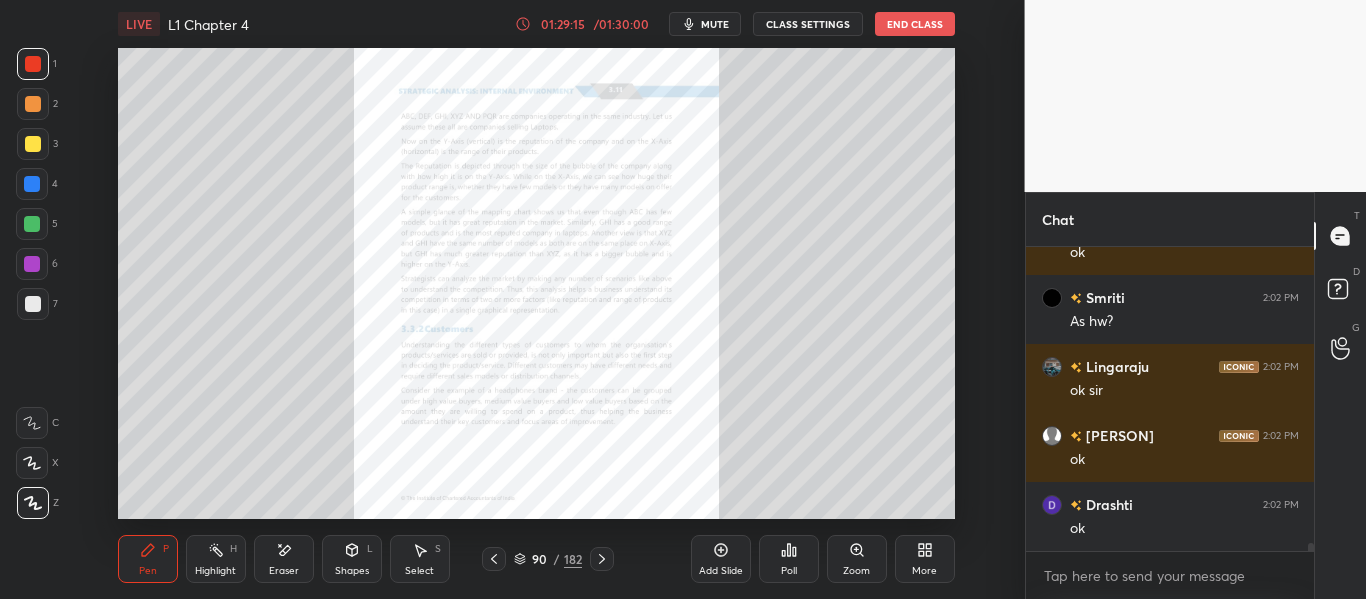 click 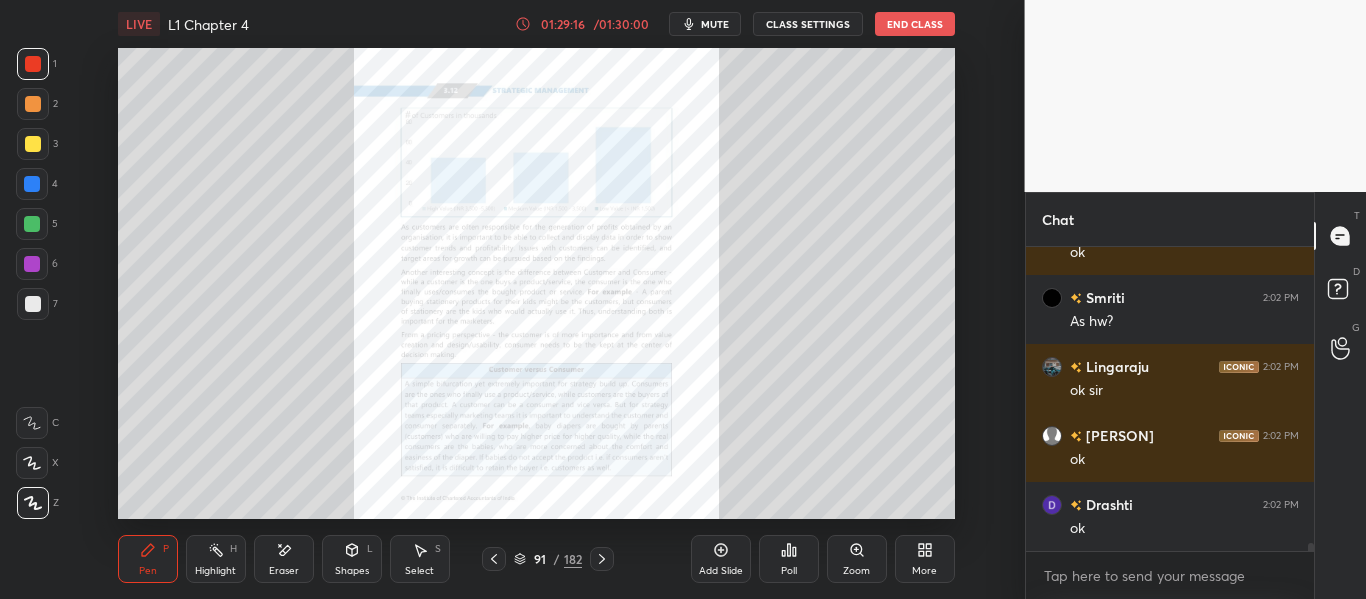 click 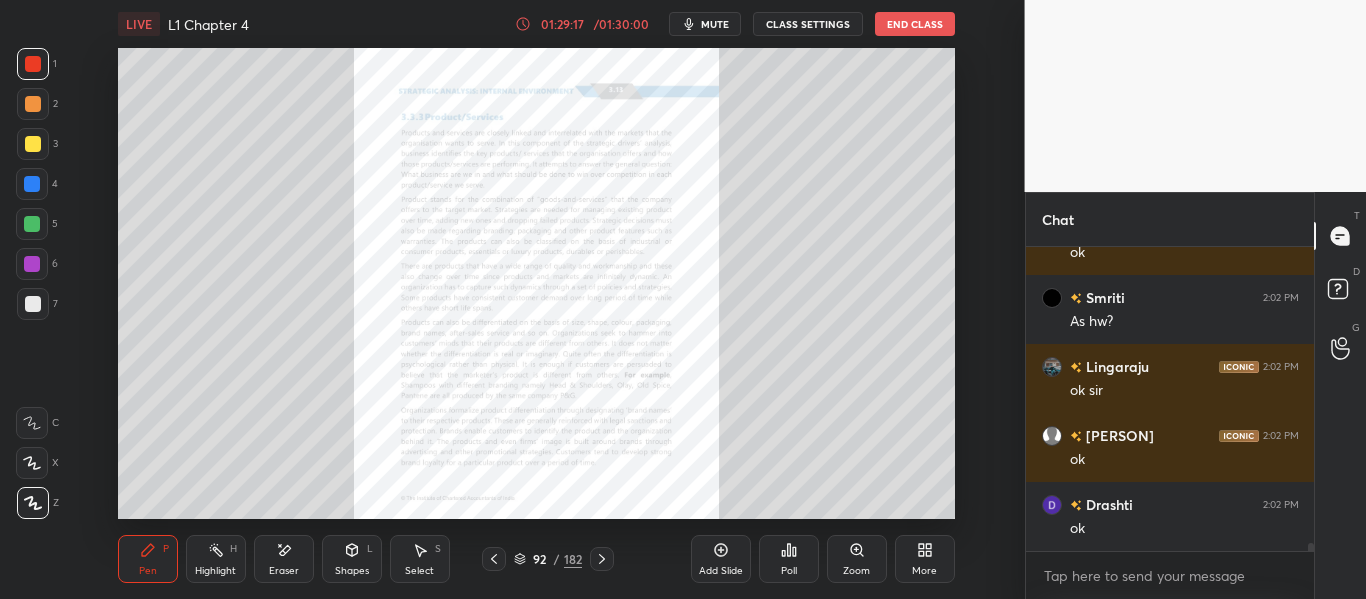 click 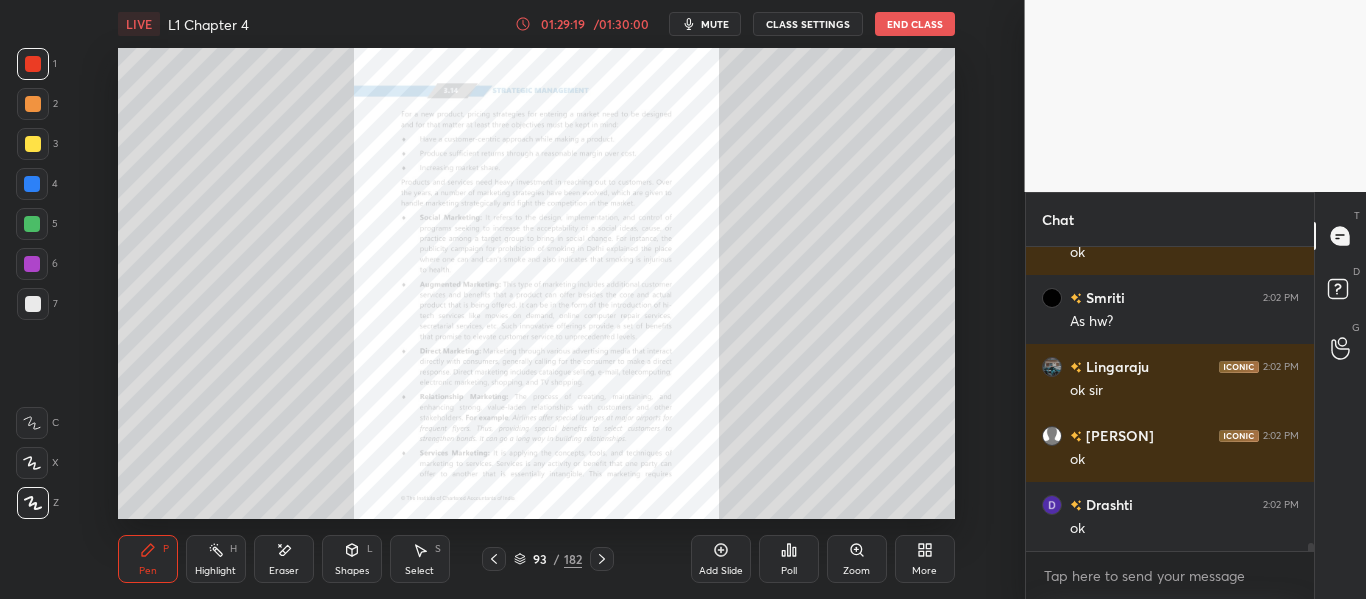 click 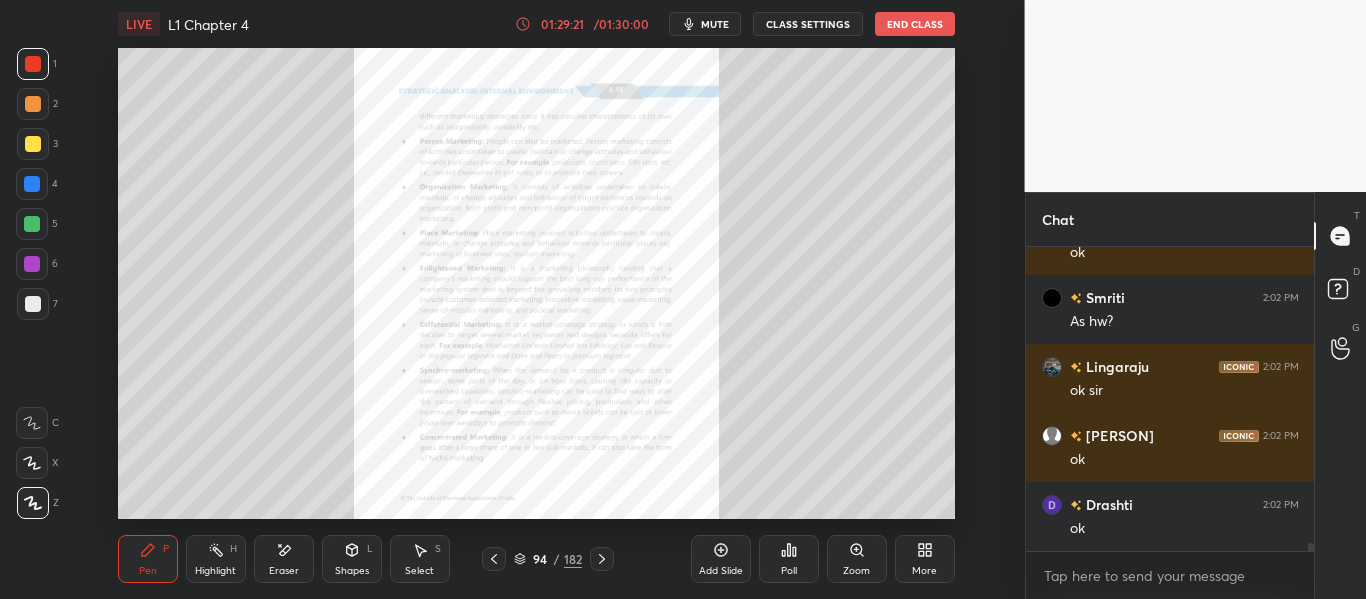 click on "Pen P Highlight H Eraser Shapes L Select S 94 / 182 Add Slide Poll Zoom More" at bounding box center (536, 559) 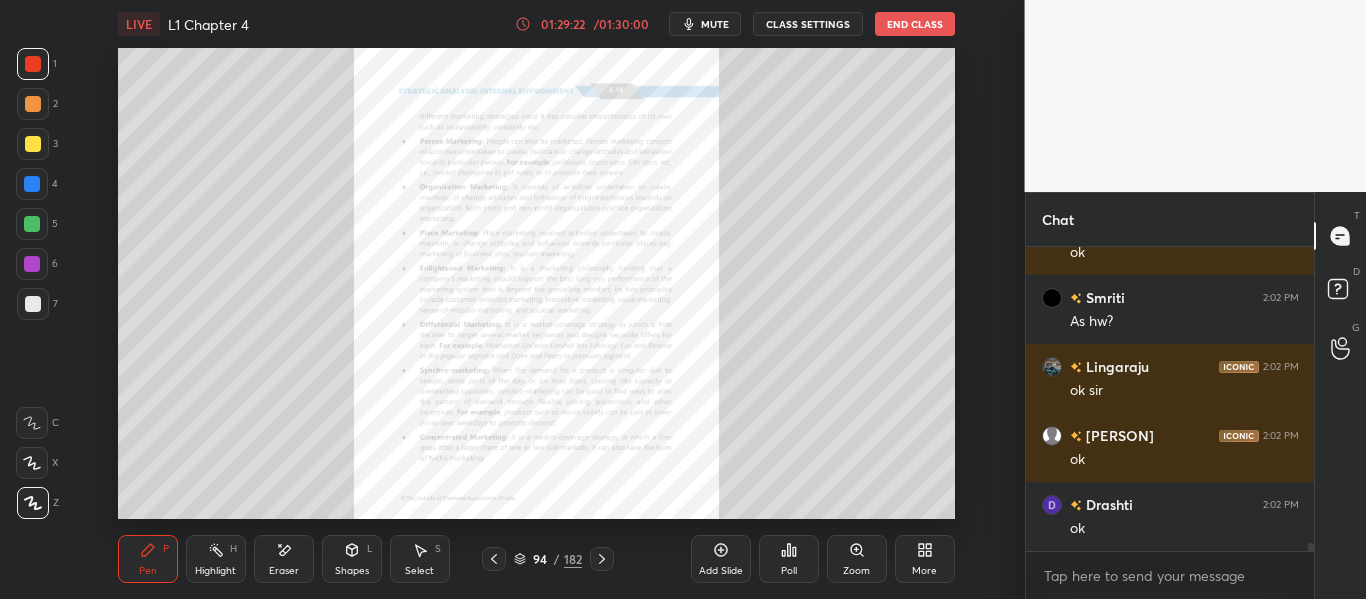 click 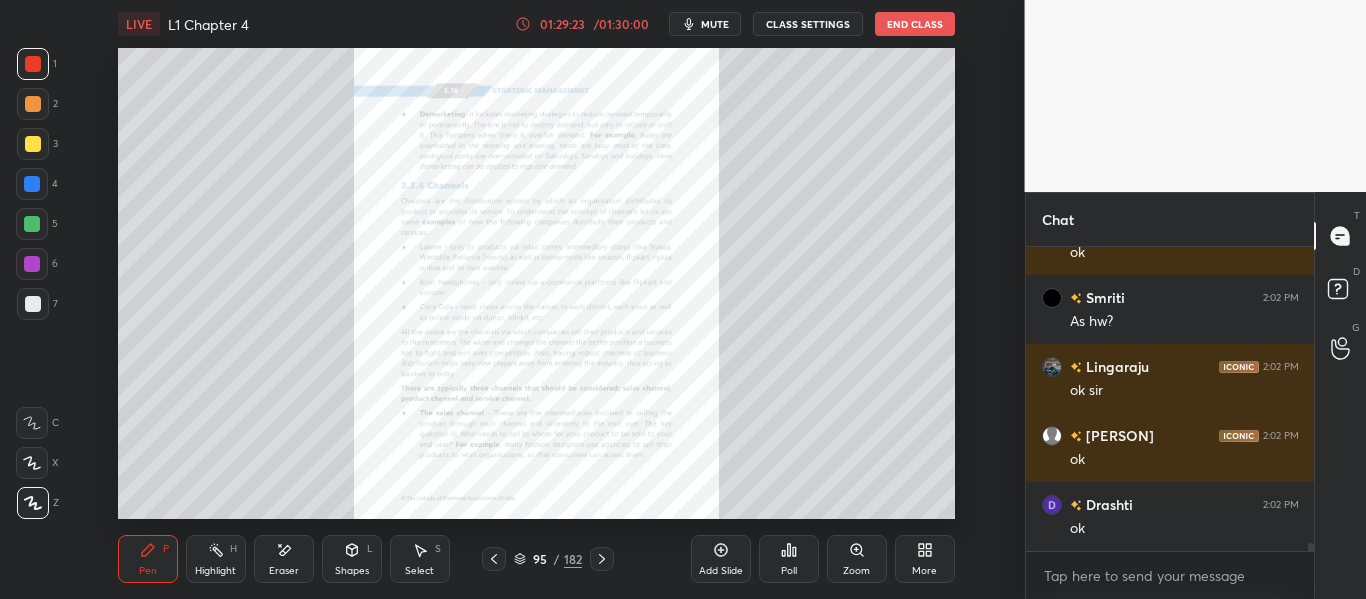 click 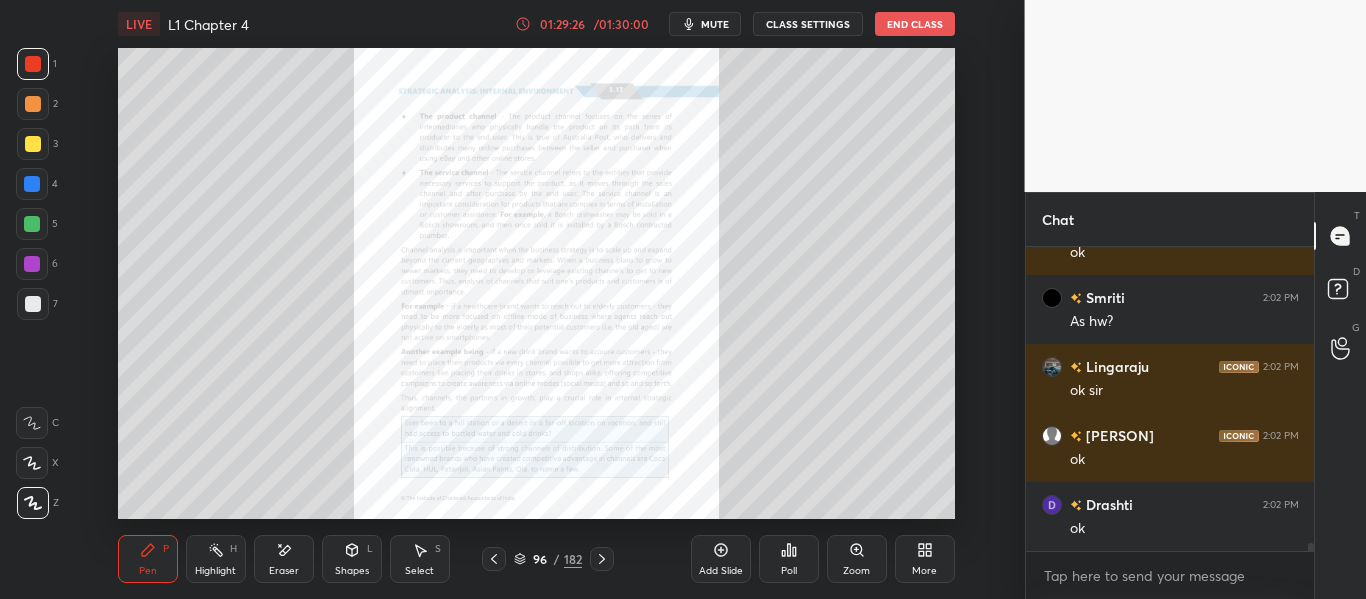 click 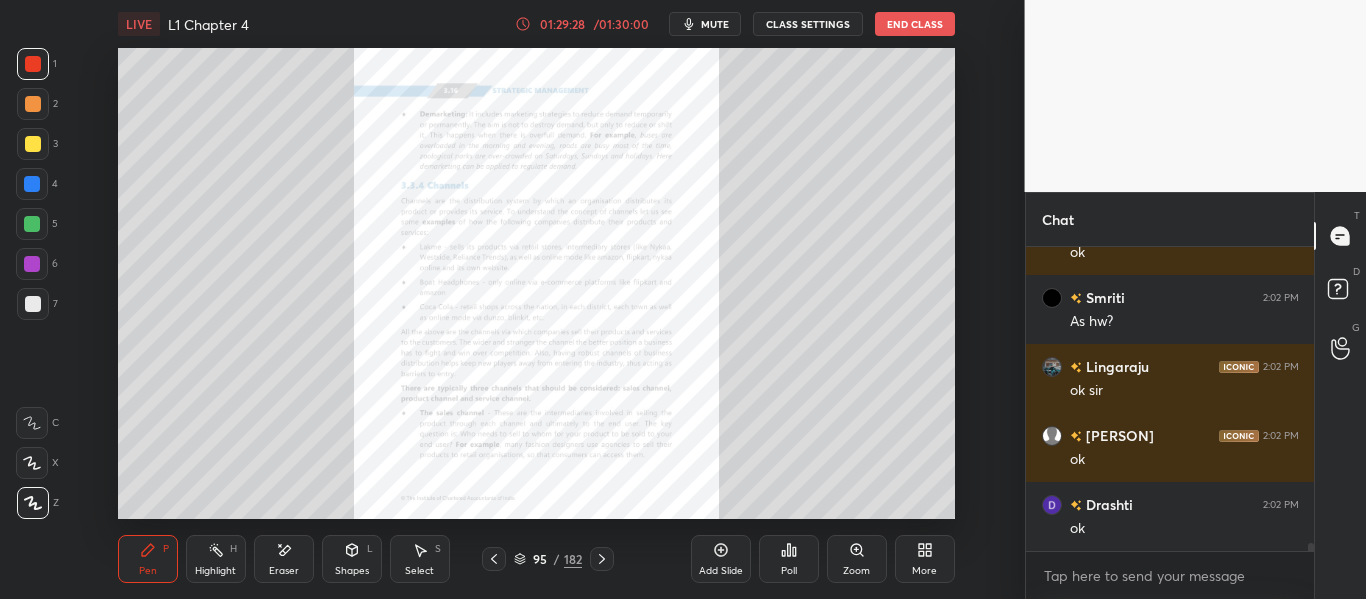 scroll, scrollTop: 11446, scrollLeft: 0, axis: vertical 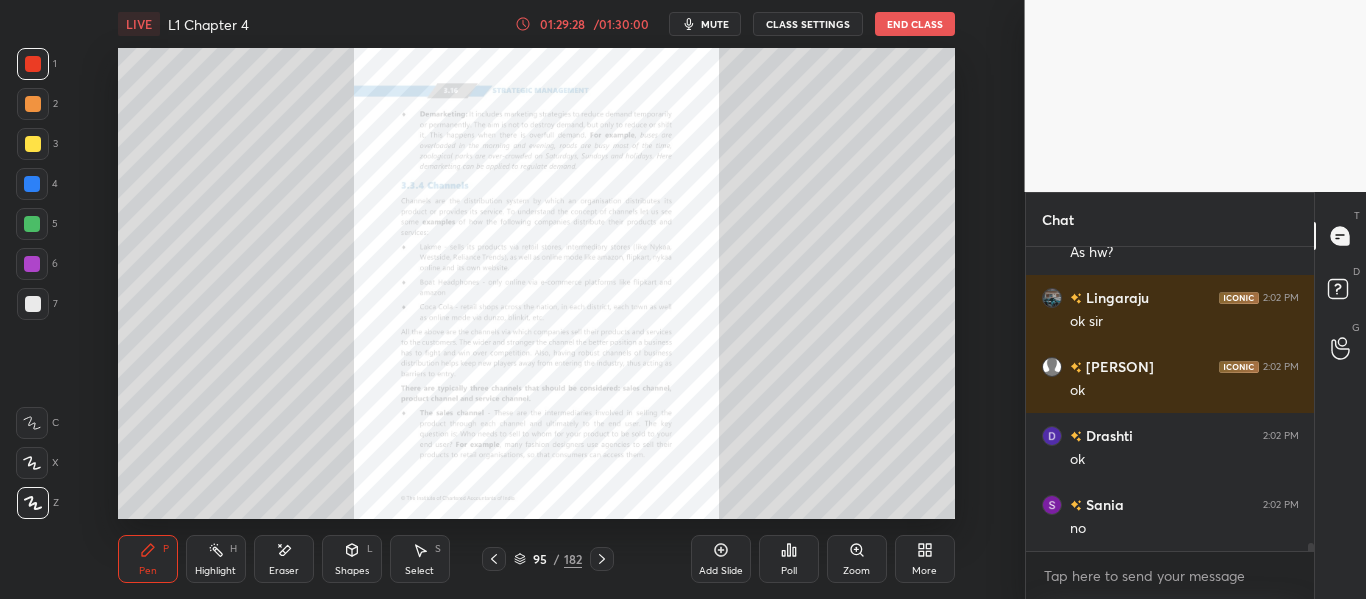 drag, startPoint x: 600, startPoint y: 553, endPoint x: 588, endPoint y: 522, distance: 33.24154 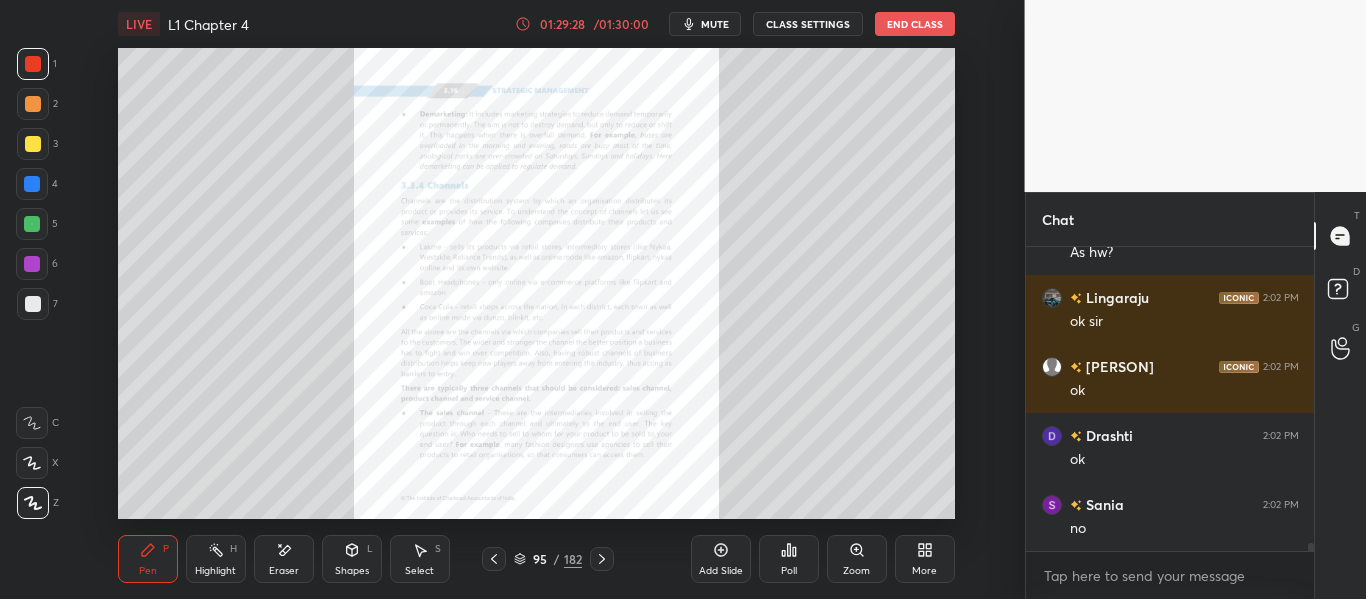 click 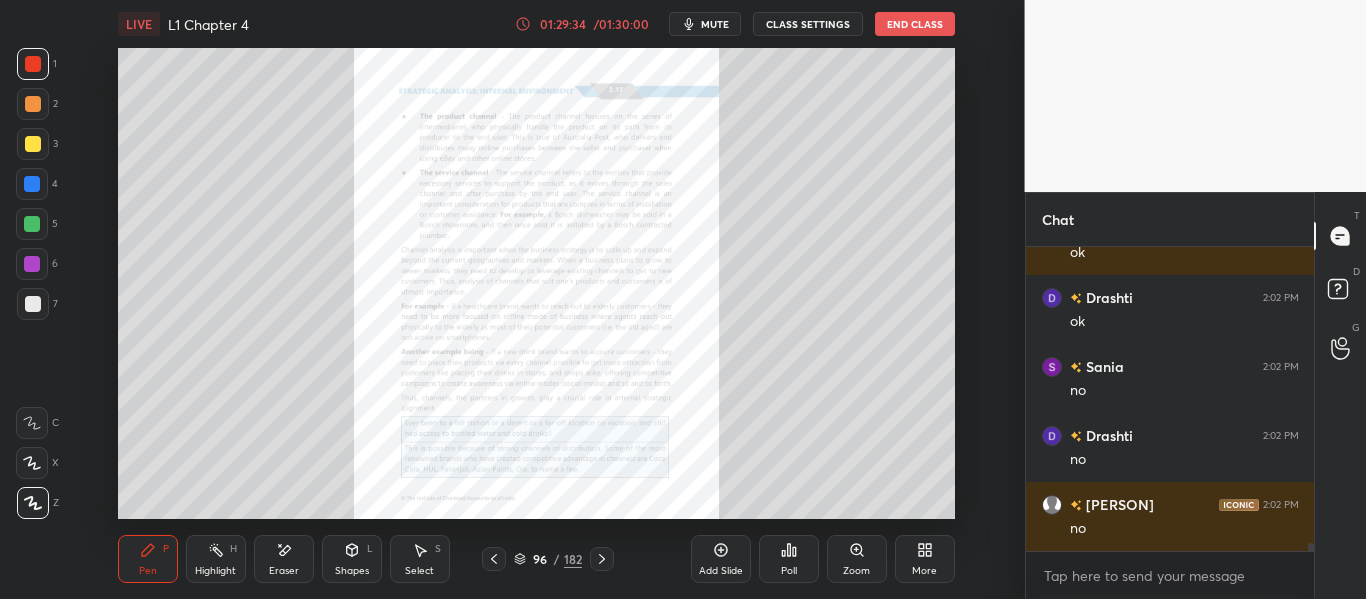 scroll, scrollTop: 11604, scrollLeft: 0, axis: vertical 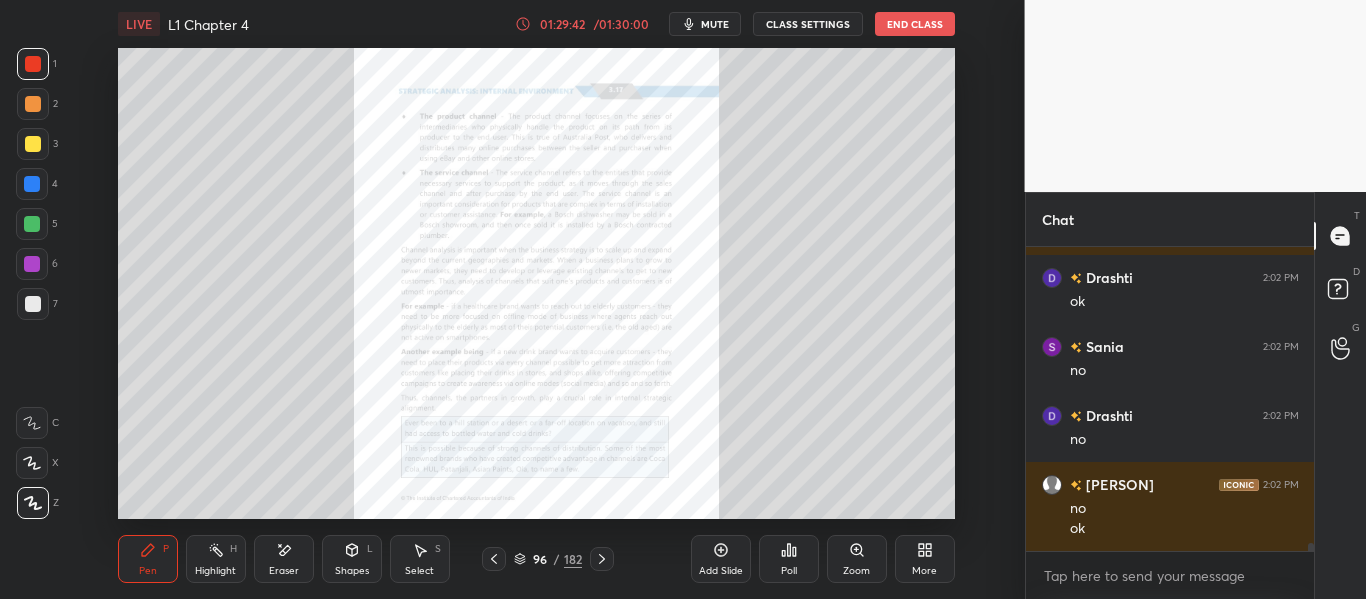click 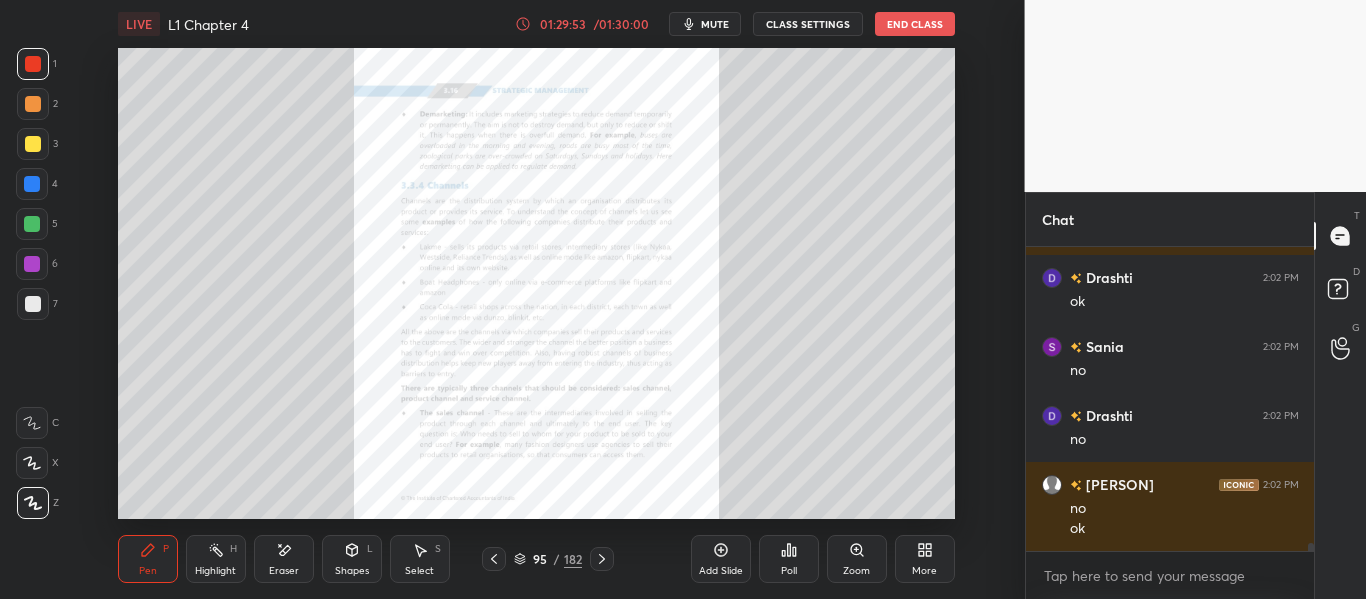 click 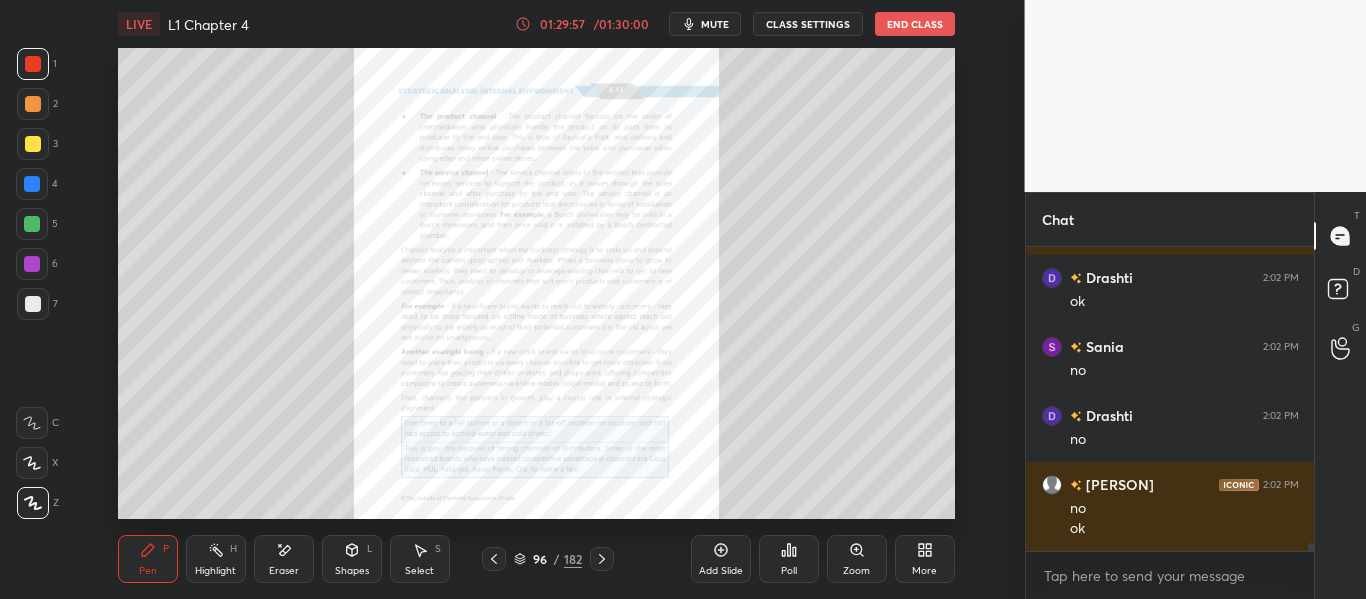 click 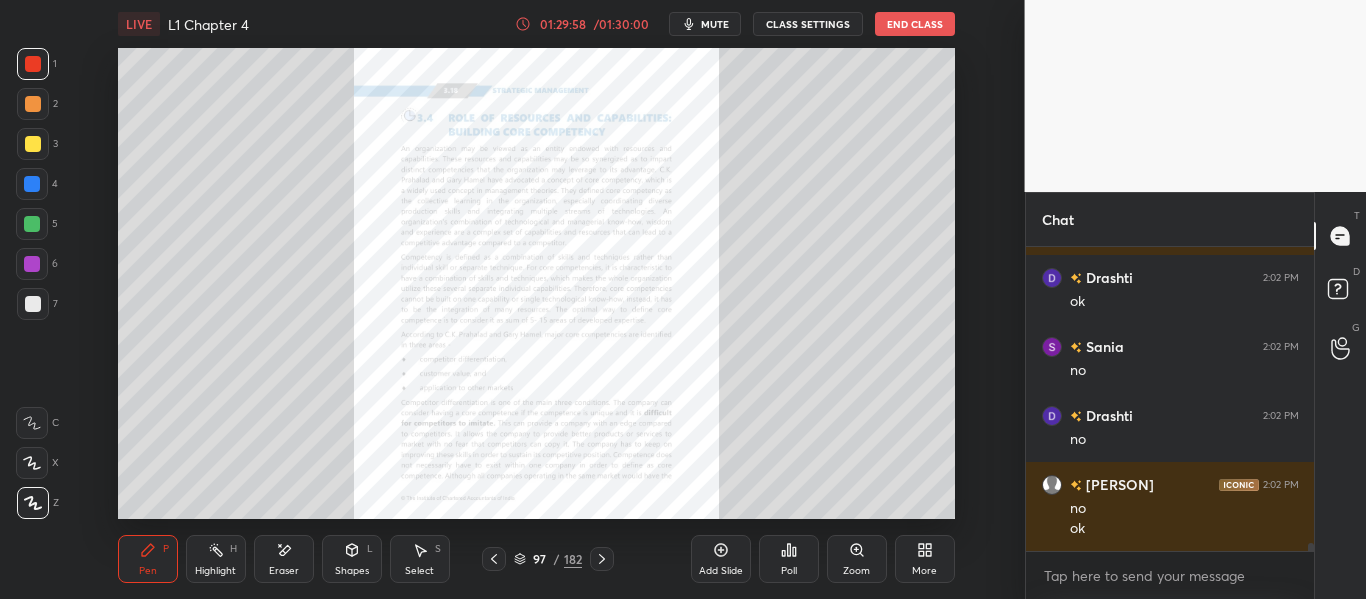 click 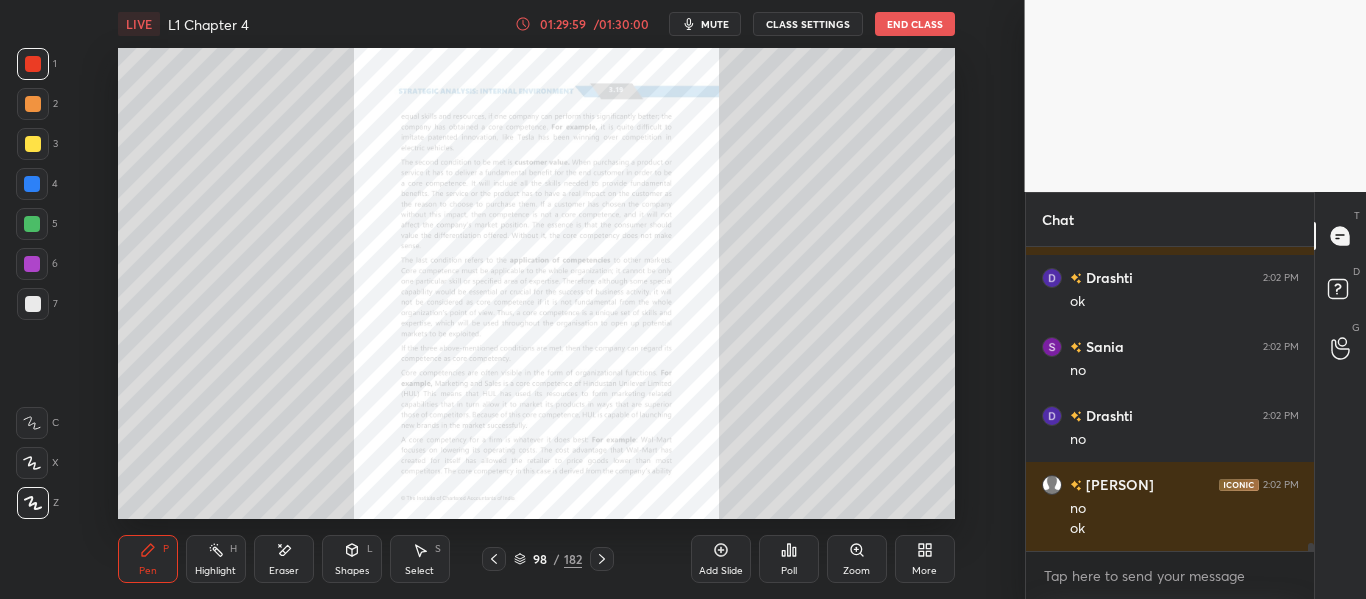 click 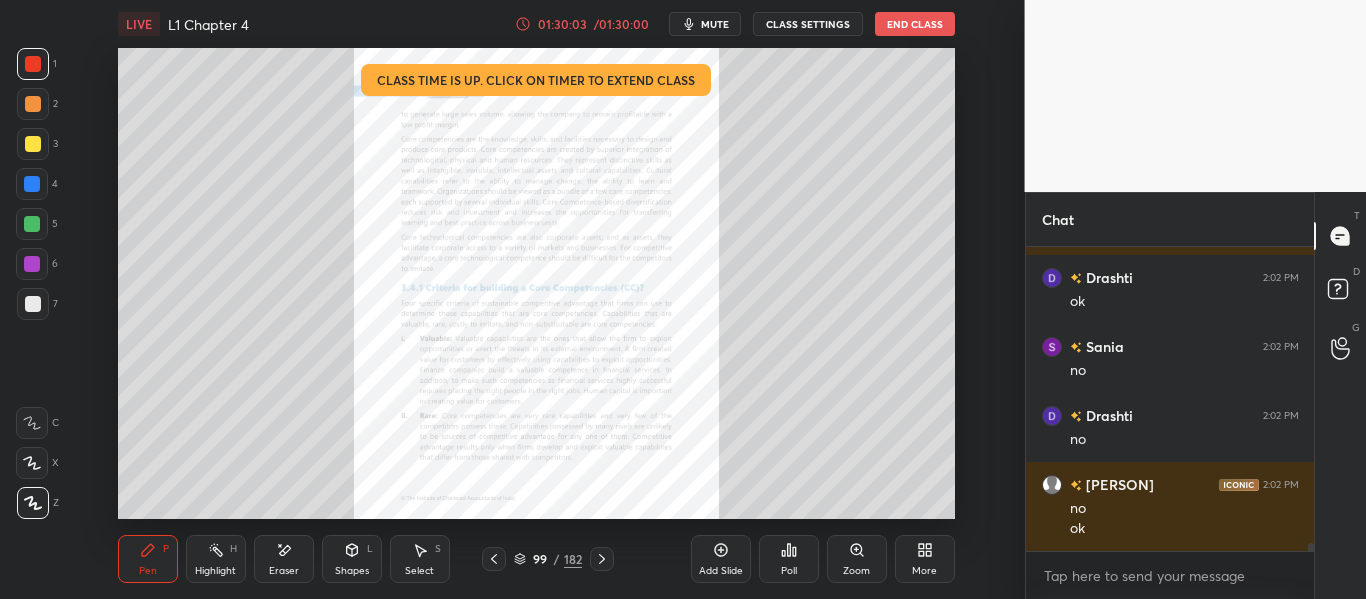click 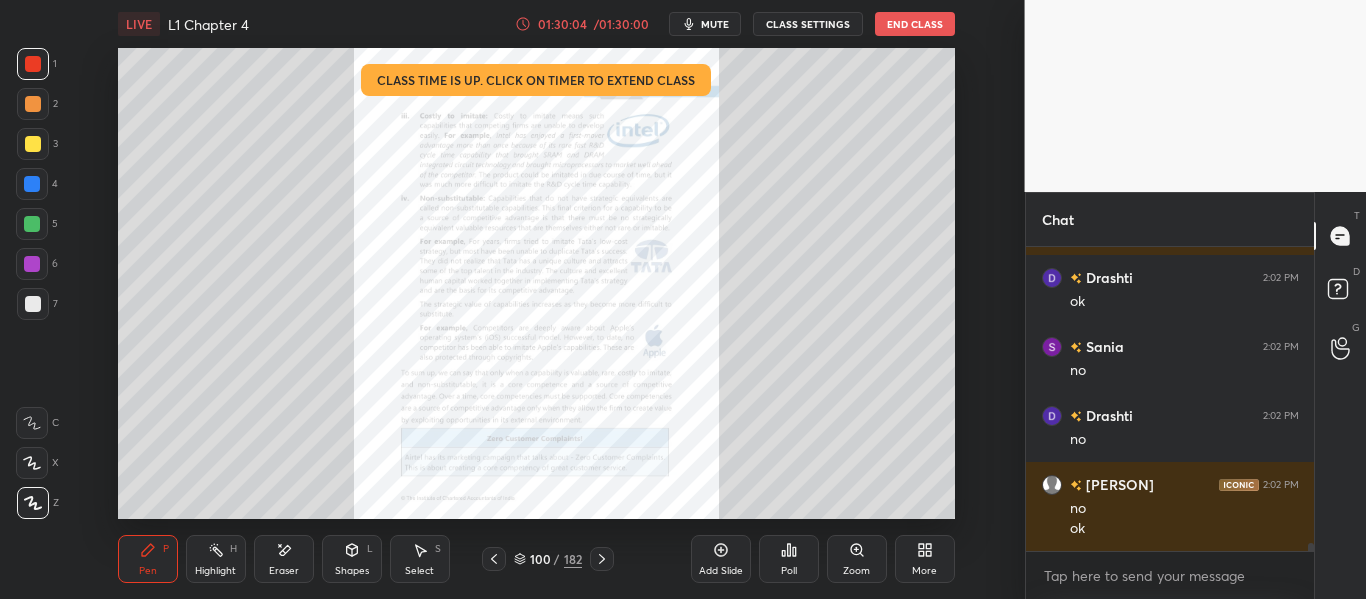 click 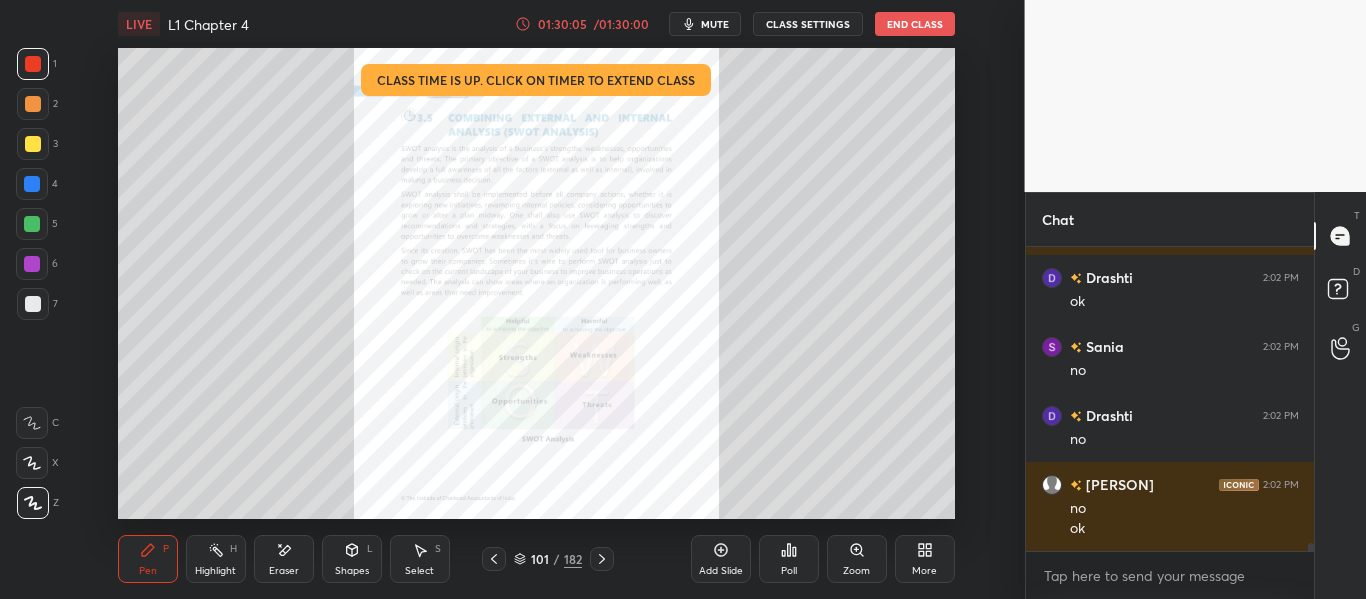 click at bounding box center [494, 559] 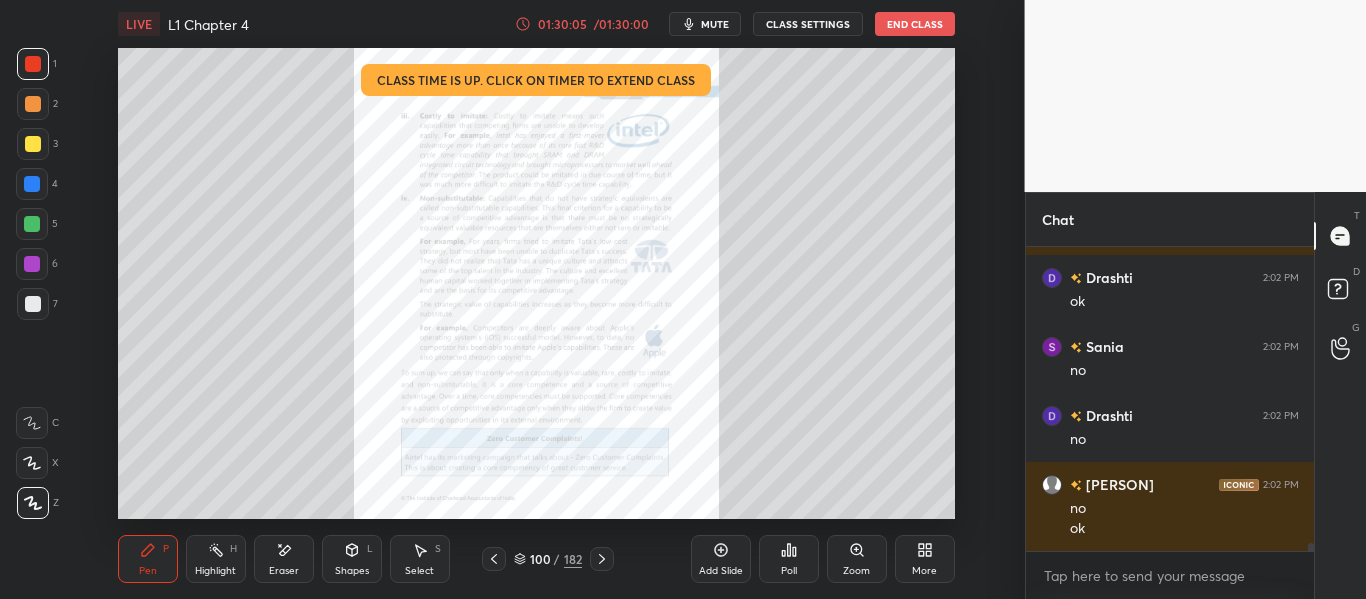click 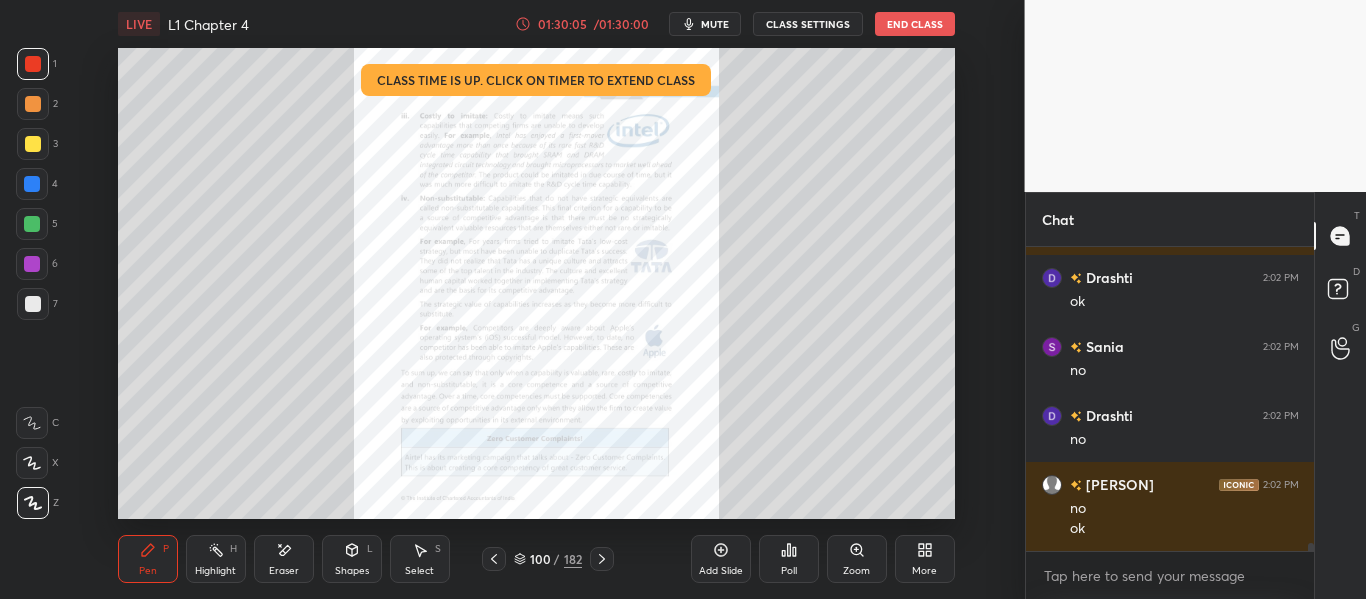 click 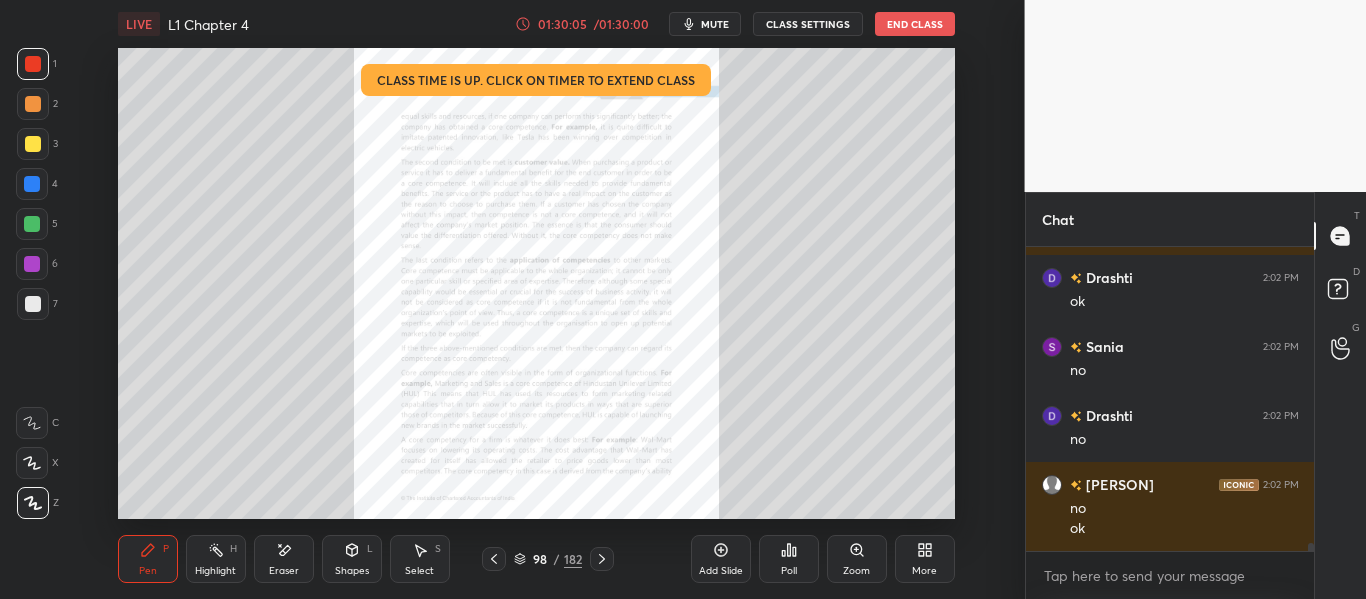 click 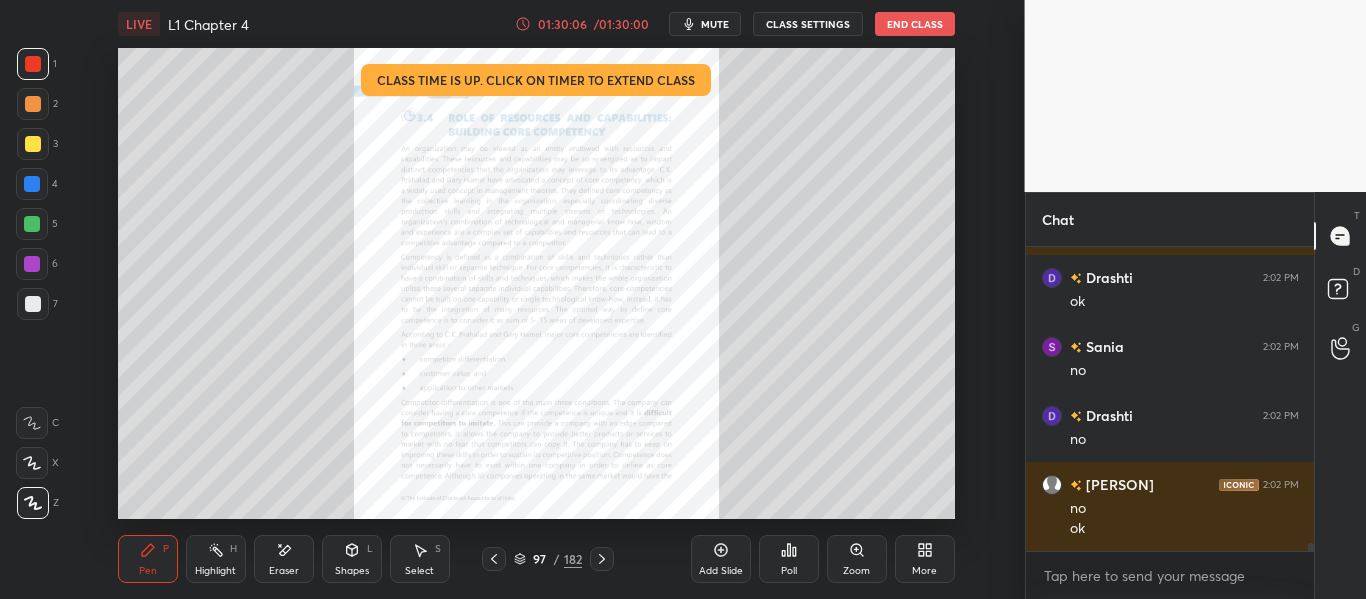 click 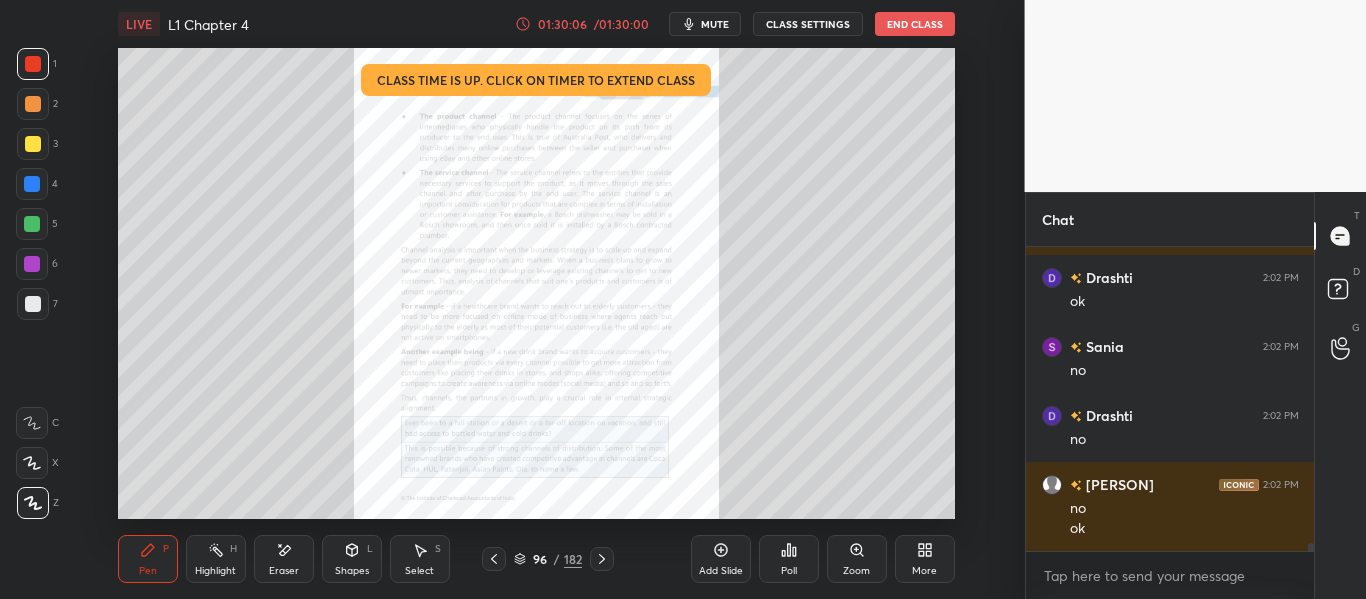 click 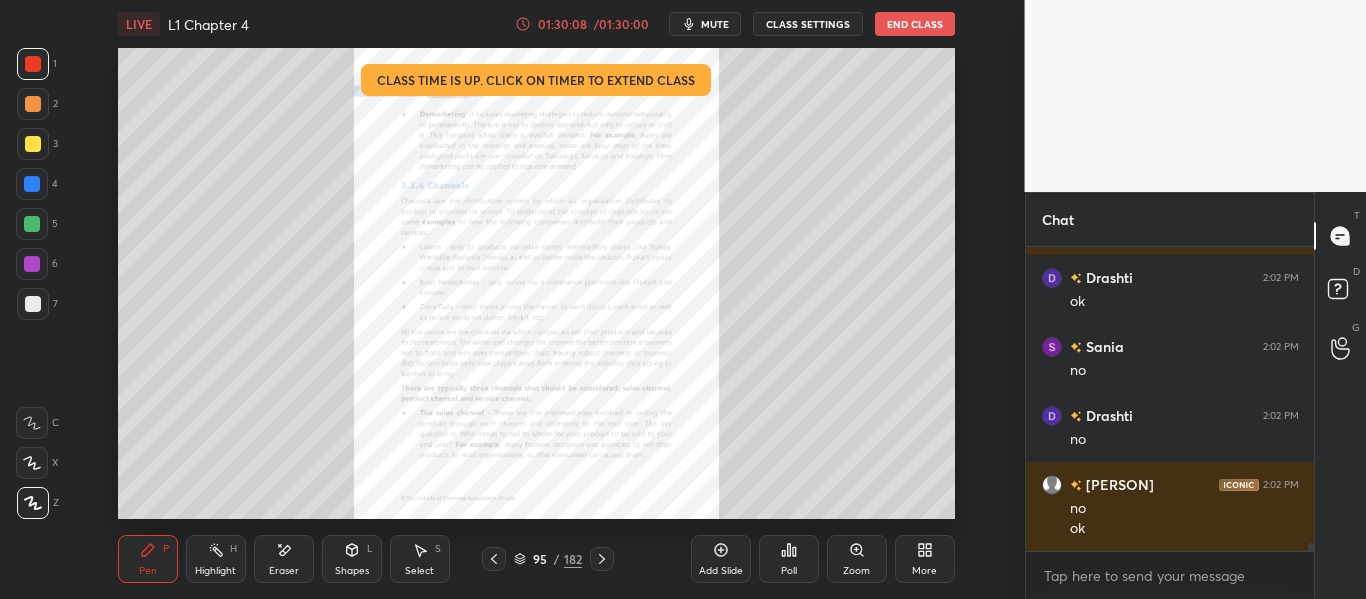click 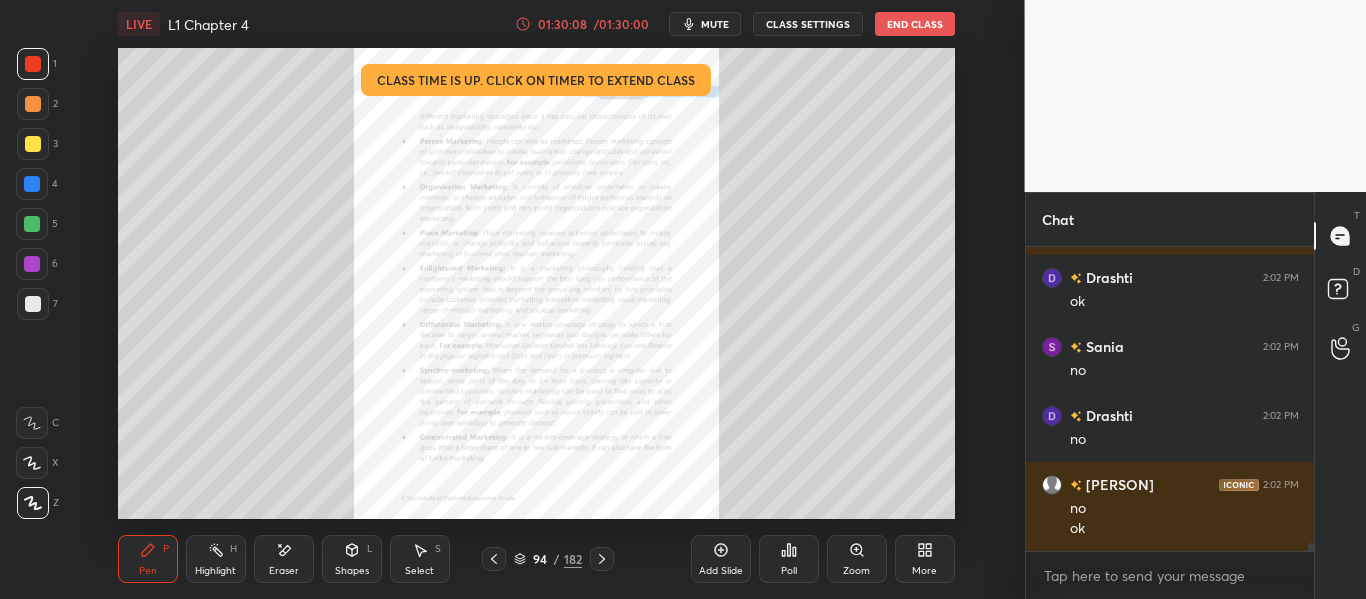 click 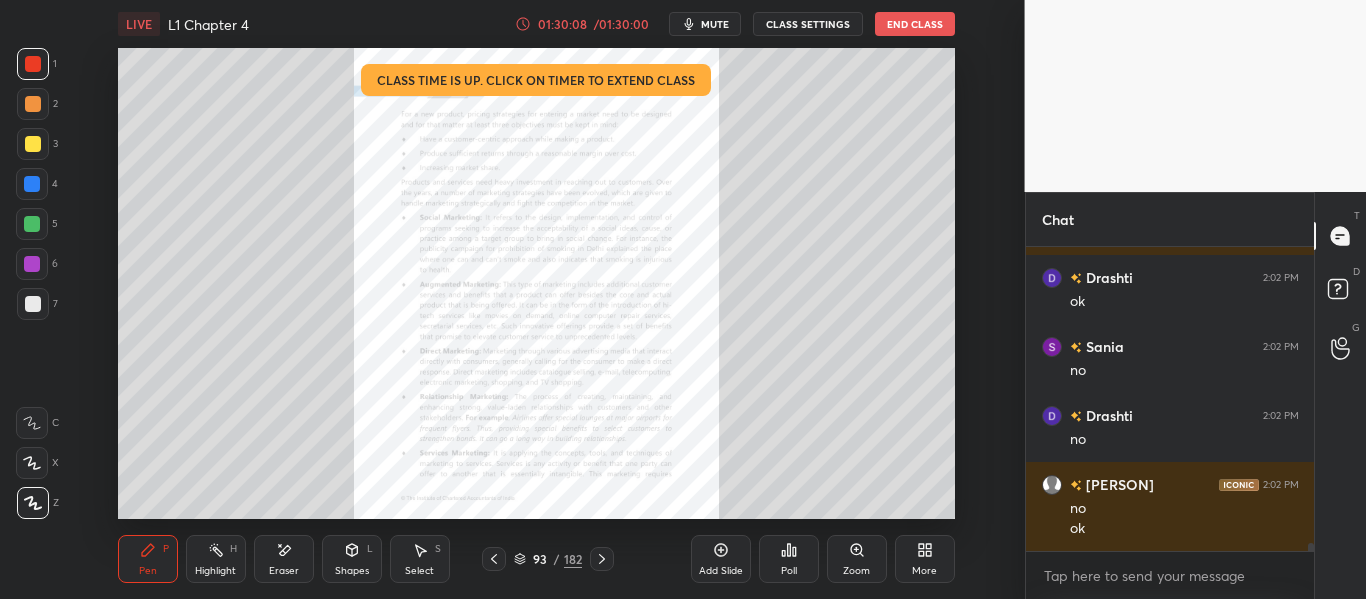 click 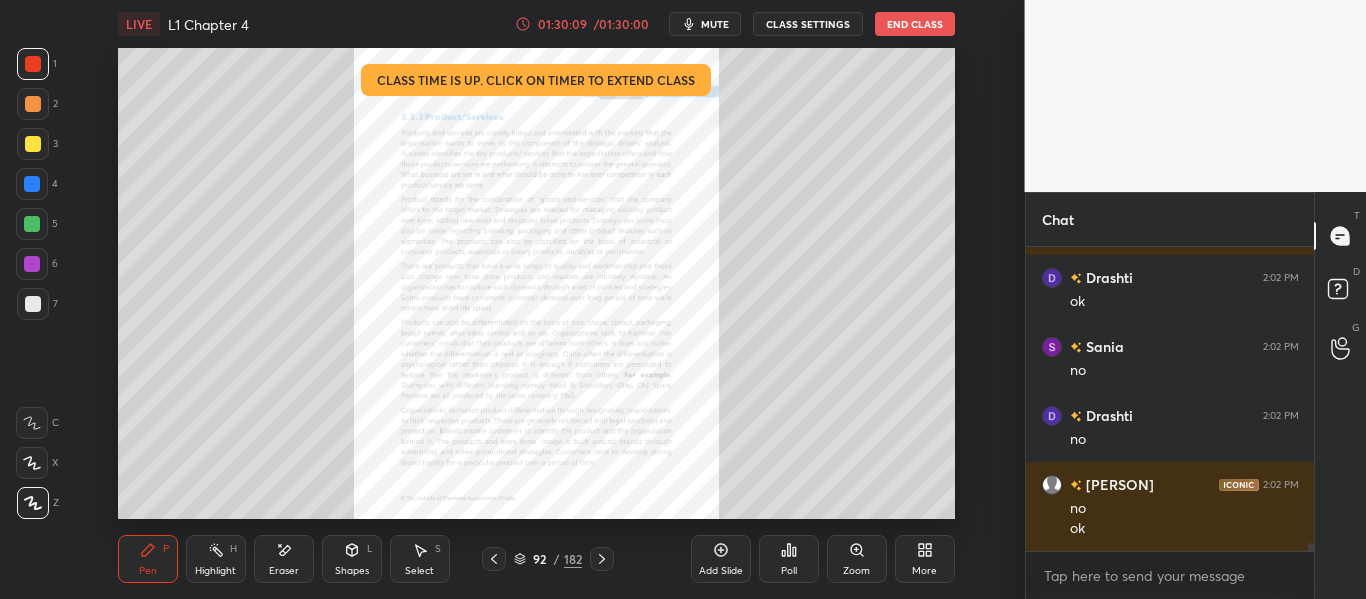 click 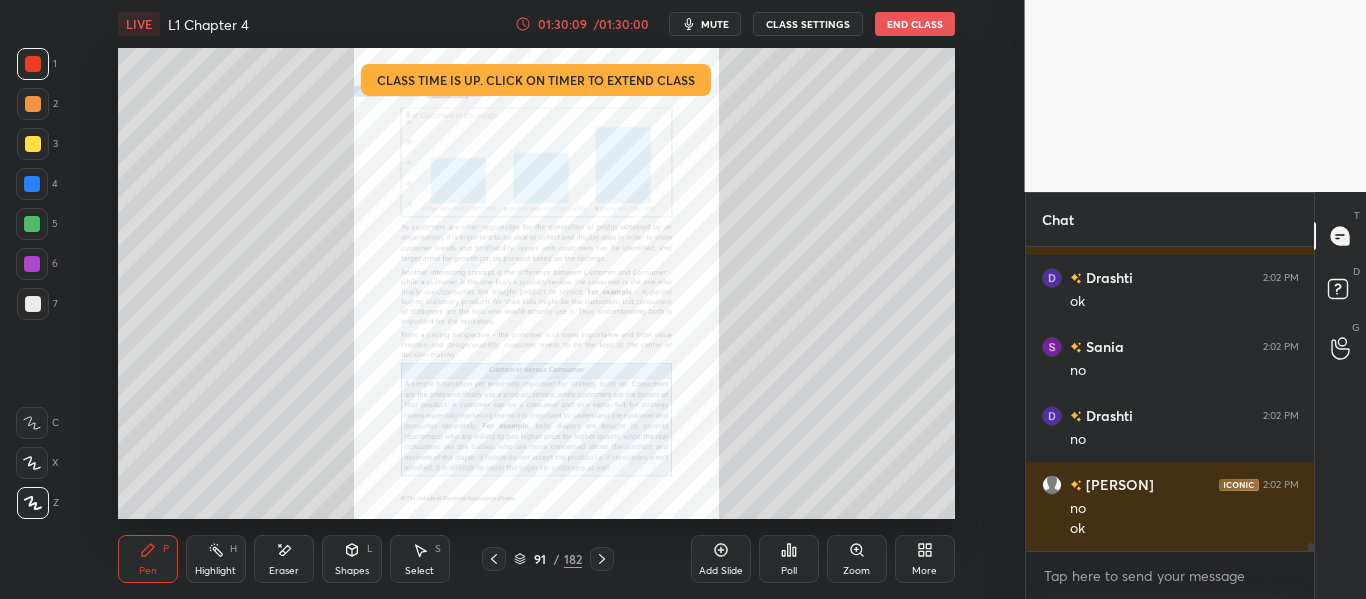 click 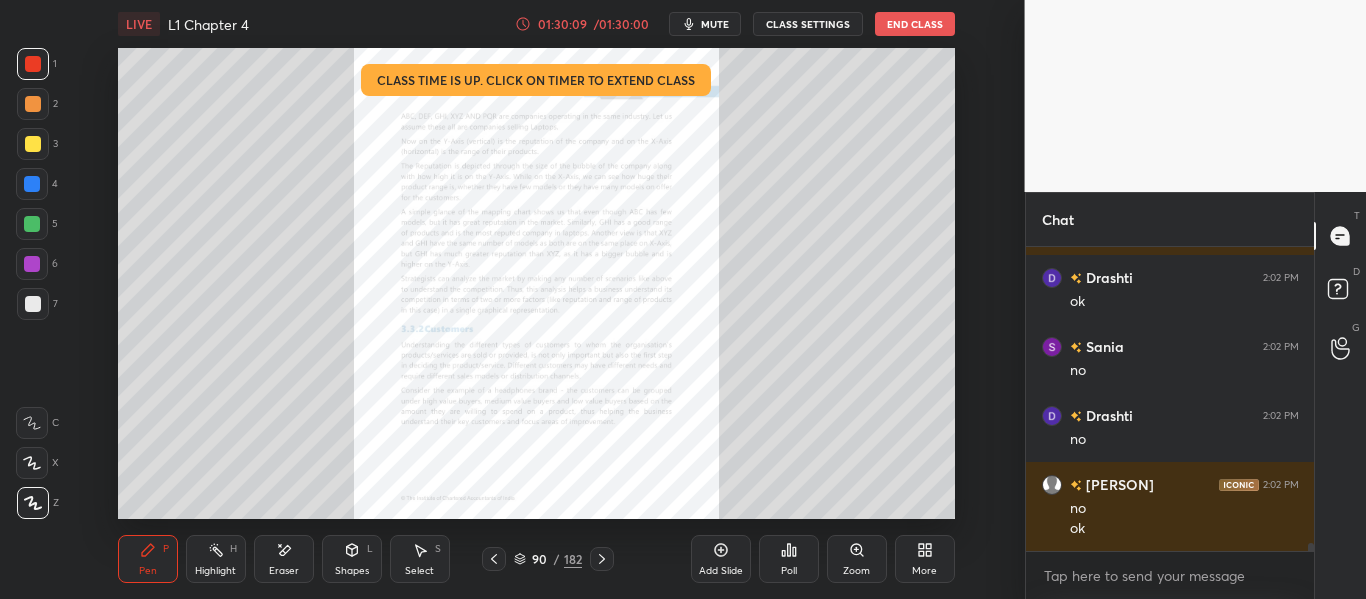 click 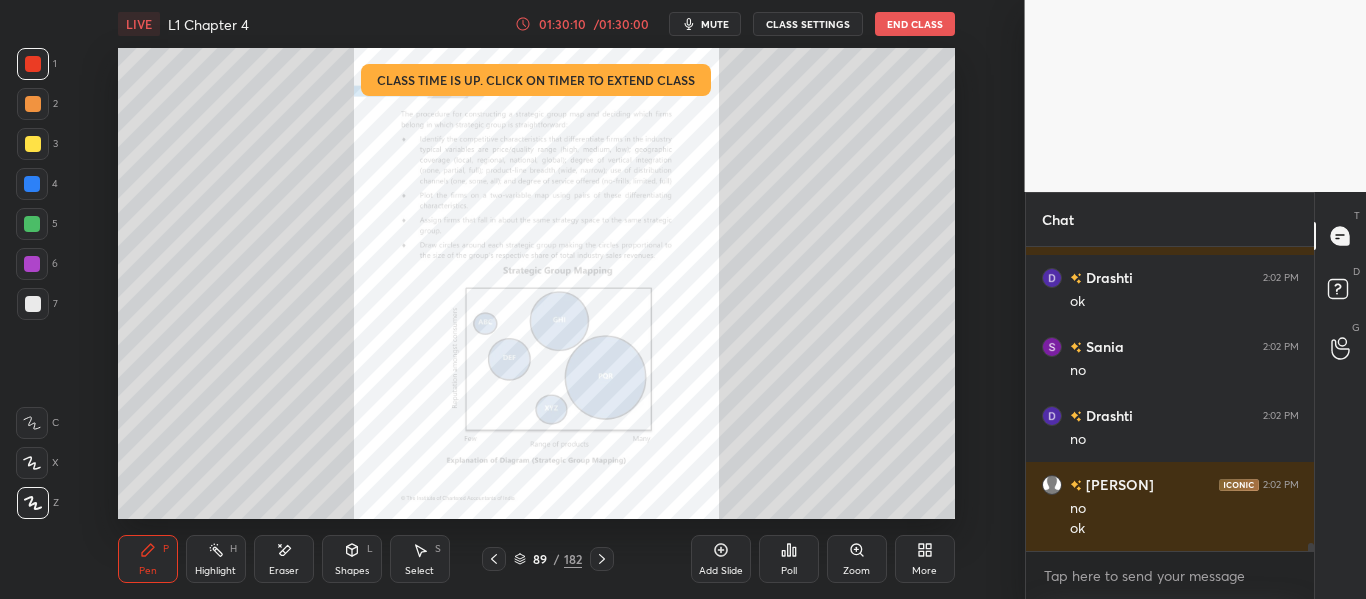 click 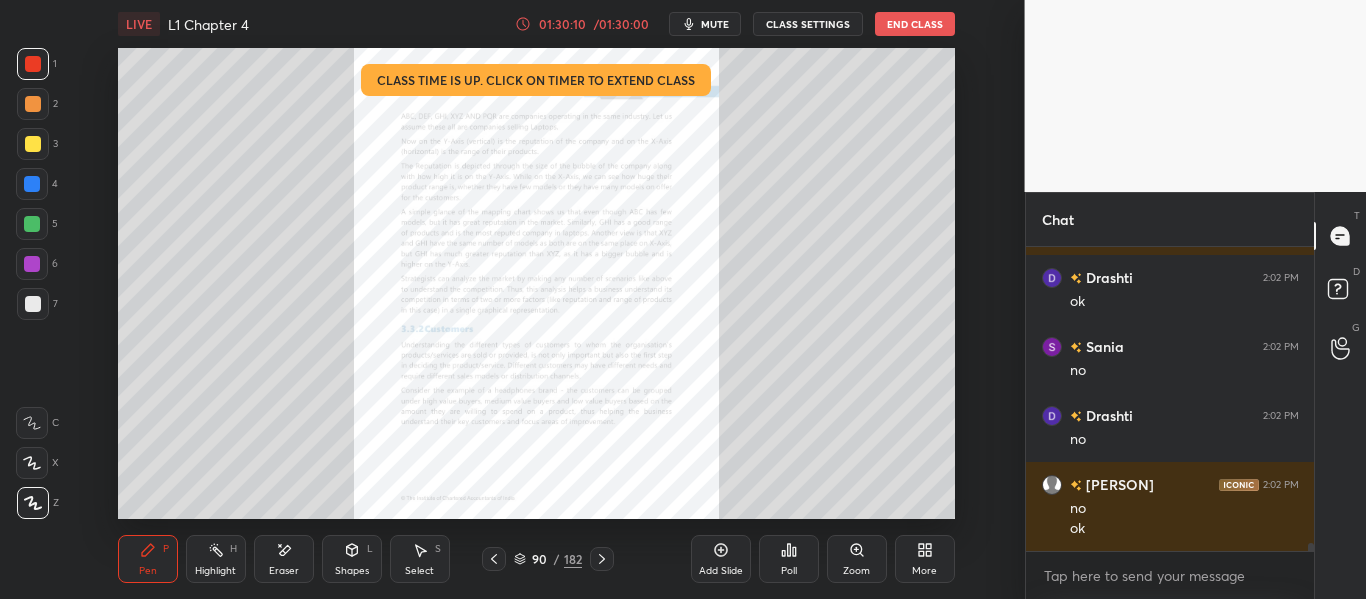 click 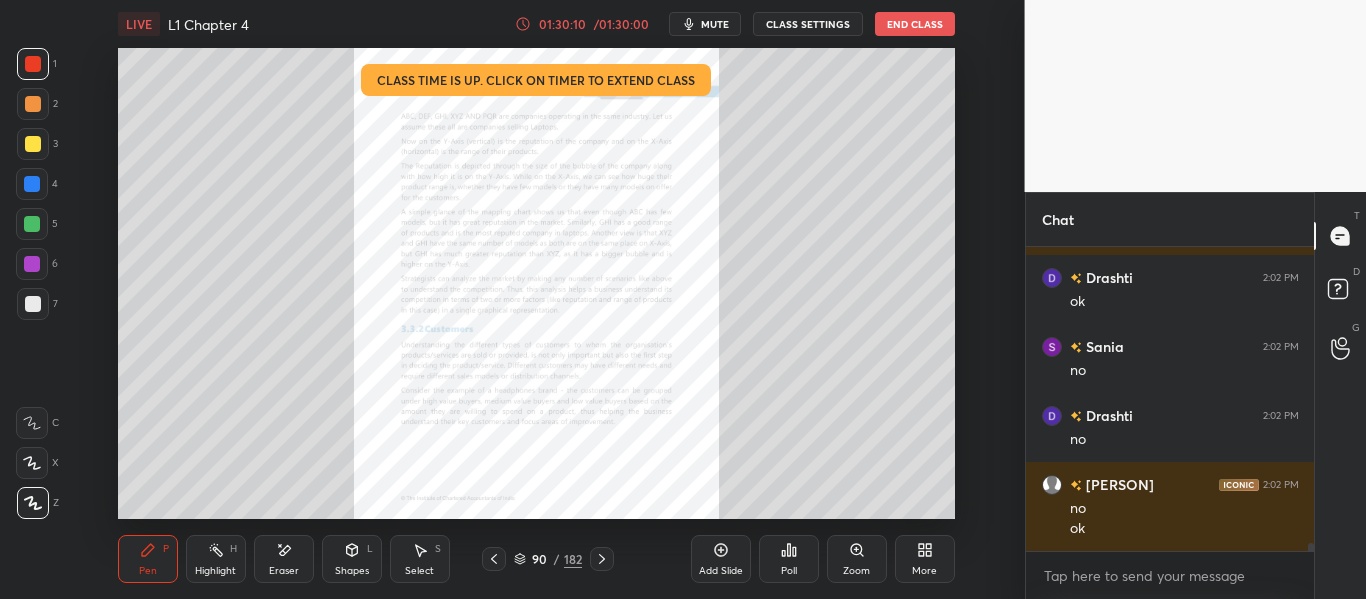 click 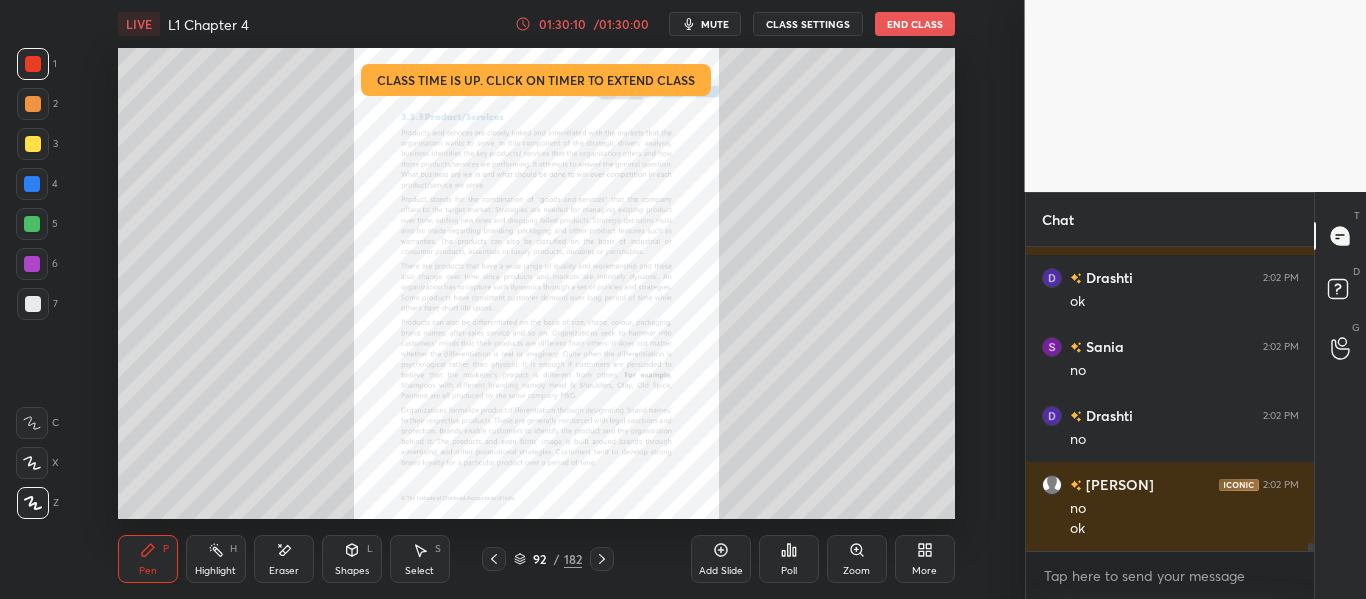 click 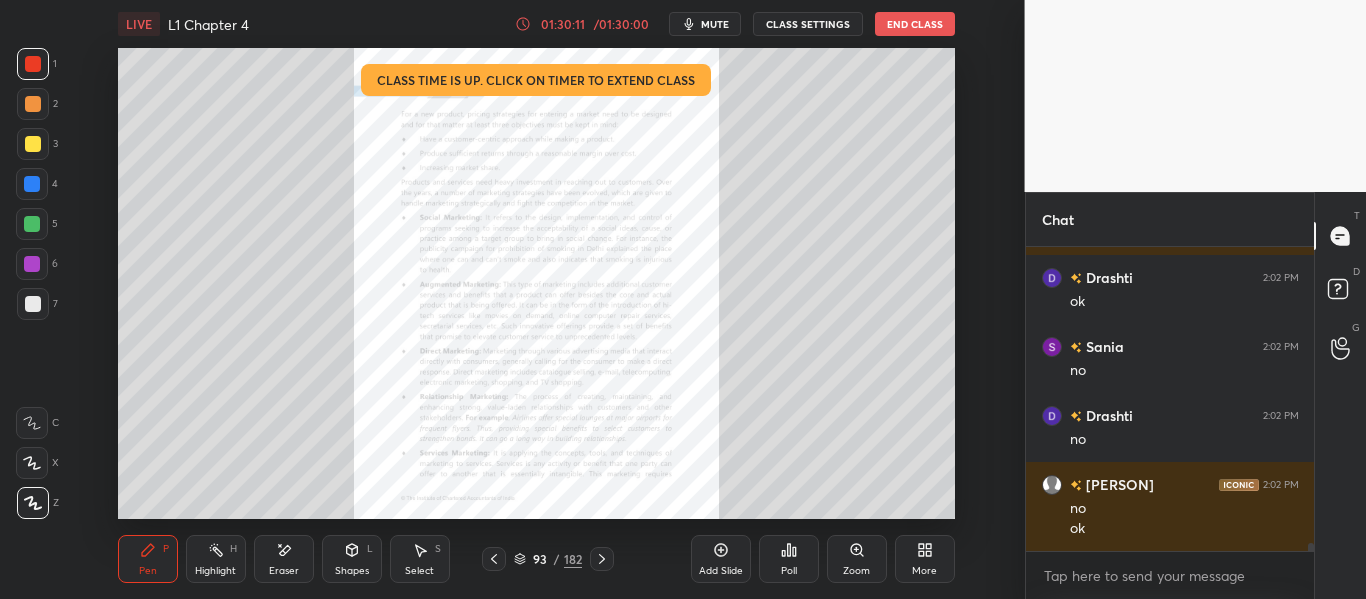 click 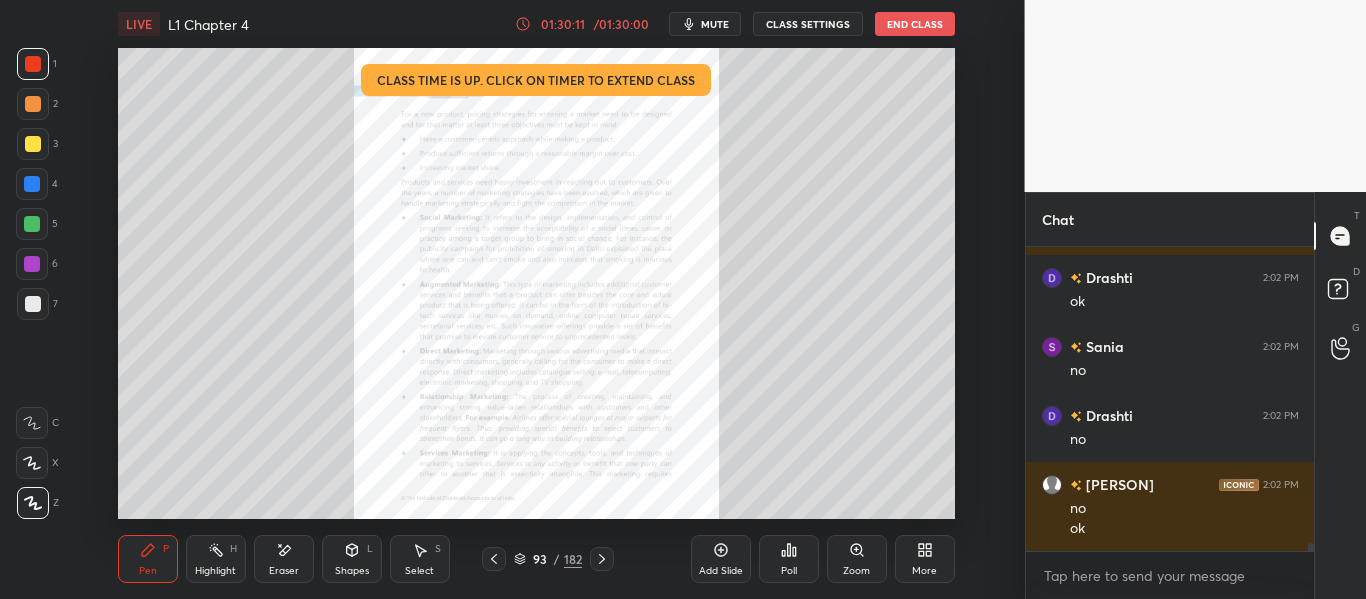 click 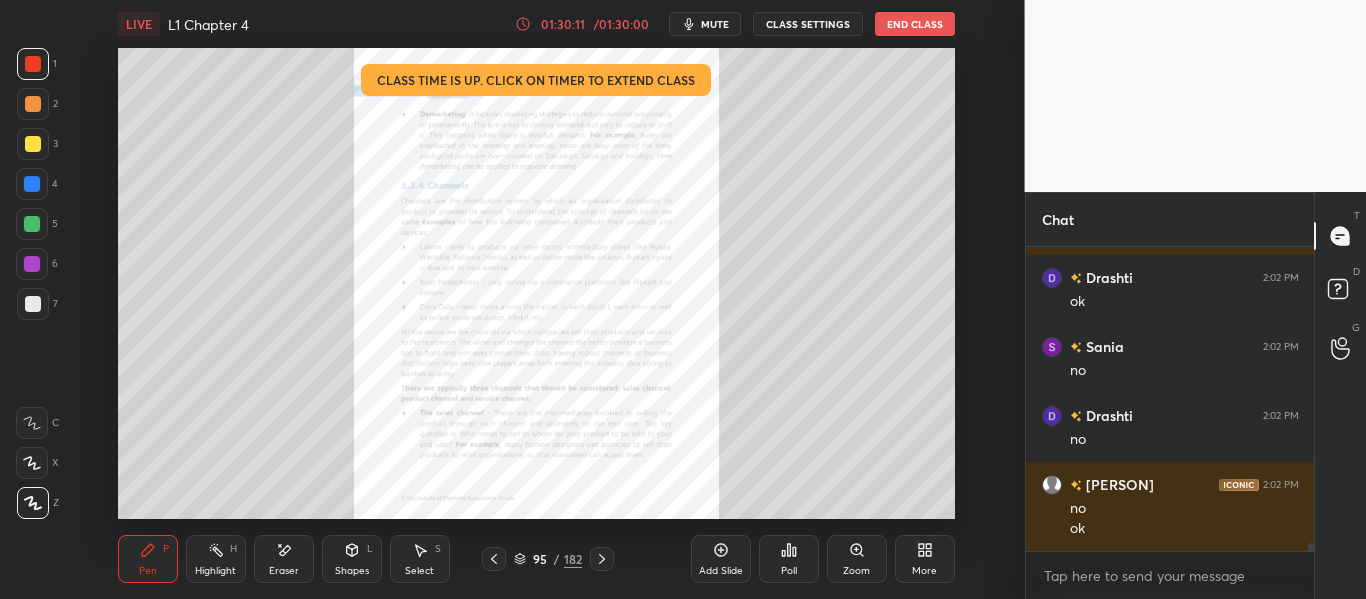 click 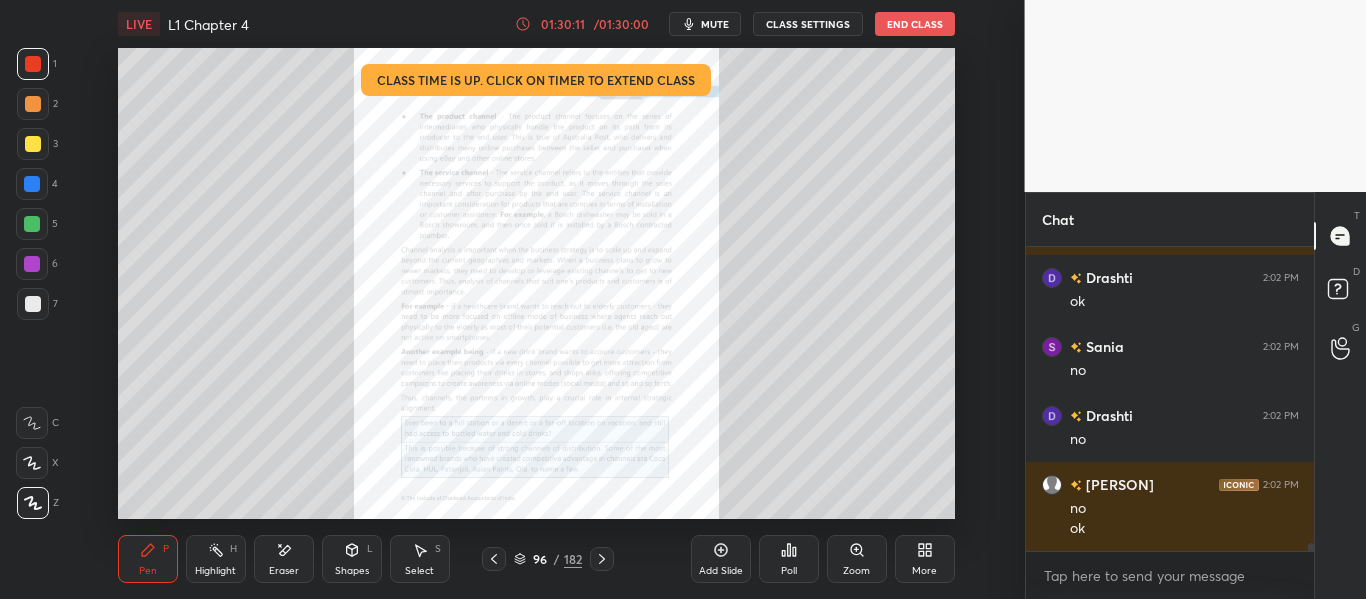click 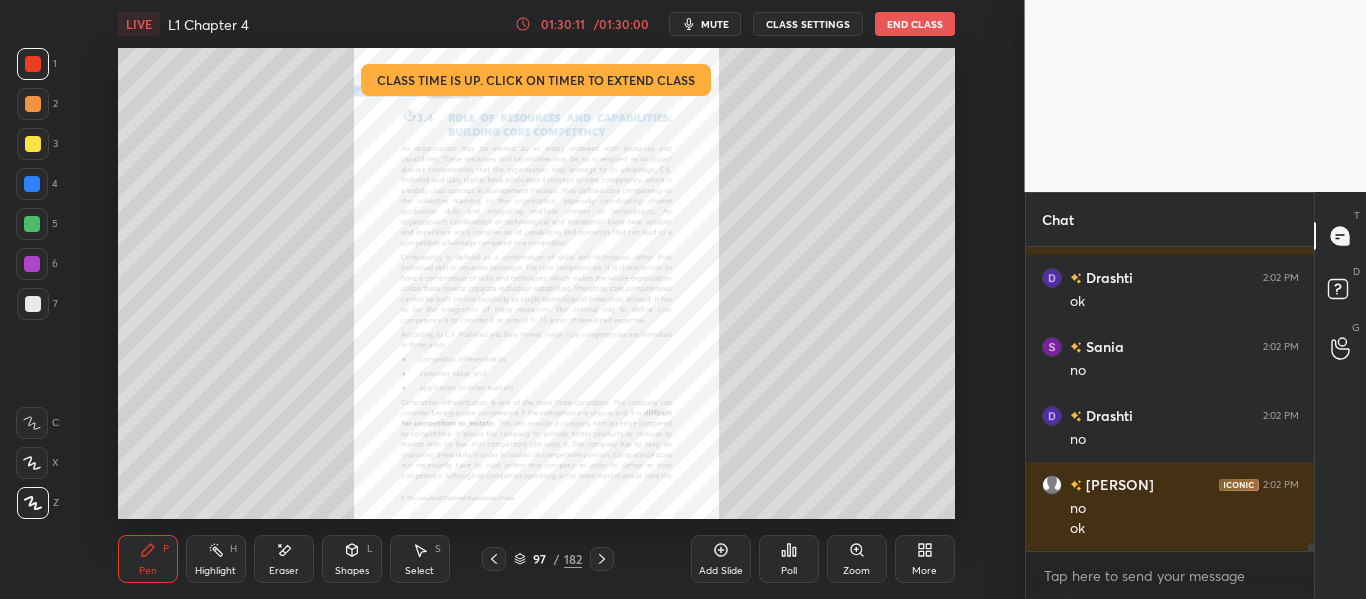 click 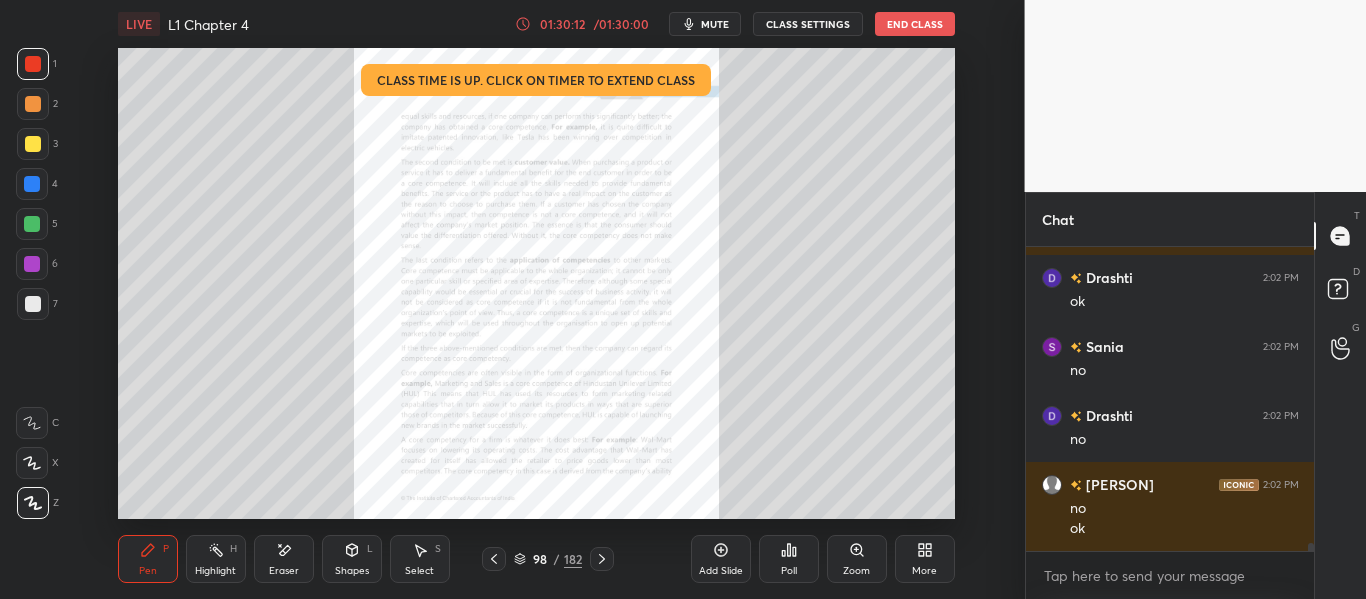 click 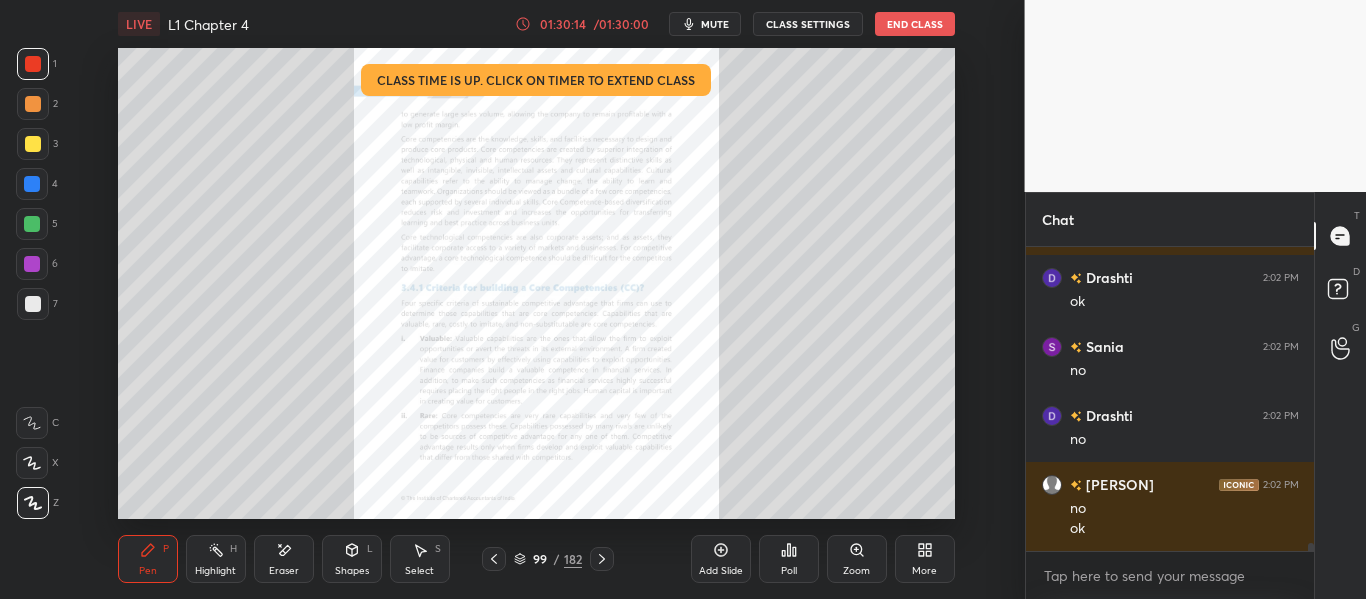 click 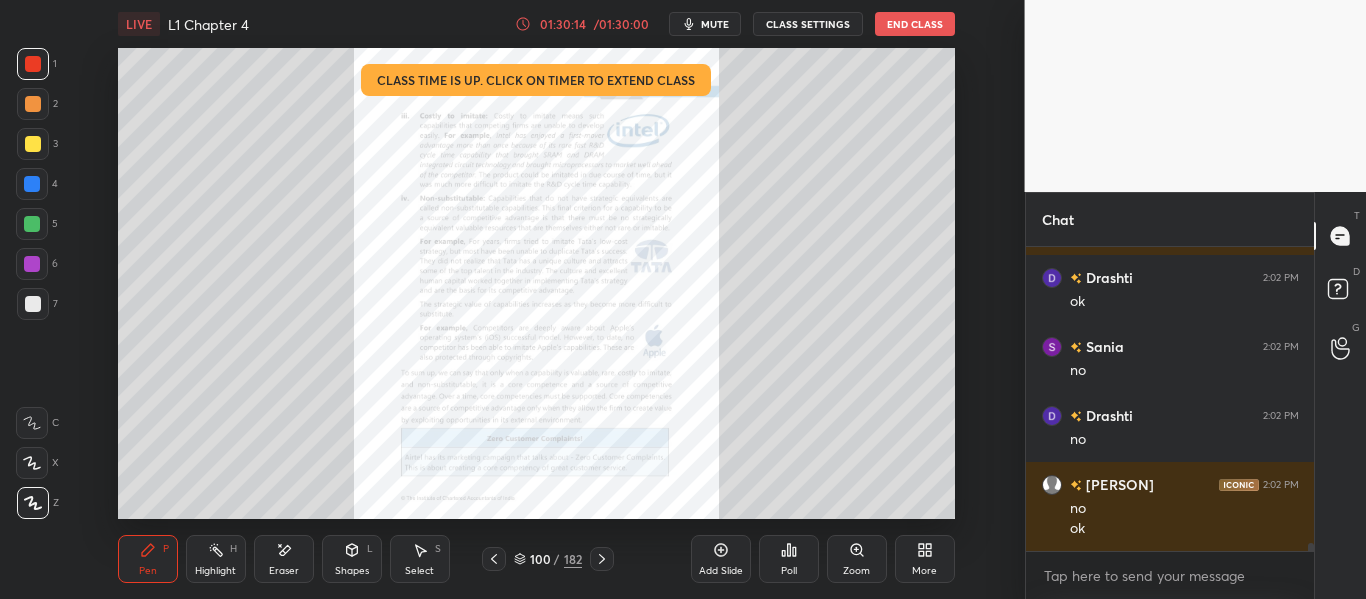 click 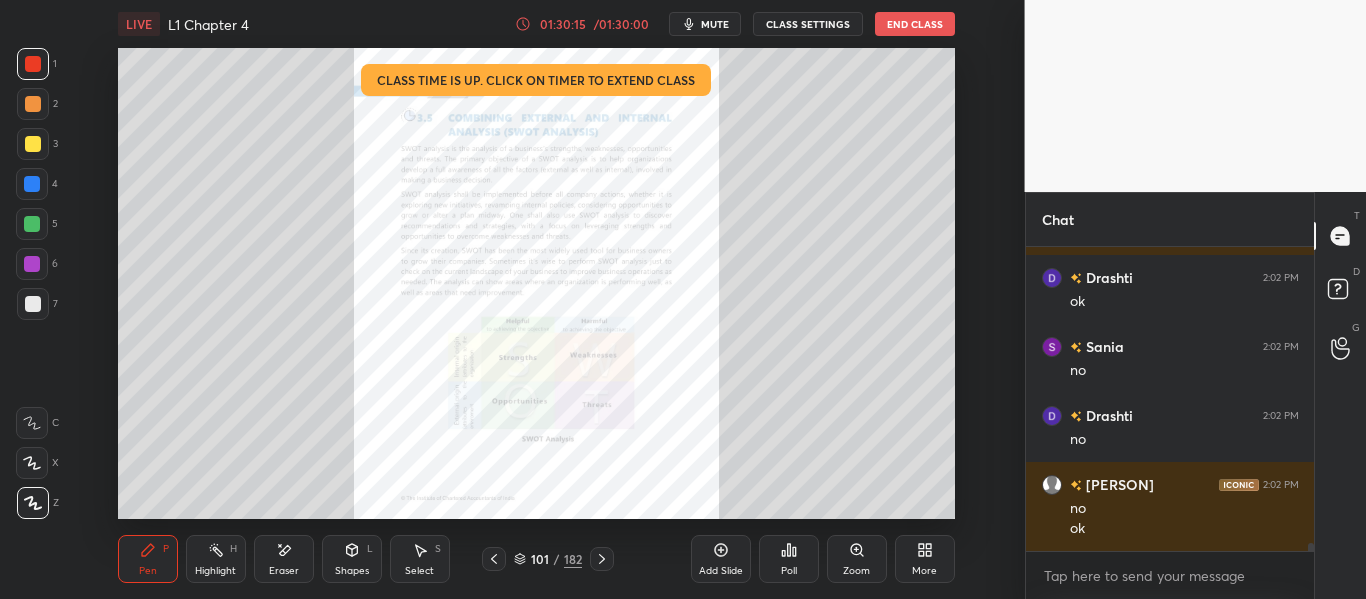 click 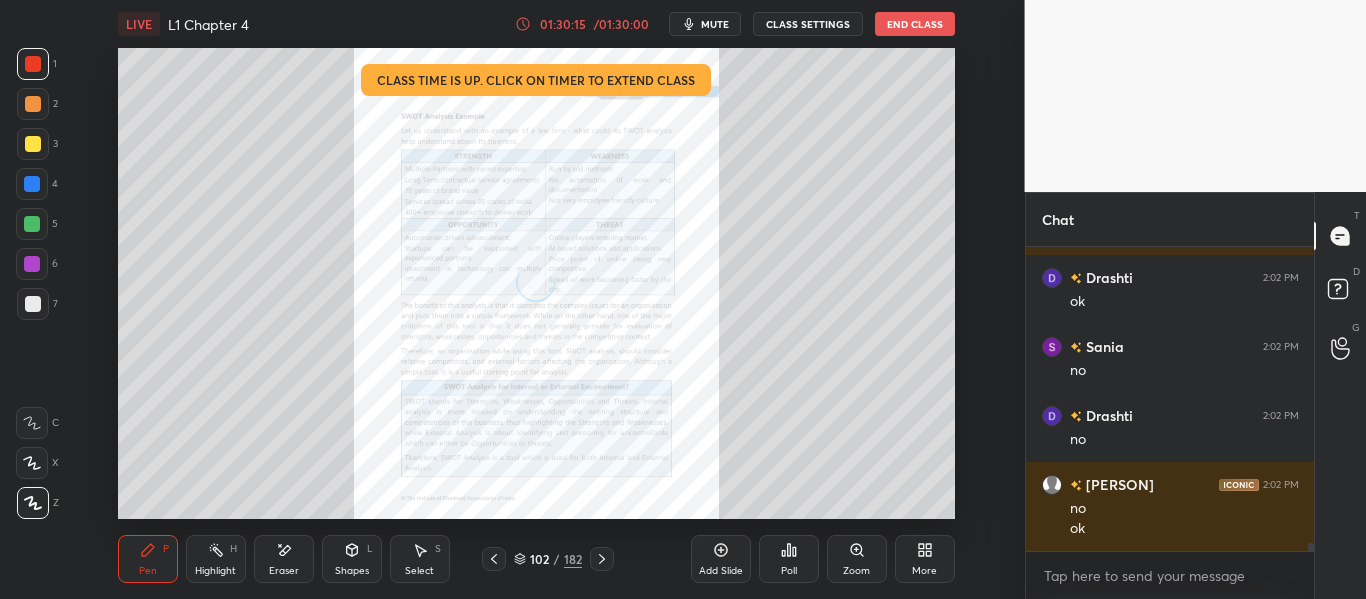 scroll, scrollTop: 11673, scrollLeft: 0, axis: vertical 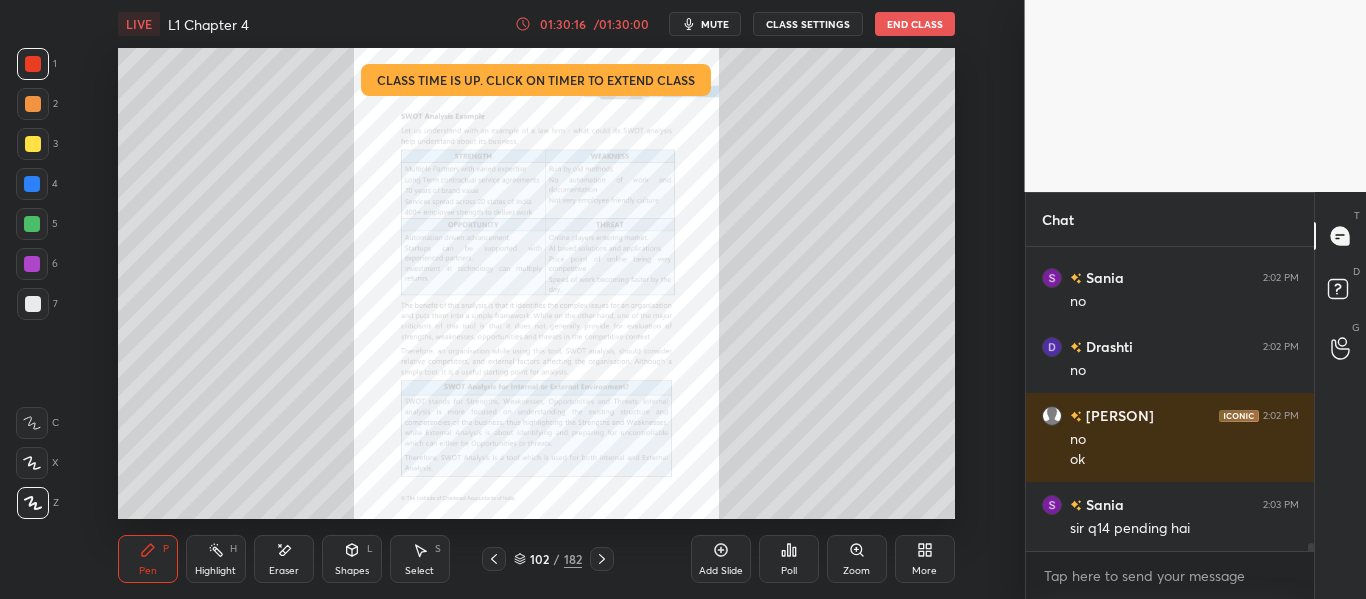 click 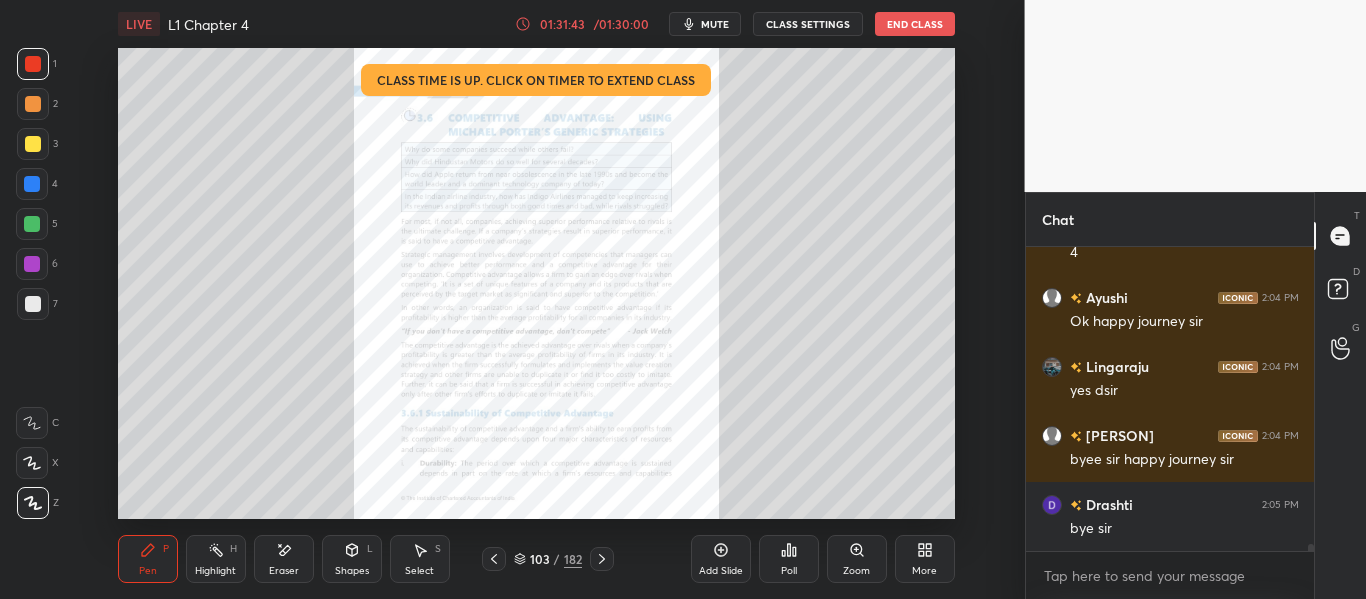 scroll, scrollTop: 12777, scrollLeft: 0, axis: vertical 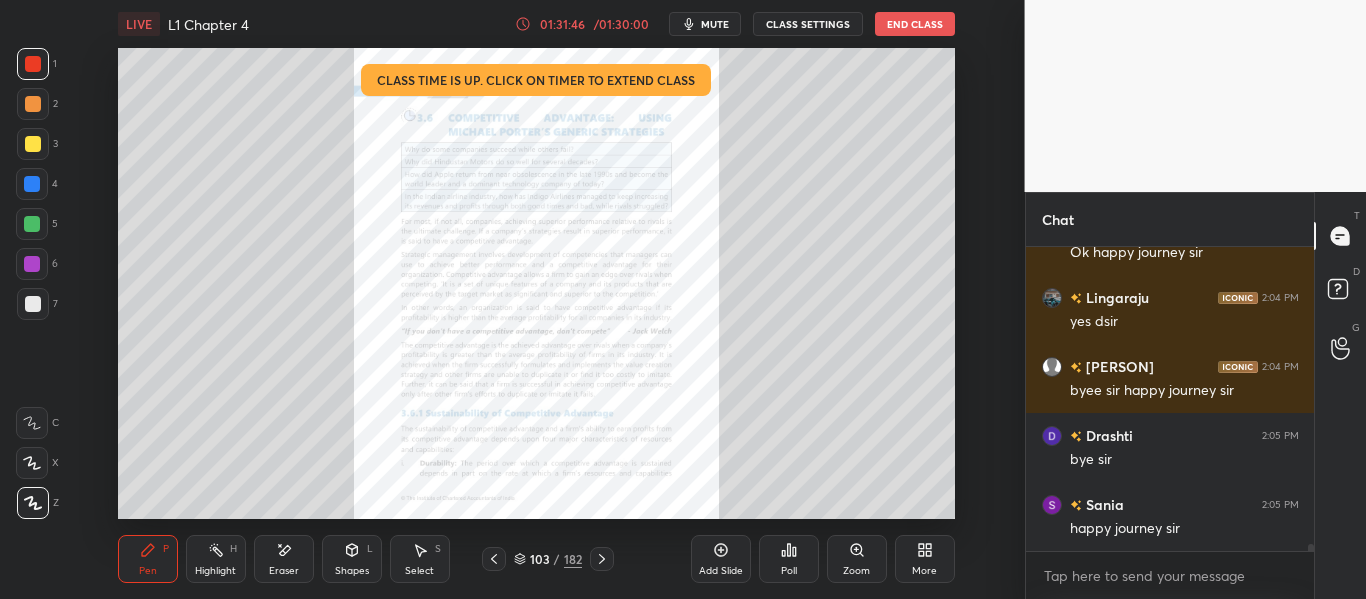 click on "End Class" at bounding box center [915, 24] 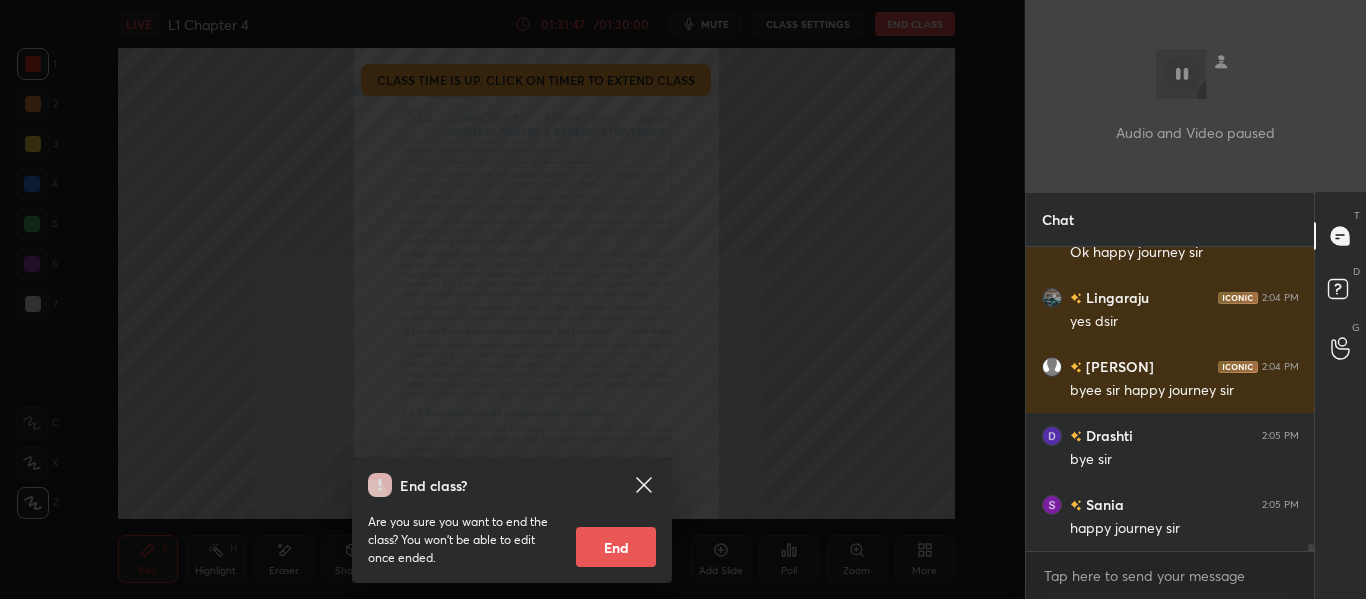 scroll, scrollTop: 12846, scrollLeft: 0, axis: vertical 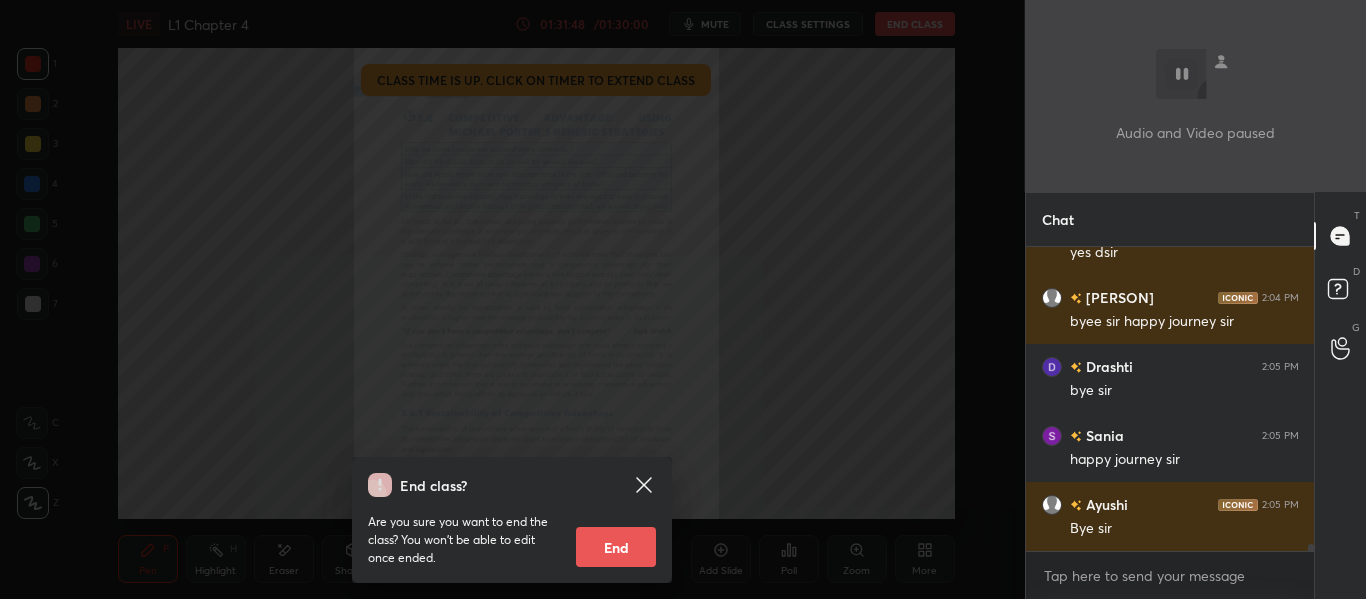 click on "End" at bounding box center (616, 547) 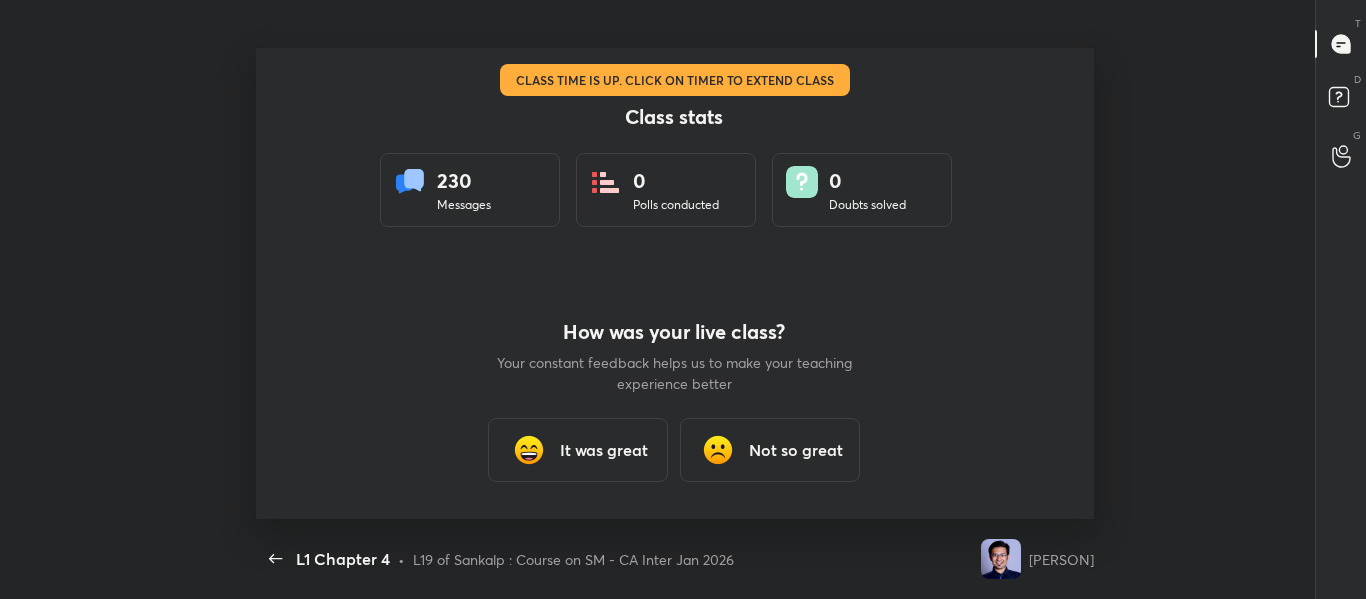 scroll, scrollTop: 99529, scrollLeft: 98991, axis: both 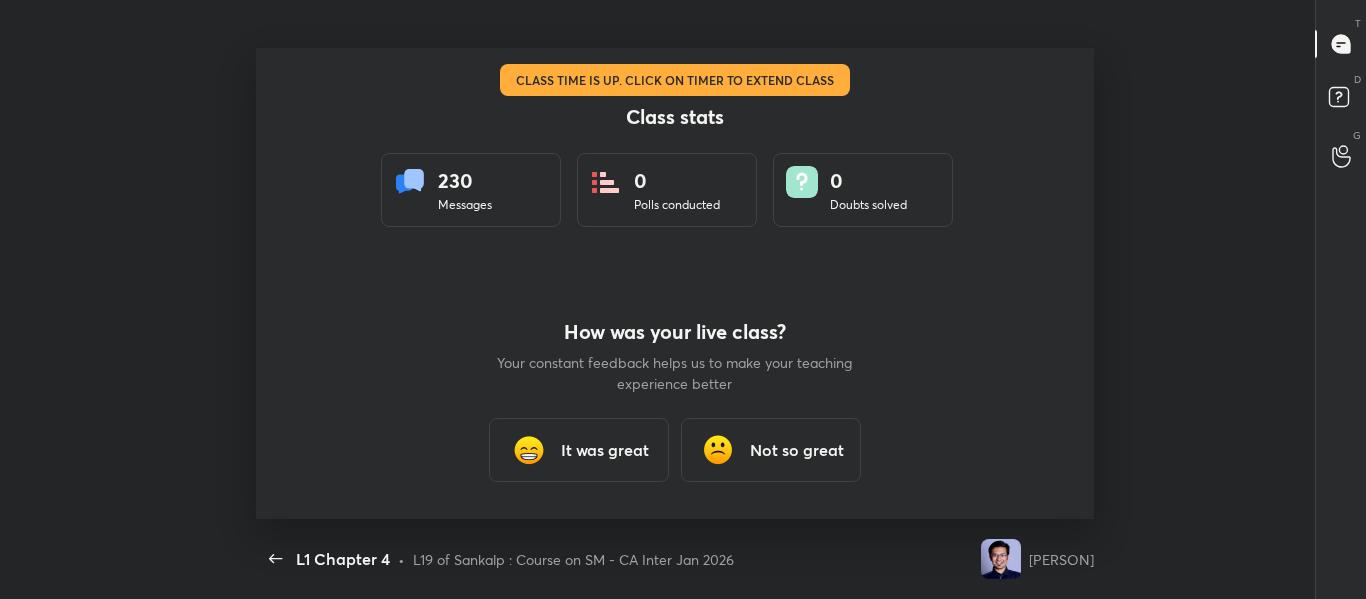 click on "It was great" at bounding box center [605, 450] 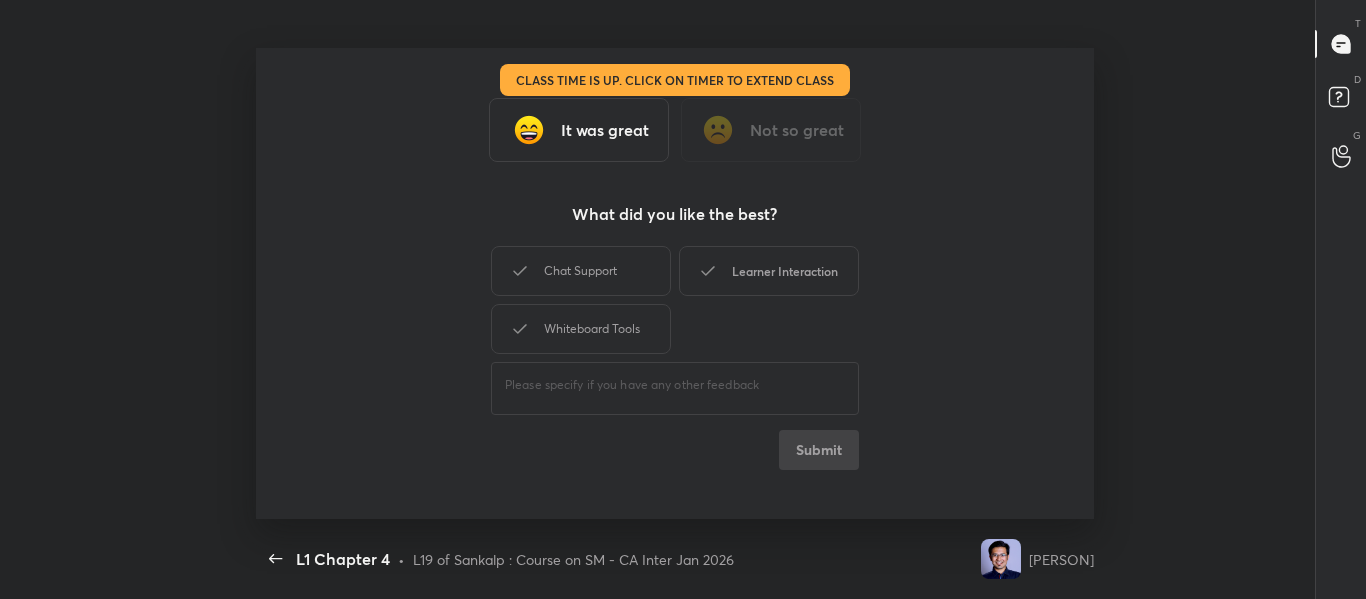 click on "Learner Interaction" at bounding box center (769, 271) 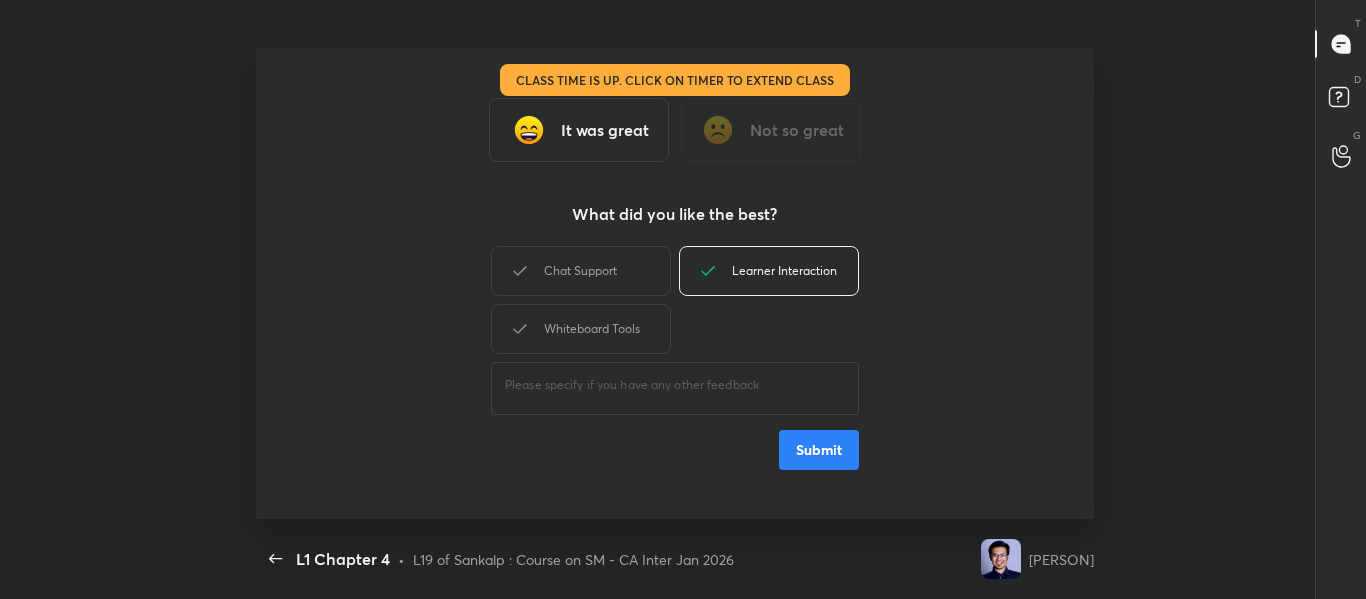 click on "Submit" at bounding box center [819, 450] 